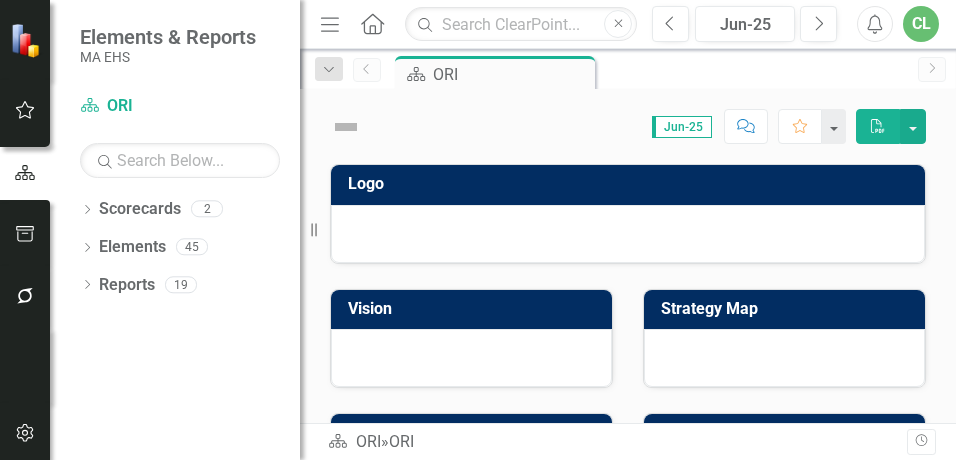 scroll, scrollTop: 0, scrollLeft: 0, axis: both 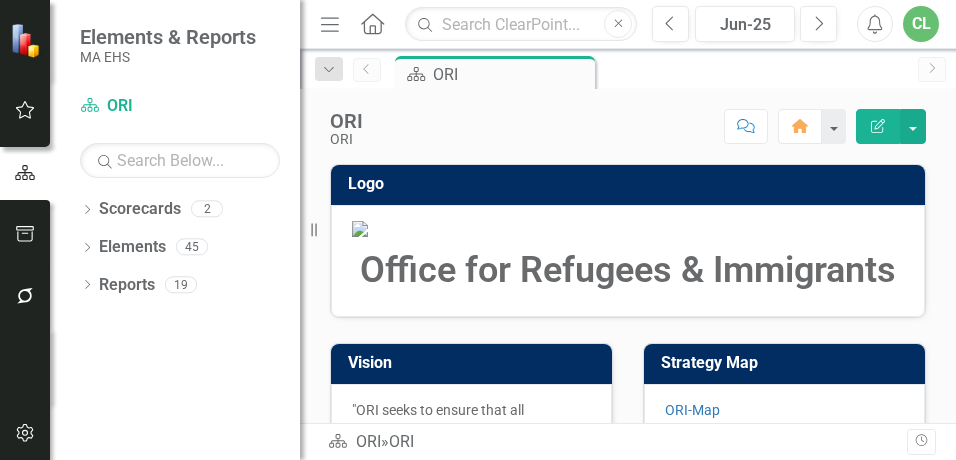 click on "Menu" 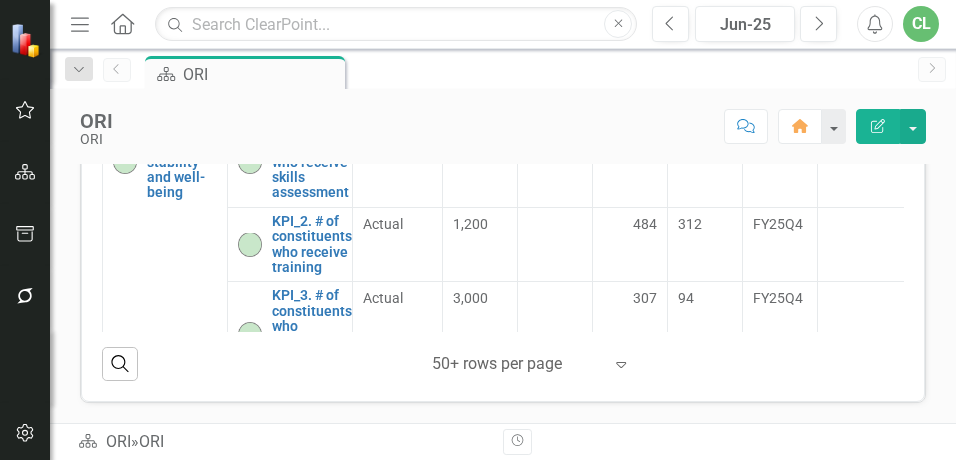 scroll, scrollTop: 750, scrollLeft: 0, axis: vertical 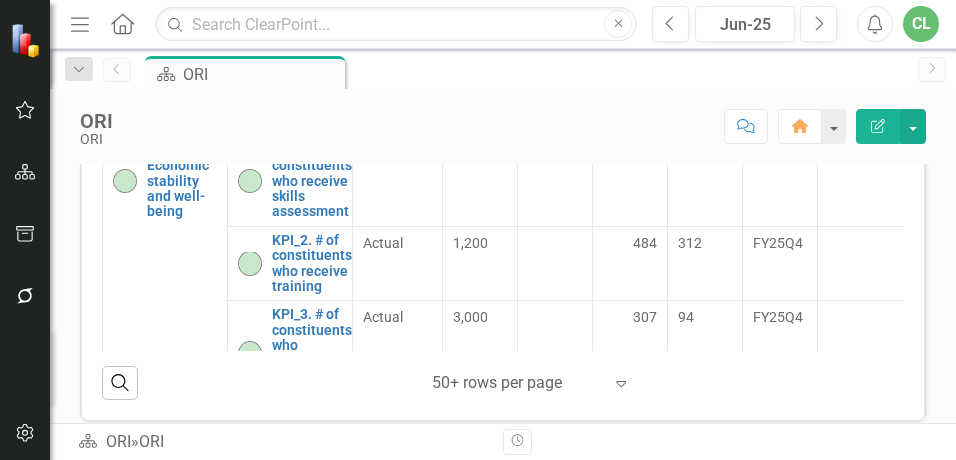 drag, startPoint x: 317, startPoint y: 296, endPoint x: 197, endPoint y: 288, distance: 120.26637 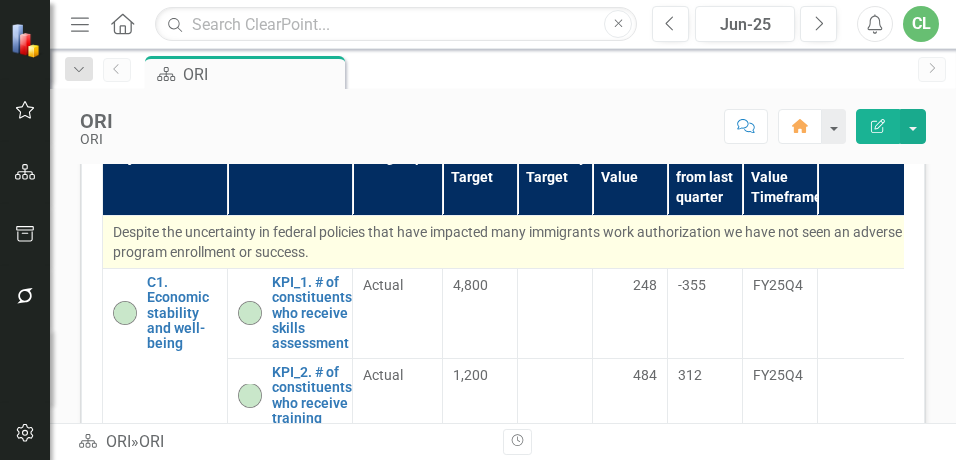 scroll, scrollTop: 750, scrollLeft: 0, axis: vertical 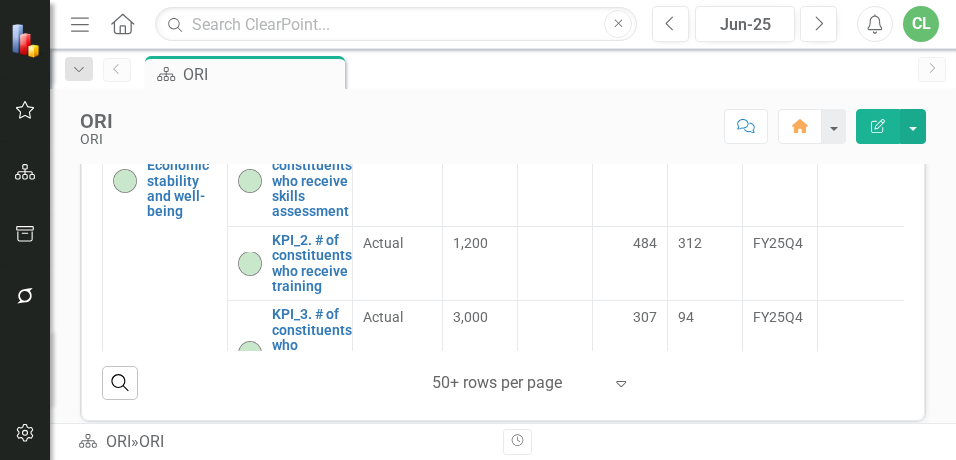 drag, startPoint x: 255, startPoint y: 296, endPoint x: 124, endPoint y: 282, distance: 131.74597 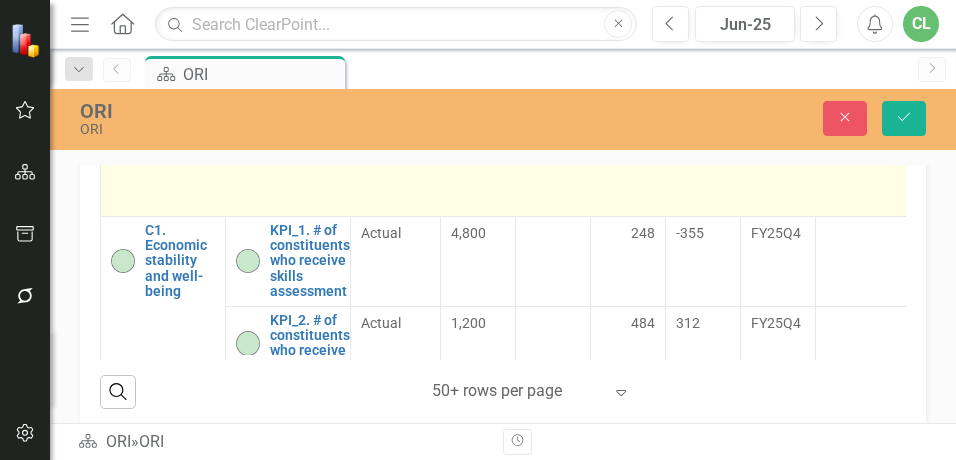 type on "<p>Despite the uncertainty in federal policies that have impacted many immigrants work authorization we have not seen an adverse impact in employment program enrollment or success.&nbsp;</p>" 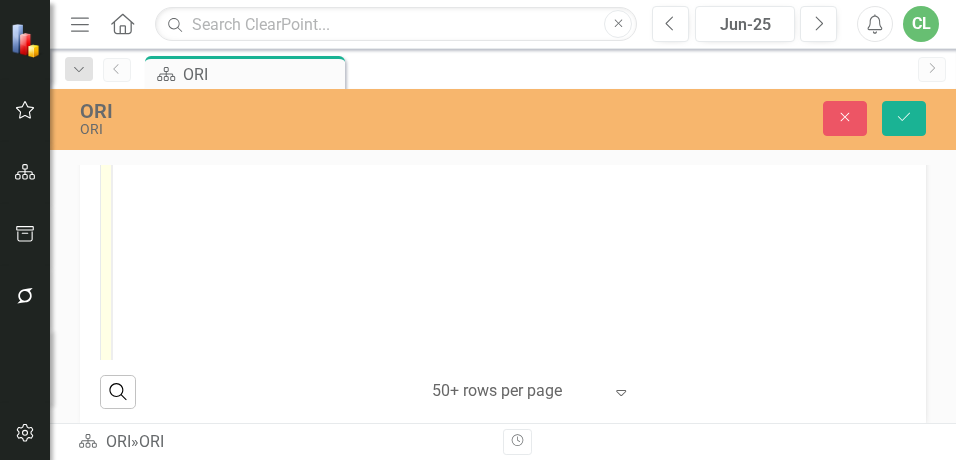 scroll, scrollTop: 63, scrollLeft: 0, axis: vertical 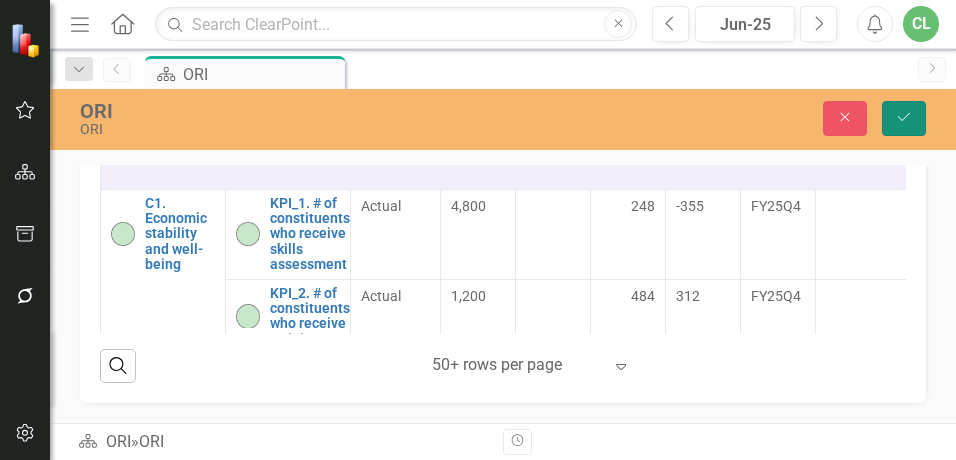 drag, startPoint x: 896, startPoint y: 118, endPoint x: 446, endPoint y: 244, distance: 467.3072 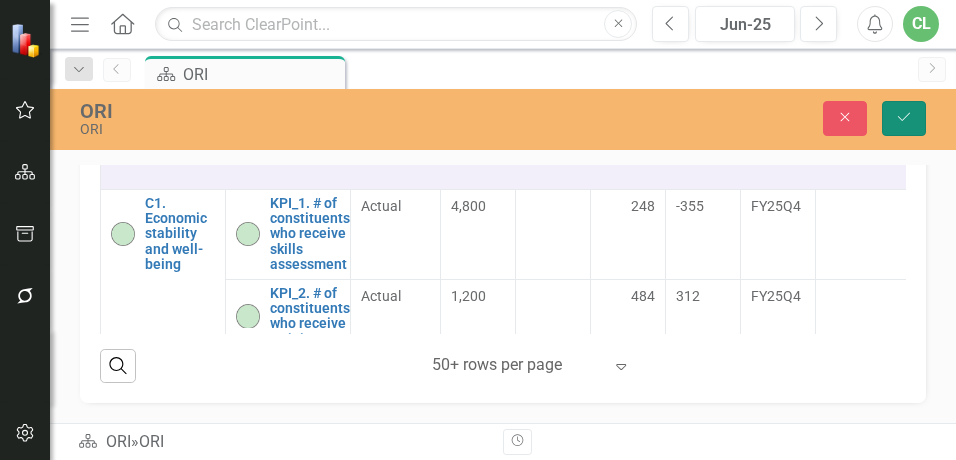 click on "Save" 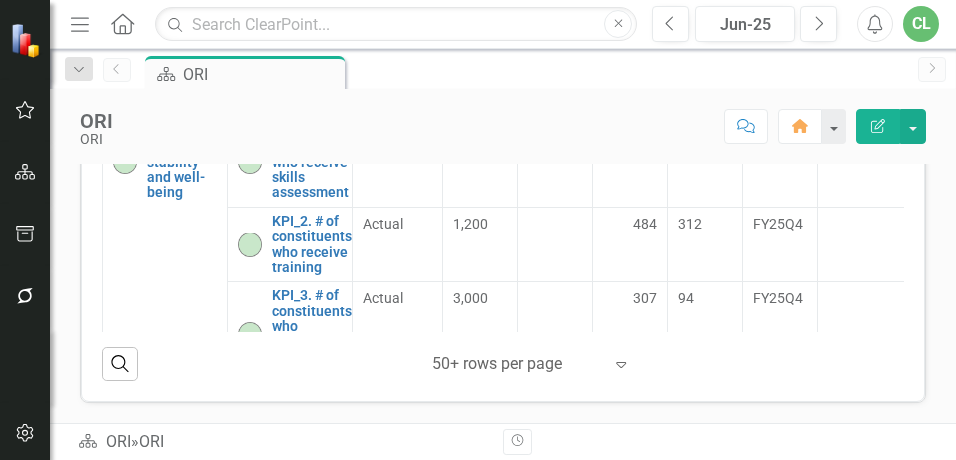 scroll, scrollTop: 850, scrollLeft: 0, axis: vertical 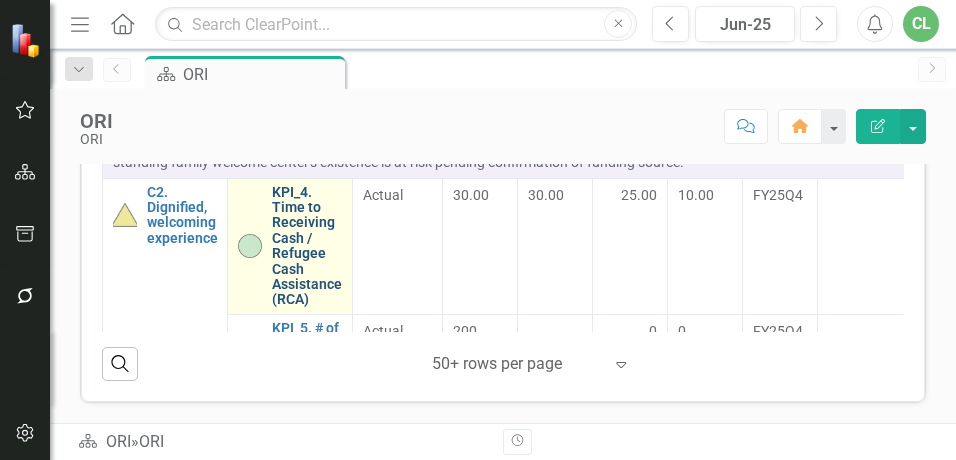 click on "KPI_4. Time to Receiving Cash / Refugee Cash Assistance (RCA)" at bounding box center [307, 246] 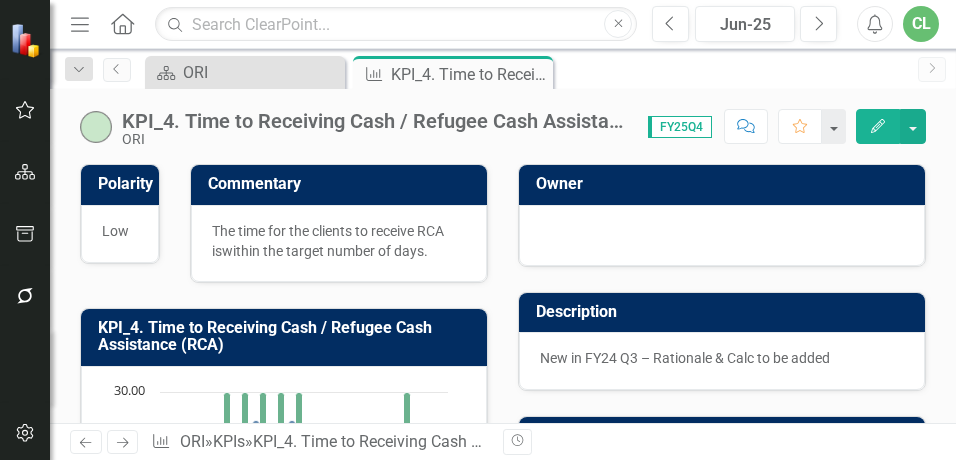 scroll, scrollTop: 50, scrollLeft: 0, axis: vertical 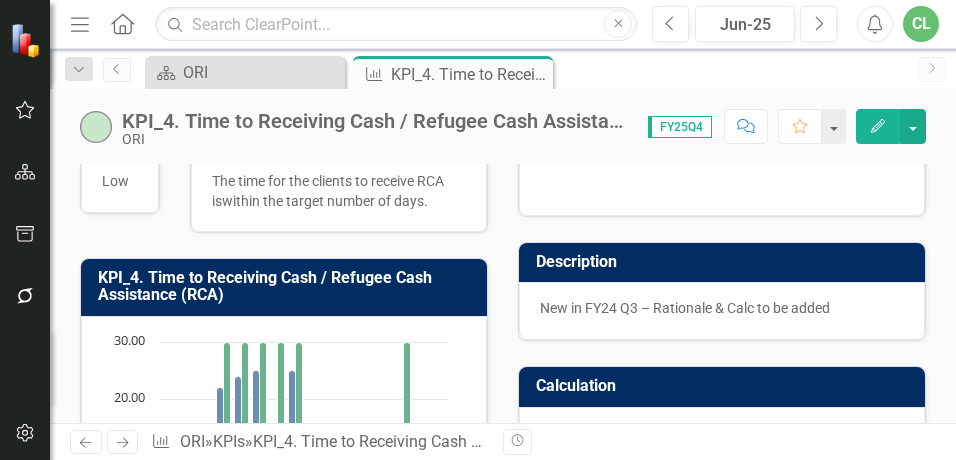click on "Next" at bounding box center [123, 442] 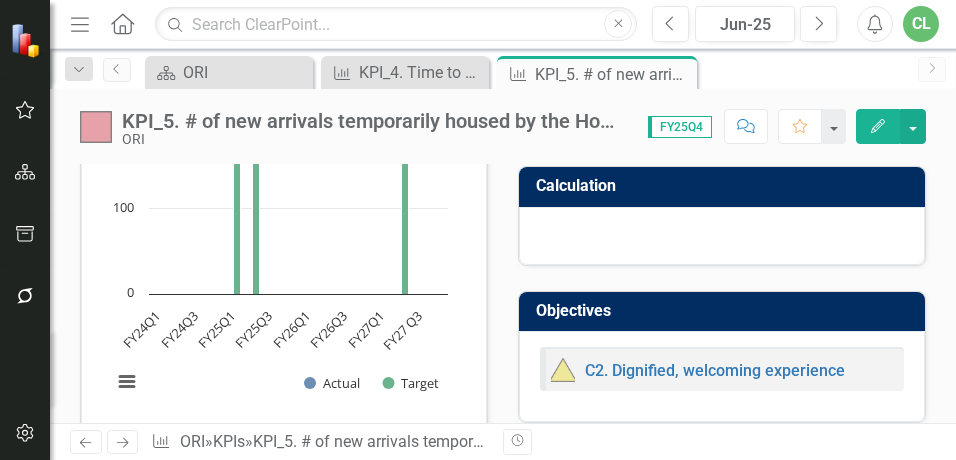scroll, scrollTop: 0, scrollLeft: 0, axis: both 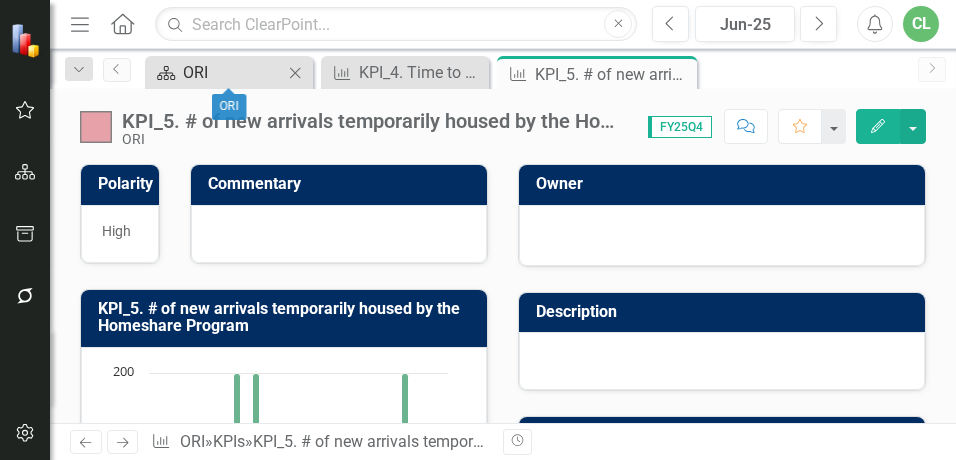 click on "ORI" at bounding box center (233, 72) 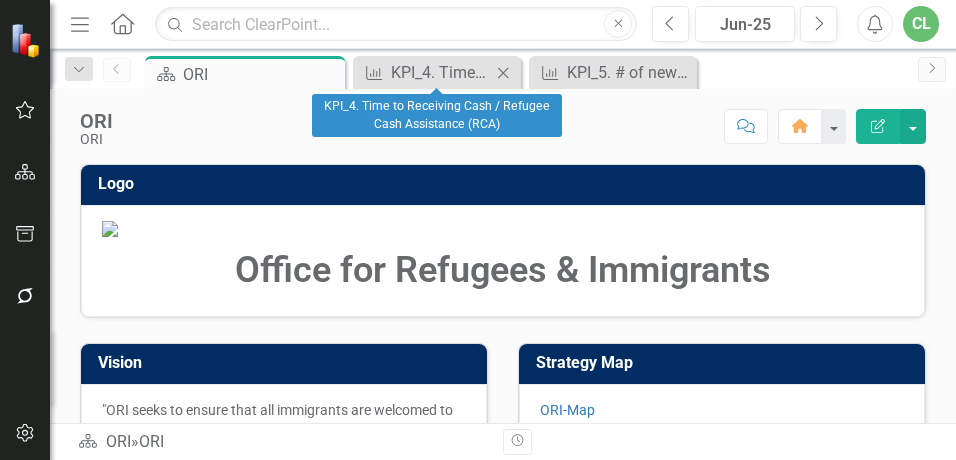 click 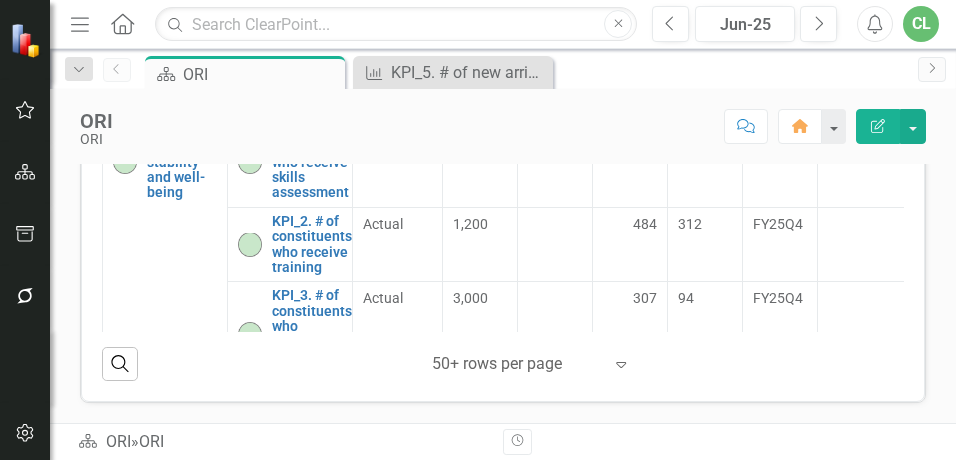 scroll, scrollTop: 950, scrollLeft: 0, axis: vertical 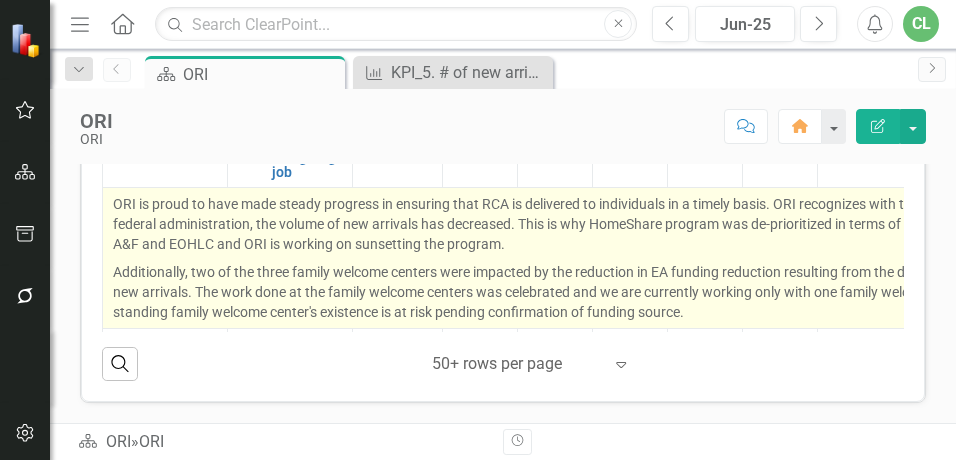 click on "ORI is proud to have made steady progress in ensuring that RCA is delivered to individuals in a timely basis. ORI recognizes with the changed in the new federal administration, the volume of new arrivals has decreased. This is why HomeShare program was de-prioritized in terms of funding to launch it by A&F and EOHLC and ORI is working on sunsetting the program." at bounding box center (585, 226) 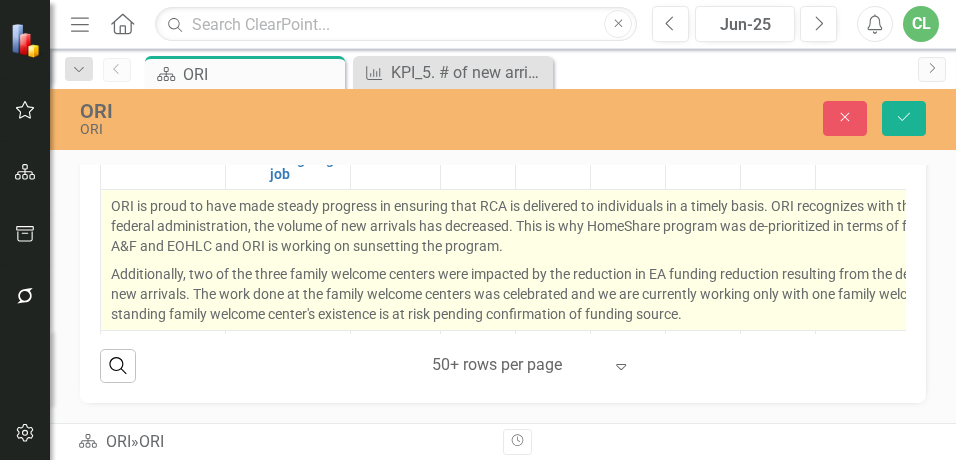 scroll, scrollTop: 957, scrollLeft: 0, axis: vertical 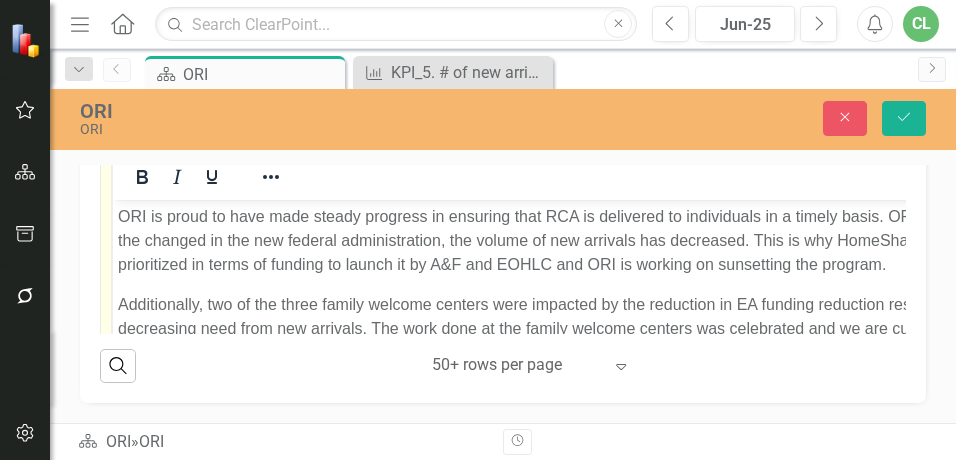 click on "ORI is proud to have made steady progress in ensuring that RCA is delivered to individuals in a timely basis. ORI recognizes with the changed in the new federal administration, the volume of new arrivals has decreased. This is why HomeShare program was de-prioritized in terms of funding to launch it by A&F and EOHLC and ORI is working on sunsetting the program." at bounding box center [583, 240] 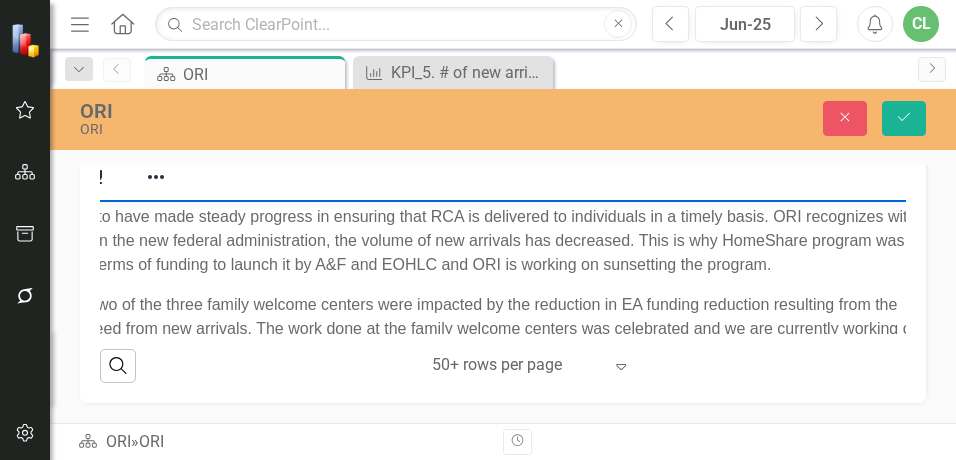 scroll, scrollTop: 250, scrollLeft: 190, axis: both 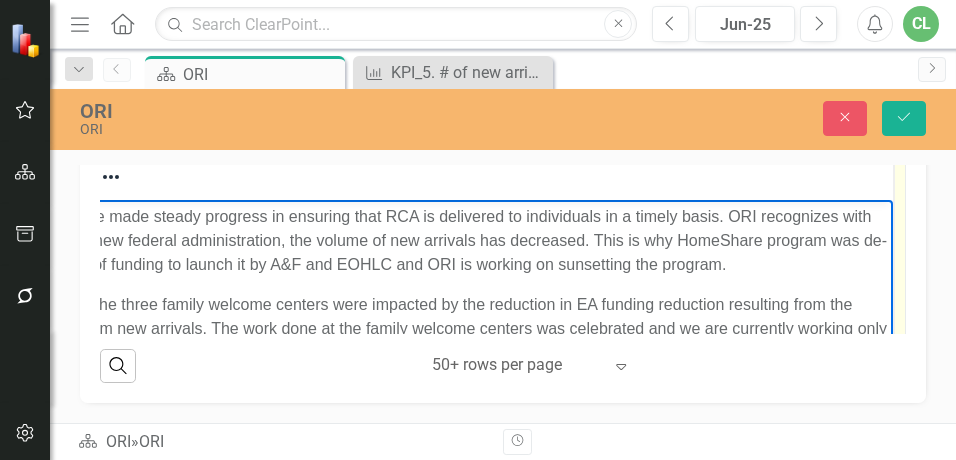 drag, startPoint x: 686, startPoint y: 238, endPoint x: 842, endPoint y: 266, distance: 158.4929 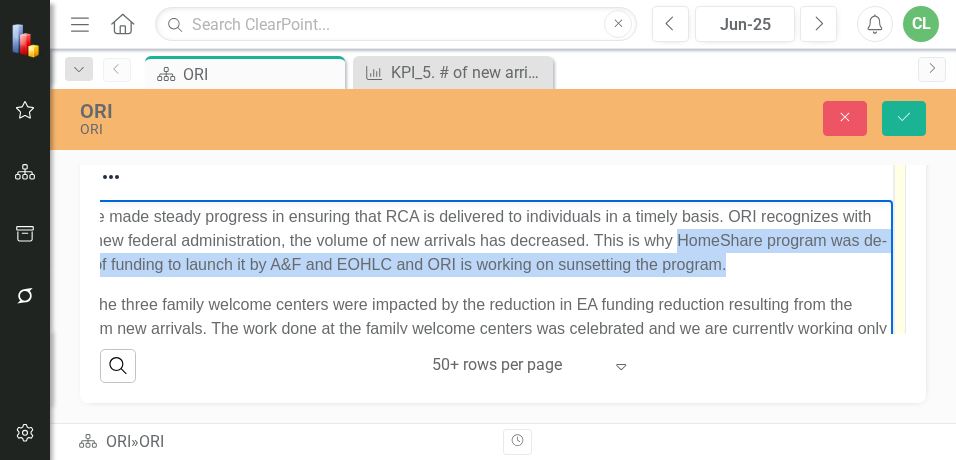 drag, startPoint x: 677, startPoint y: 241, endPoint x: 728, endPoint y: 264, distance: 55.946404 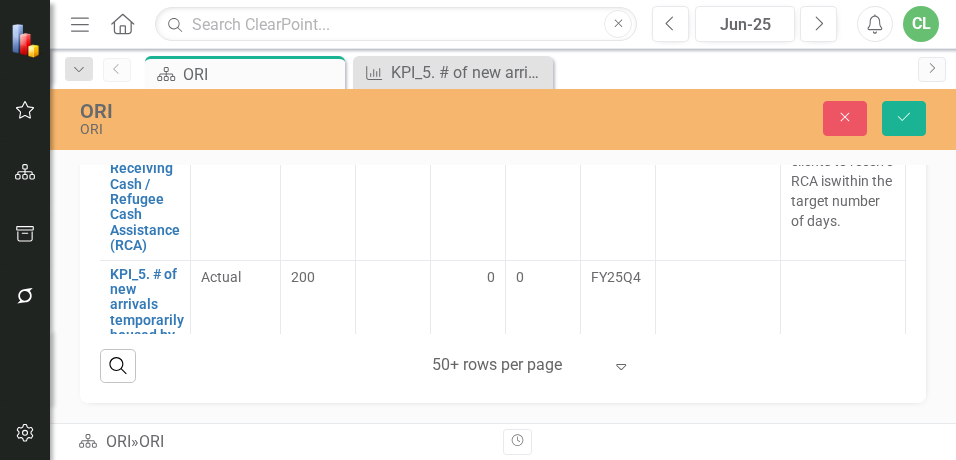 scroll, scrollTop: 800, scrollLeft: 190, axis: both 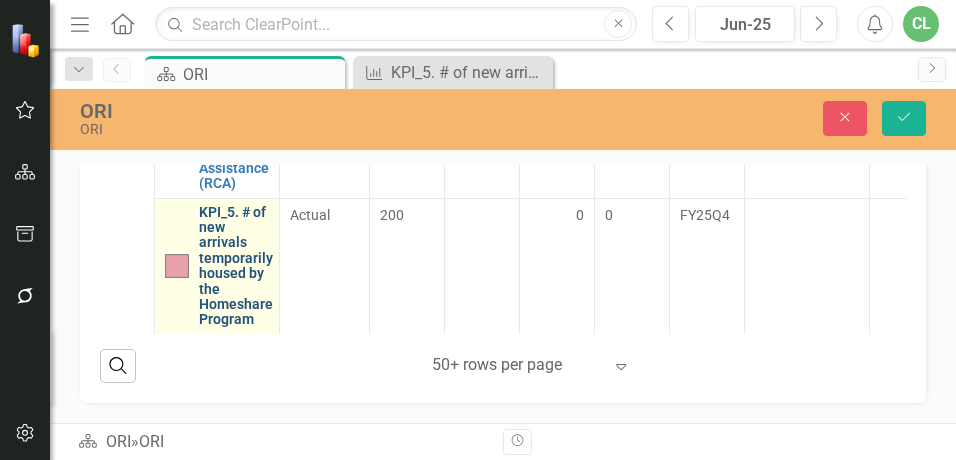 click on "KPI_5. # of new arrivals temporarily housed by the Homeshare Program" at bounding box center (236, 266) 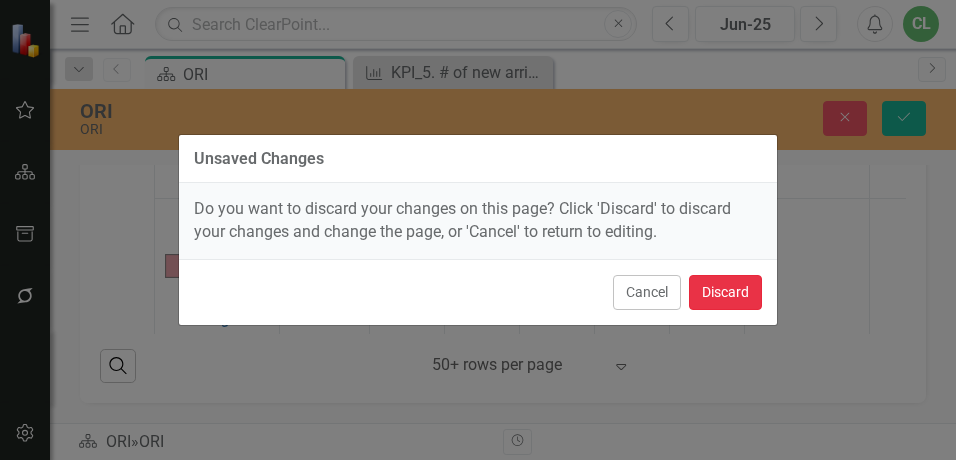 click on "Discard" at bounding box center (725, 292) 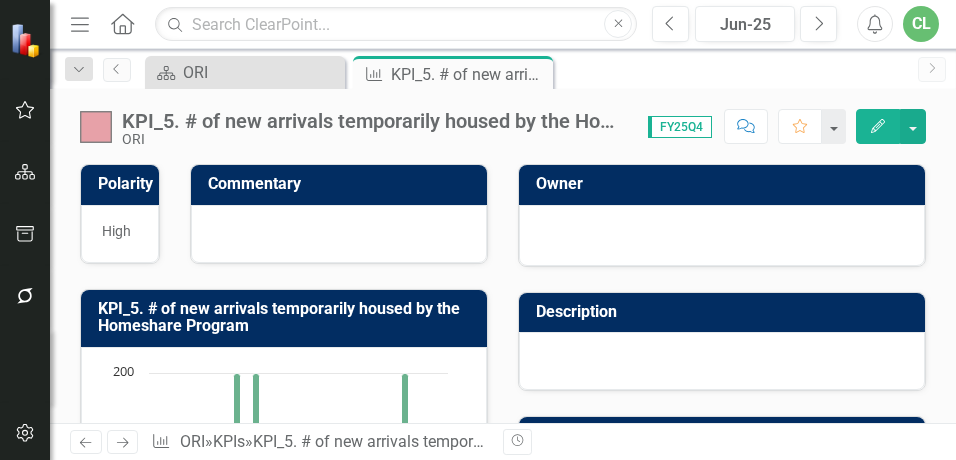 click at bounding box center [339, 234] 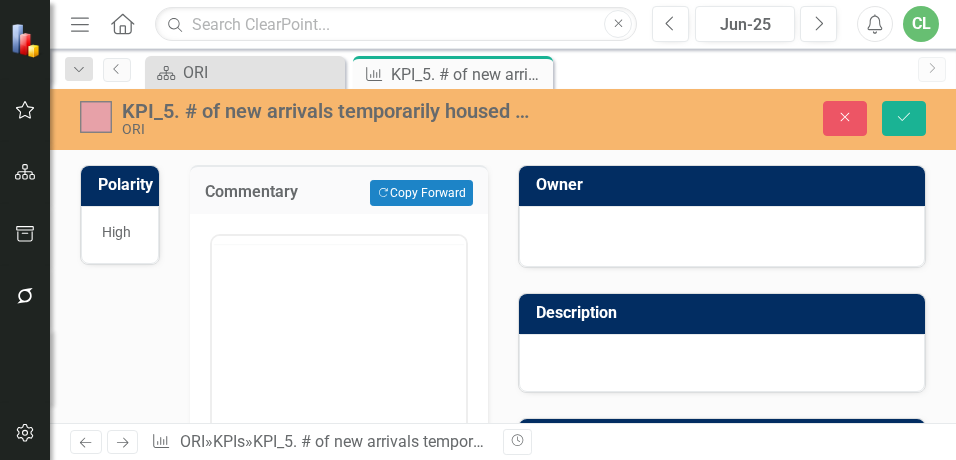 scroll, scrollTop: 0, scrollLeft: 0, axis: both 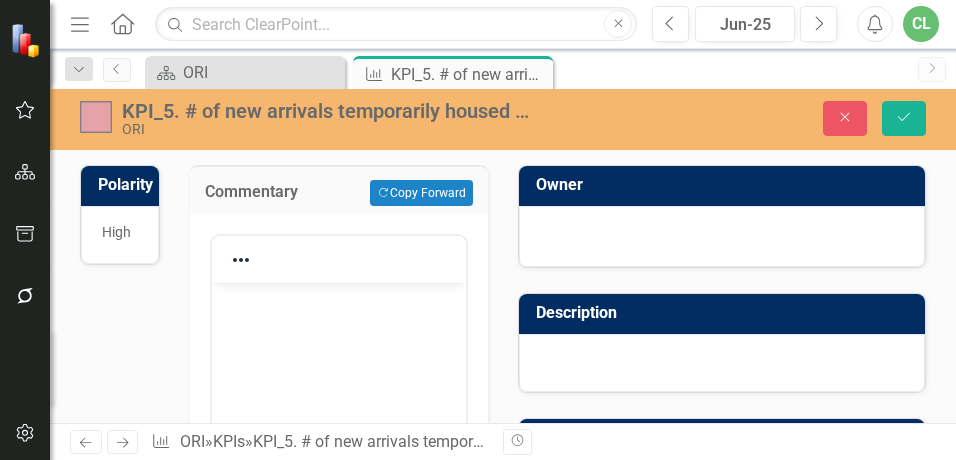 click at bounding box center (338, 300) 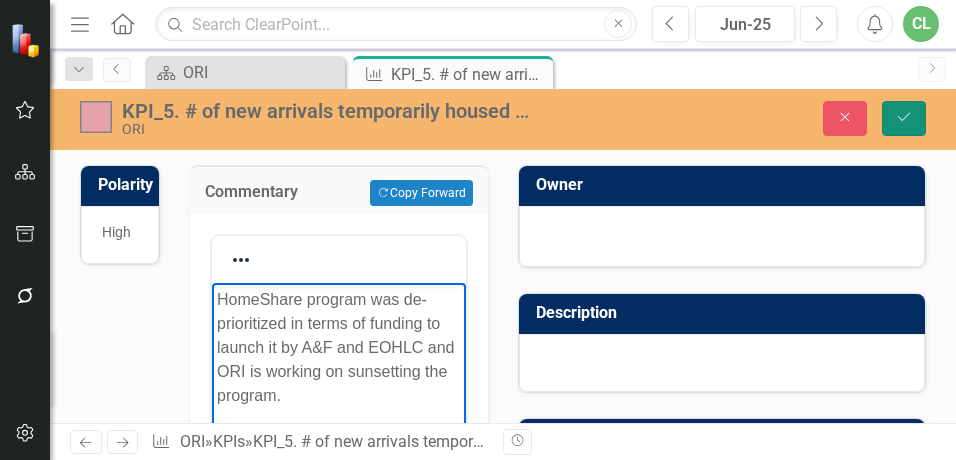 click on "Save" at bounding box center [904, 118] 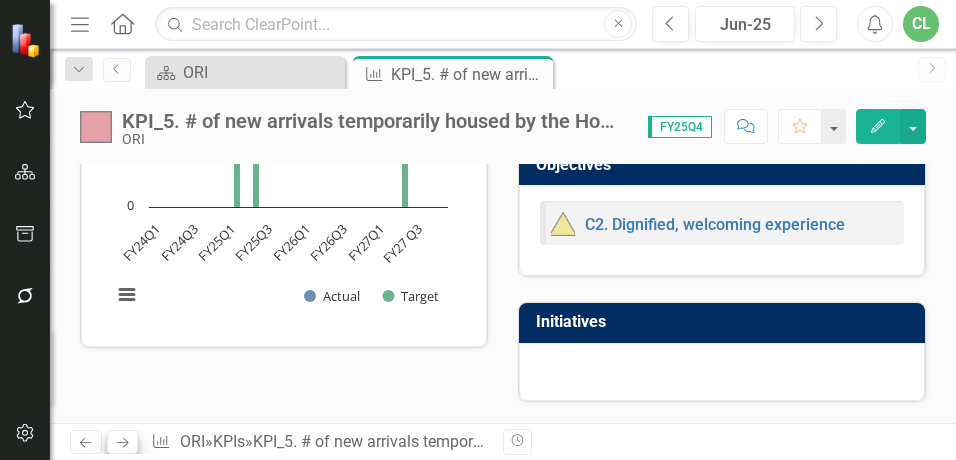 scroll, scrollTop: 400, scrollLeft: 0, axis: vertical 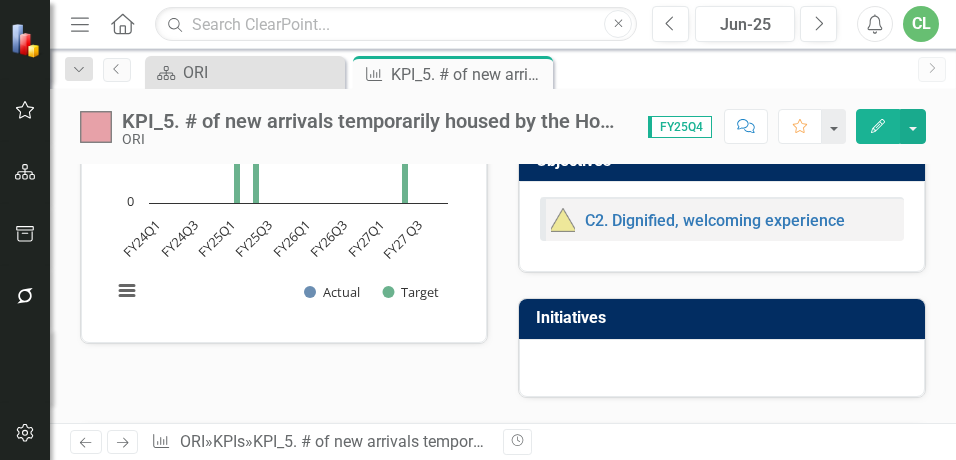 click 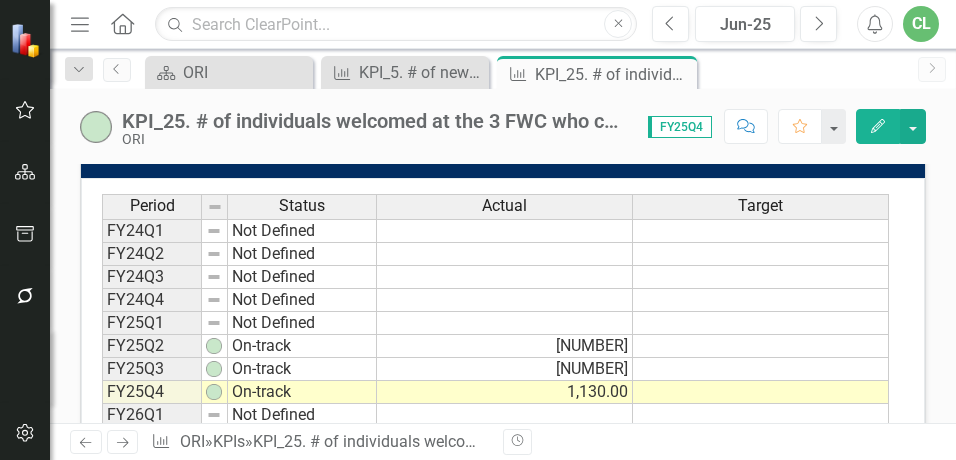 scroll, scrollTop: 750, scrollLeft: 0, axis: vertical 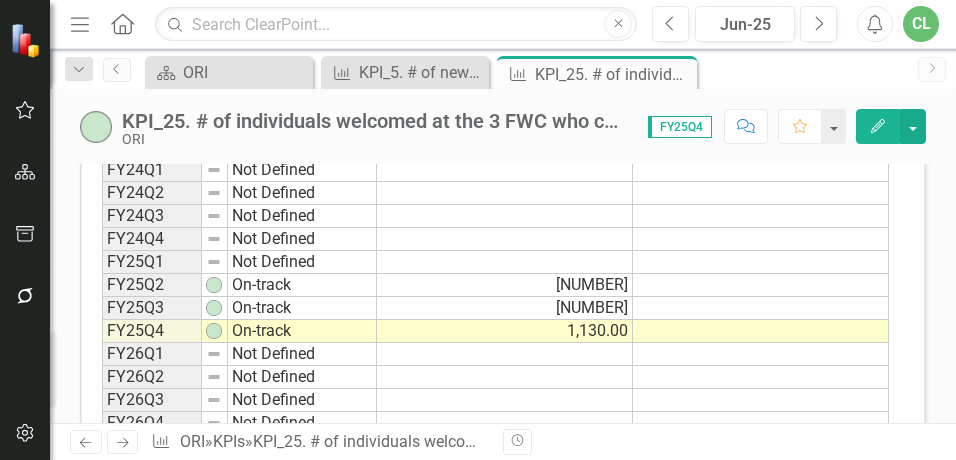 click on "Next" at bounding box center [123, 442] 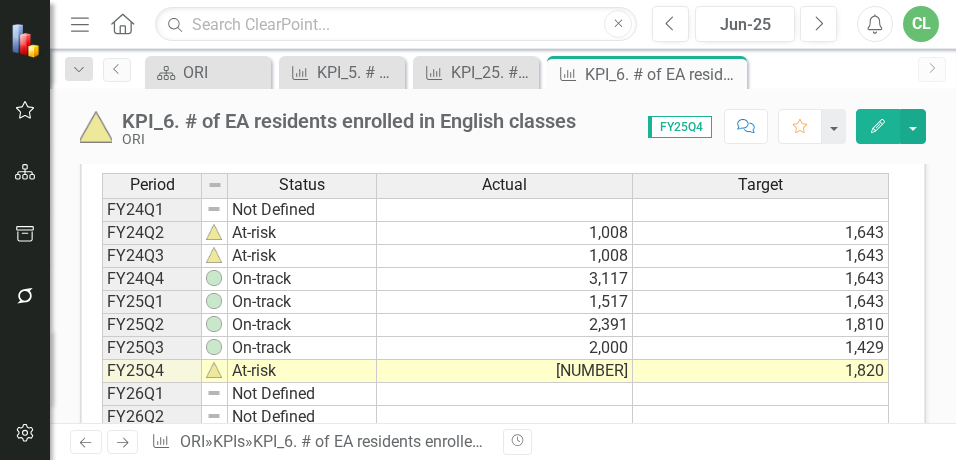 scroll, scrollTop: 850, scrollLeft: 0, axis: vertical 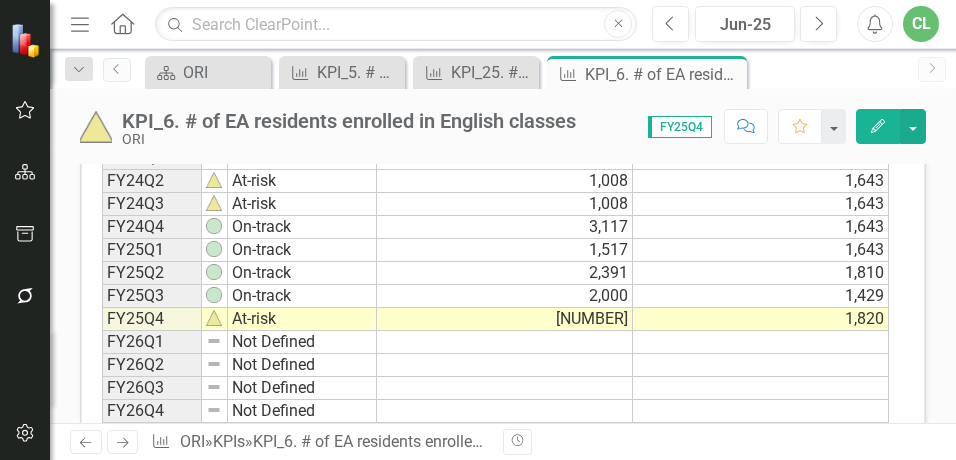 click on "Next" 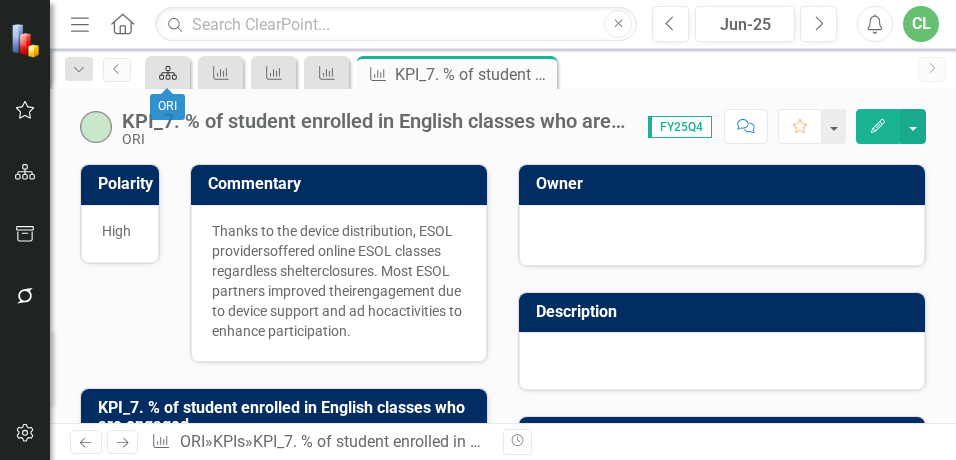 click 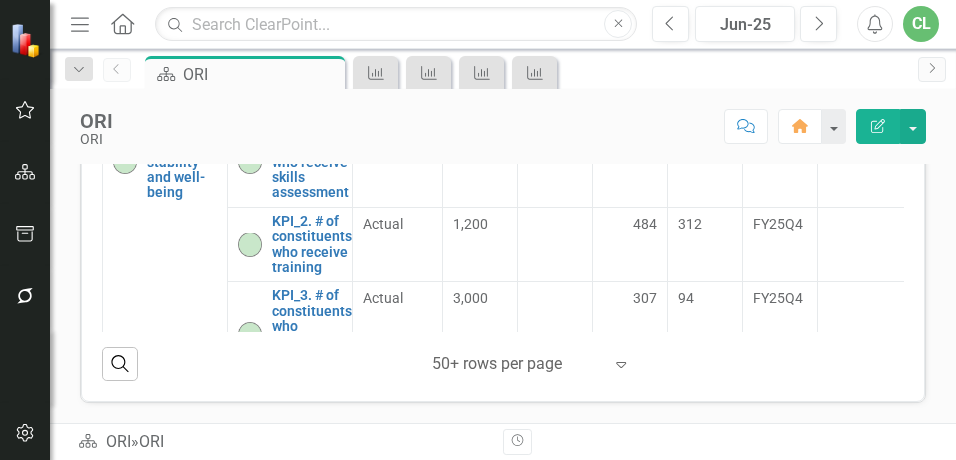scroll, scrollTop: 950, scrollLeft: 0, axis: vertical 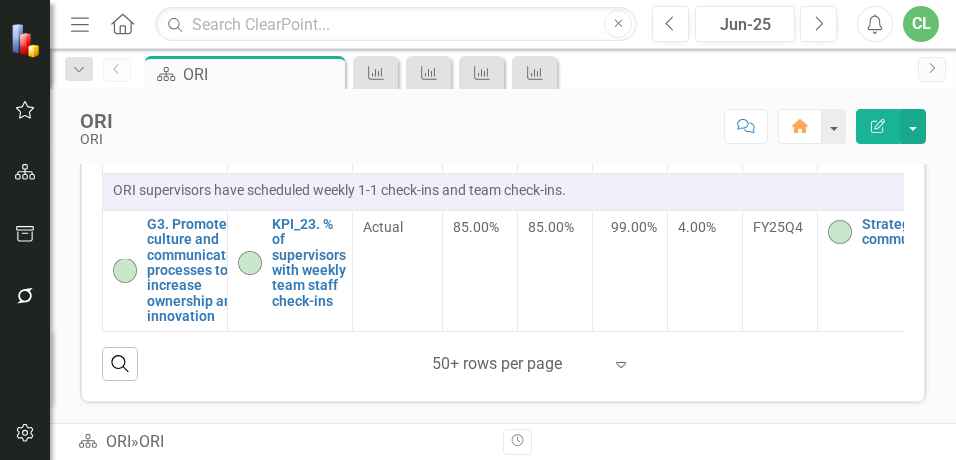 click 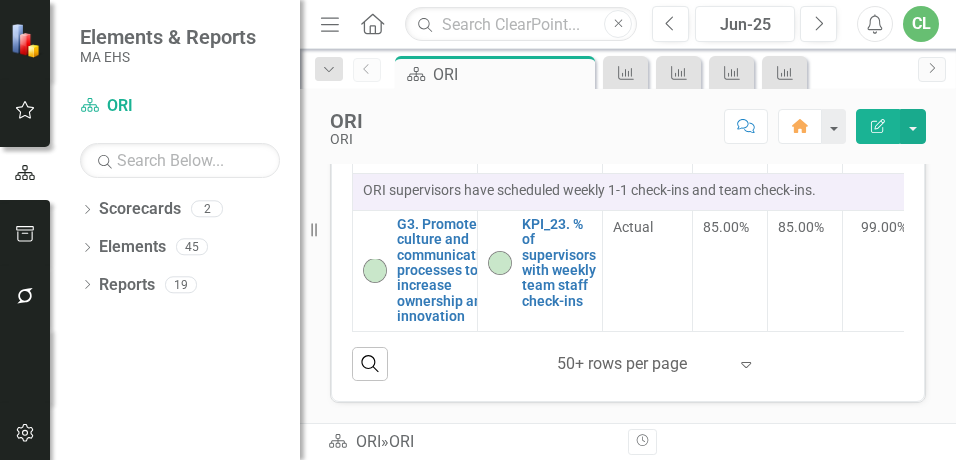 scroll, scrollTop: 899, scrollLeft: 0, axis: vertical 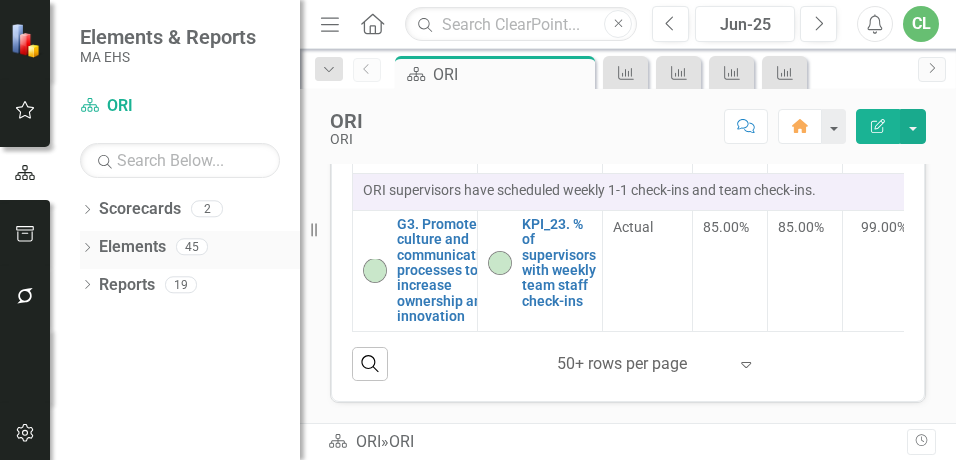 click on "Elements" at bounding box center (132, 247) 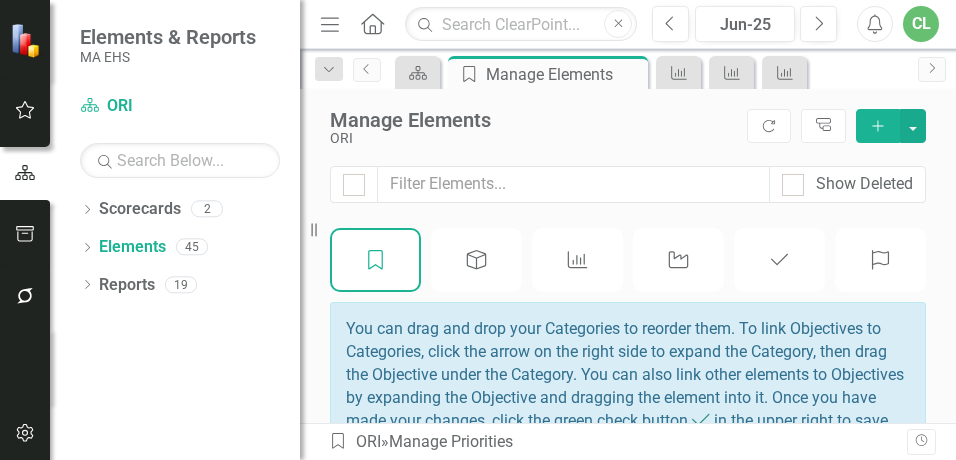 click on "Menu" 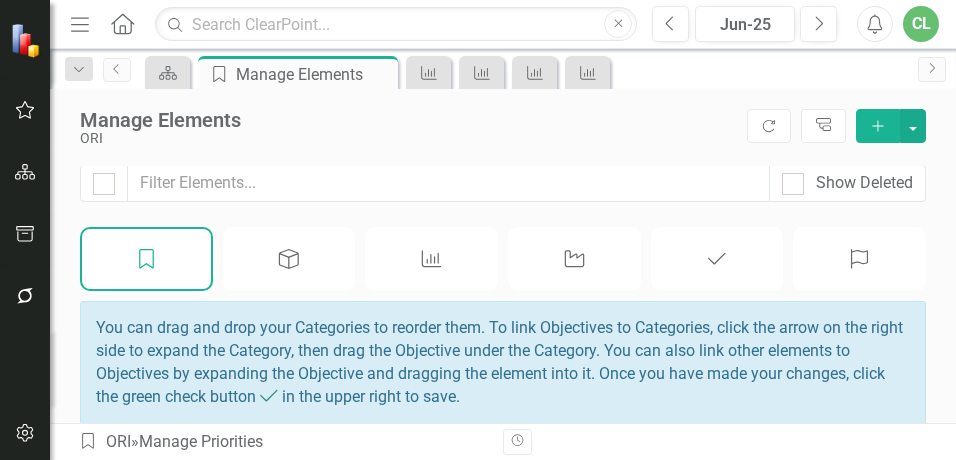 scroll, scrollTop: 0, scrollLeft: 0, axis: both 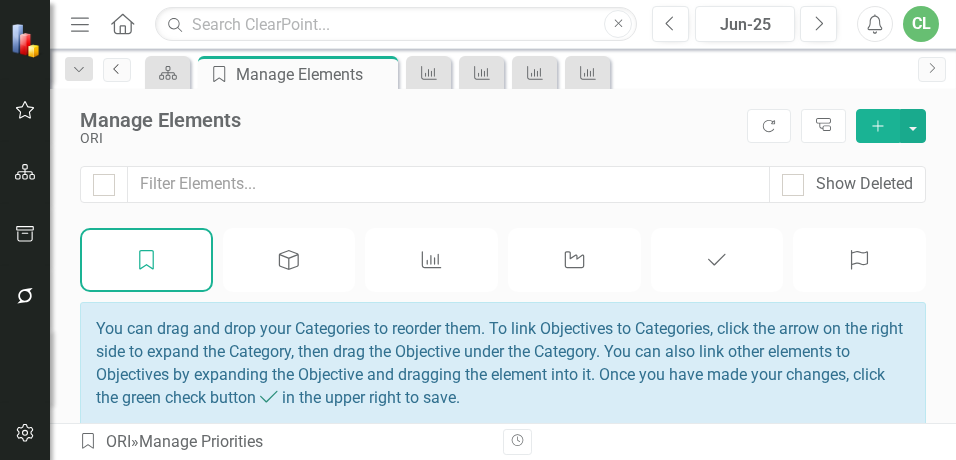 click on "Previous" 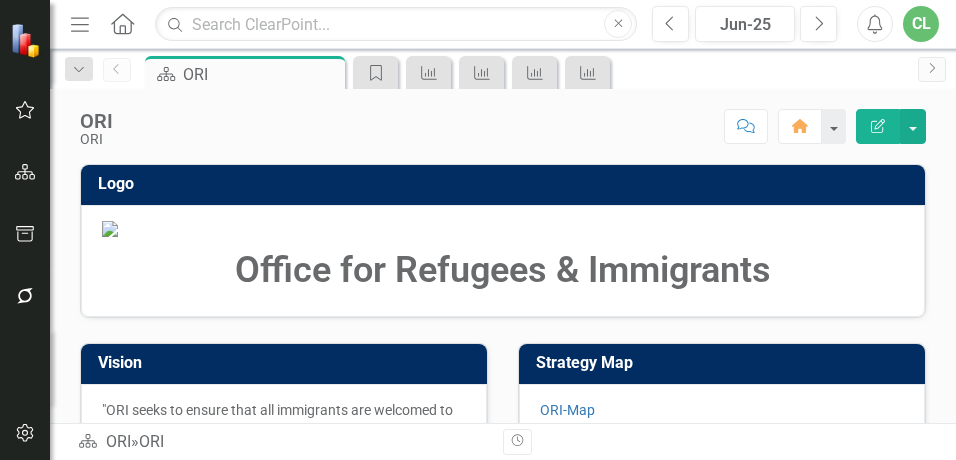 click on "Menu" 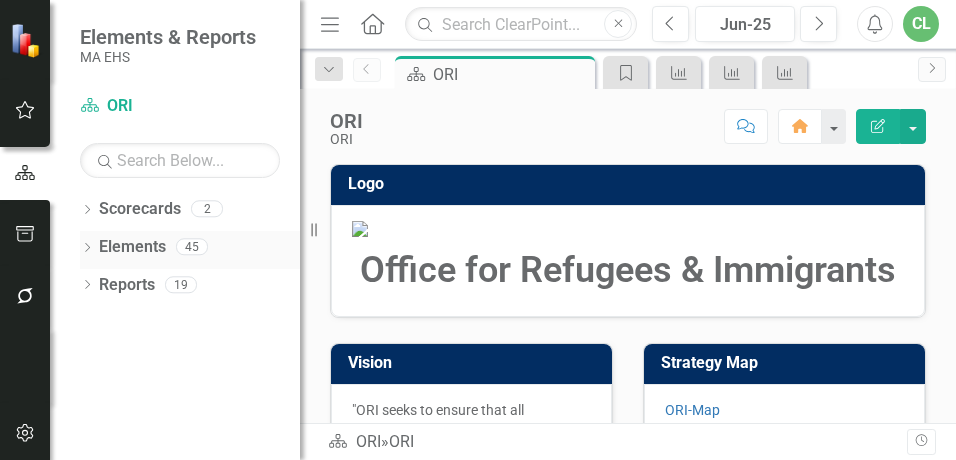 click on "Elements" at bounding box center (132, 247) 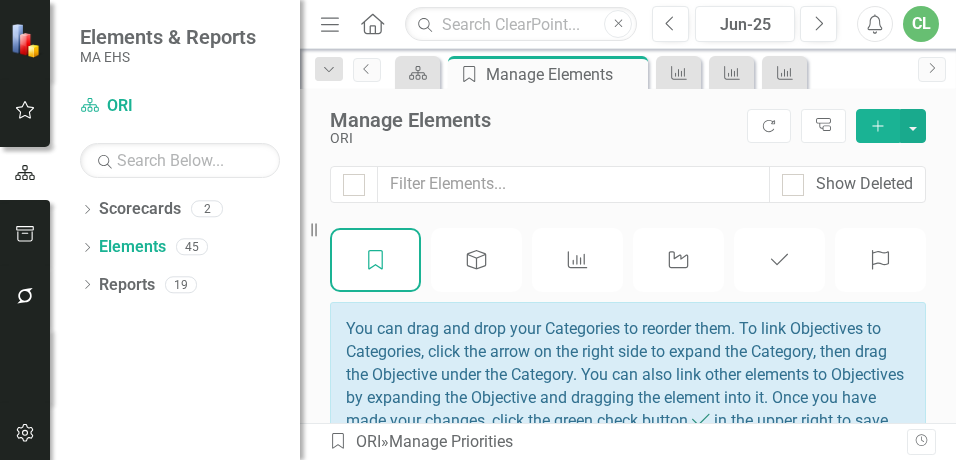 click on "Menu" 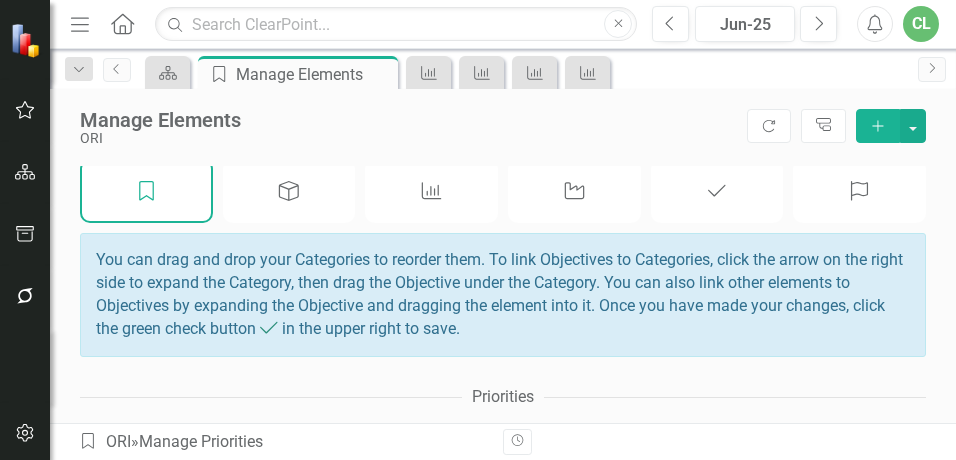 scroll, scrollTop: 50, scrollLeft: 0, axis: vertical 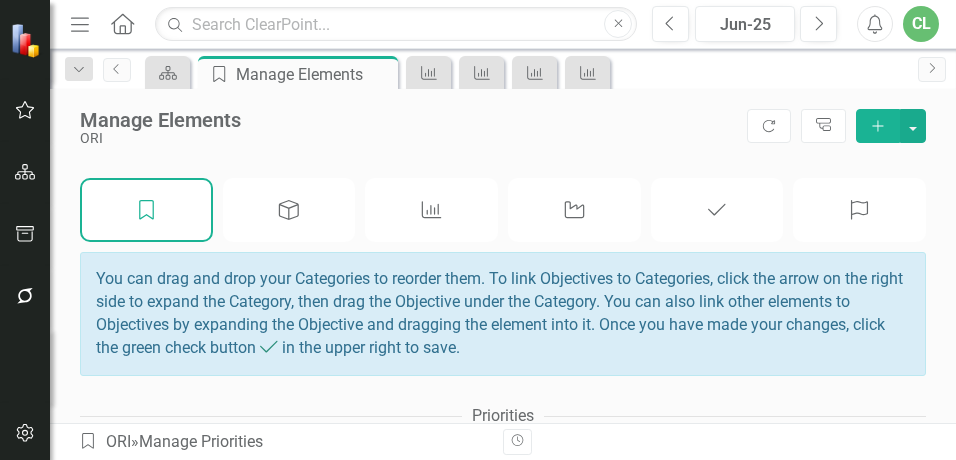 click on "Objective" 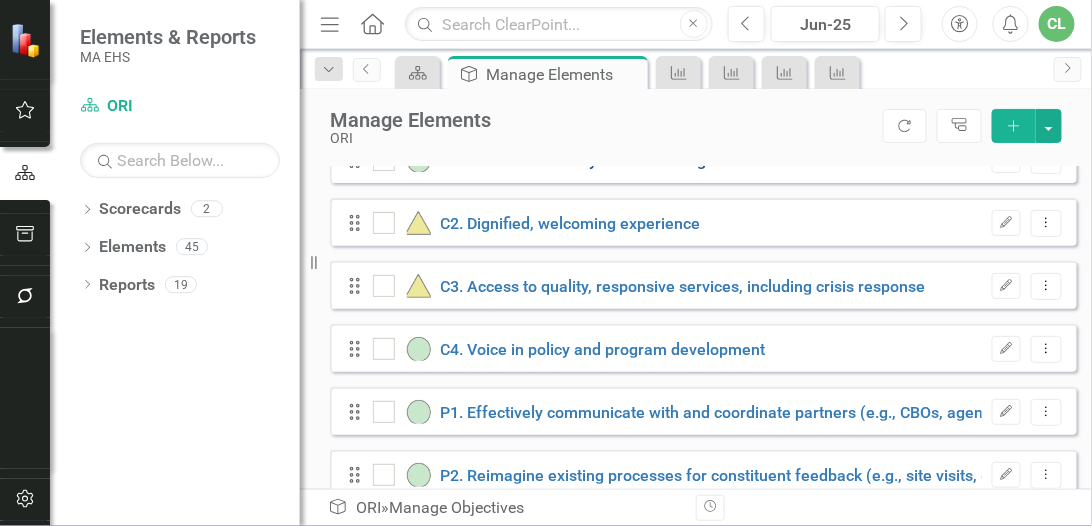 scroll, scrollTop: 162, scrollLeft: 0, axis: vertical 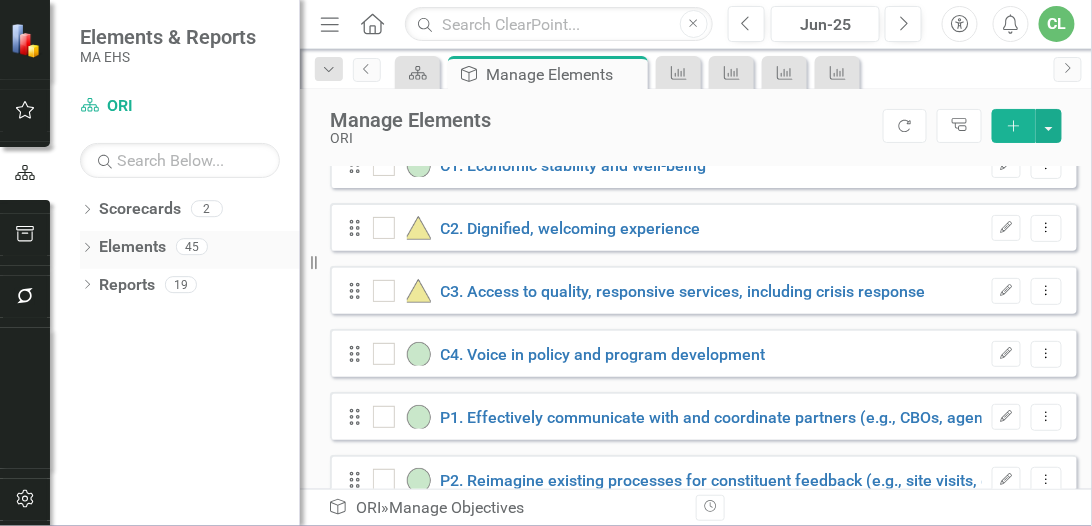 click on "Dropdown Elements 45" at bounding box center [190, 250] 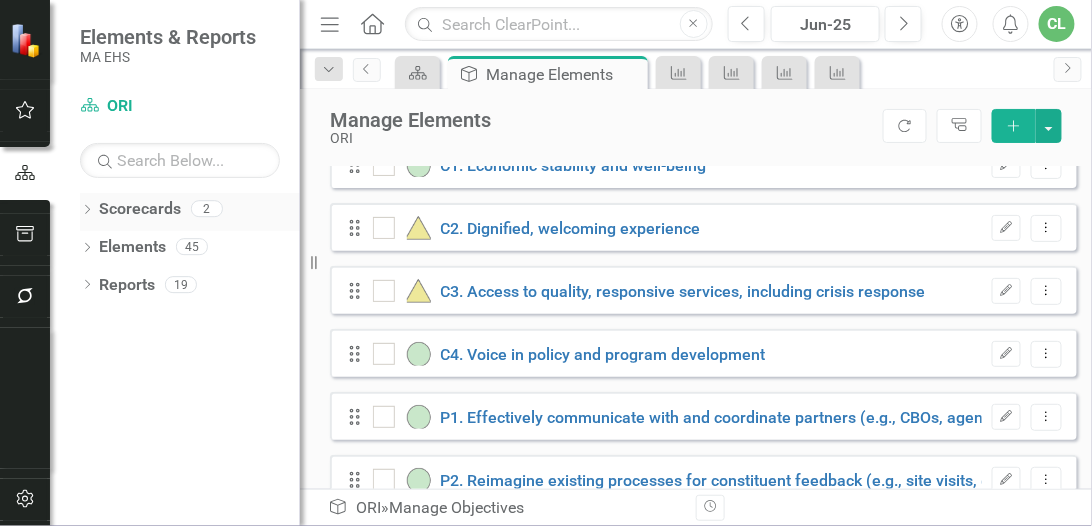 click on "Dropdown Scorecards 2" at bounding box center (190, 212) 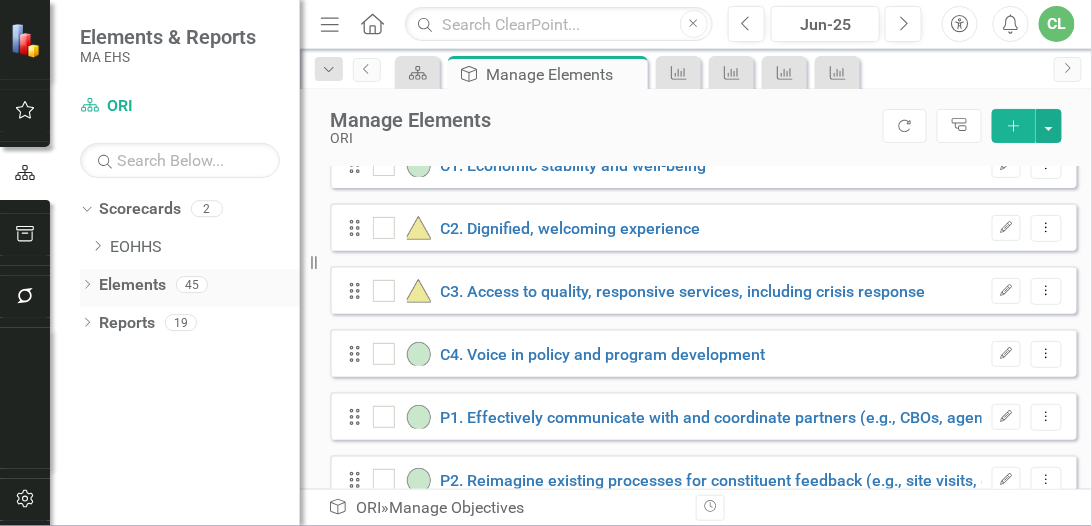 click on "Dropdown Elements 45" at bounding box center (190, 288) 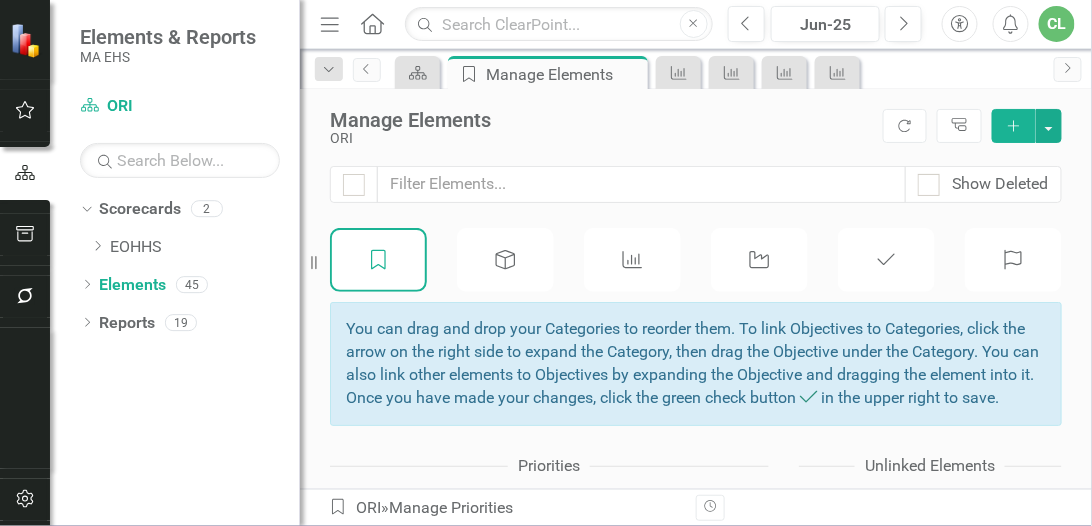 click on "KPI" at bounding box center [632, 260] 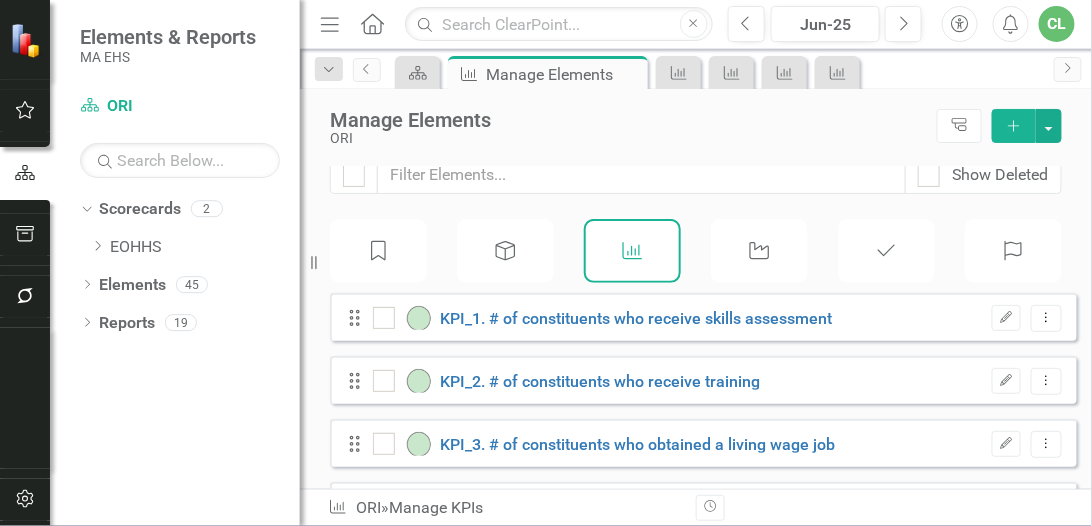 scroll, scrollTop: 0, scrollLeft: 0, axis: both 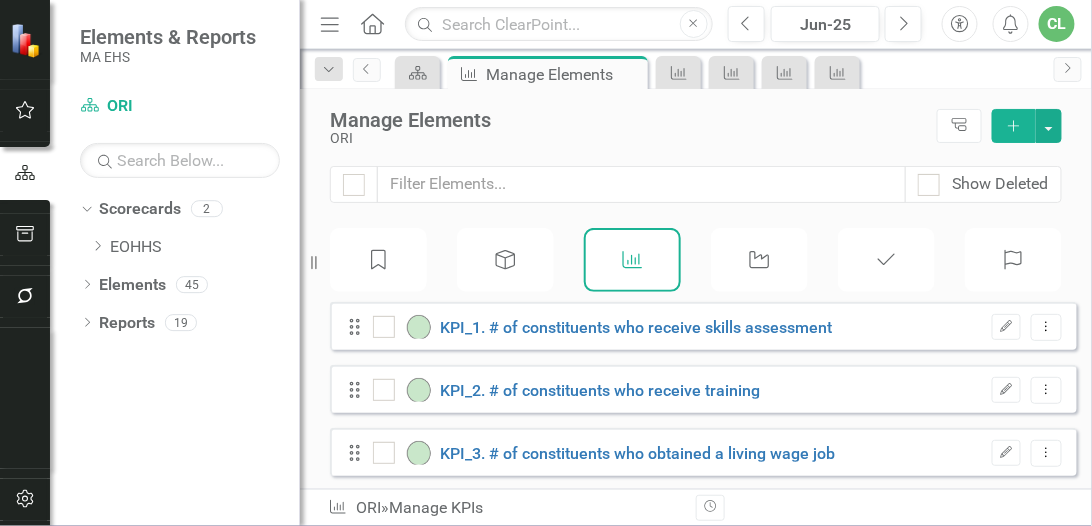 click on "Initiative" 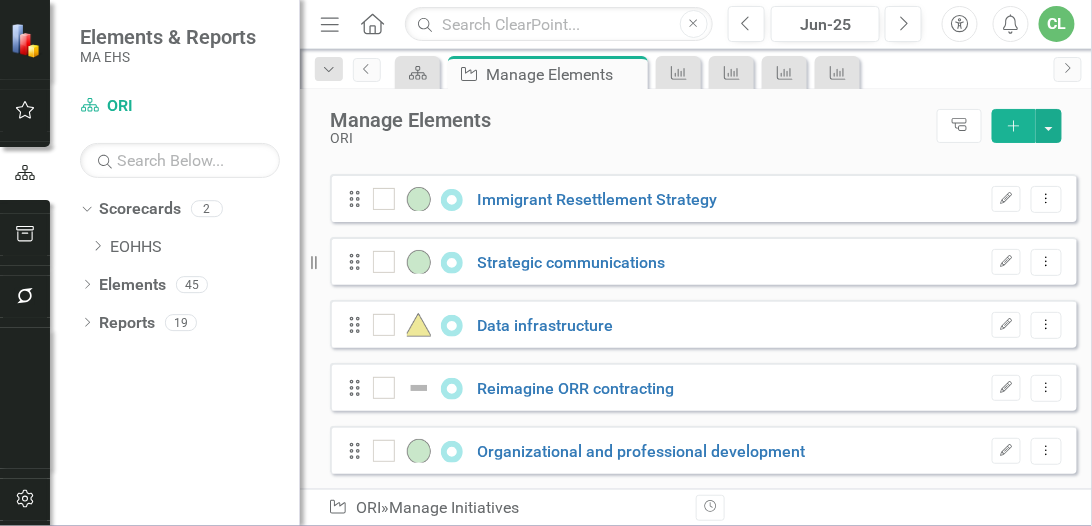 scroll, scrollTop: 141, scrollLeft: 0, axis: vertical 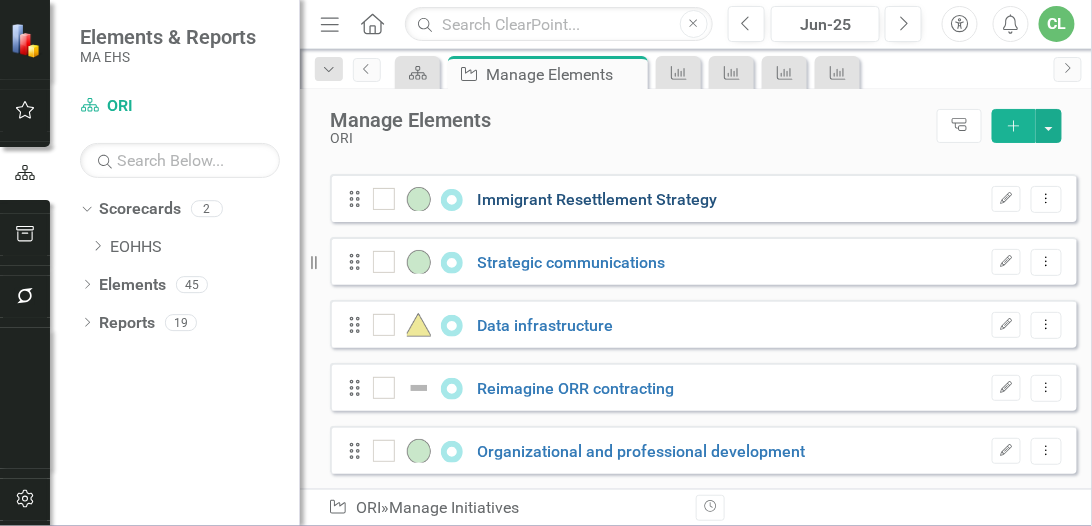 click on "Immigrant Resettlement Strategy" at bounding box center (598, 199) 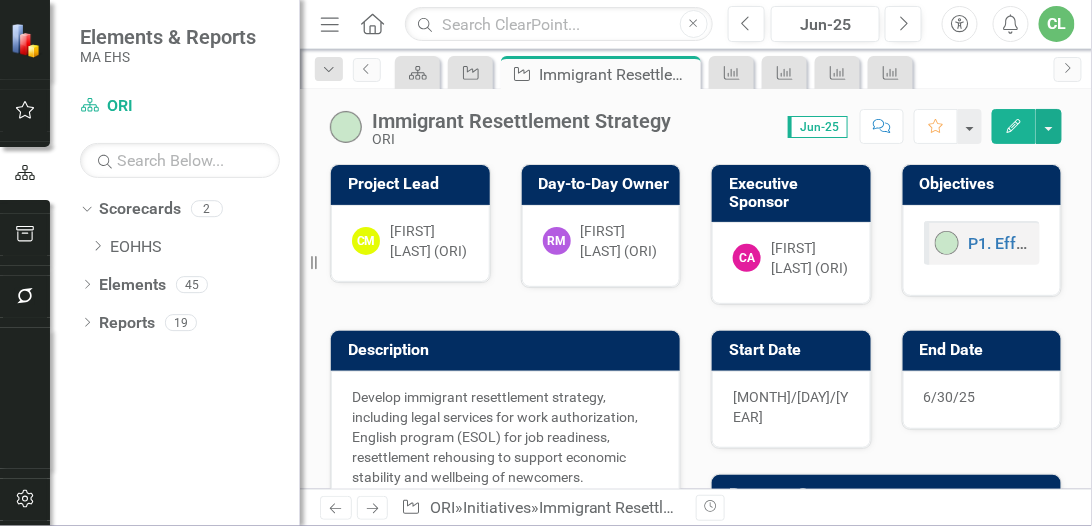 checkbox on "true" 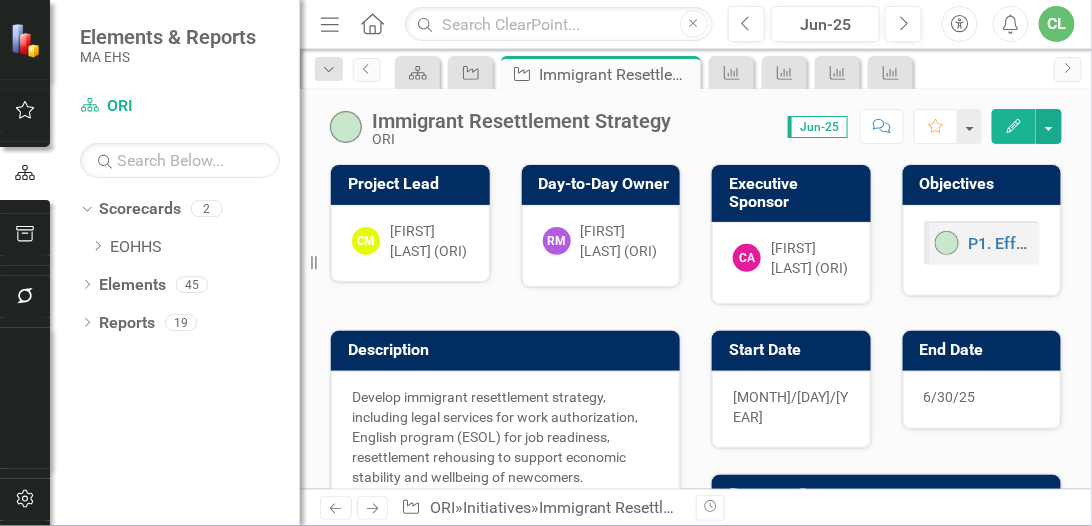 click 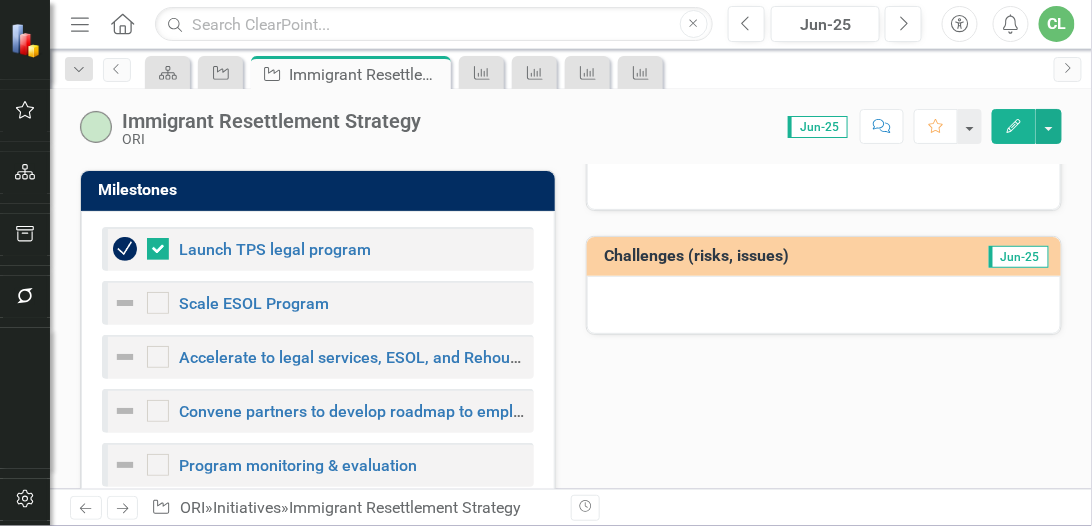scroll, scrollTop: 378, scrollLeft: 0, axis: vertical 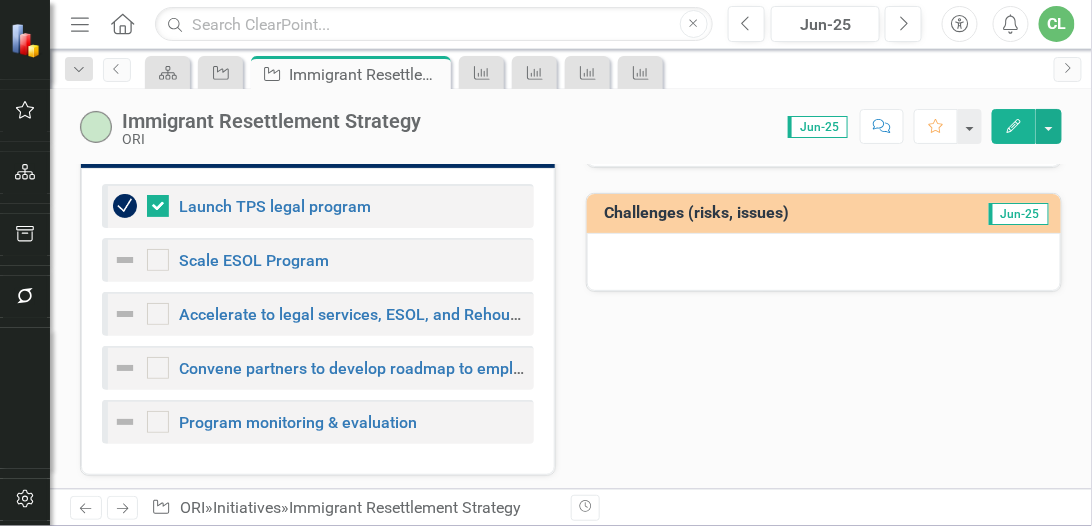 click at bounding box center (125, 260) 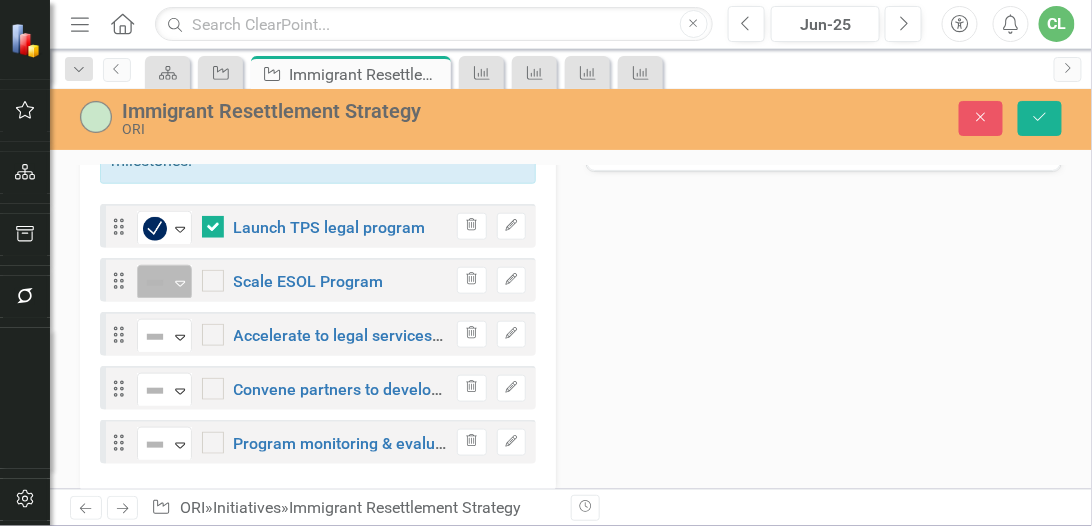 scroll, scrollTop: 501, scrollLeft: 0, axis: vertical 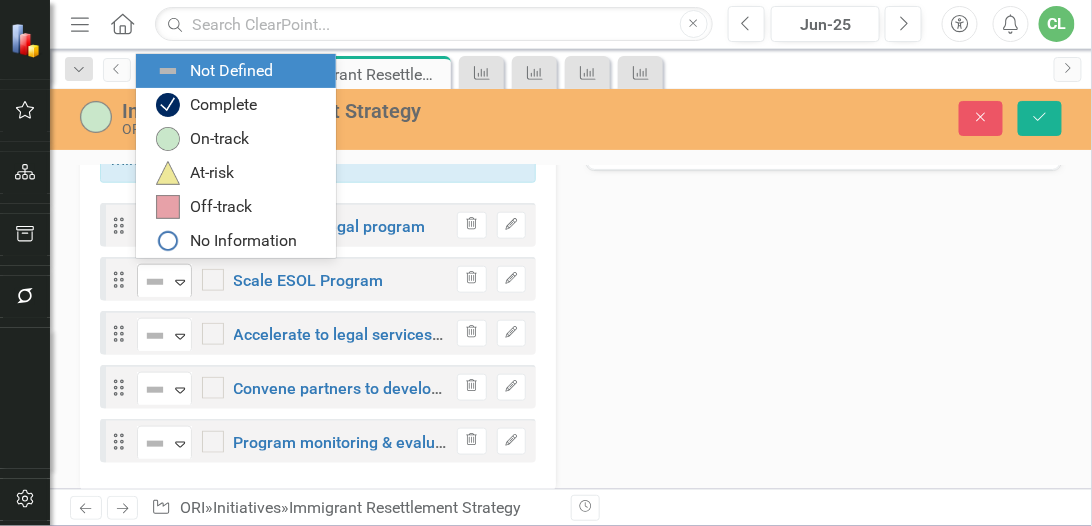 click on "Expand" 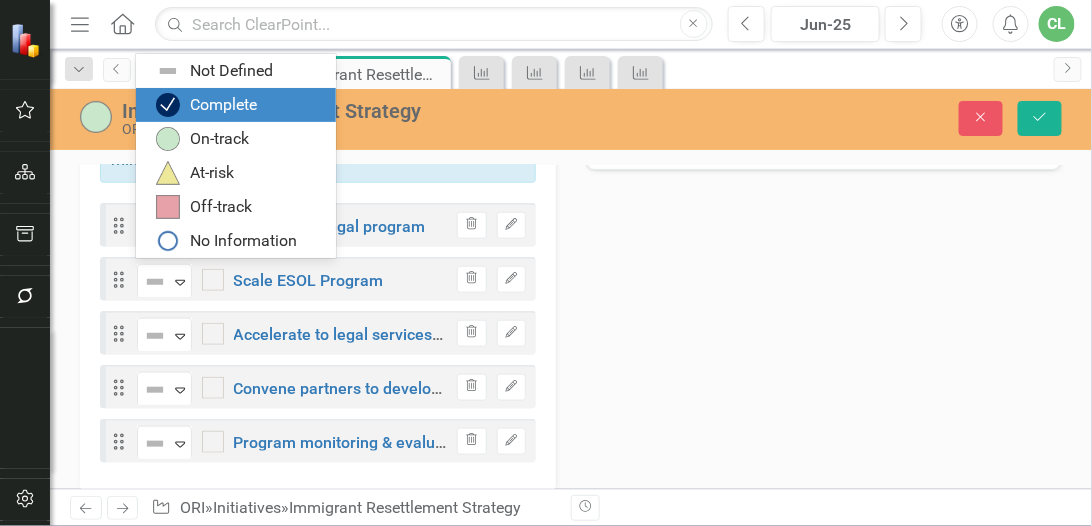 click on "Complete" at bounding box center (223, 105) 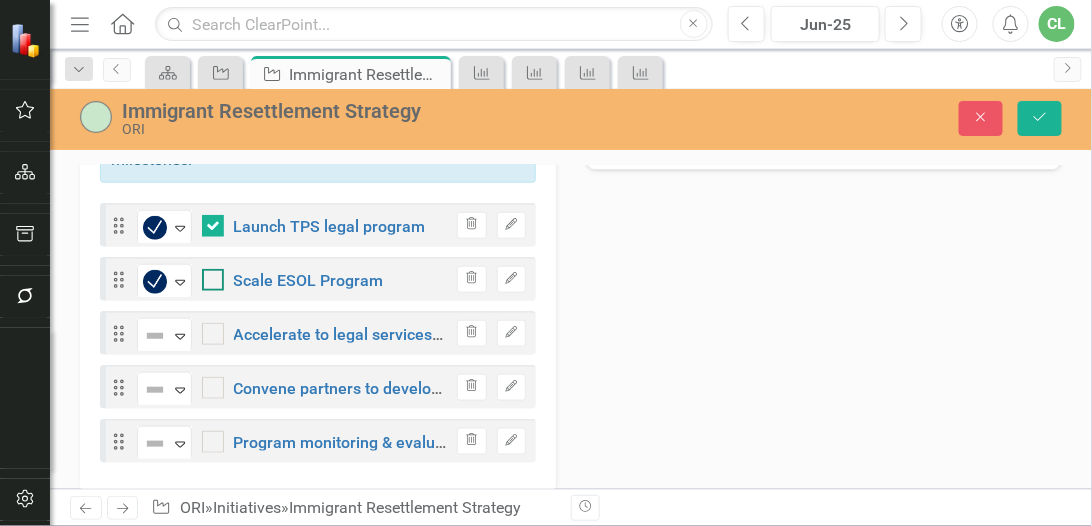 click at bounding box center [208, 275] 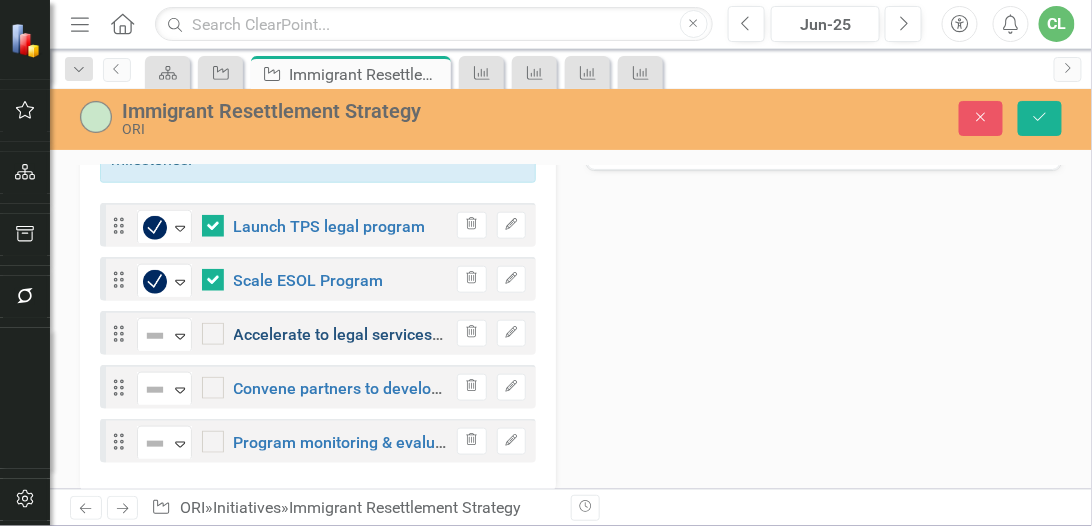 click on "Accelerate to legal services, ESOL, and Rehousing opportunities" at bounding box center [464, 334] 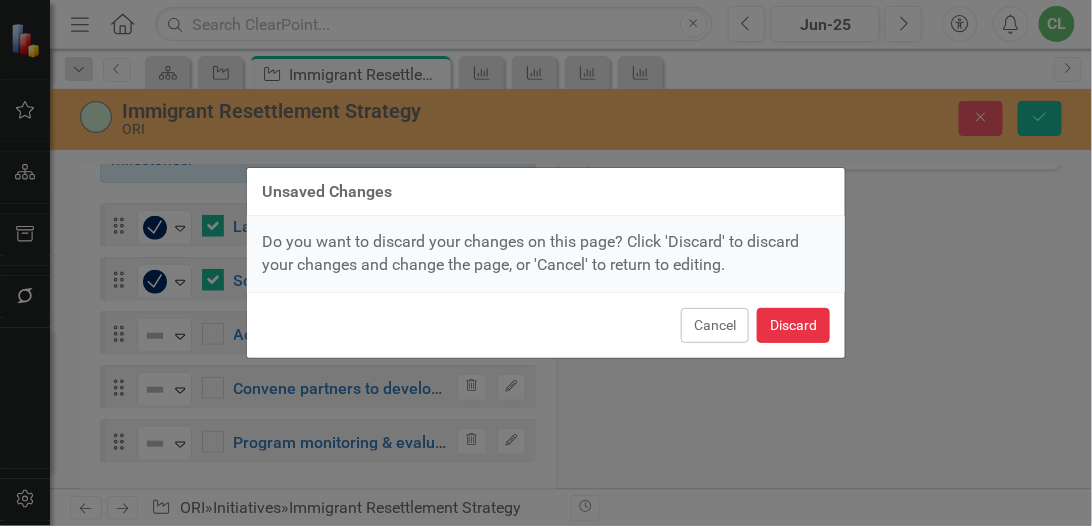 click on "Discard" at bounding box center [793, 325] 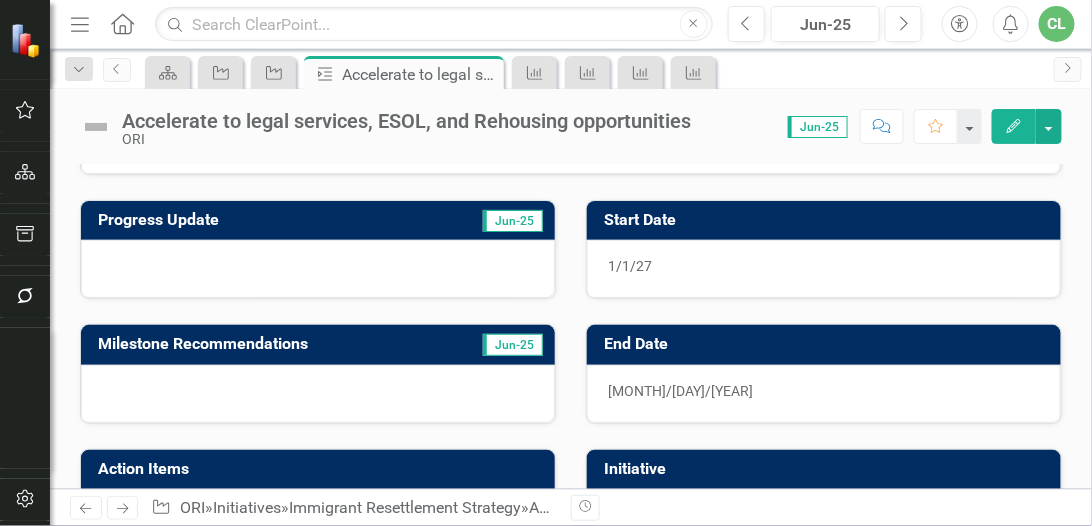 scroll, scrollTop: 0, scrollLeft: 0, axis: both 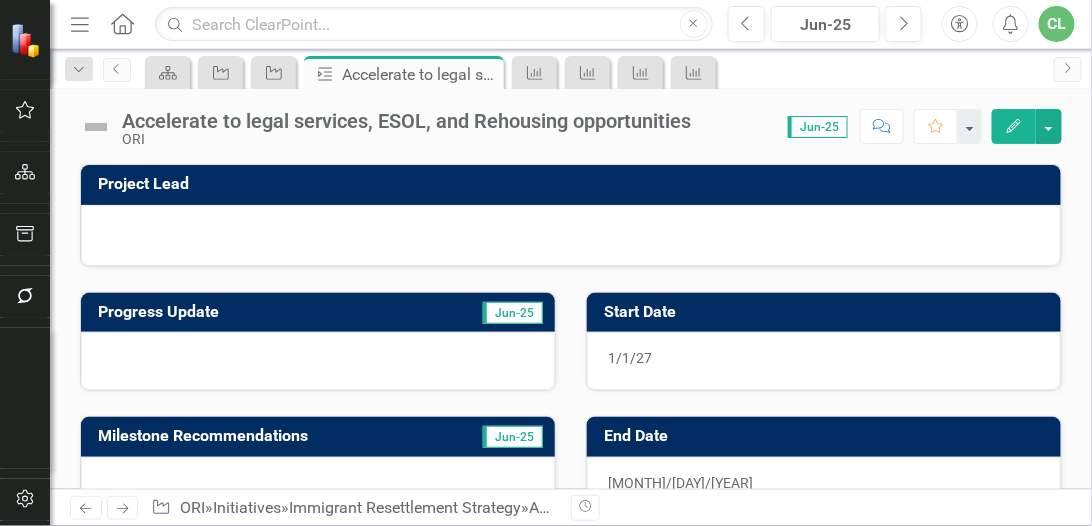 click at bounding box center (96, 127) 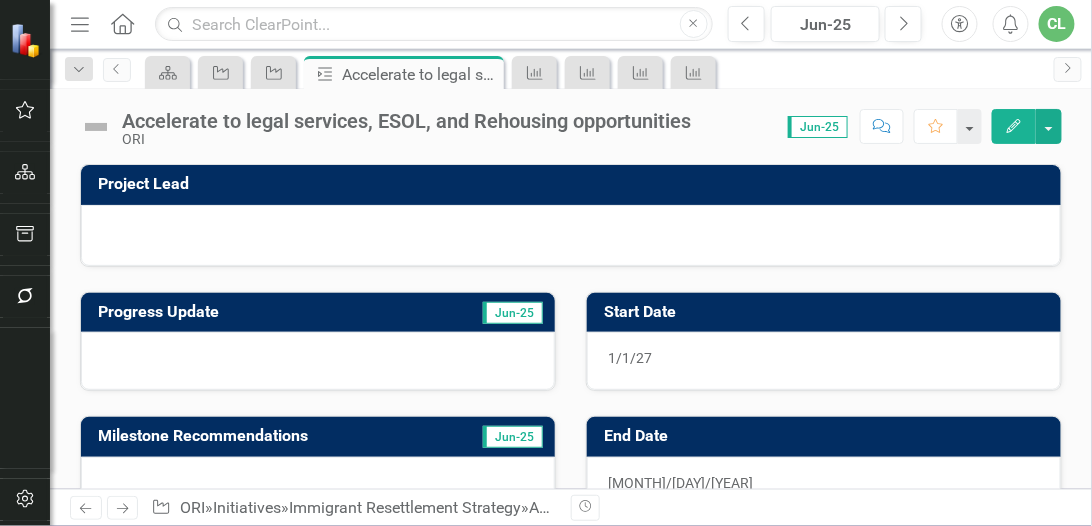 click at bounding box center [96, 127] 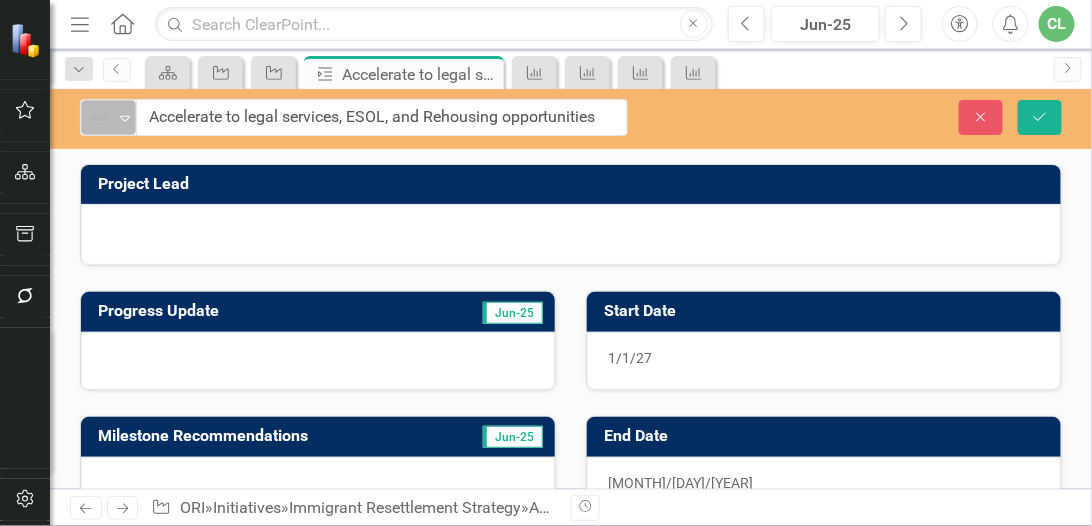 click on "Expand" 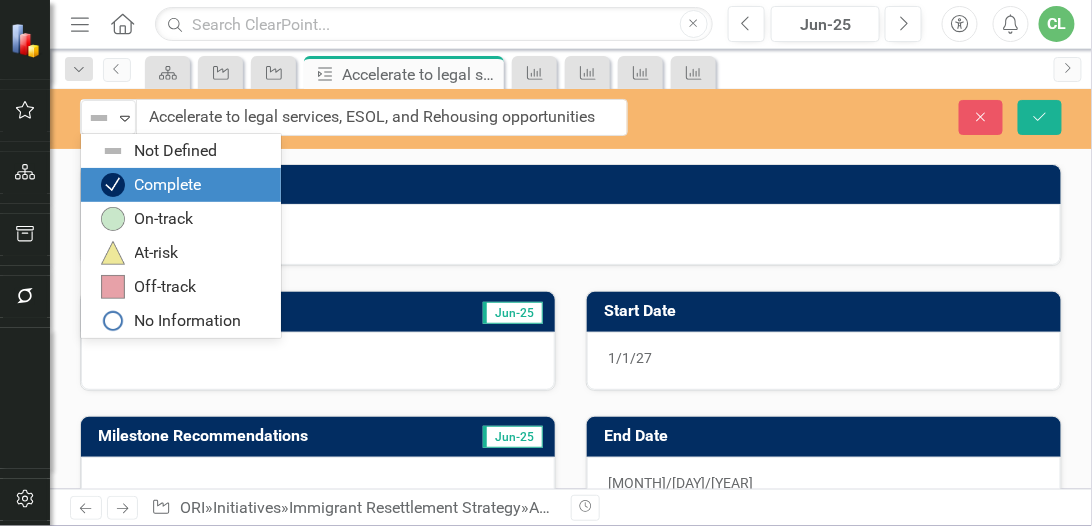 click on "Complete" at bounding box center [168, 185] 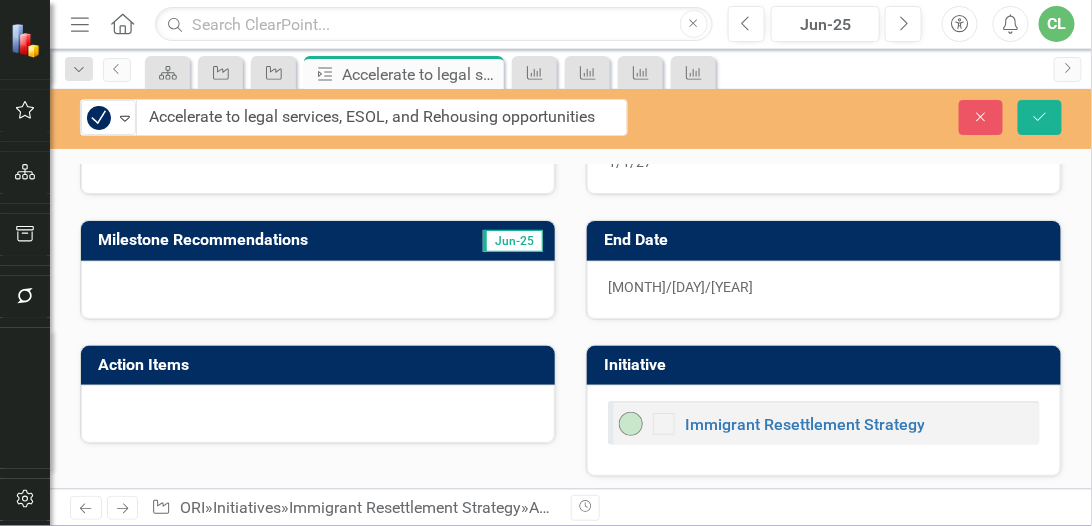 scroll, scrollTop: 0, scrollLeft: 0, axis: both 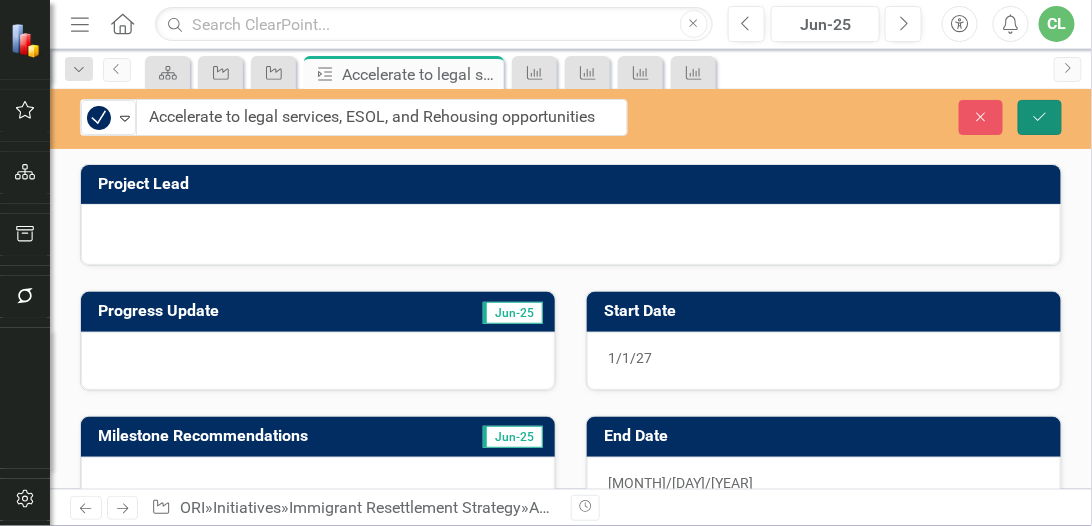 click on "Save" 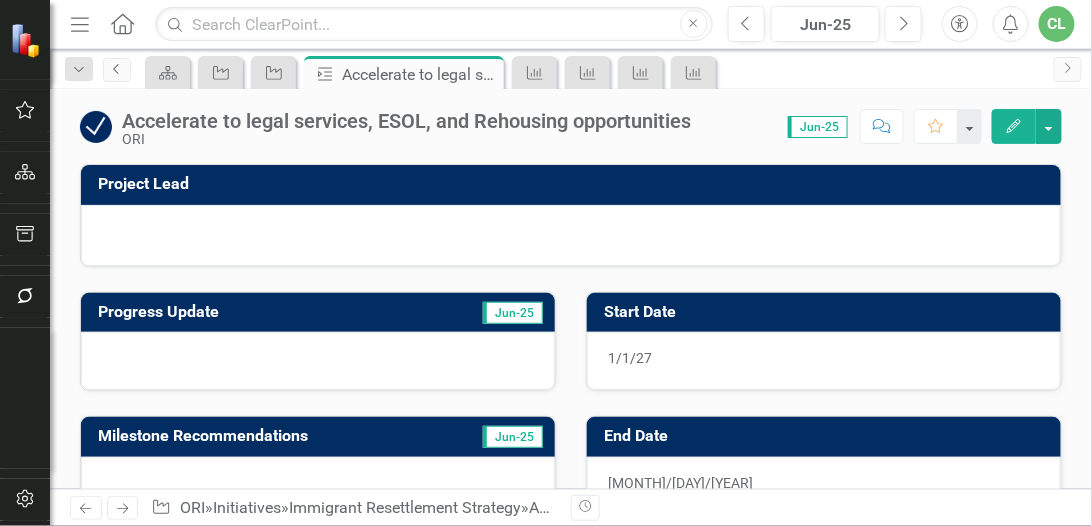 click on "Previous" at bounding box center [117, 70] 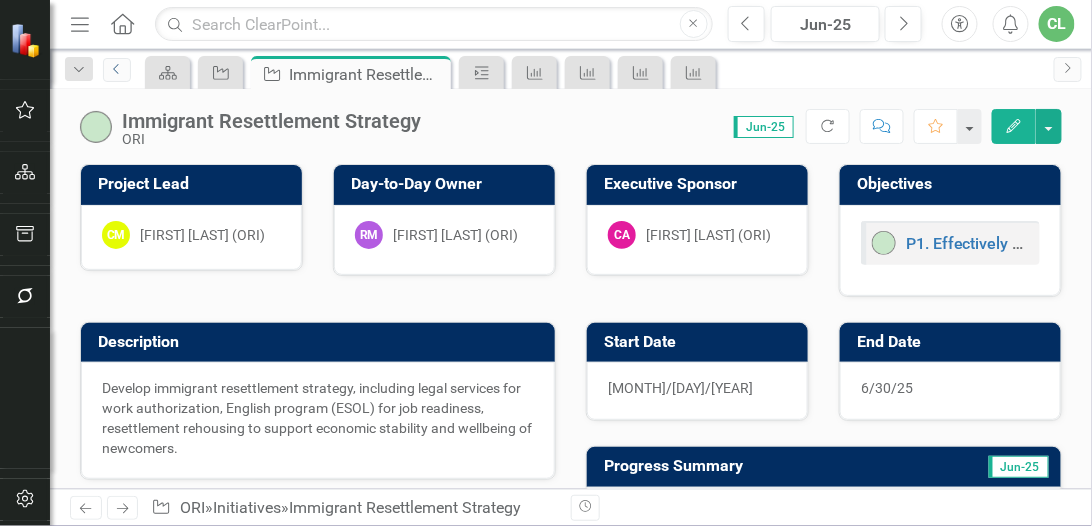 checkbox on "true" 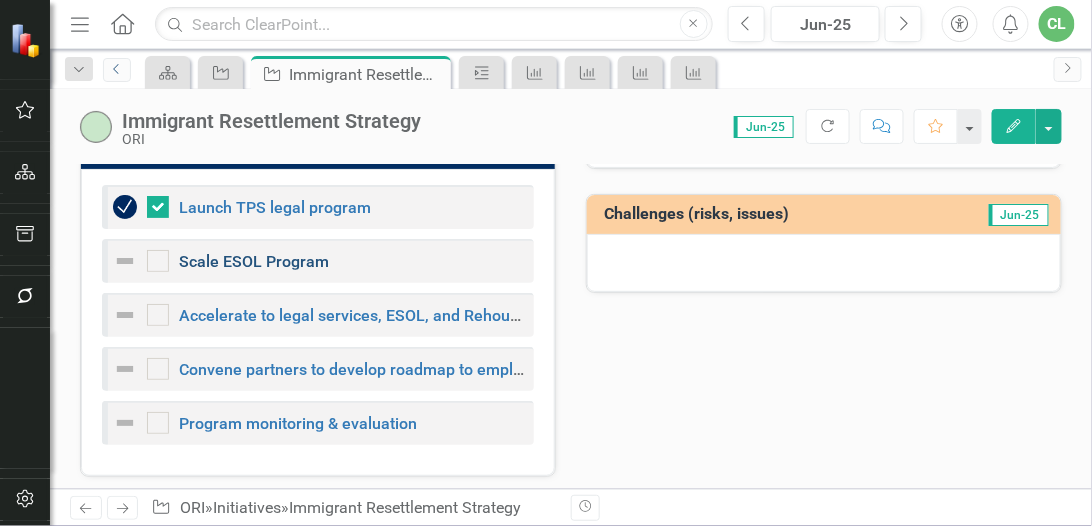 scroll, scrollTop: 378, scrollLeft: 0, axis: vertical 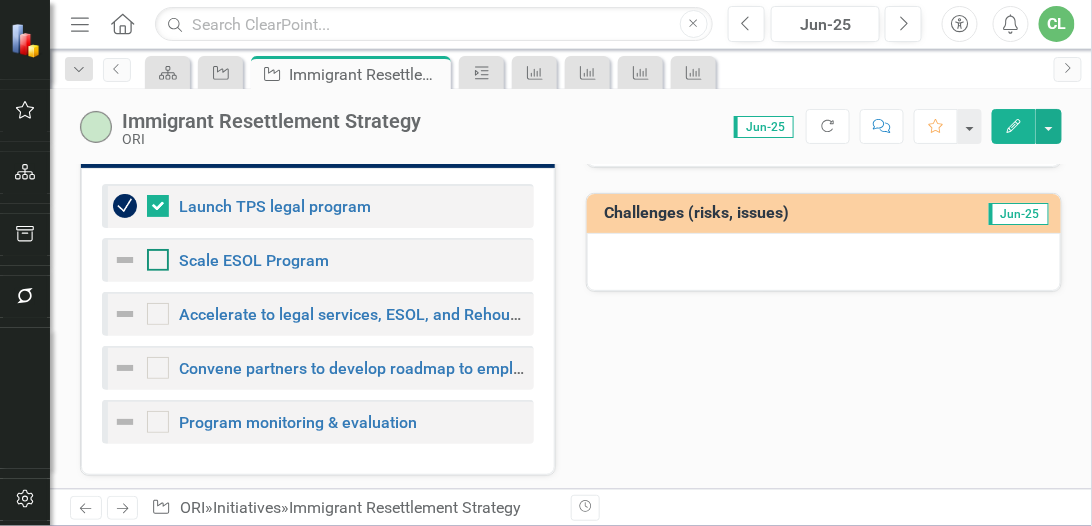click at bounding box center [153, 255] 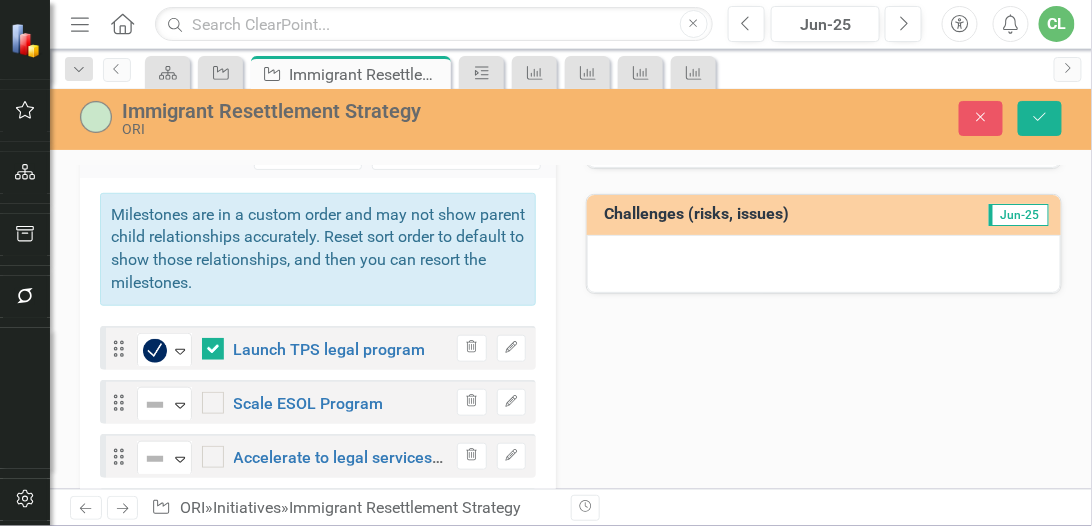 scroll, scrollTop: 386, scrollLeft: 0, axis: vertical 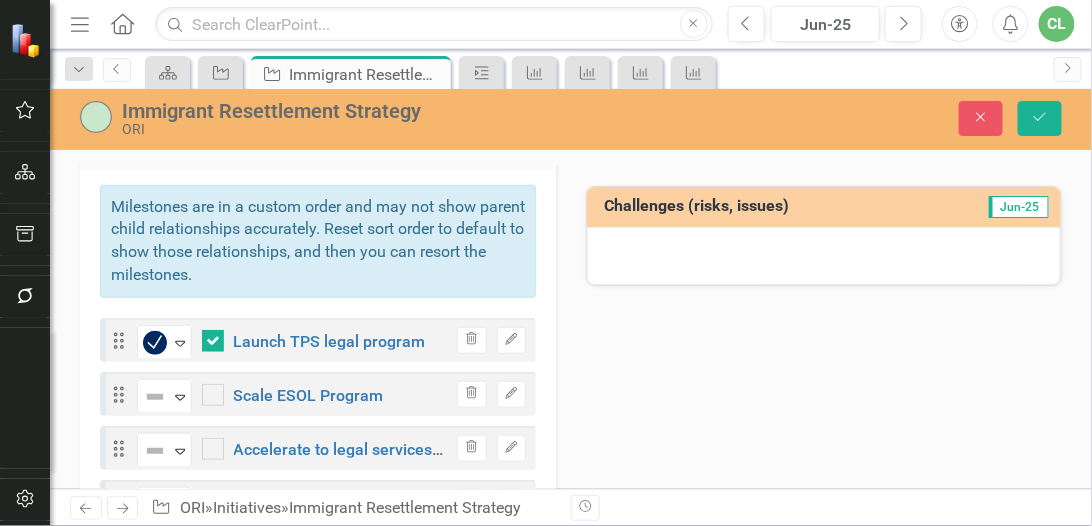 checkbox on "true" 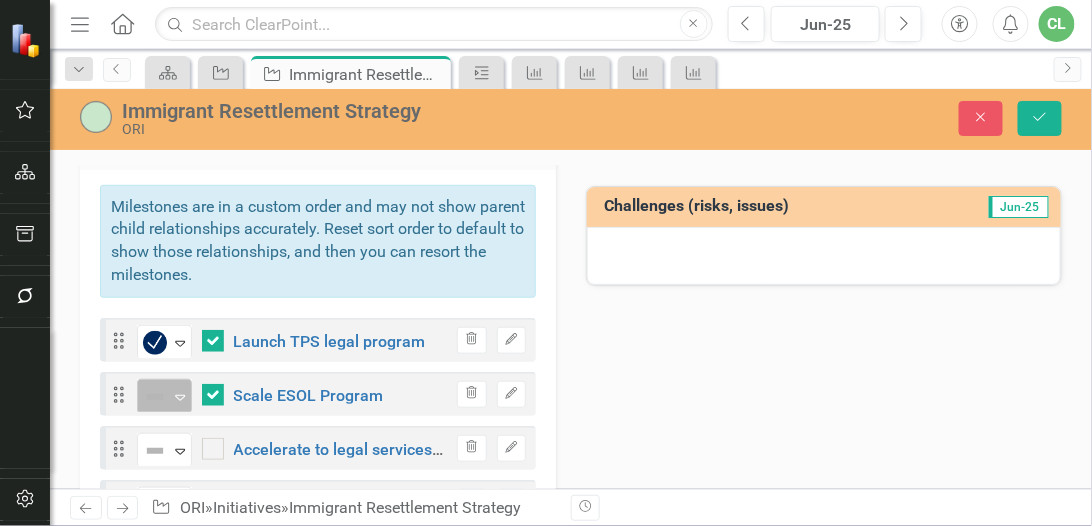click on "Not Defined" at bounding box center (156, 397) 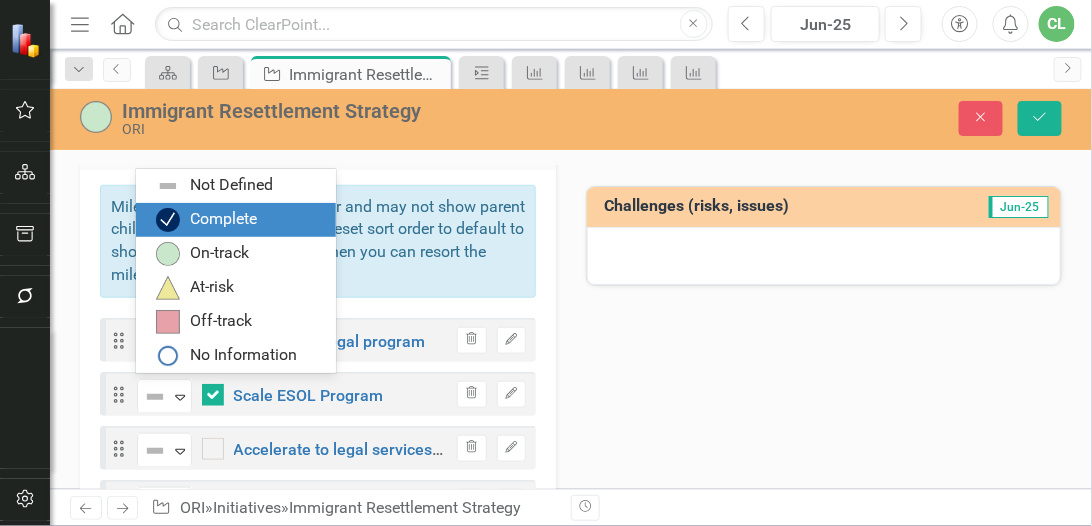 click on "Complete" at bounding box center (236, 220) 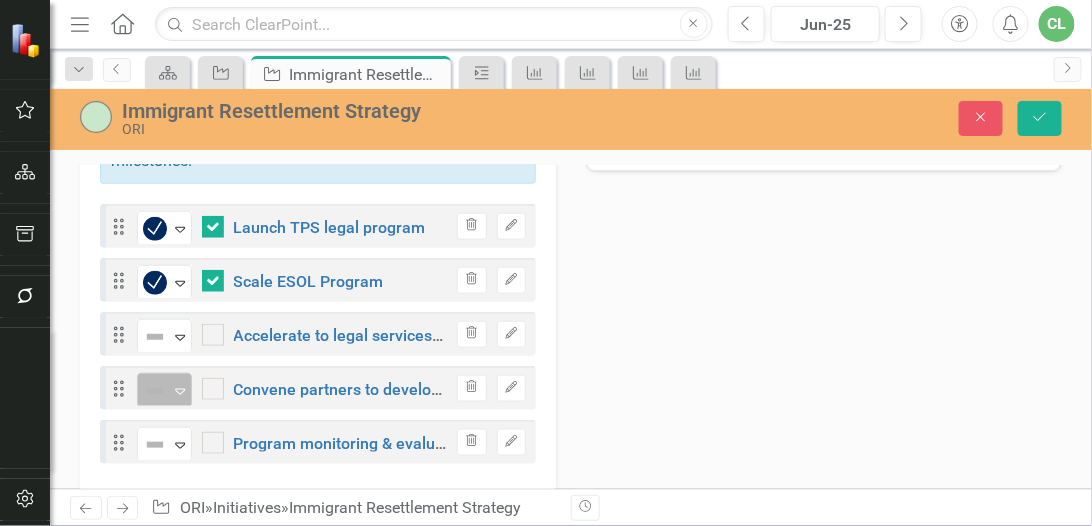 scroll, scrollTop: 501, scrollLeft: 0, axis: vertical 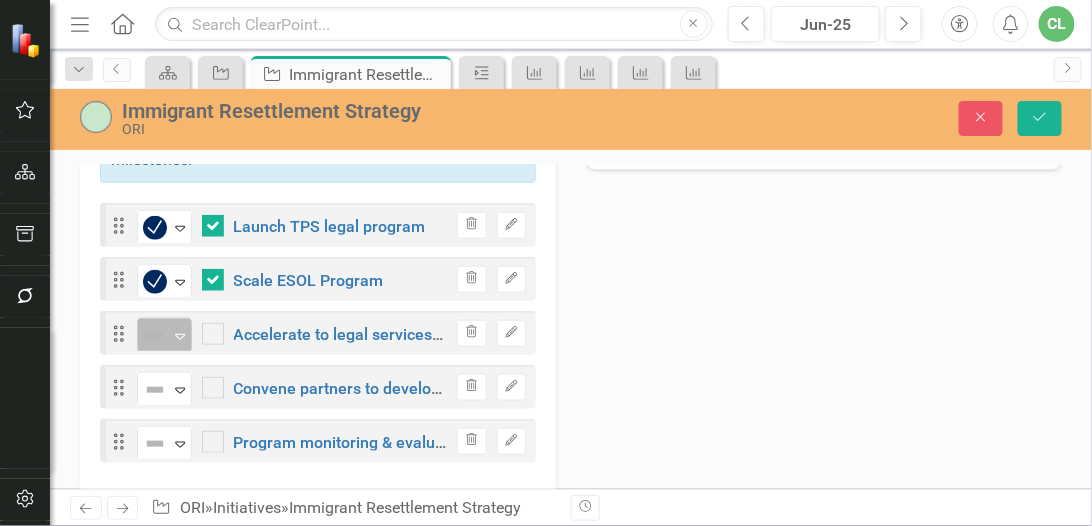click on "Expand" 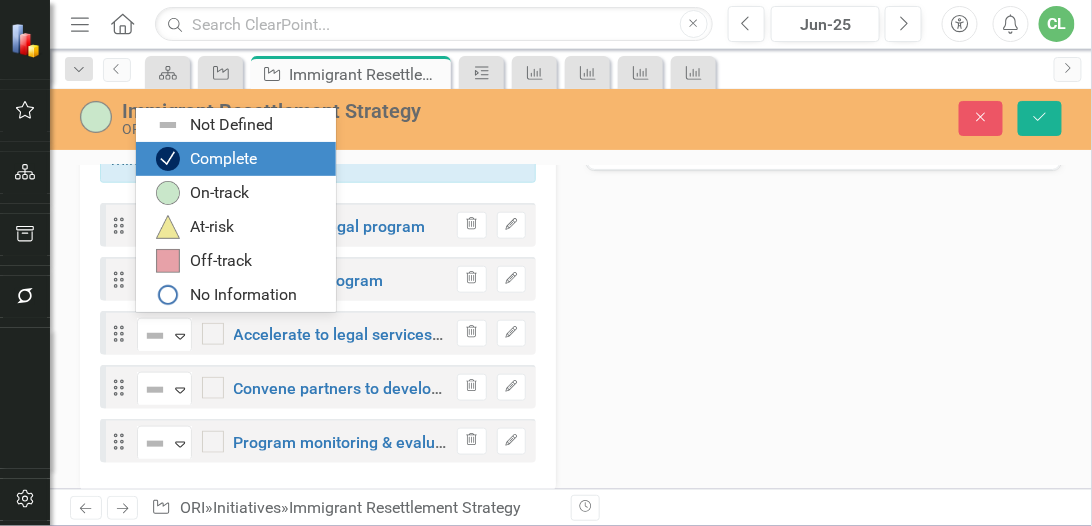 click on "Complete" at bounding box center [223, 159] 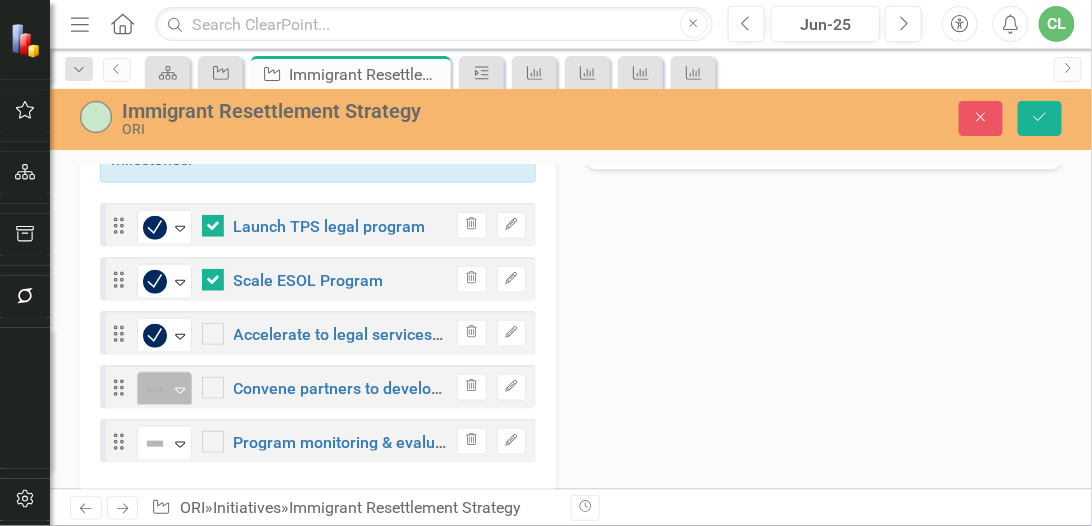click on "Expand" 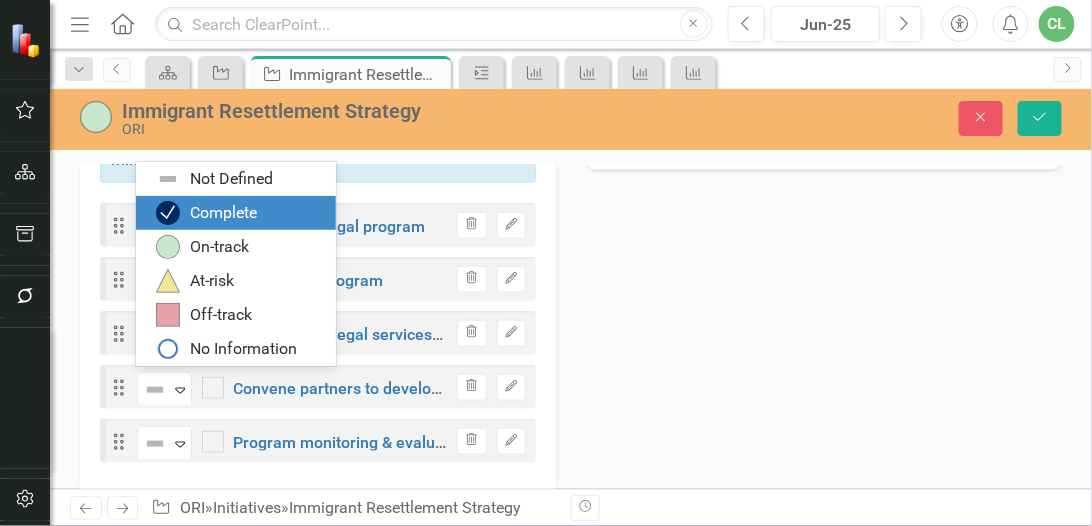 click on "Complete" at bounding box center [223, 213] 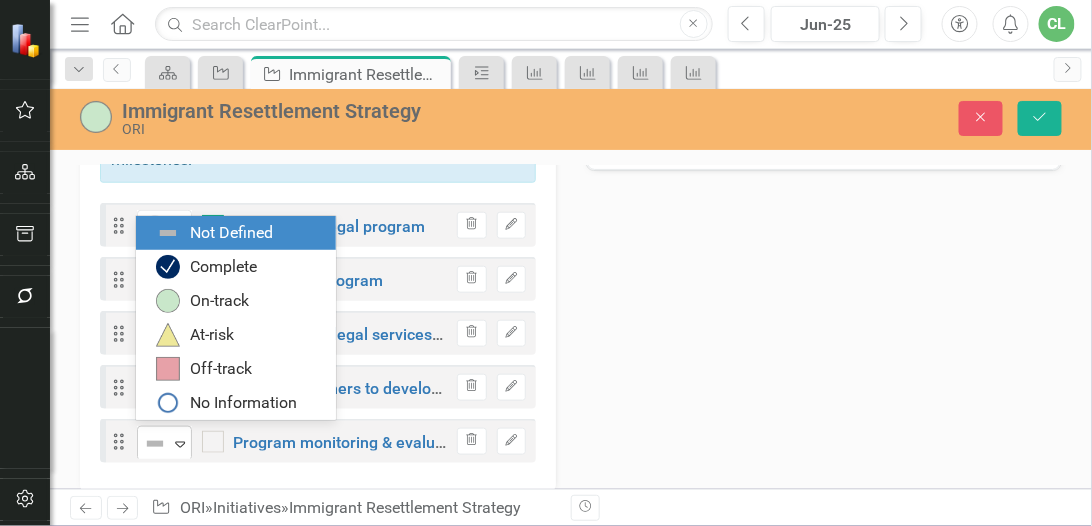 click on "Not Defined" at bounding box center (156, 444) 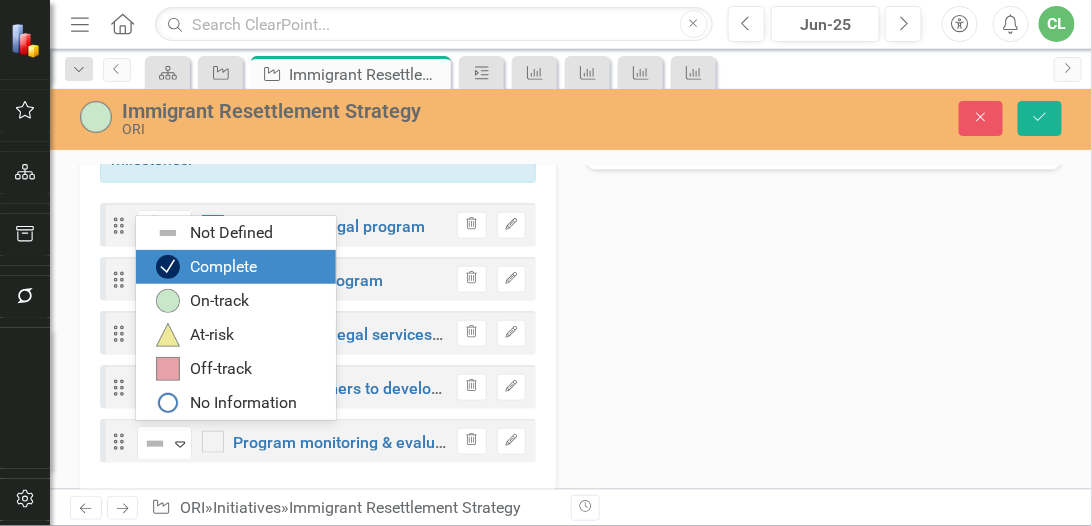 click on "Complete" at bounding box center (223, 267) 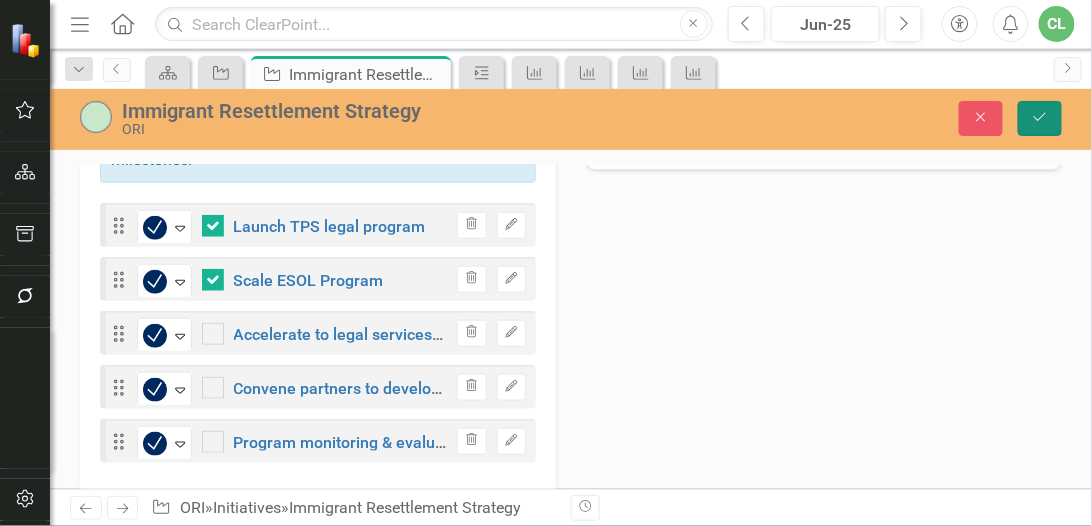 click on "Save" 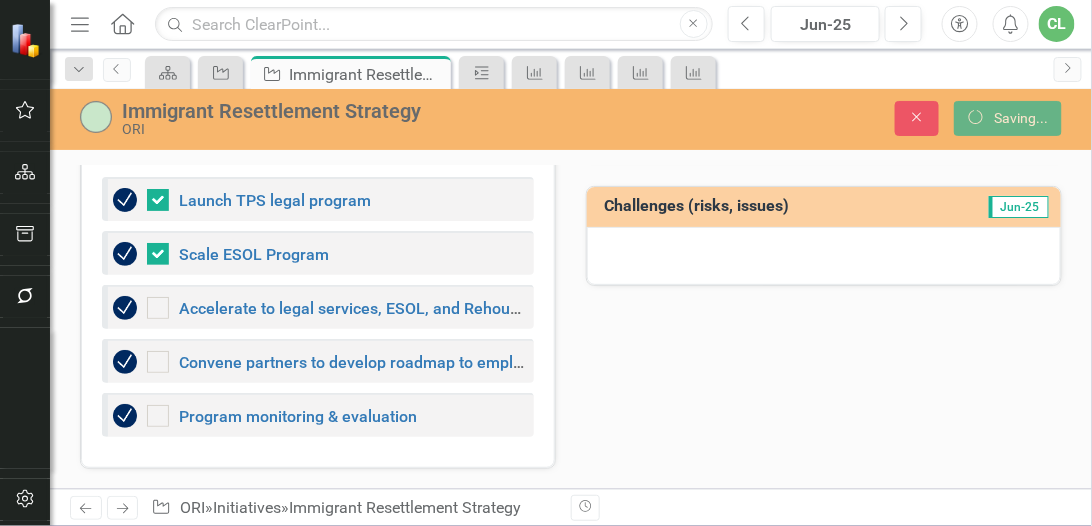 checkbox on "false" 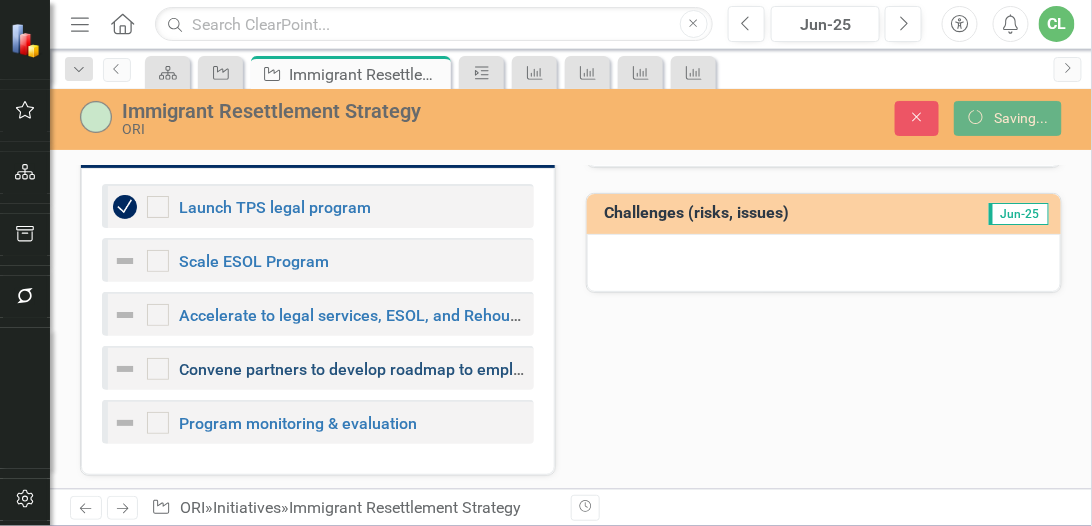 checkbox on "true" 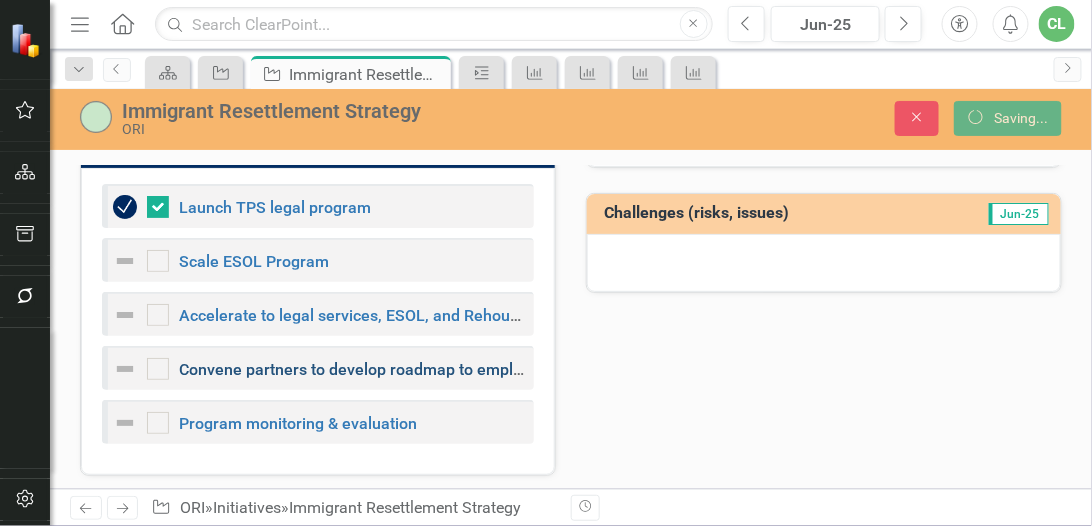 click on "Convene partners to develop roadmap to employment supports" at bounding box center (406, 369) 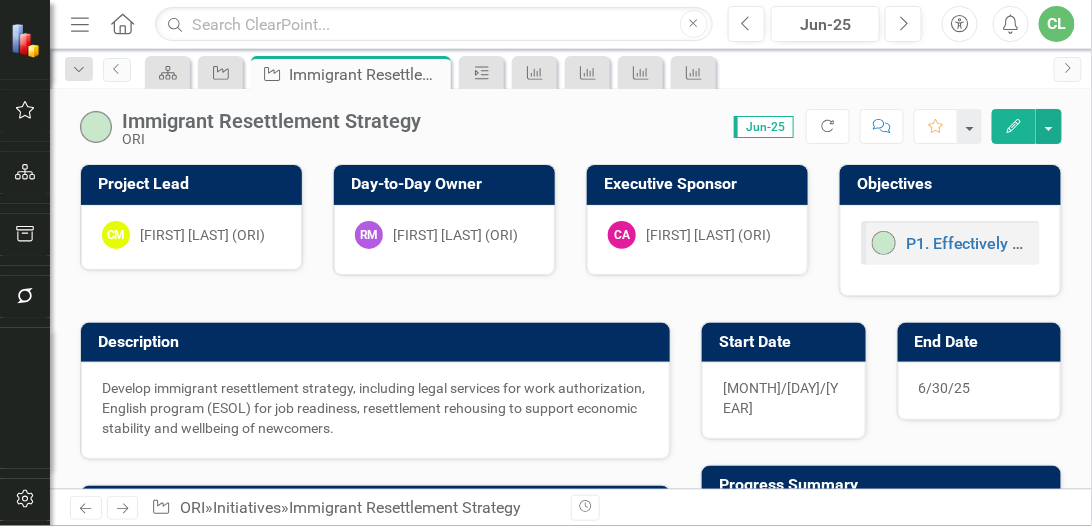 checkbox on "true" 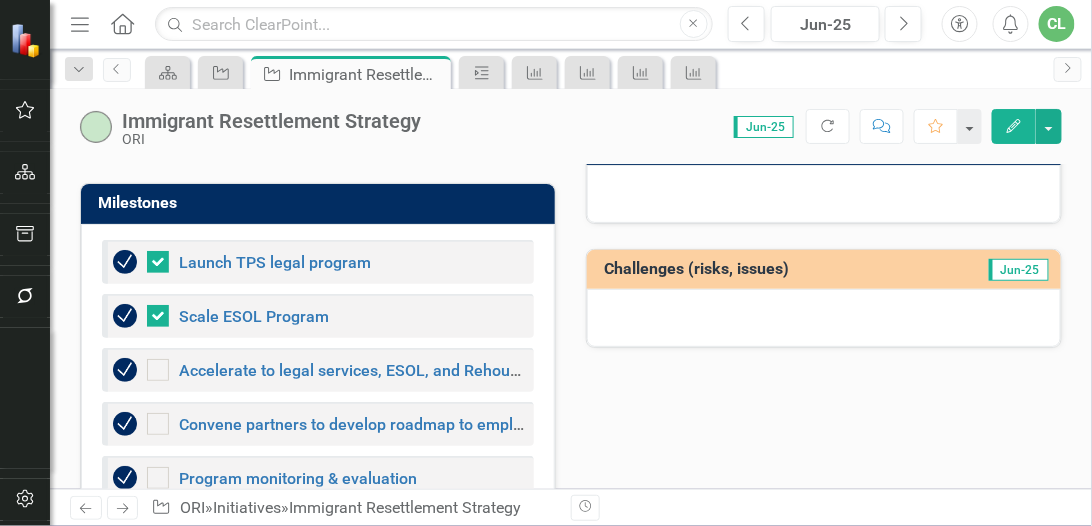 scroll, scrollTop: 378, scrollLeft: 0, axis: vertical 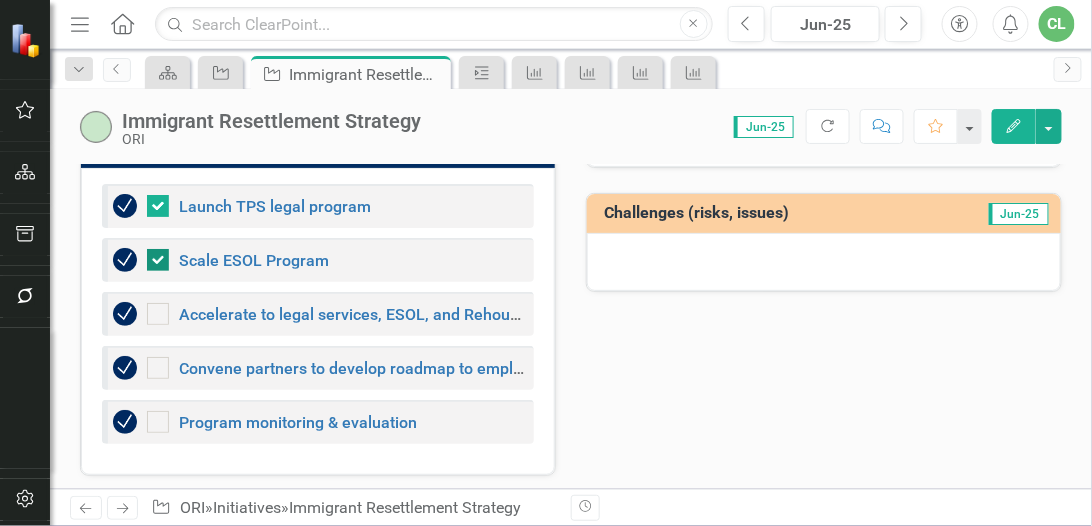 click at bounding box center (158, 260) 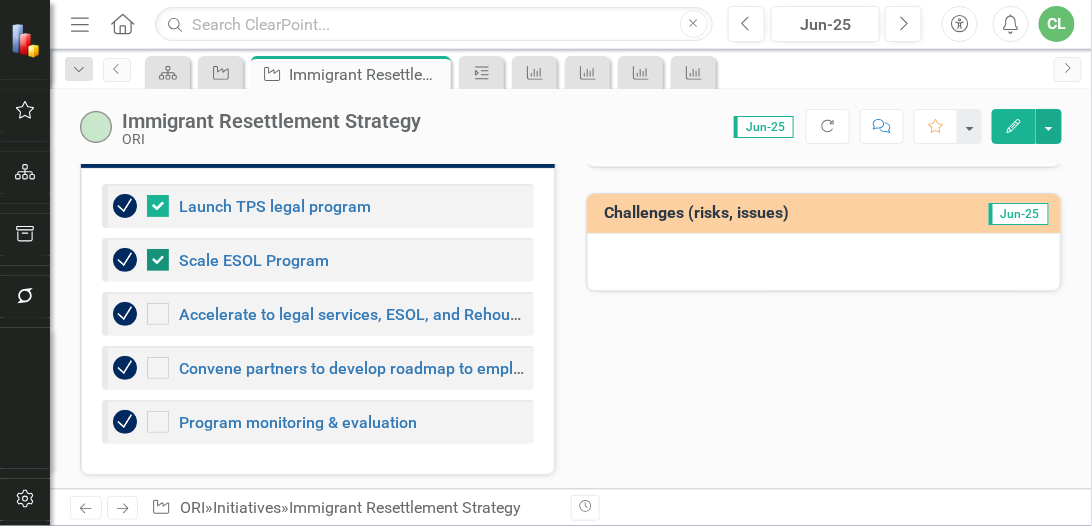 click at bounding box center (153, 255) 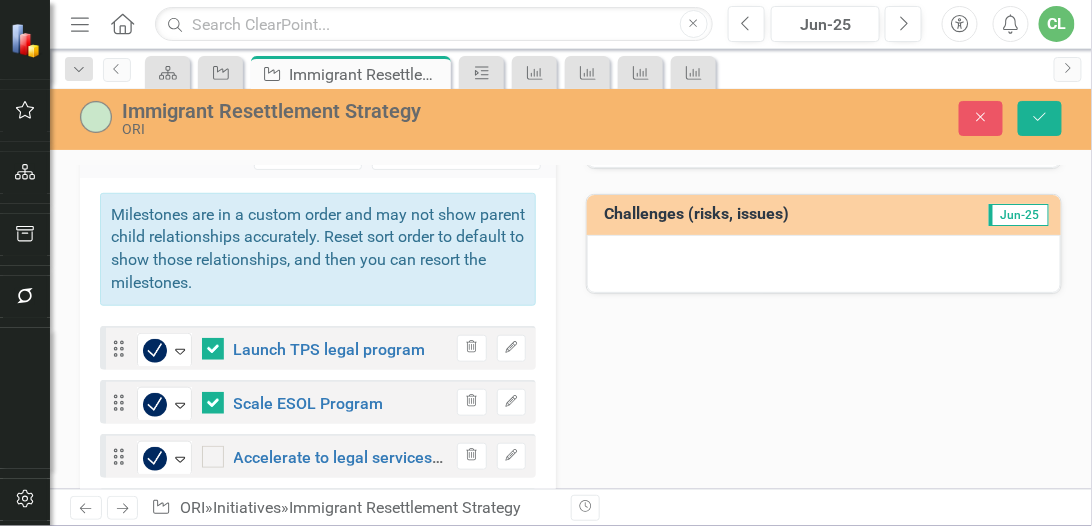 scroll, scrollTop: 386, scrollLeft: 0, axis: vertical 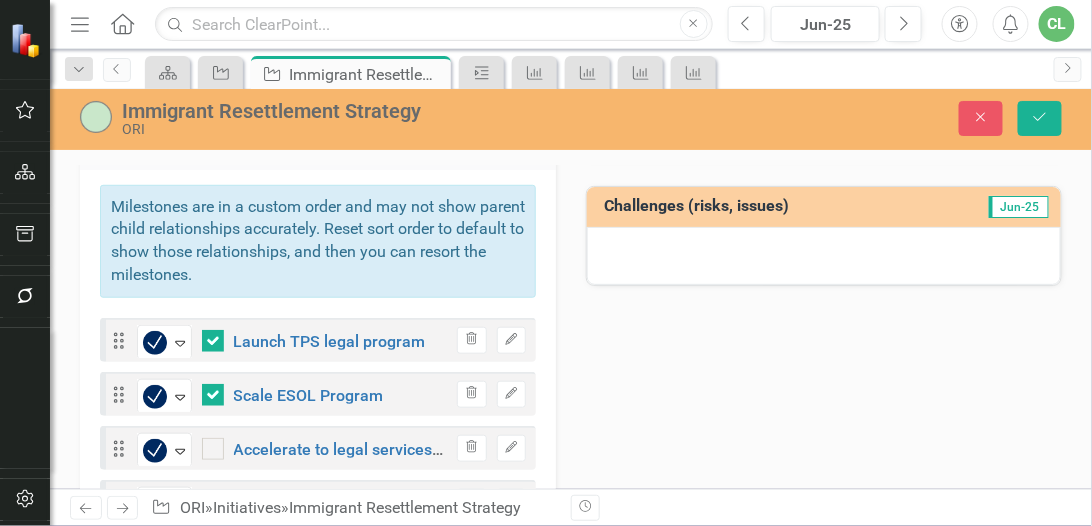 checkbox on "false" 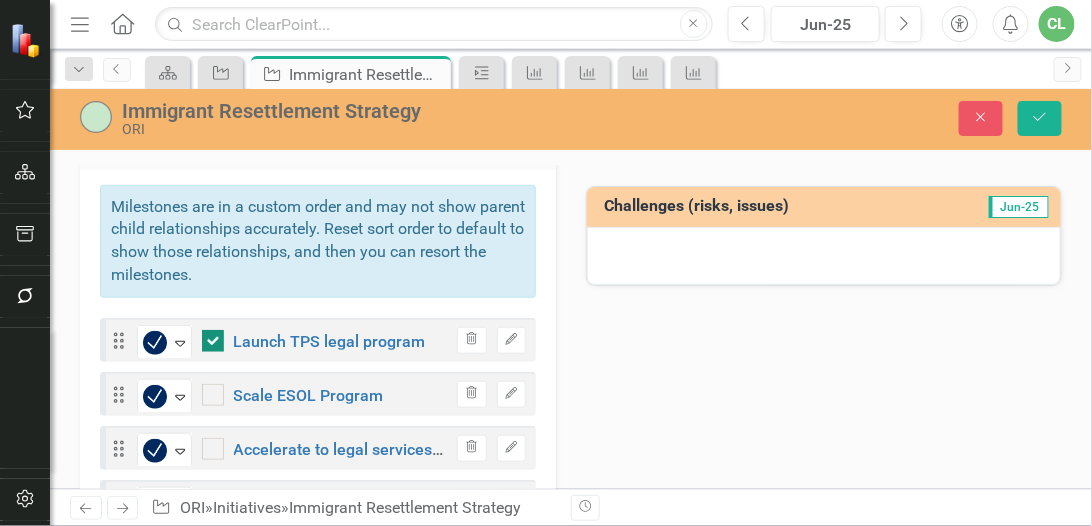 click at bounding box center (208, 336) 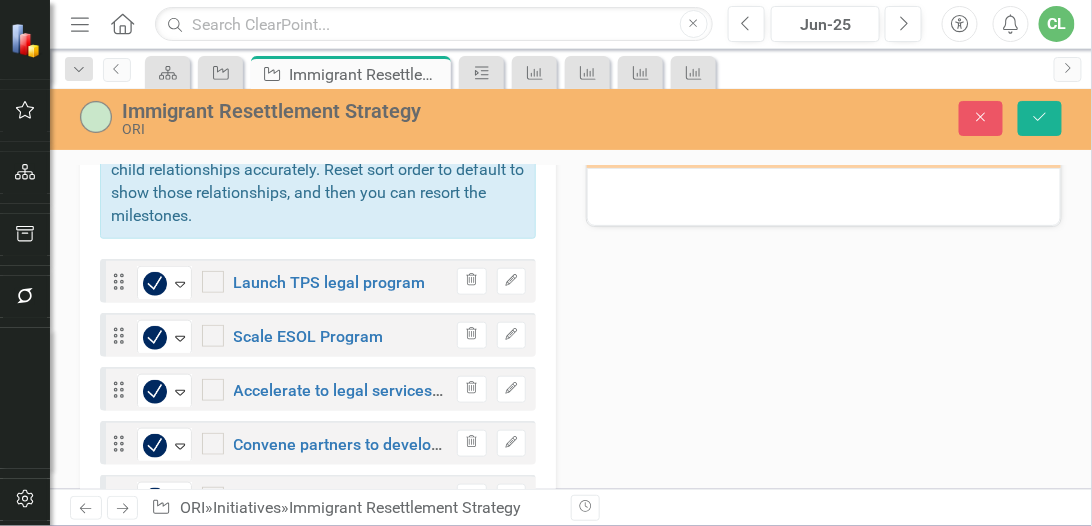 scroll, scrollTop: 501, scrollLeft: 0, axis: vertical 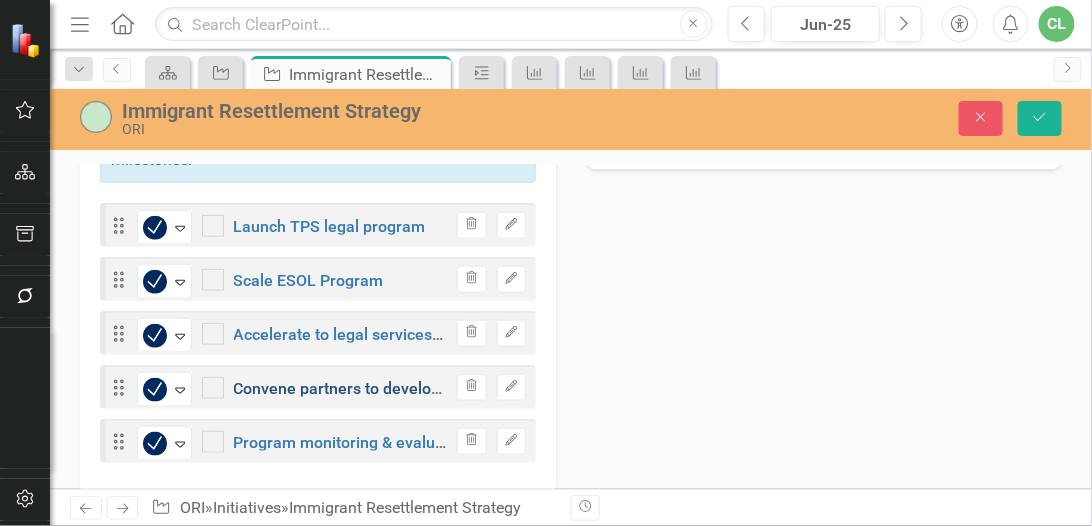 click on "Convene partners to develop roadmap to employment supports" at bounding box center (461, 388) 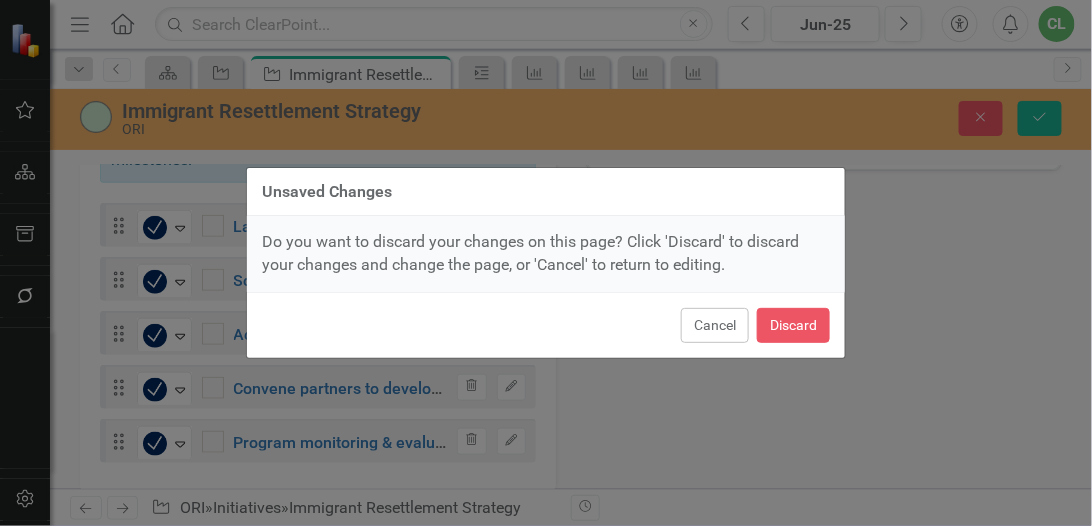 drag, startPoint x: 700, startPoint y: 317, endPoint x: 845, endPoint y: 214, distance: 177.8595 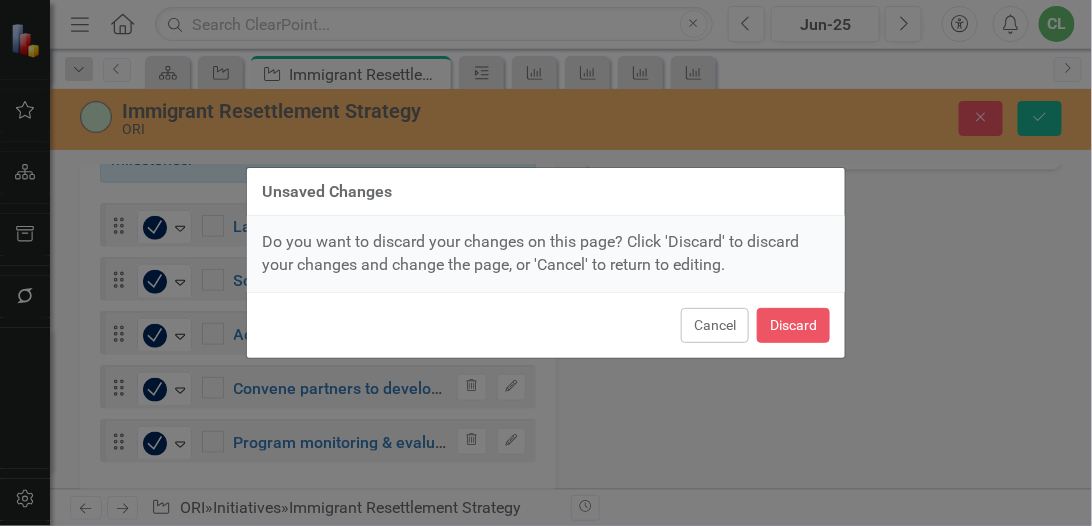 click on "Cancel" at bounding box center (715, 325) 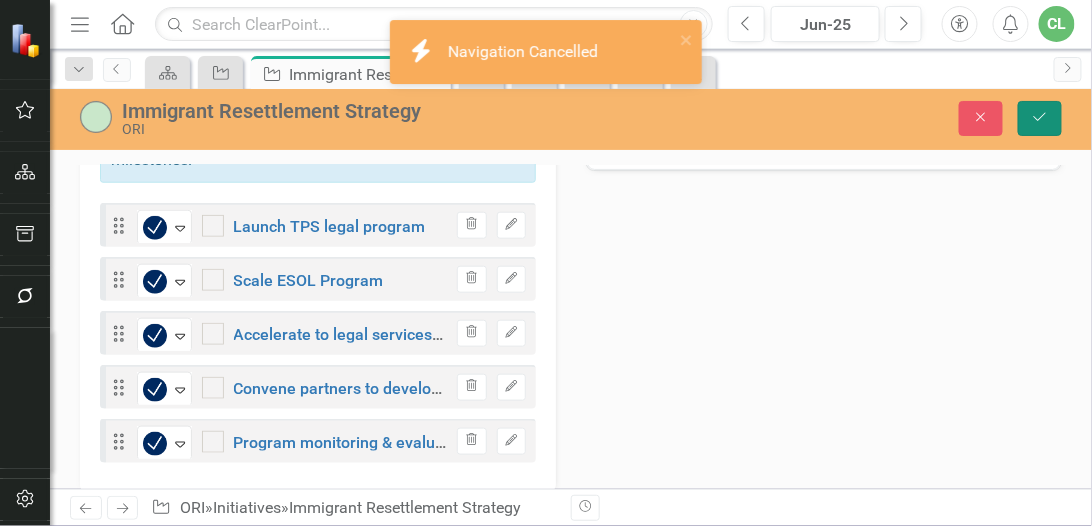 click on "Save" 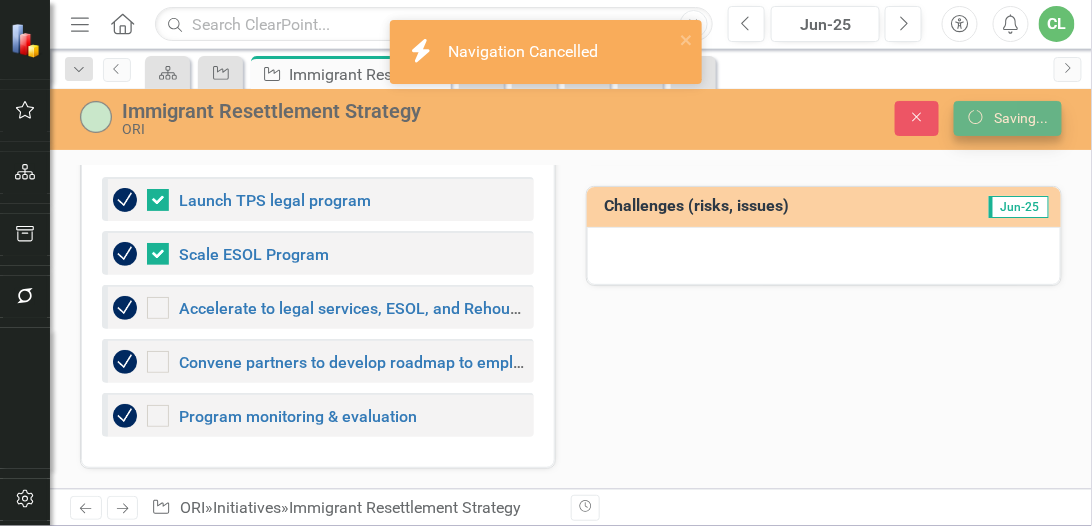 scroll, scrollTop: 379, scrollLeft: 0, axis: vertical 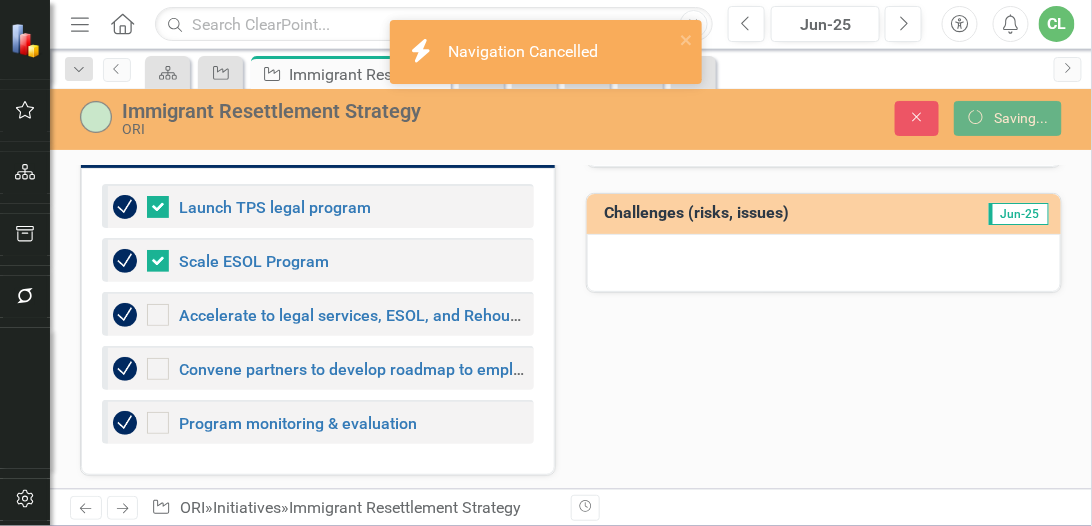 checkbox on "false" 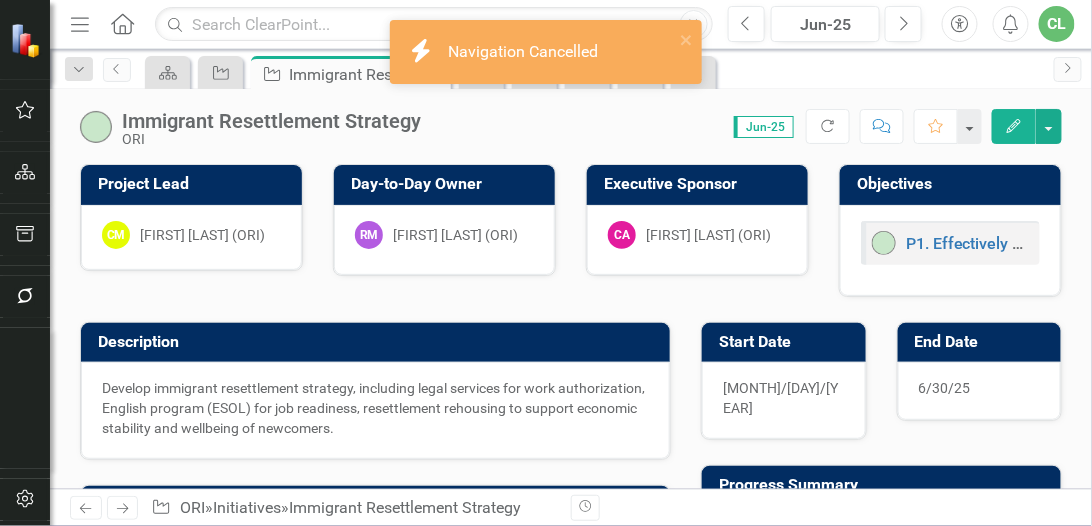 checkbox on "false" 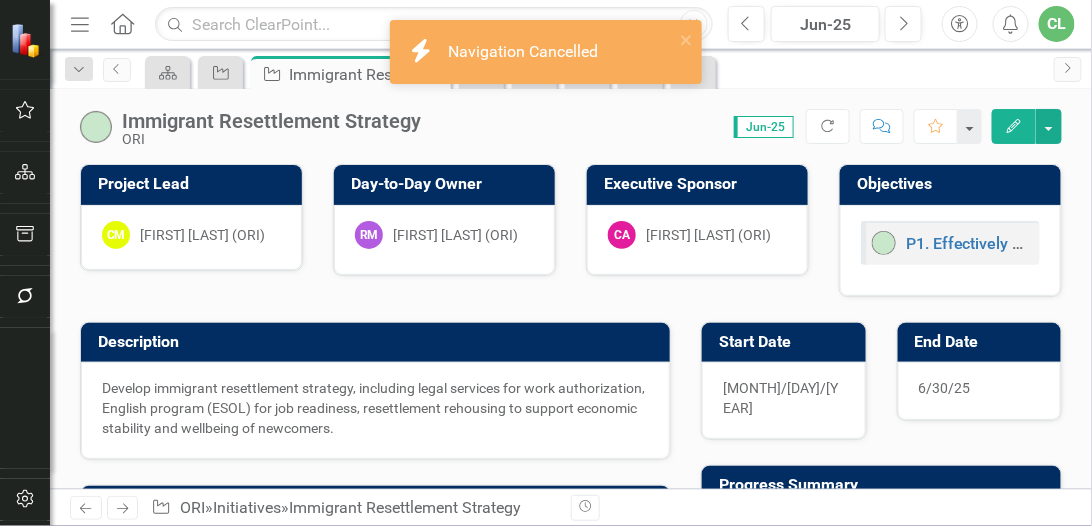 checkbox on "false" 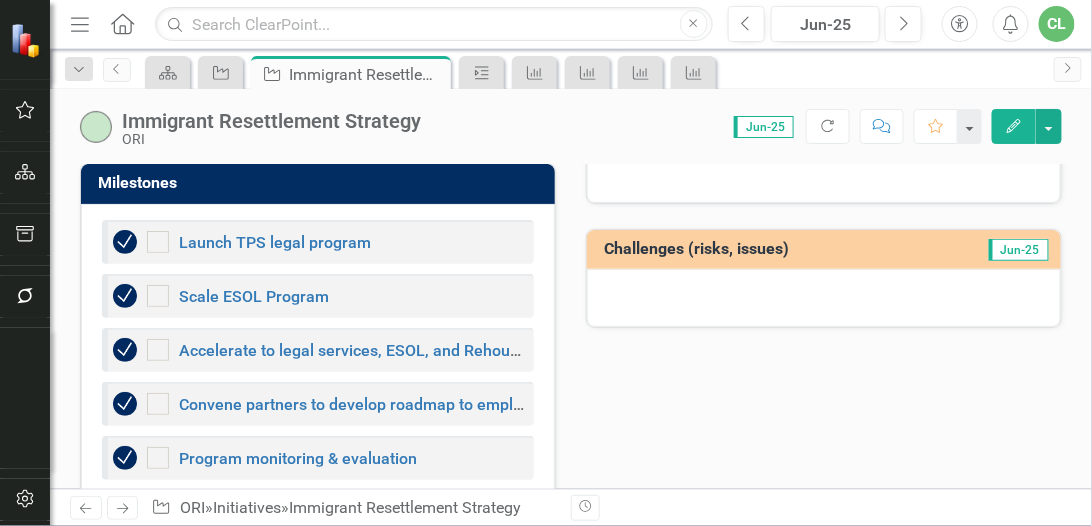 scroll, scrollTop: 378, scrollLeft: 0, axis: vertical 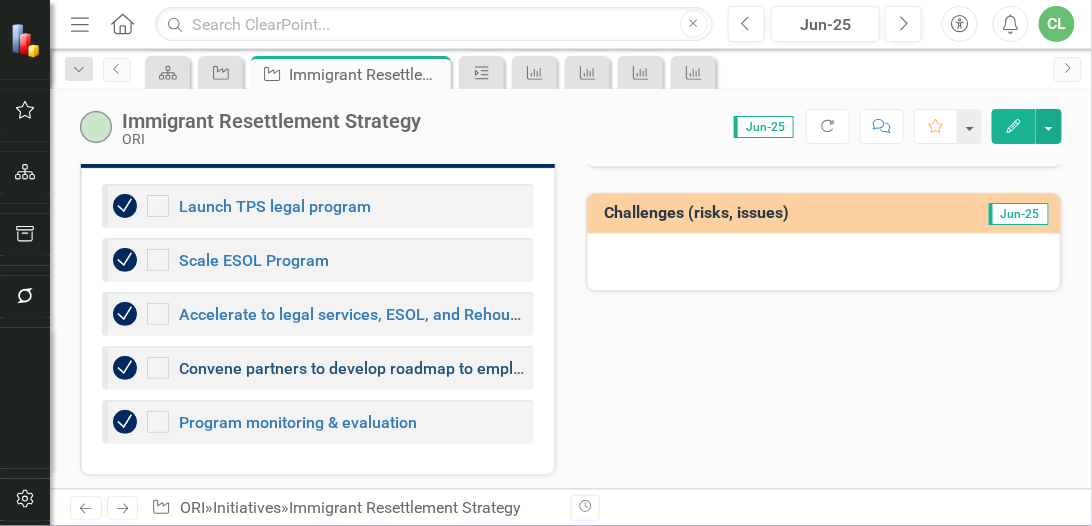 click on "Convene partners to develop roadmap to employment supports" at bounding box center (406, 368) 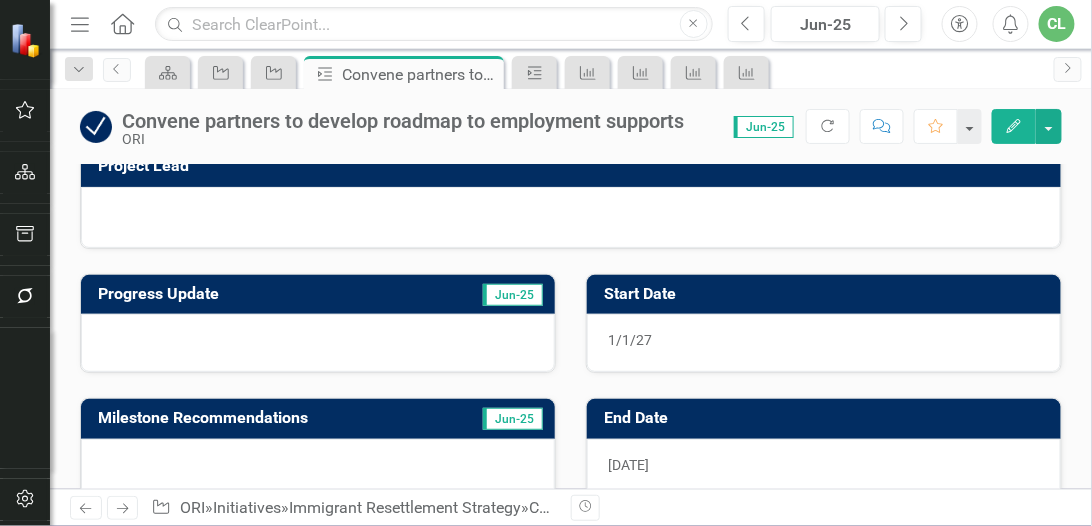 scroll, scrollTop: 0, scrollLeft: 0, axis: both 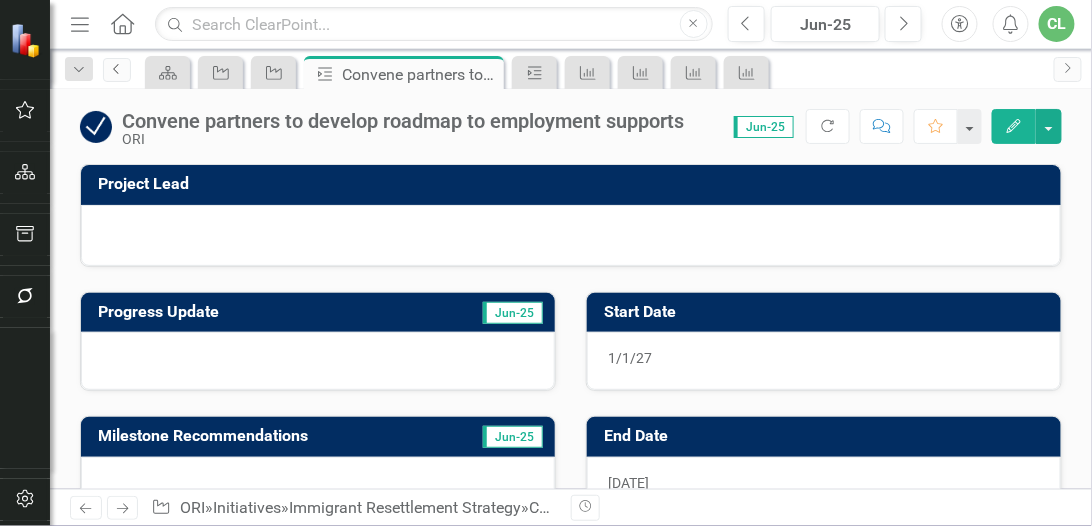 click on "Previous" 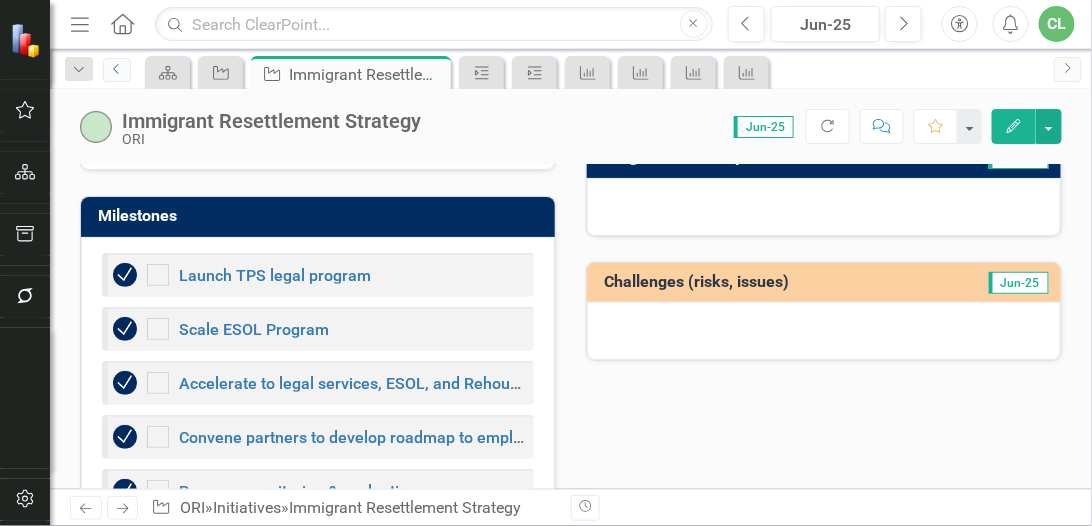 scroll, scrollTop: 342, scrollLeft: 0, axis: vertical 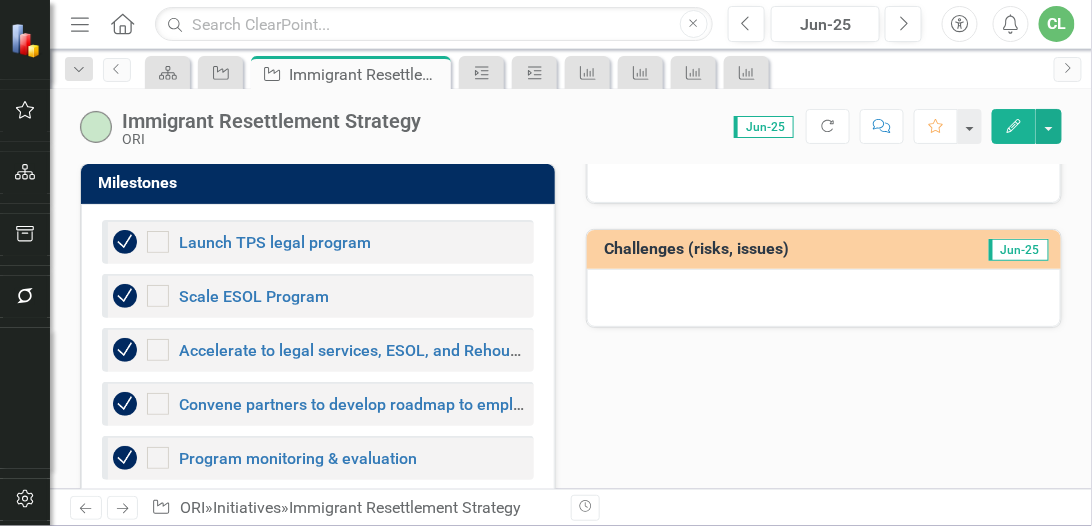 click at bounding box center (125, 404) 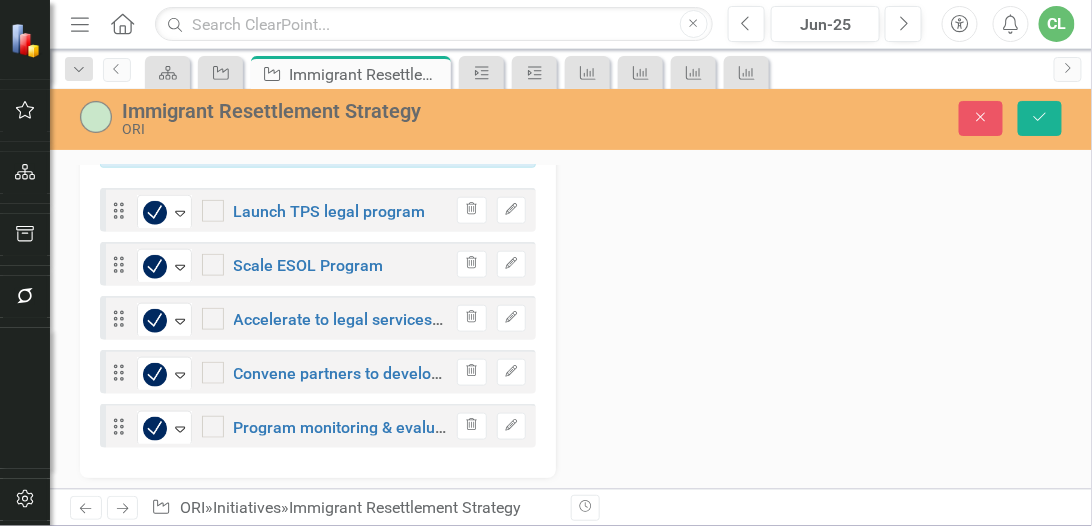 scroll, scrollTop: 518, scrollLeft: 0, axis: vertical 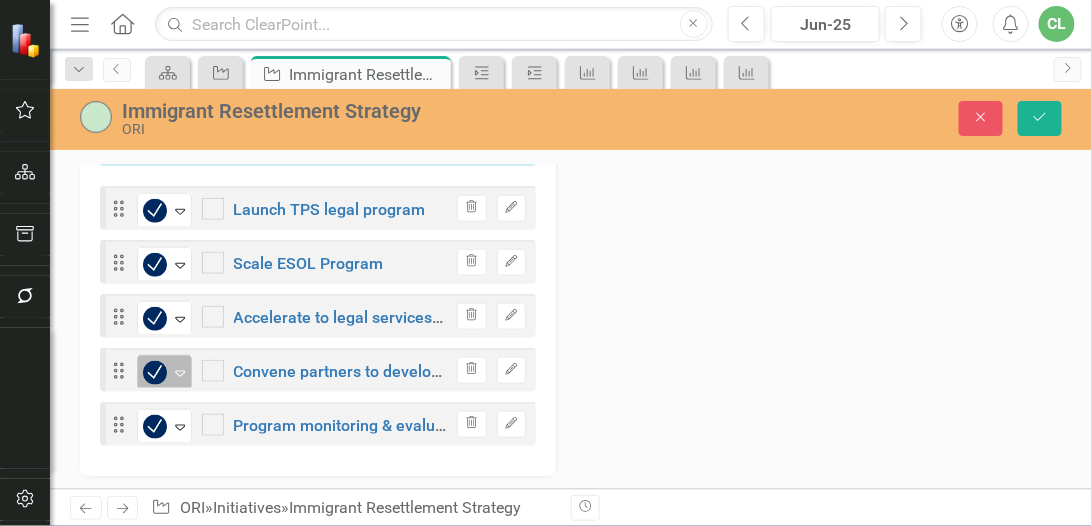 click on "Expand" at bounding box center [180, 372] 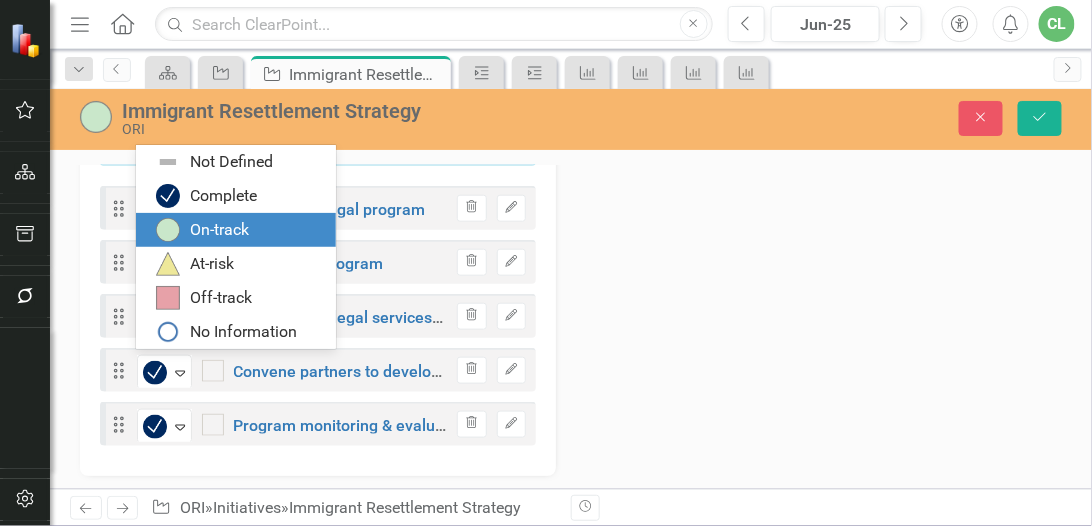 click on "On-track" at bounding box center (219, 230) 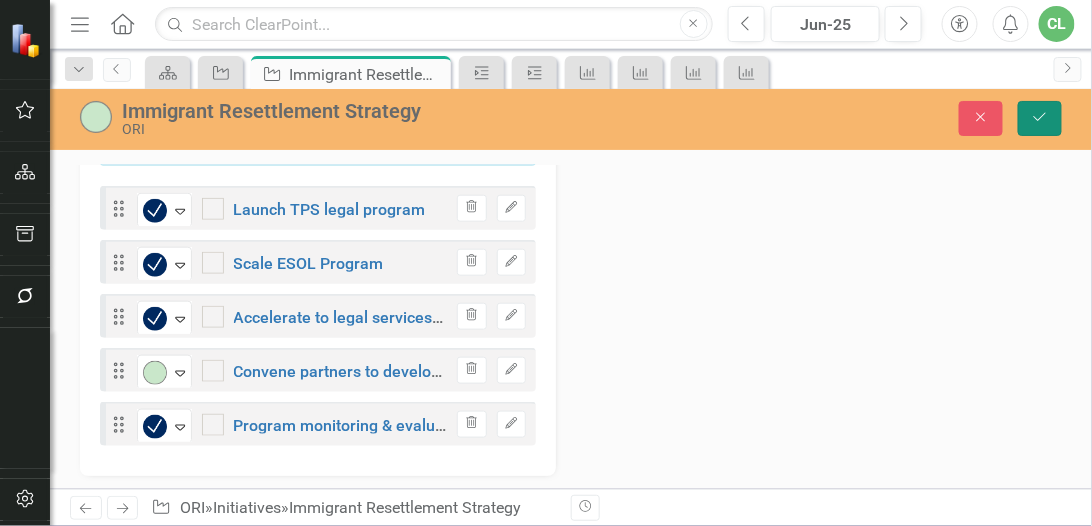 click on "Save" at bounding box center [1040, 118] 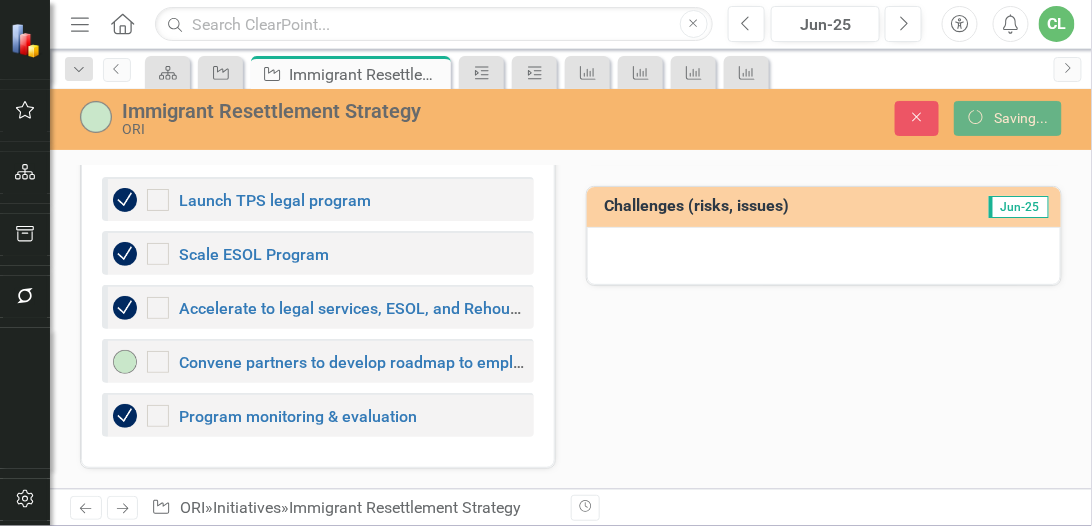 scroll, scrollTop: 379, scrollLeft: 0, axis: vertical 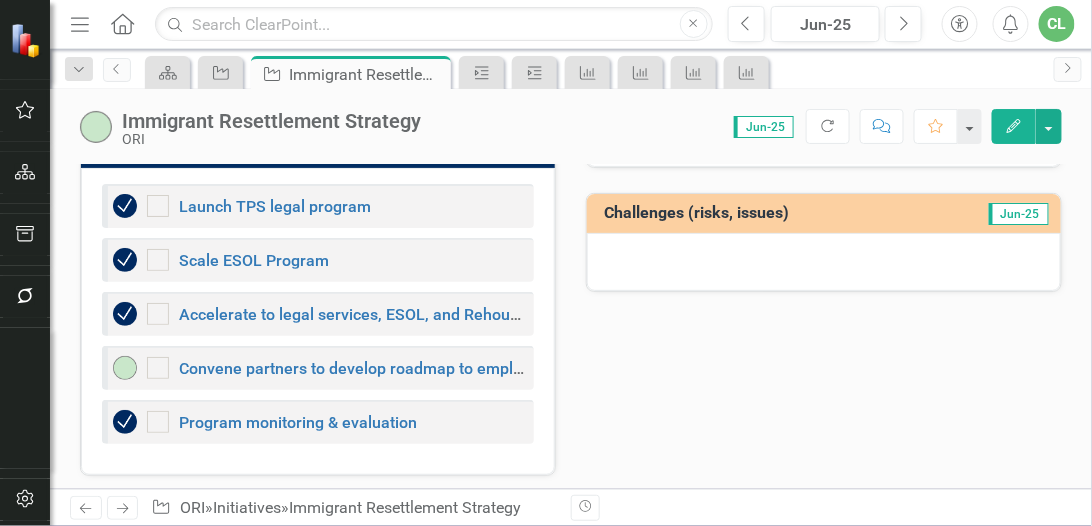 click on "Next" at bounding box center (123, 508) 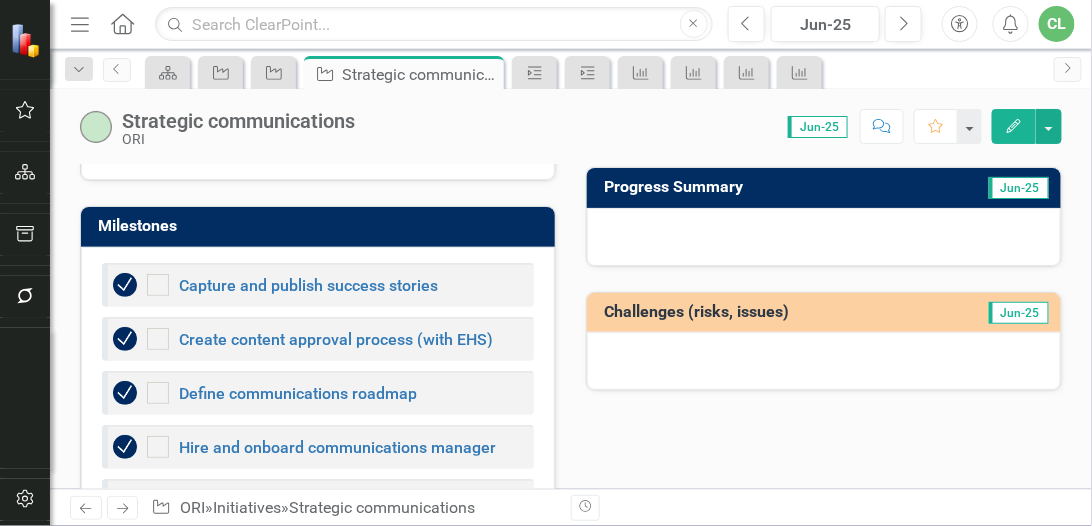 scroll, scrollTop: 342, scrollLeft: 0, axis: vertical 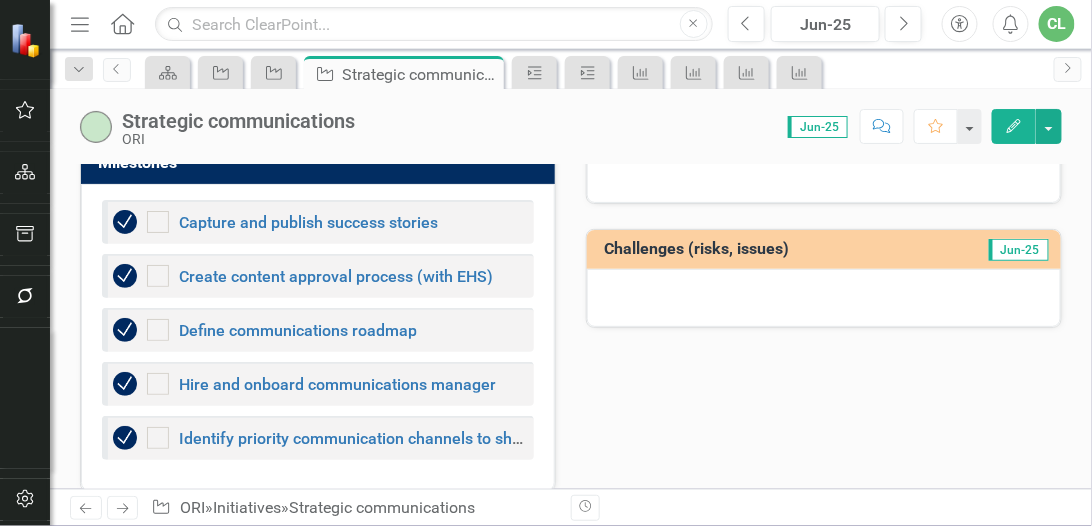 click at bounding box center (96, 127) 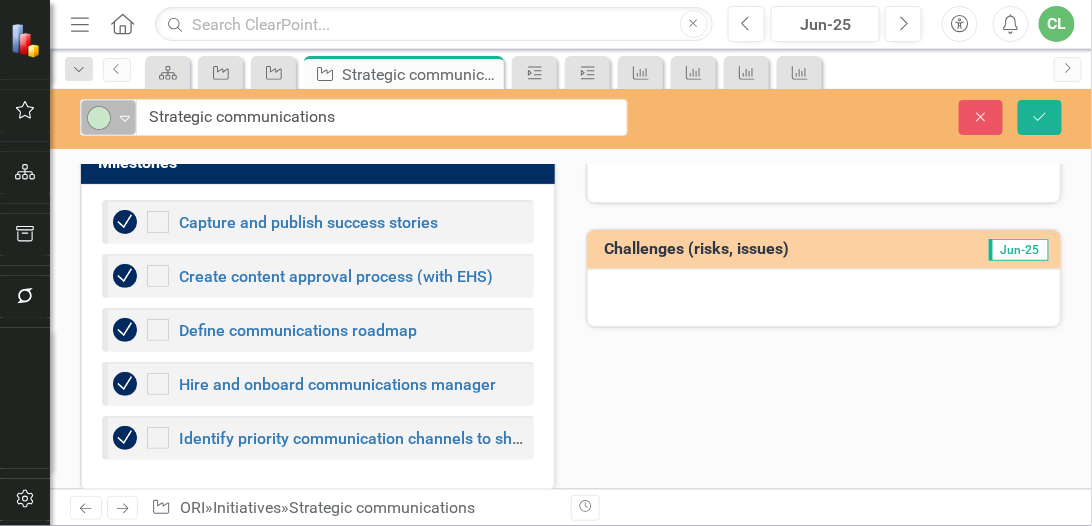 click on "Expand" 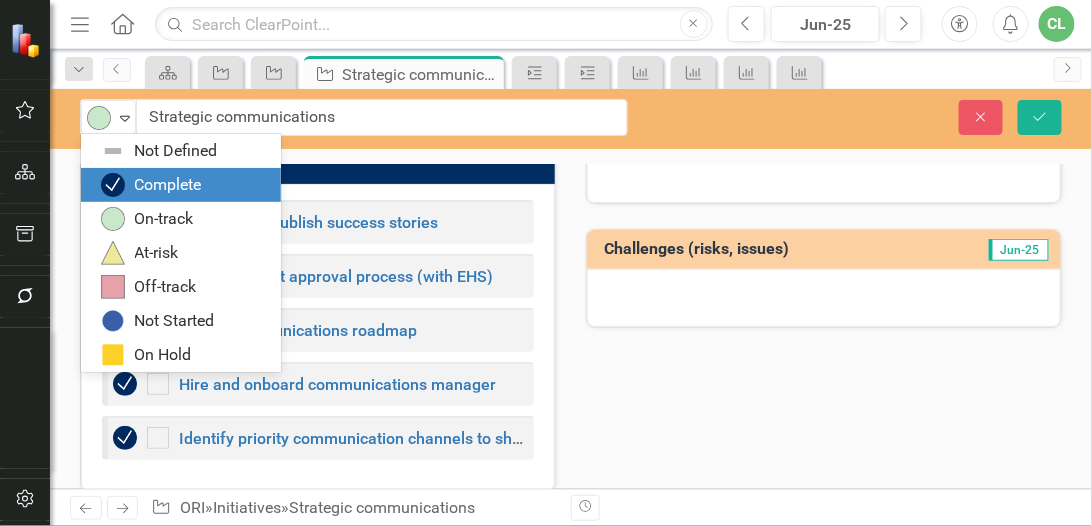 click on "Complete" at bounding box center (168, 185) 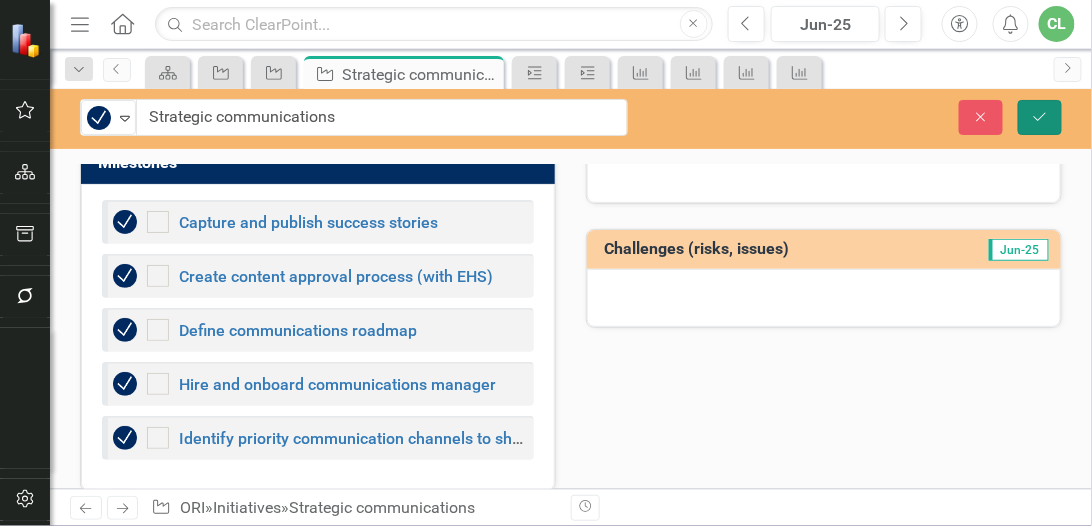 click on "Save" at bounding box center (1040, 117) 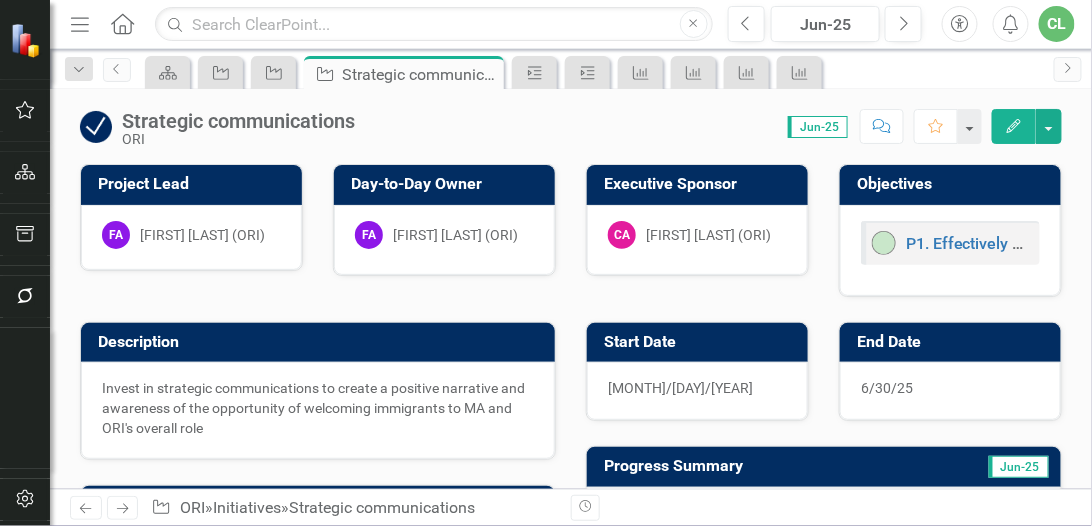 click on "Next" at bounding box center [123, 508] 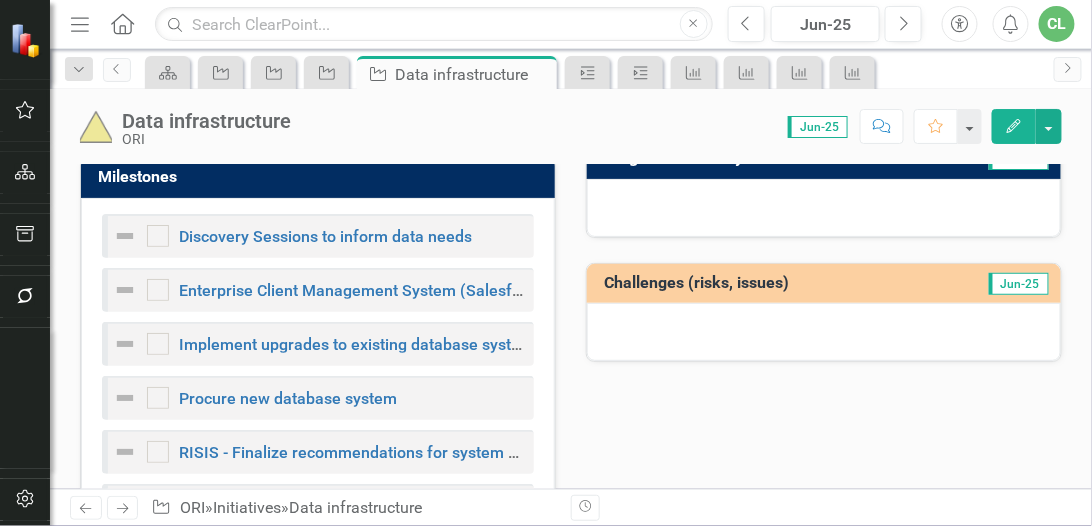 scroll, scrollTop: 335, scrollLeft: 0, axis: vertical 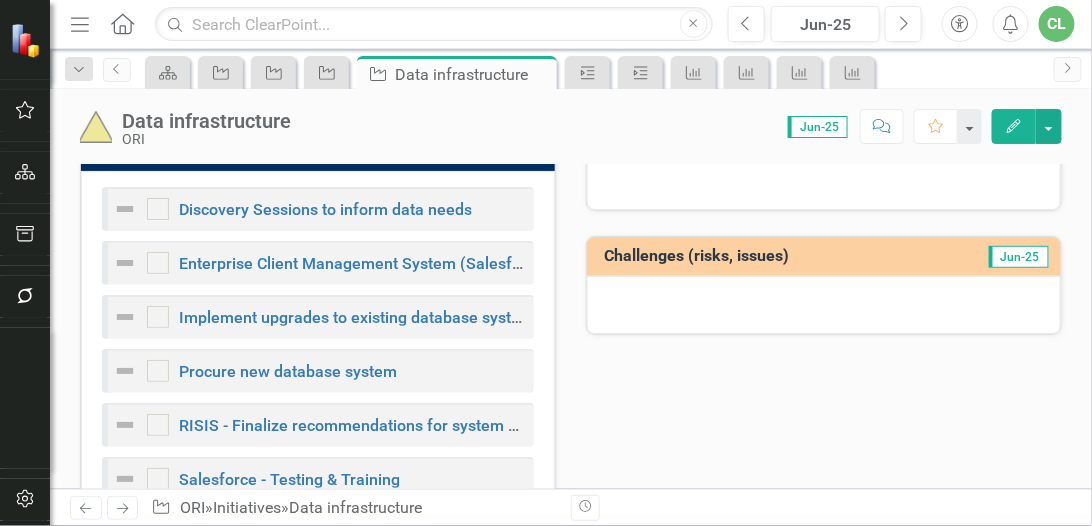 click at bounding box center (125, 209) 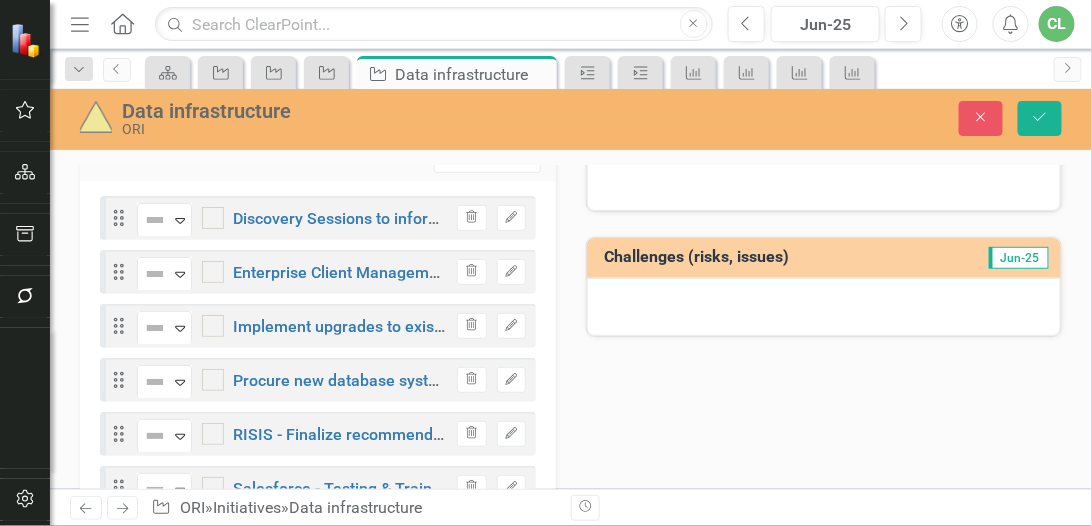 scroll, scrollTop: 400, scrollLeft: 0, axis: vertical 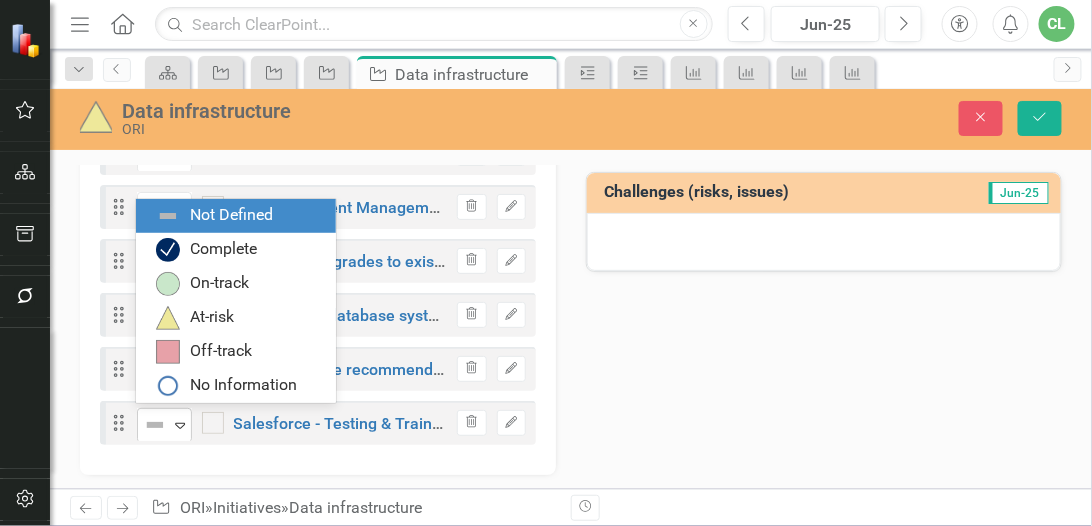 click at bounding box center (155, 425) 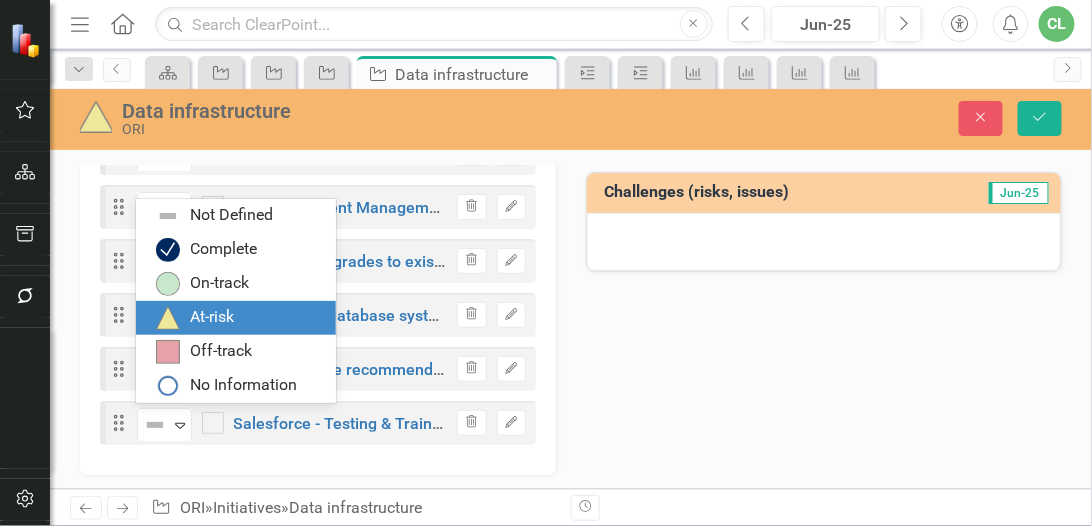 click on "At-risk" at bounding box center (212, 317) 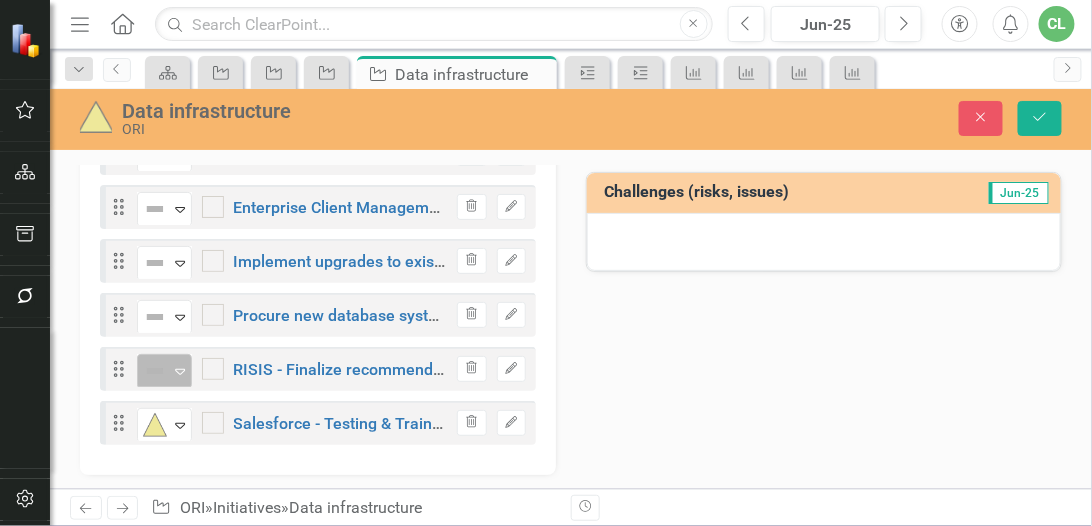 click on "Expand" 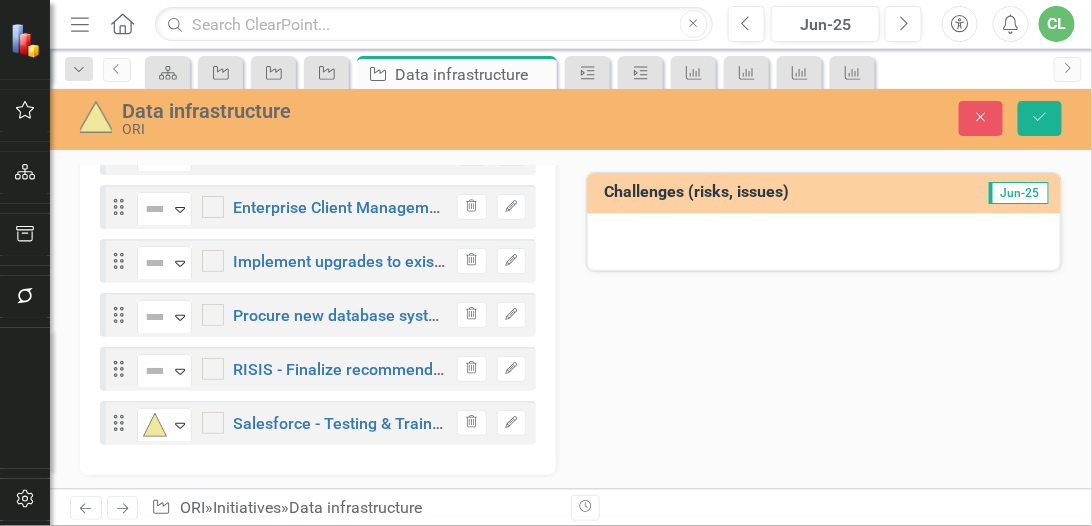 click on "Description Modernize data infrastructure to increase technological efficiencies and data access to support outcomes-based programming Milestones Add  Add Milestone Drag Not Defined Expand Discovery Sessions to inform data needs Trash Edit Drag Not Defined Expand Enterprise Client Management System (Salesforce) Trash Edit Drag Not Defined Expand Implement upgrades to existing database system Trash Edit Drag Not Defined Expand Procure new database system Trash Edit Drag Not Defined Expand RISIS - Finalize recommendations for system upgrades Trash Edit Drag At-risk Expand Salesforce - Testing & Training Trash Edit Start Date 1/1/24 End Date 12/31/25 Progress Summary Jun-25 Challenges (risks, issues) Jun-25" at bounding box center (571, 186) 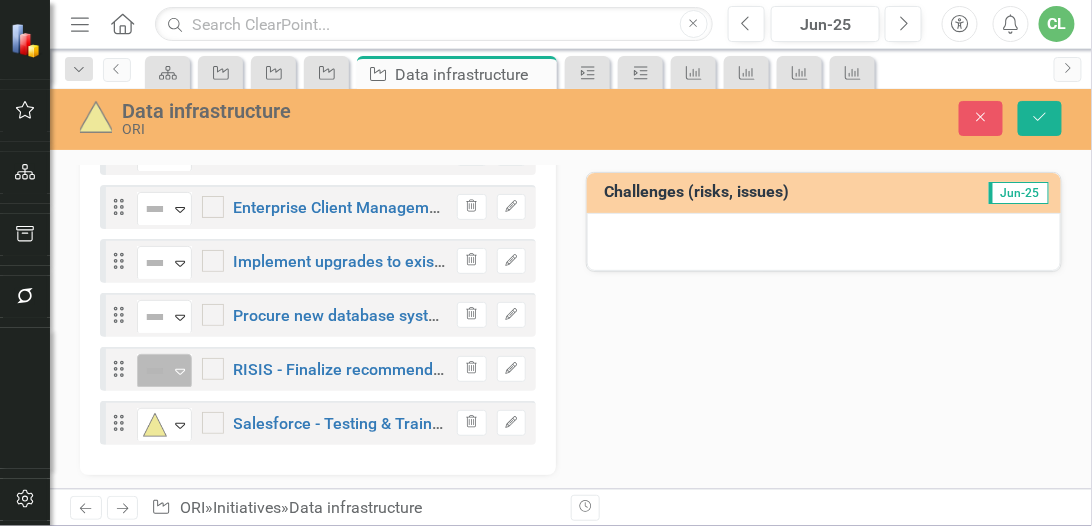 click at bounding box center [155, 371] 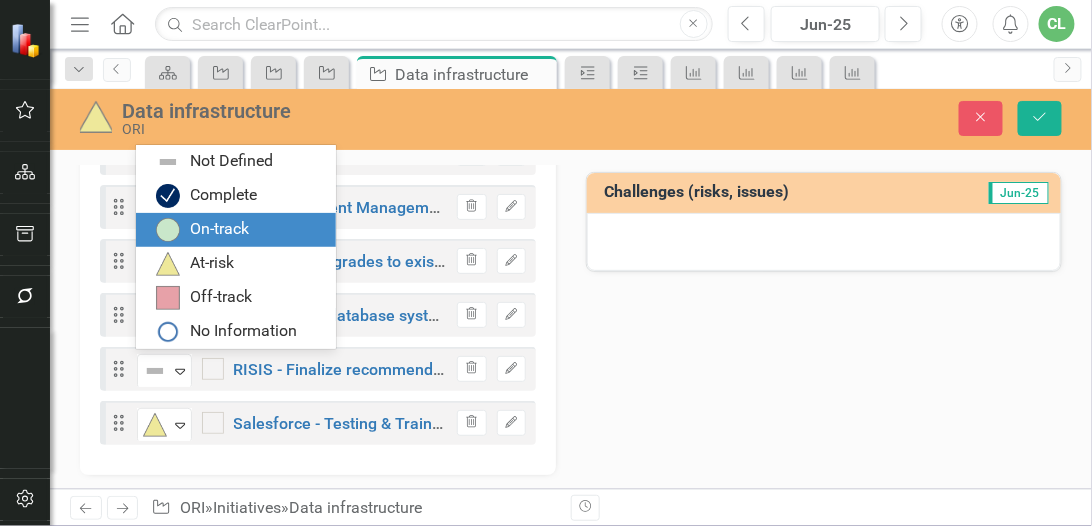 click on "On-track" at bounding box center [219, 229] 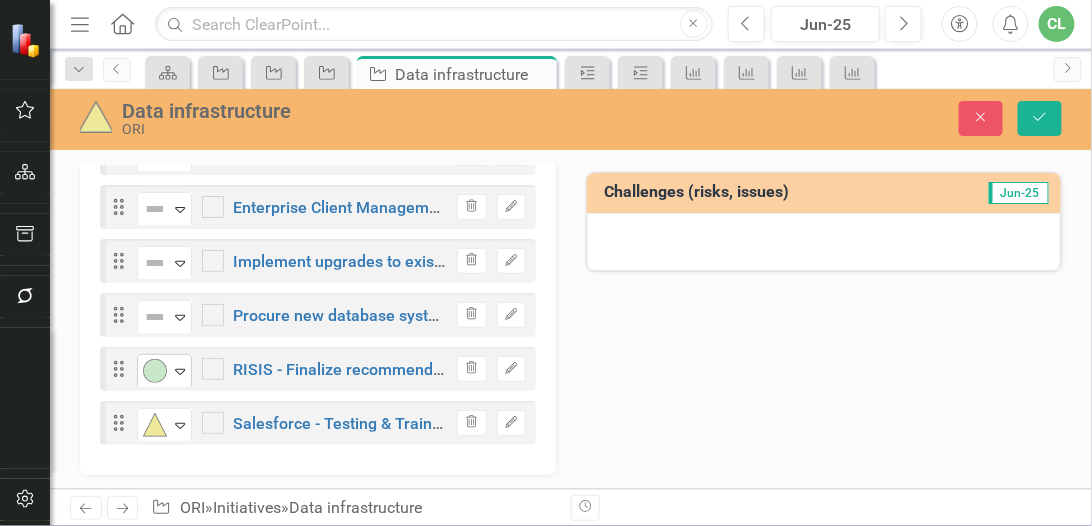 click on "Expand" 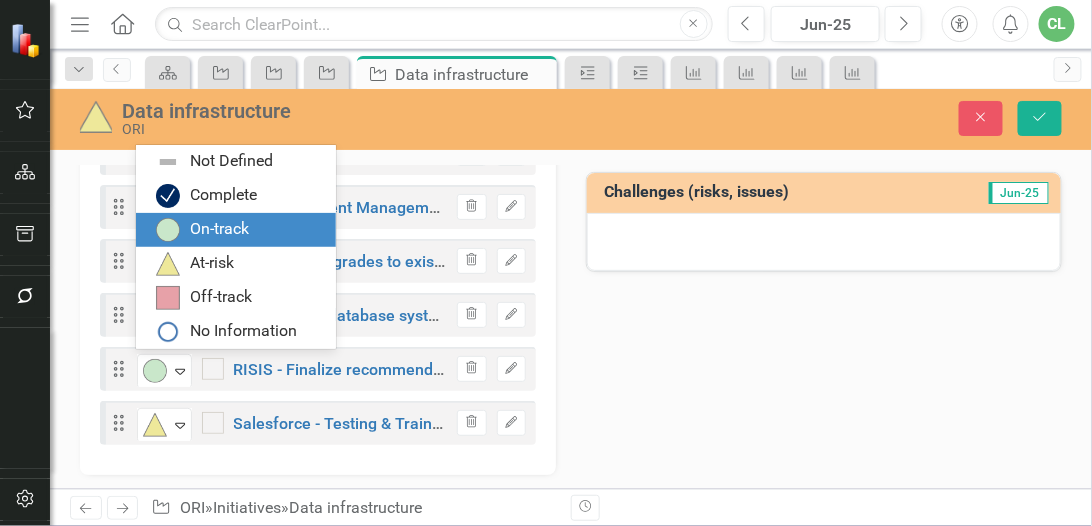 click on "On-track" at bounding box center [219, 229] 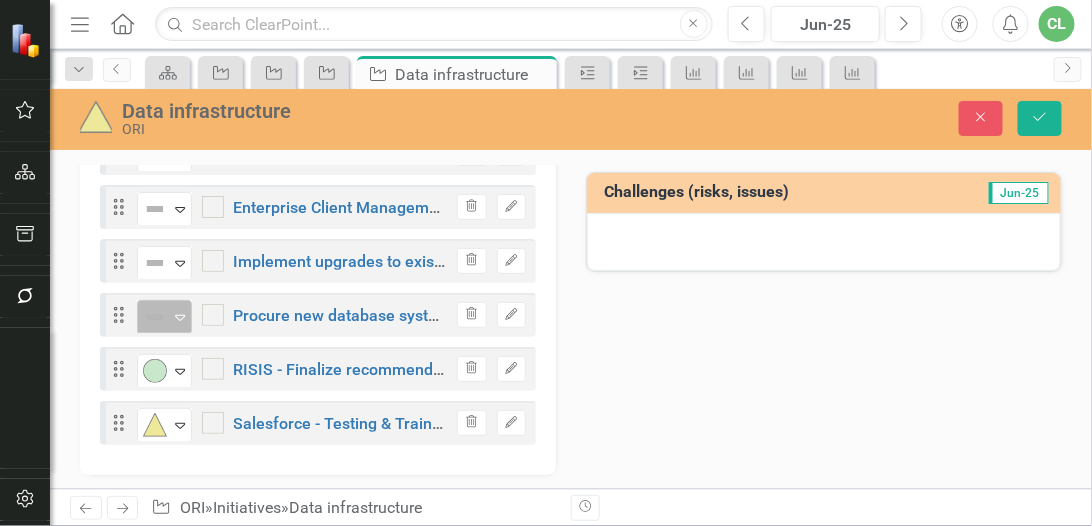 click on "Expand" 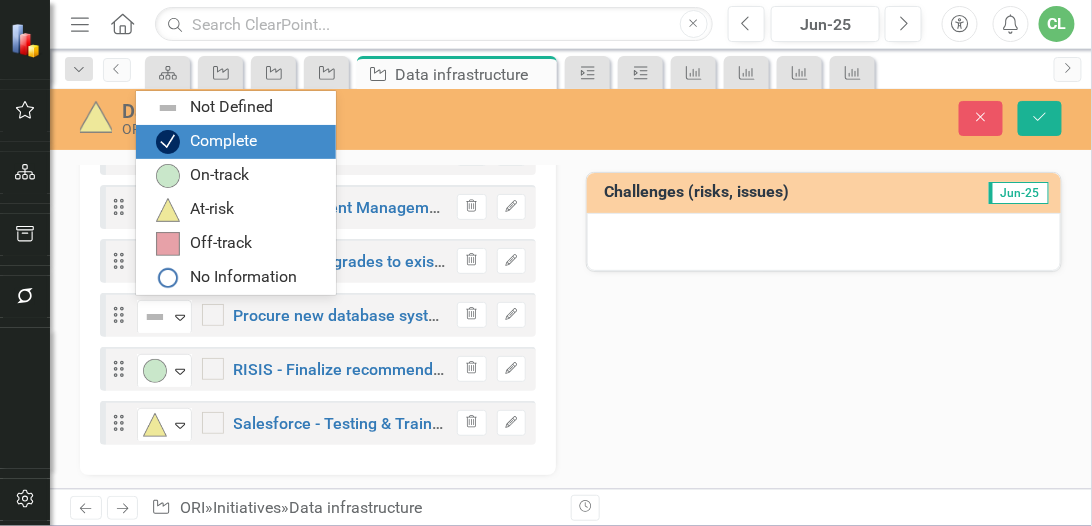 click on "Complete" at bounding box center [223, 141] 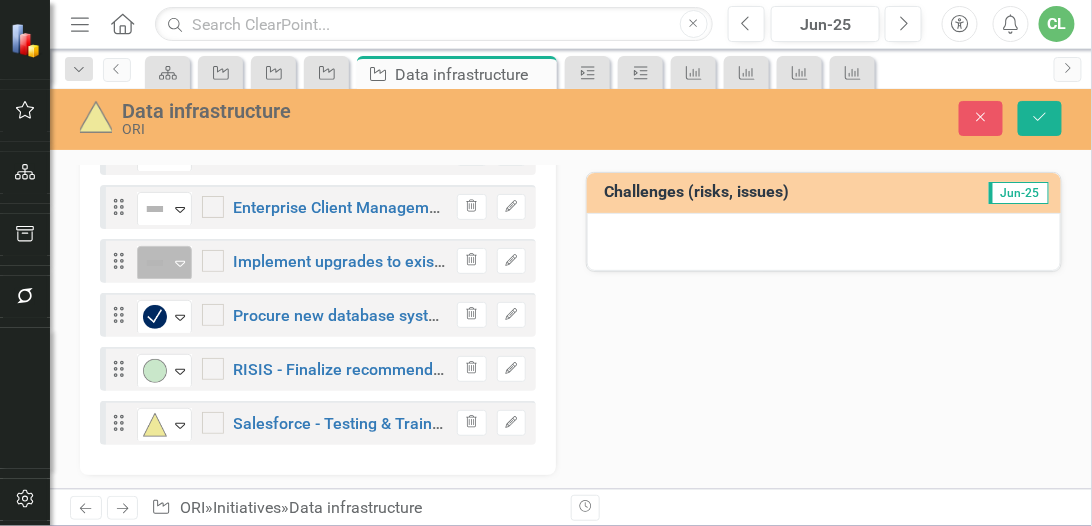 click on "Expand" 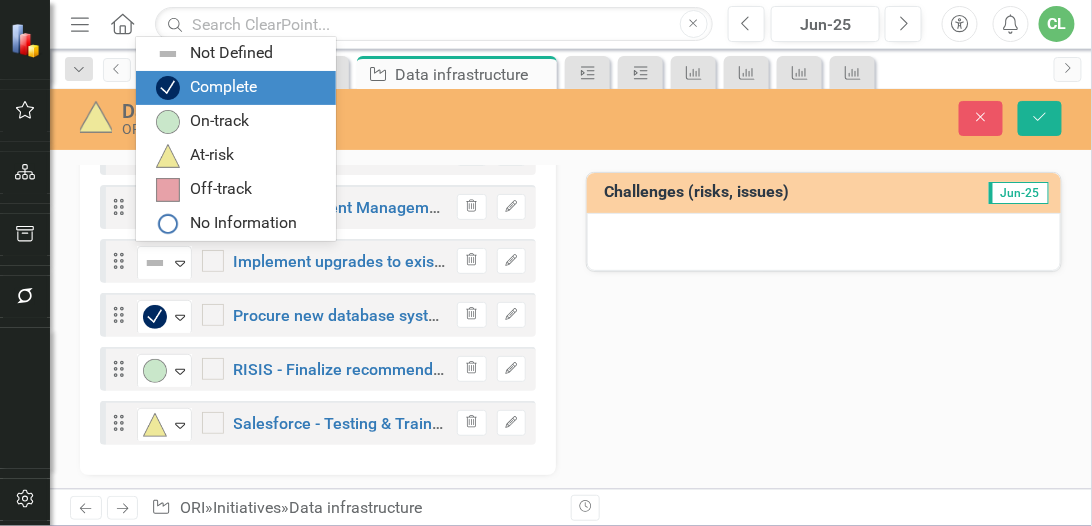 click on "Complete" at bounding box center [223, 87] 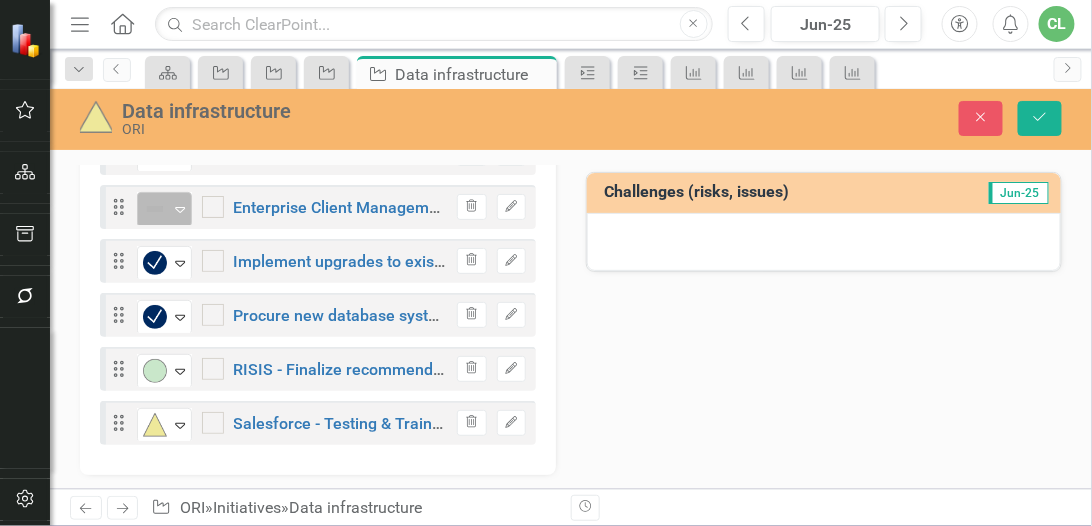 click on "Expand" at bounding box center (180, 209) 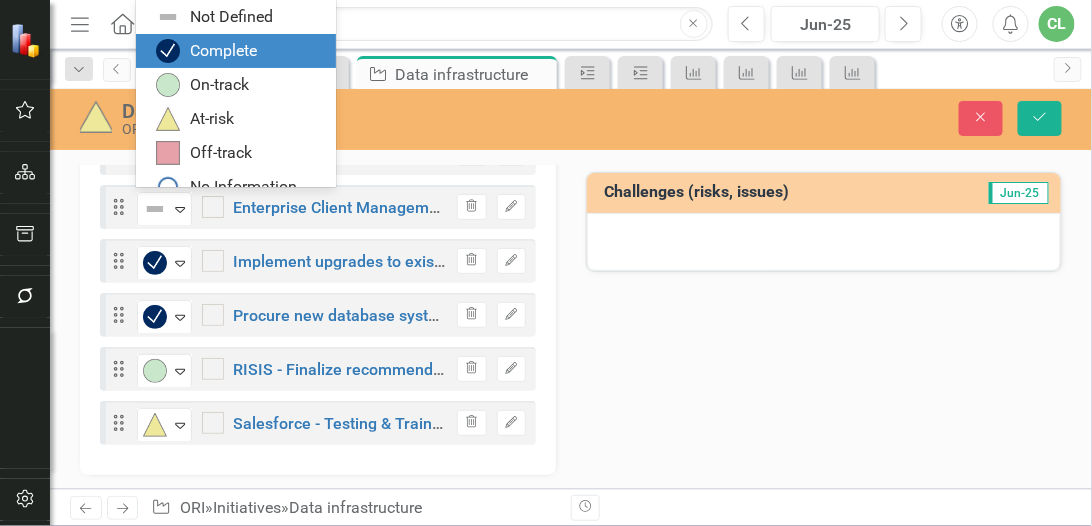 click on "Complete" at bounding box center (223, 51) 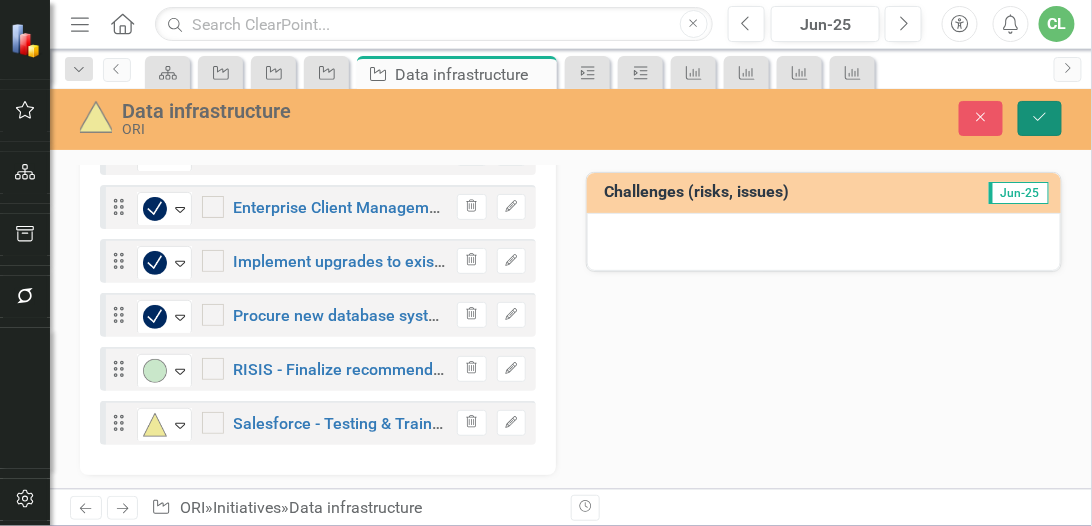 click on "Save" at bounding box center (1040, 118) 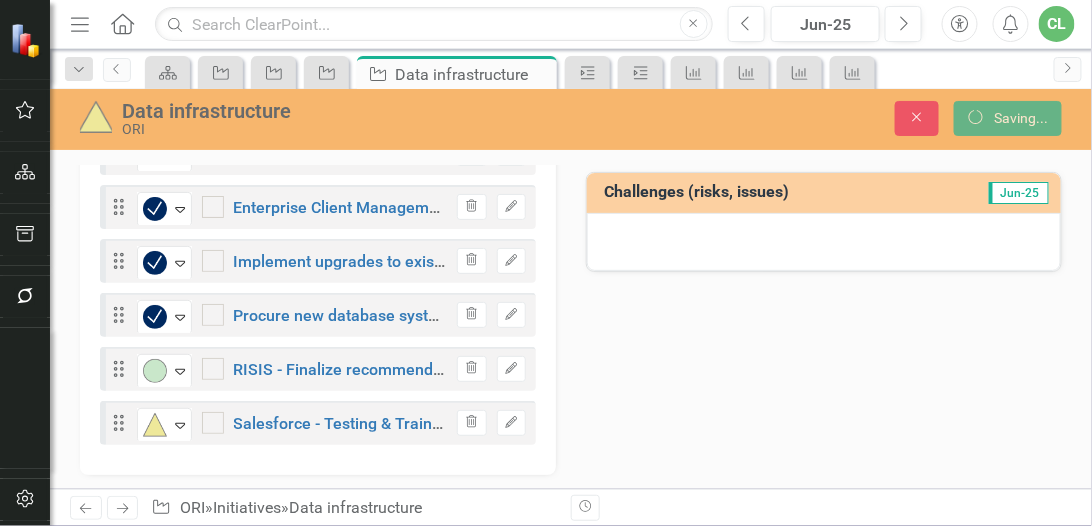 scroll, scrollTop: 391, scrollLeft: 0, axis: vertical 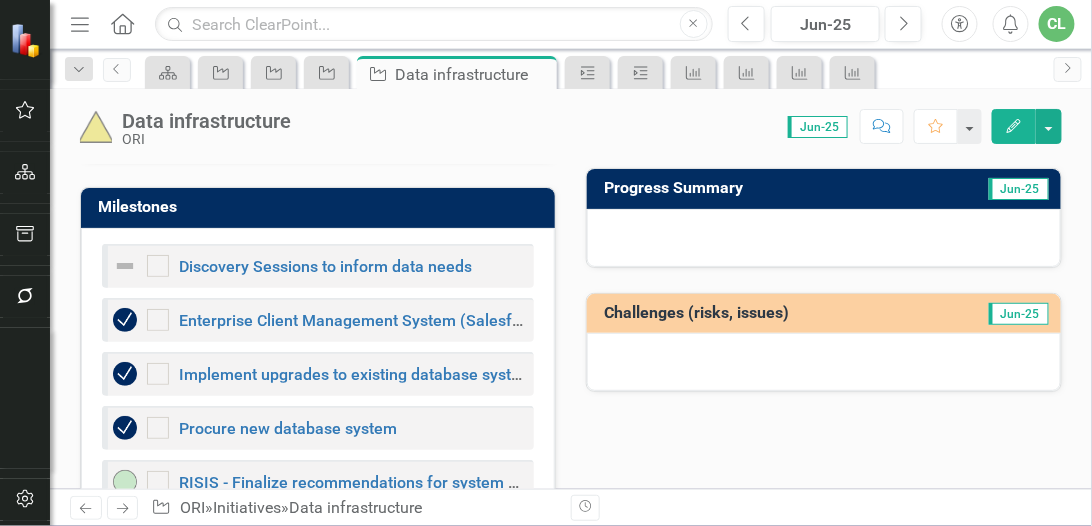 click at bounding box center (125, 266) 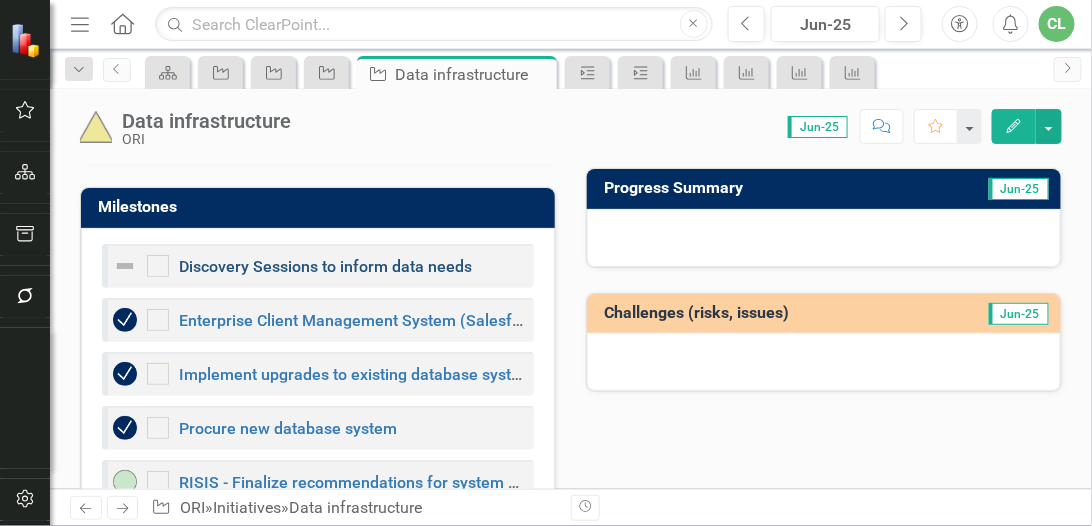 click on "Discovery Sessions to inform data needs" at bounding box center [325, 266] 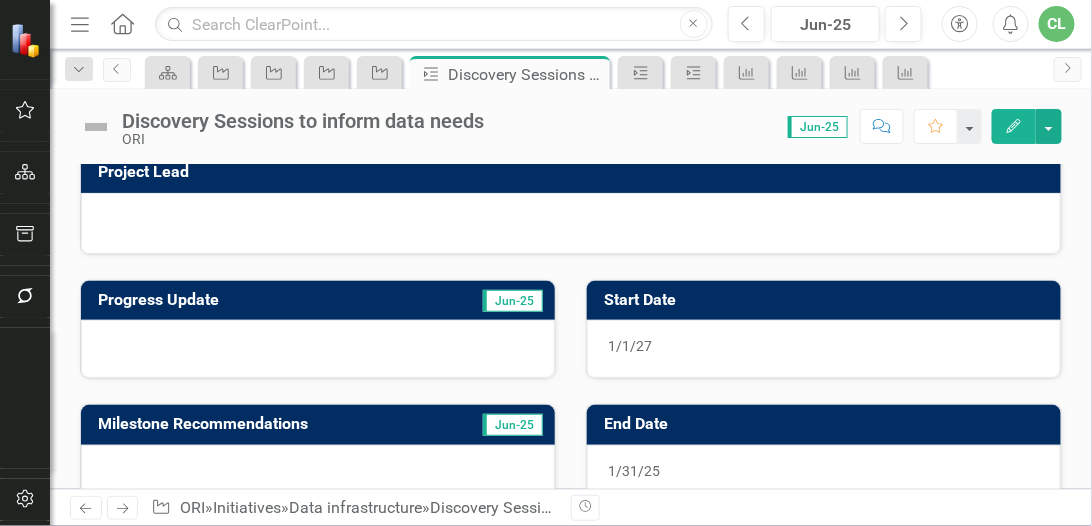 scroll, scrollTop: 0, scrollLeft: 0, axis: both 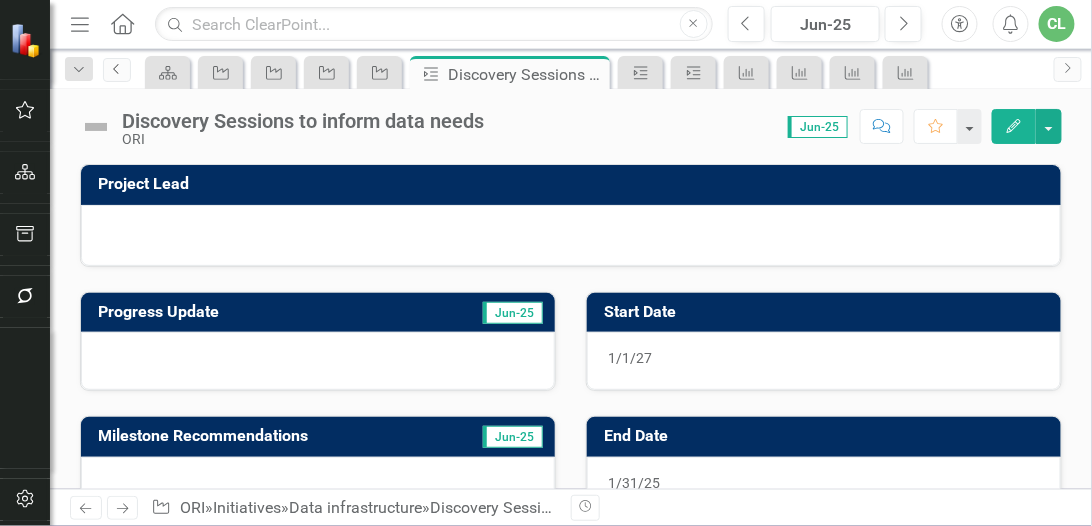 click on "Previous" 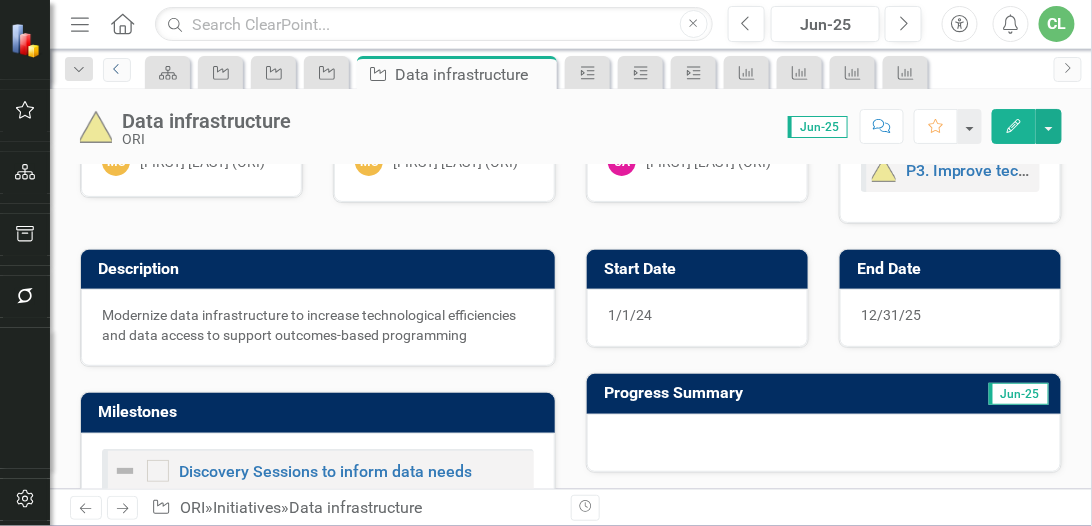 scroll, scrollTop: 342, scrollLeft: 0, axis: vertical 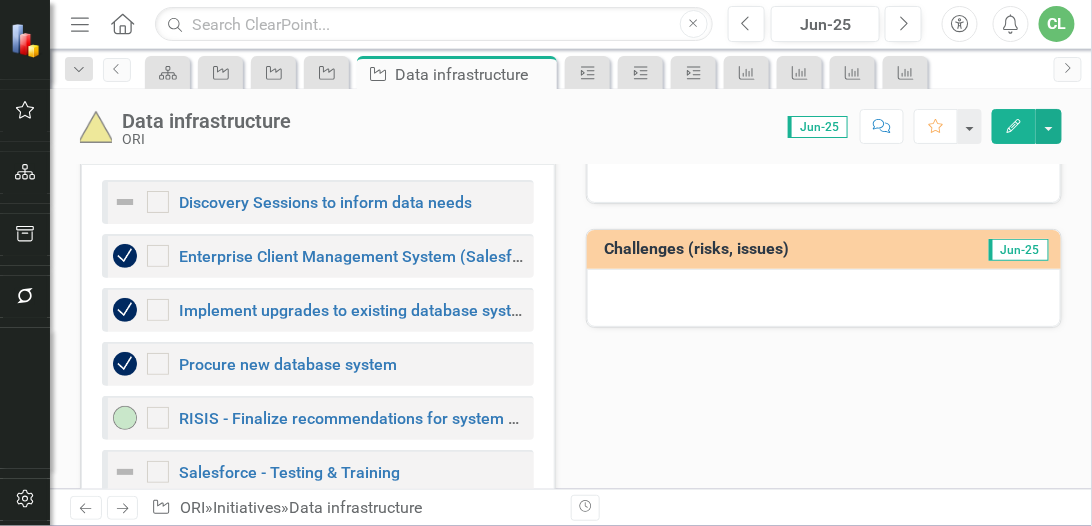 click at bounding box center (125, 202) 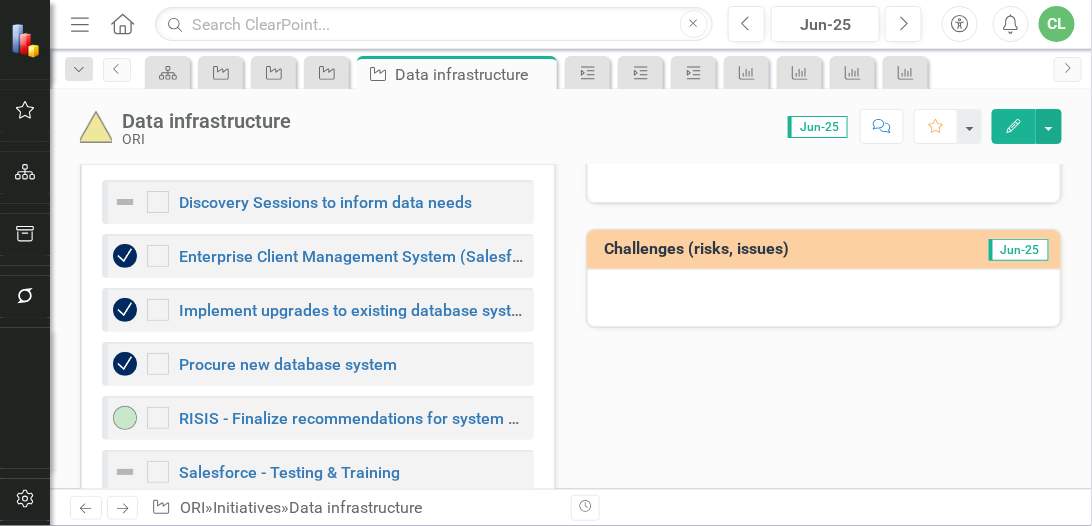 click at bounding box center (125, 202) 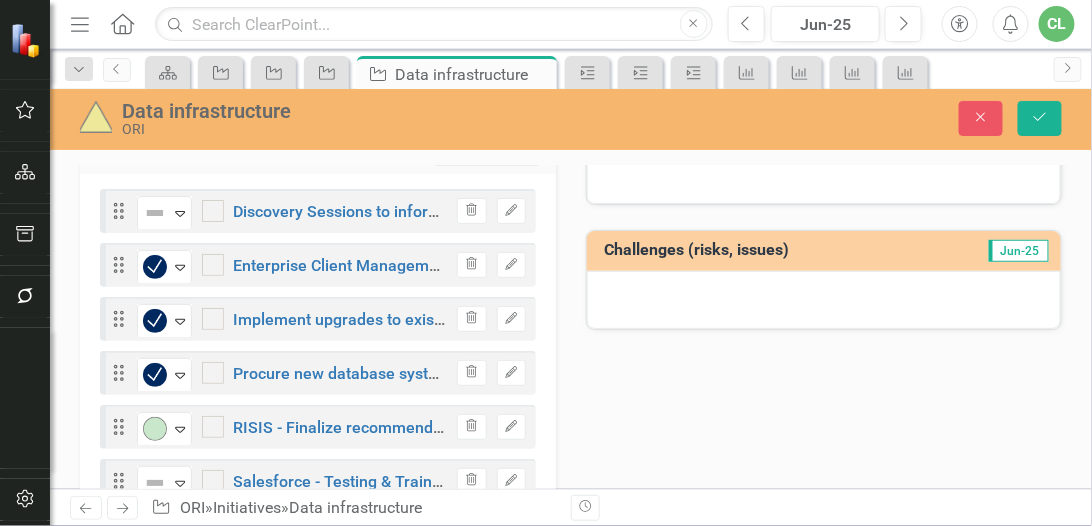 scroll, scrollTop: 351, scrollLeft: 0, axis: vertical 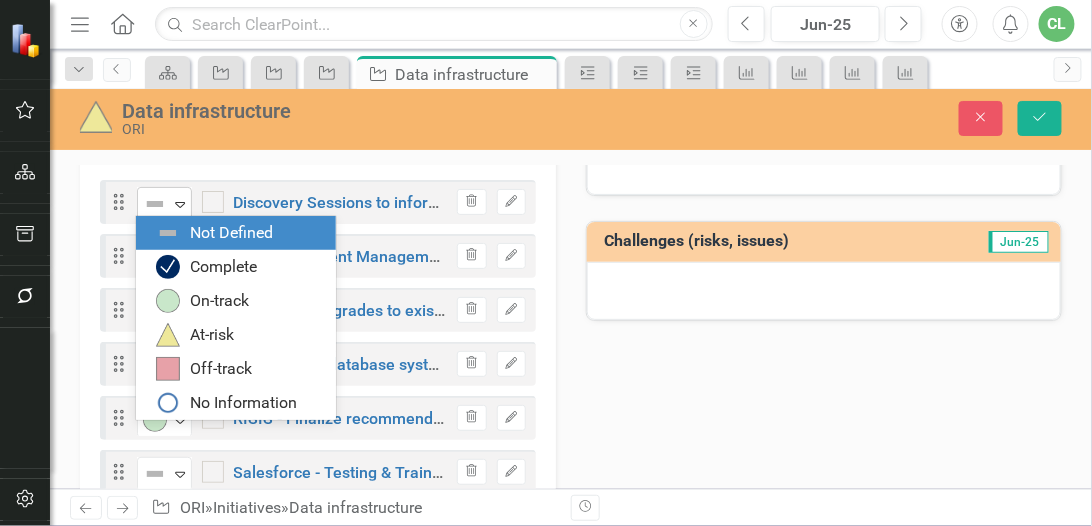 click on "Expand" 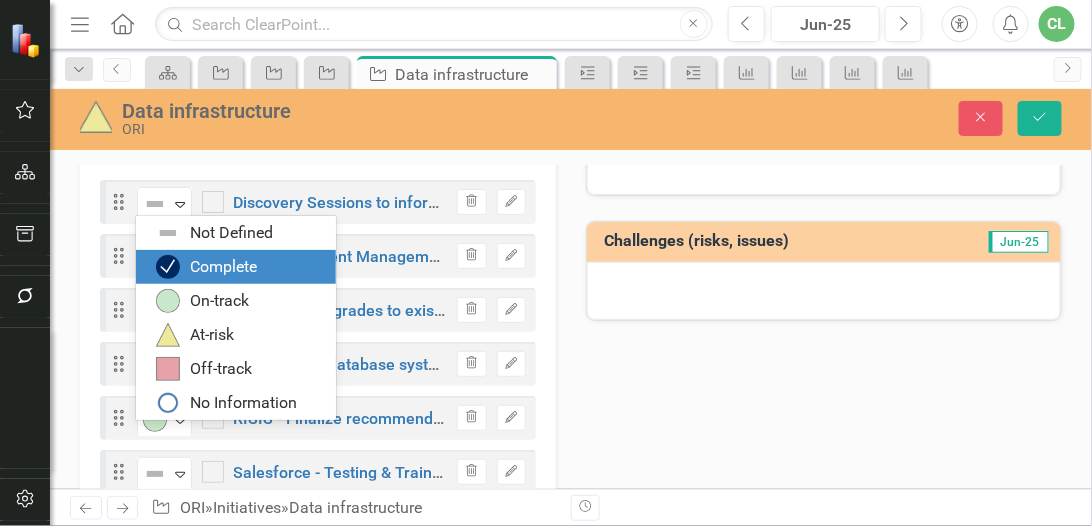 click on "Complete" at bounding box center (240, 267) 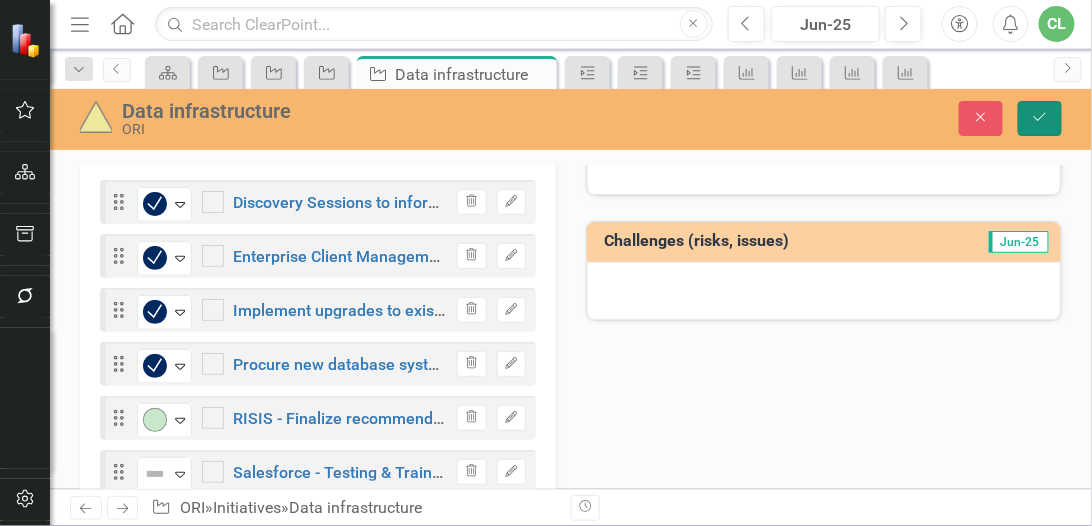 click on "Save" at bounding box center [1040, 118] 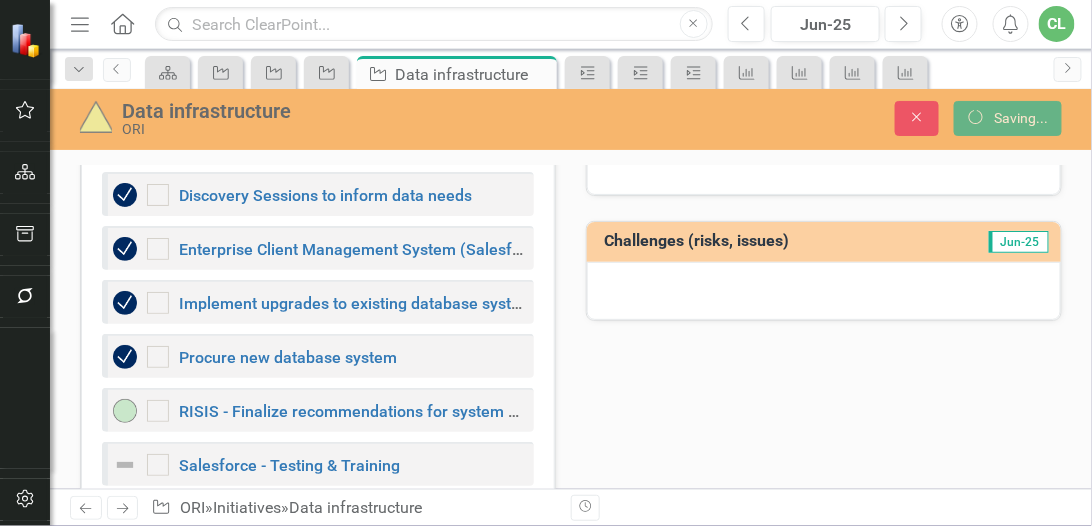 scroll, scrollTop: 342, scrollLeft: 0, axis: vertical 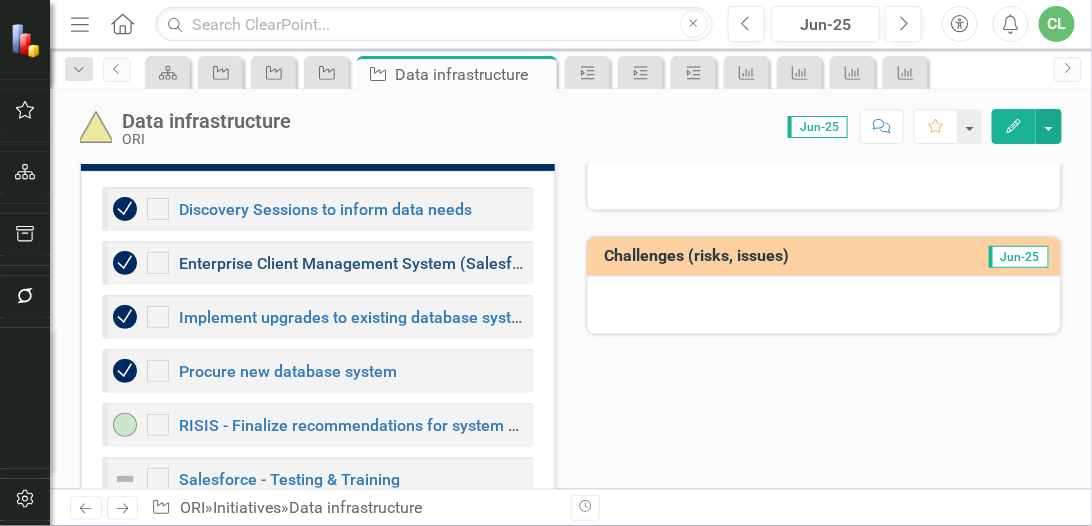 click on "Enterprise Client Management System (Salesforce)" at bounding box center [364, 263] 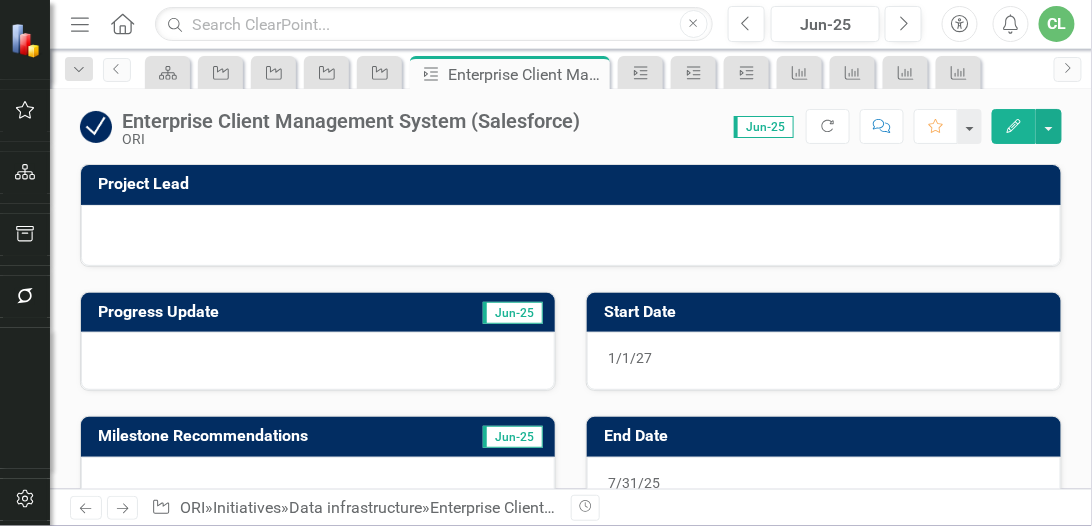 scroll, scrollTop: 0, scrollLeft: 0, axis: both 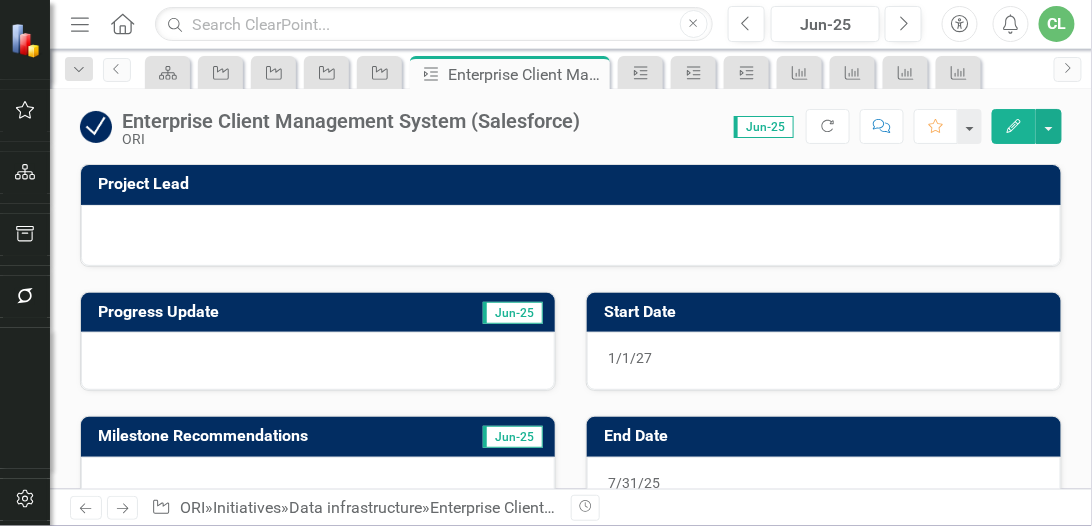 click on "Next" 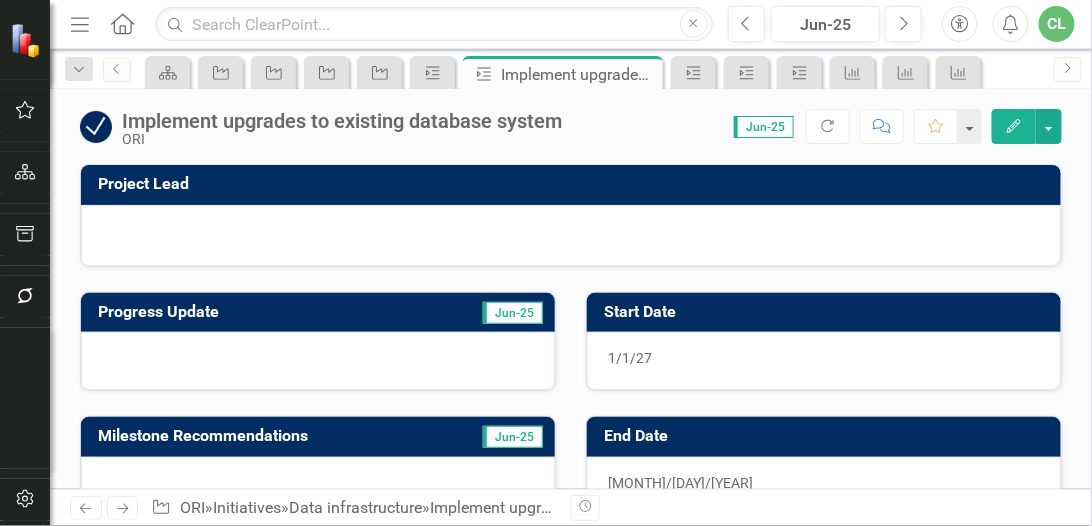 click on "Next" 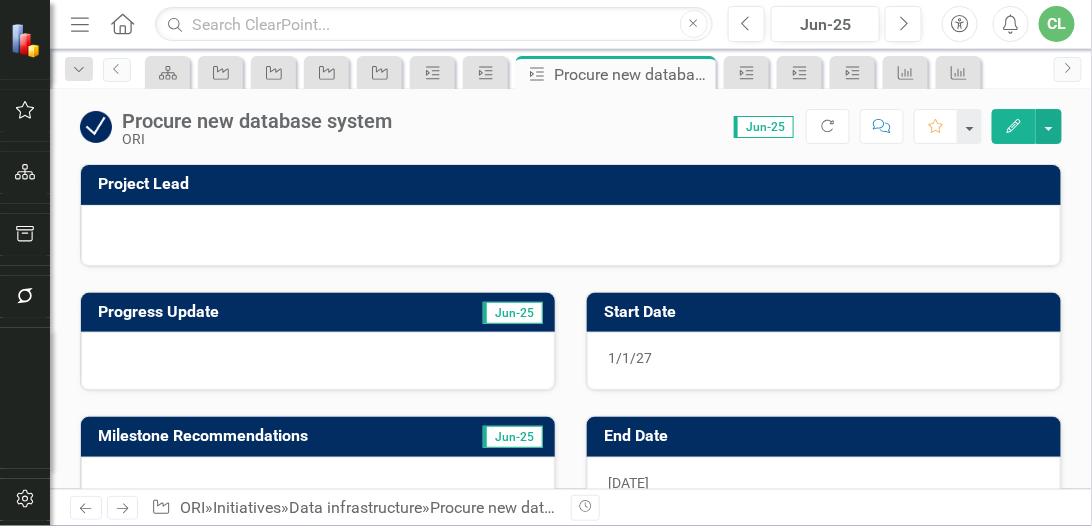 click on "Next" 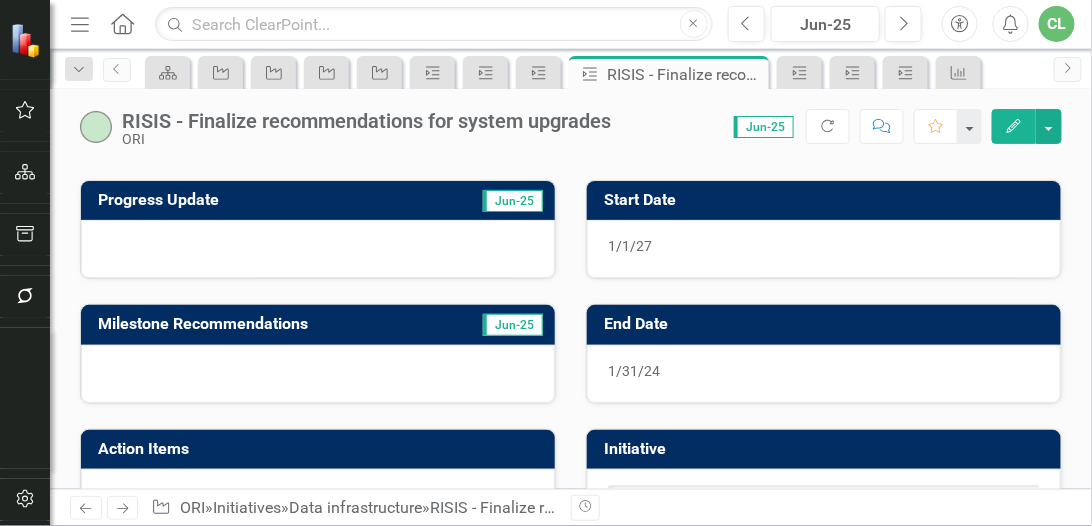 scroll, scrollTop: 114, scrollLeft: 0, axis: vertical 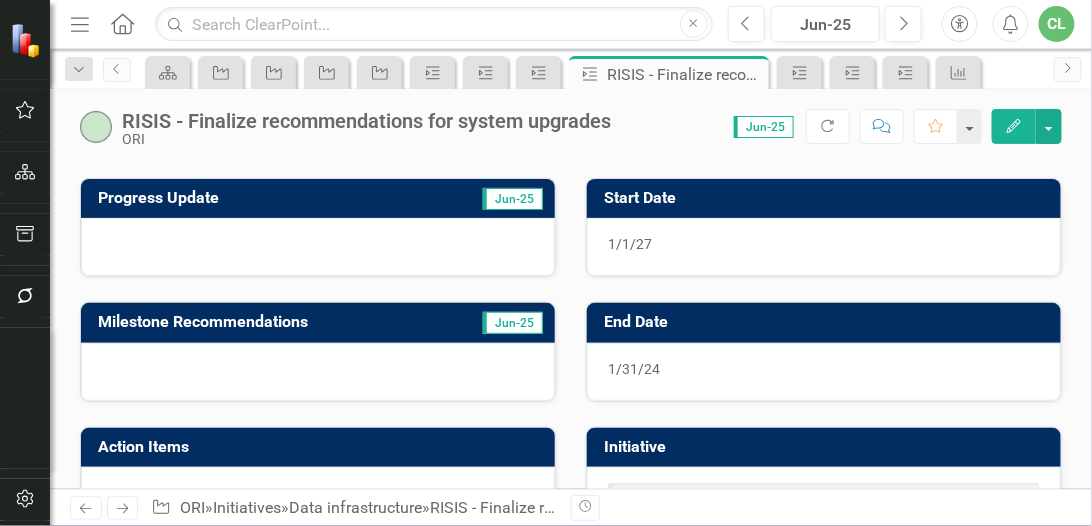 click on "Next" 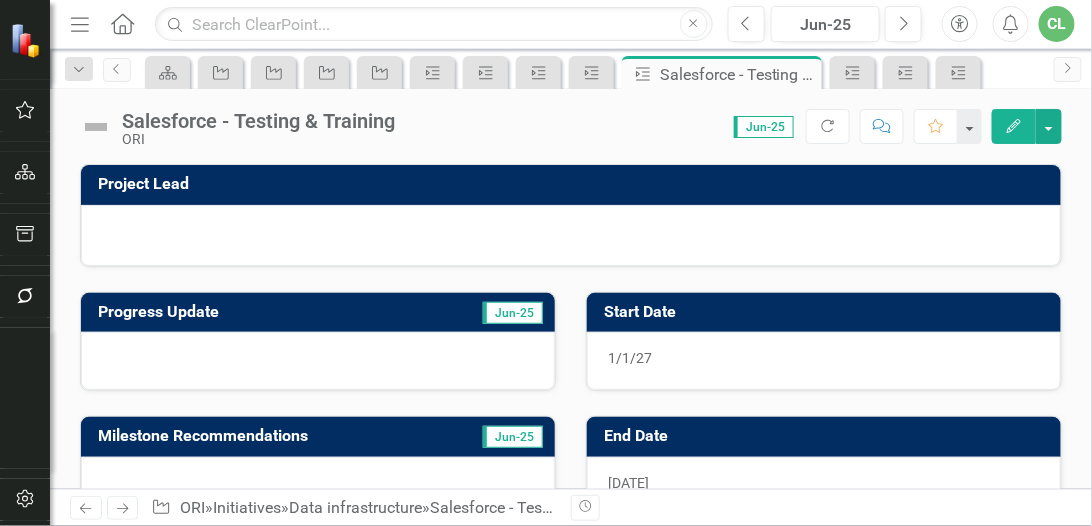 click at bounding box center [96, 127] 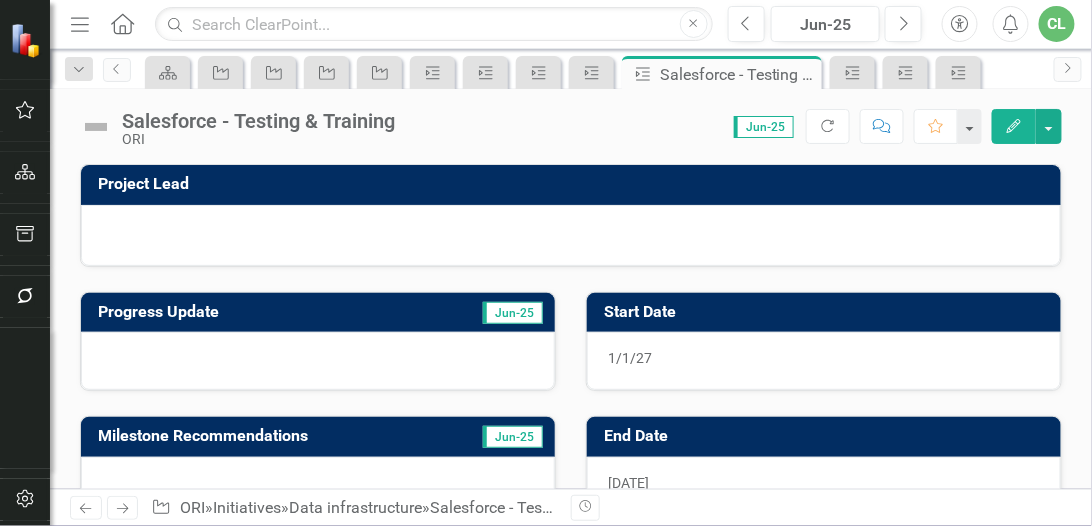 click at bounding box center (96, 127) 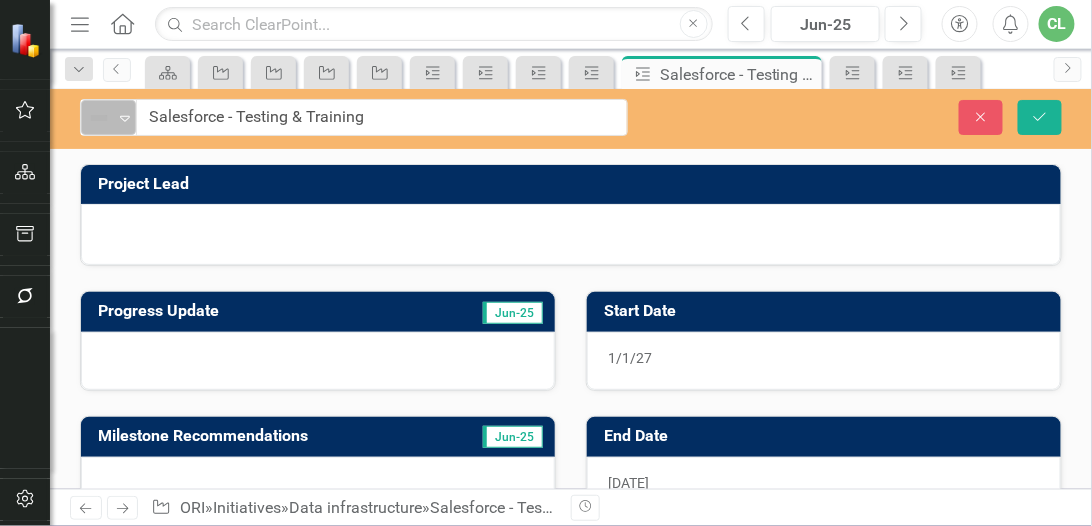 click on "Expand" 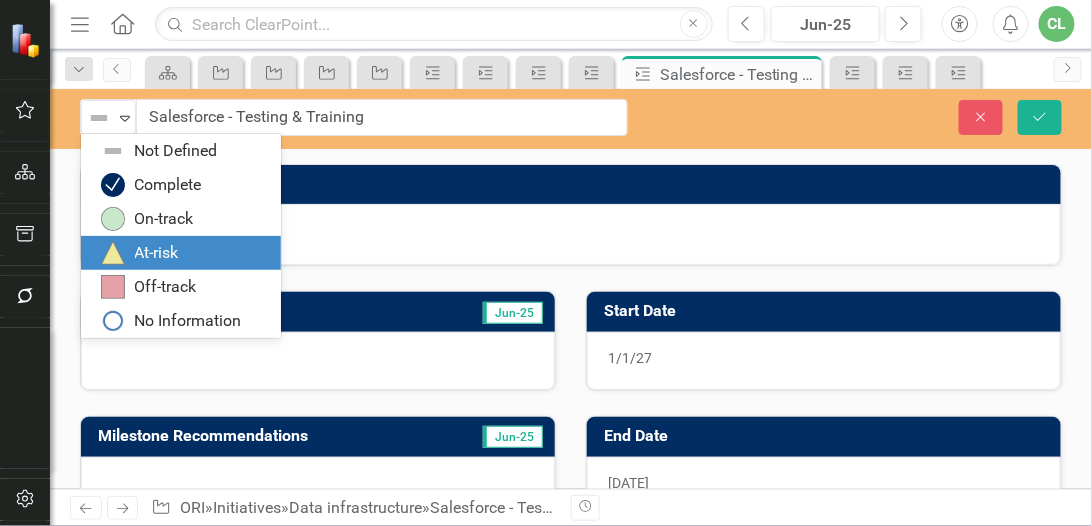 click on "At-risk" at bounding box center [185, 253] 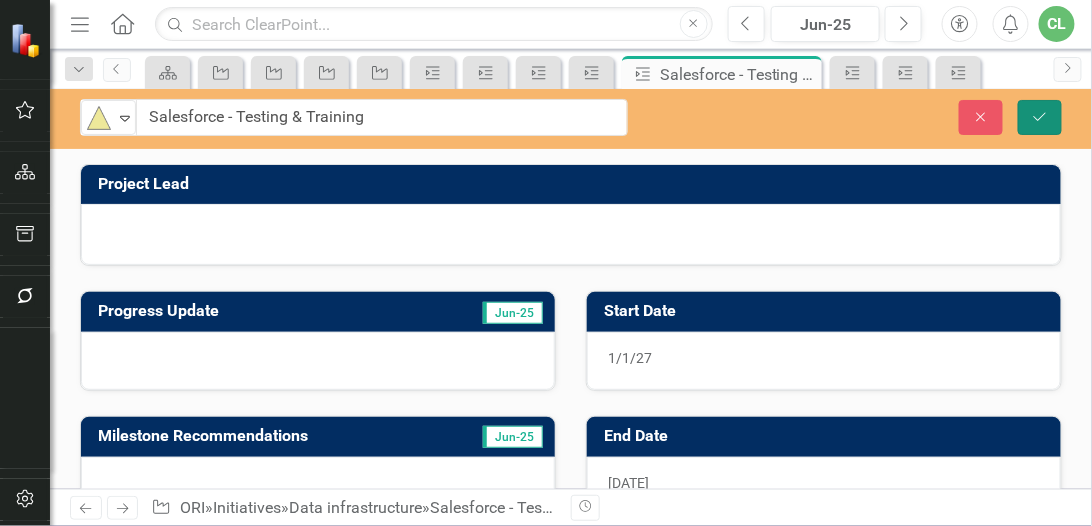 click on "Save" 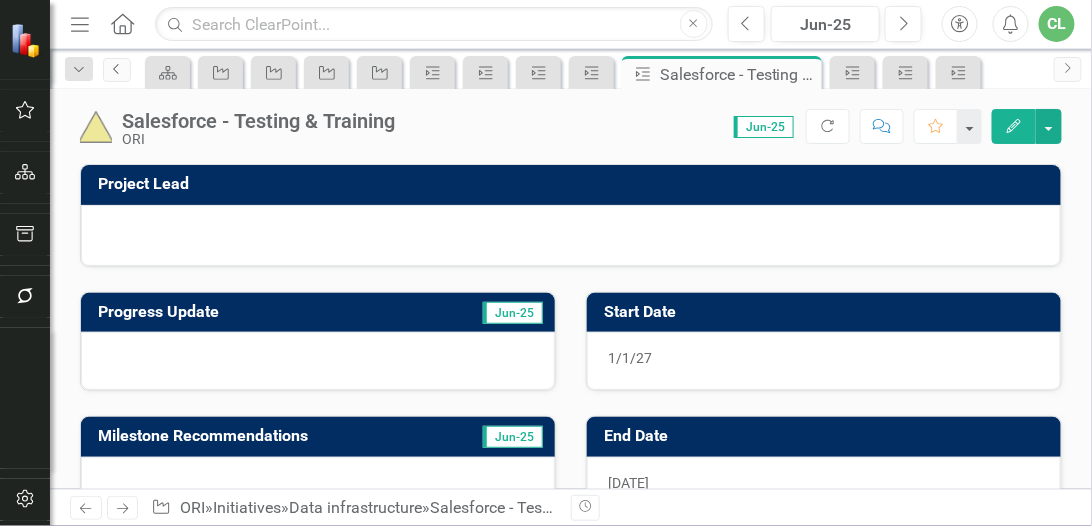 click 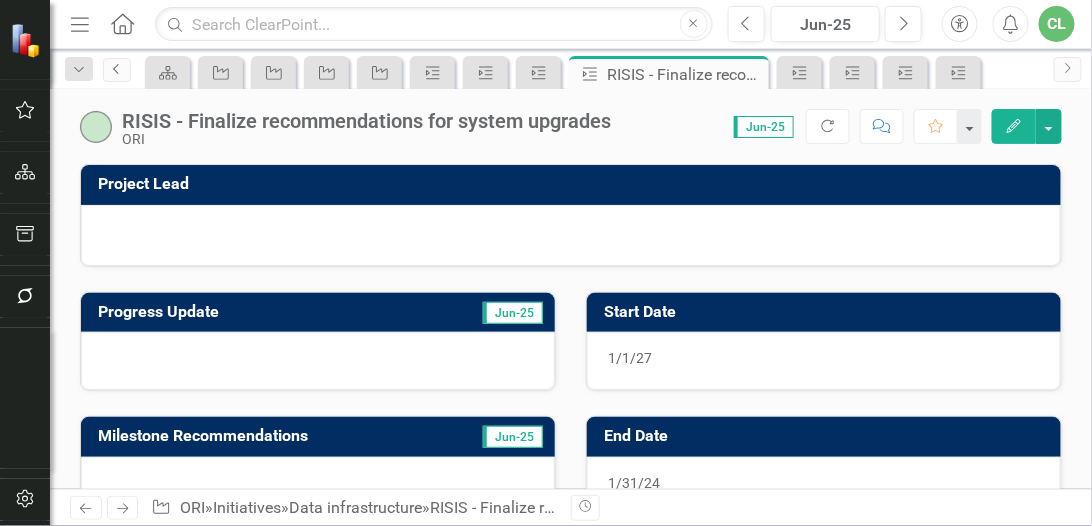 click on "Previous" at bounding box center [117, 70] 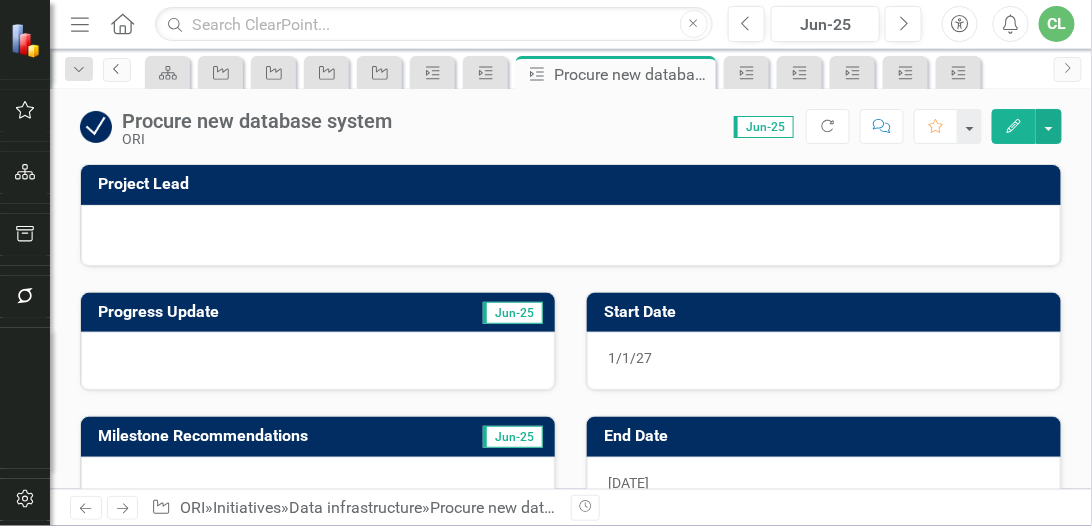 click on "Previous" at bounding box center [117, 70] 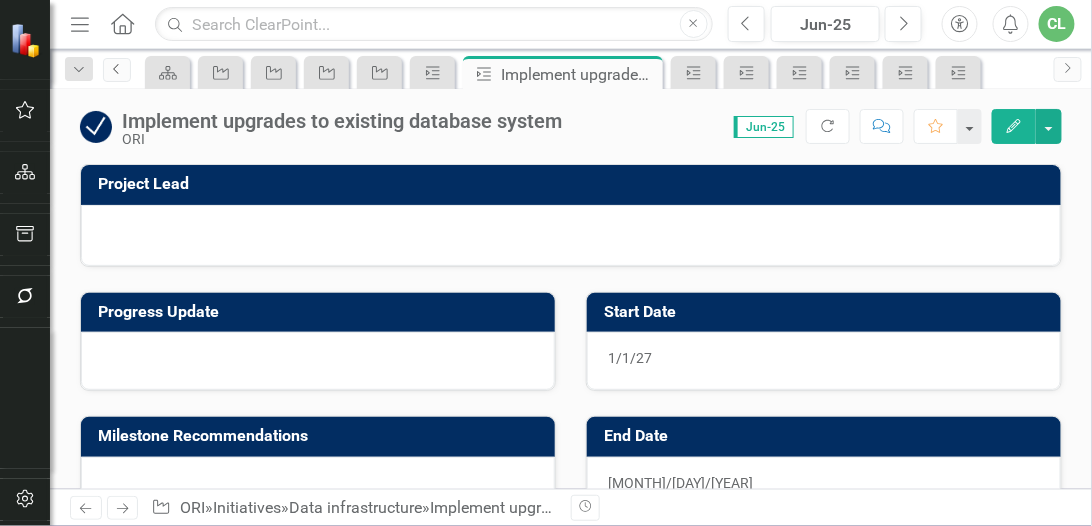click on "Previous" at bounding box center (117, 70) 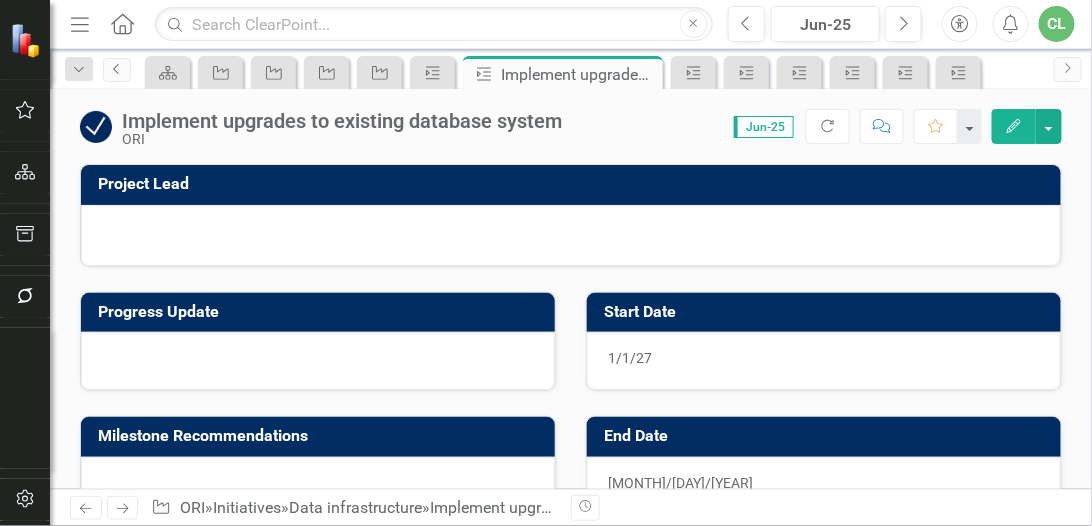 click on "Previous" at bounding box center [117, 70] 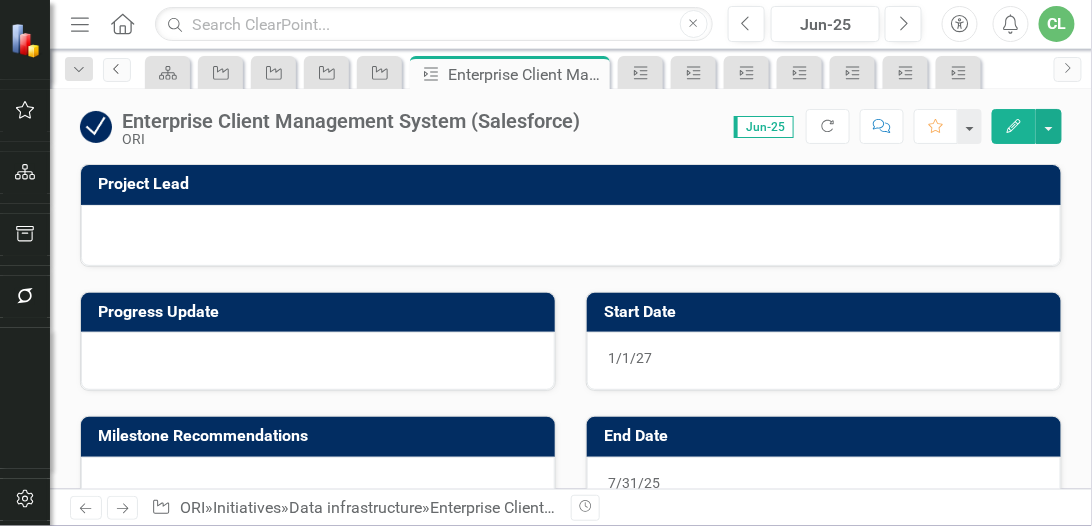 click on "Previous" at bounding box center [117, 70] 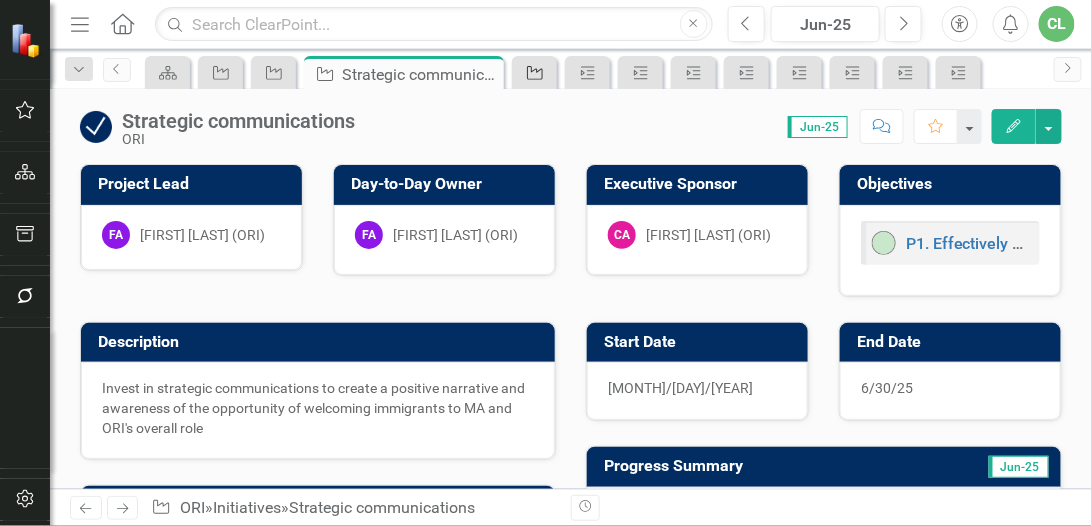 click on "Initiative" at bounding box center (534, 72) 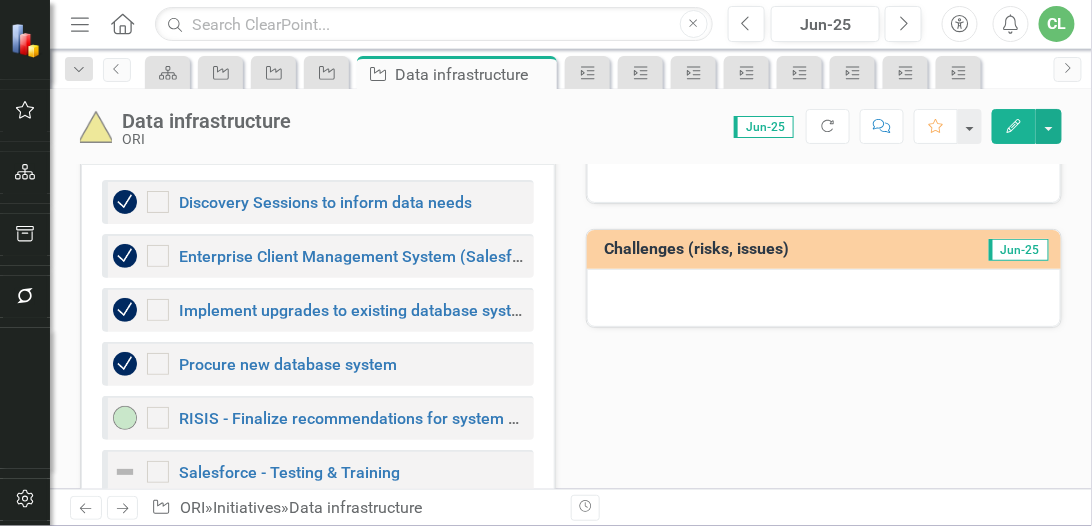 scroll, scrollTop: 392, scrollLeft: 0, axis: vertical 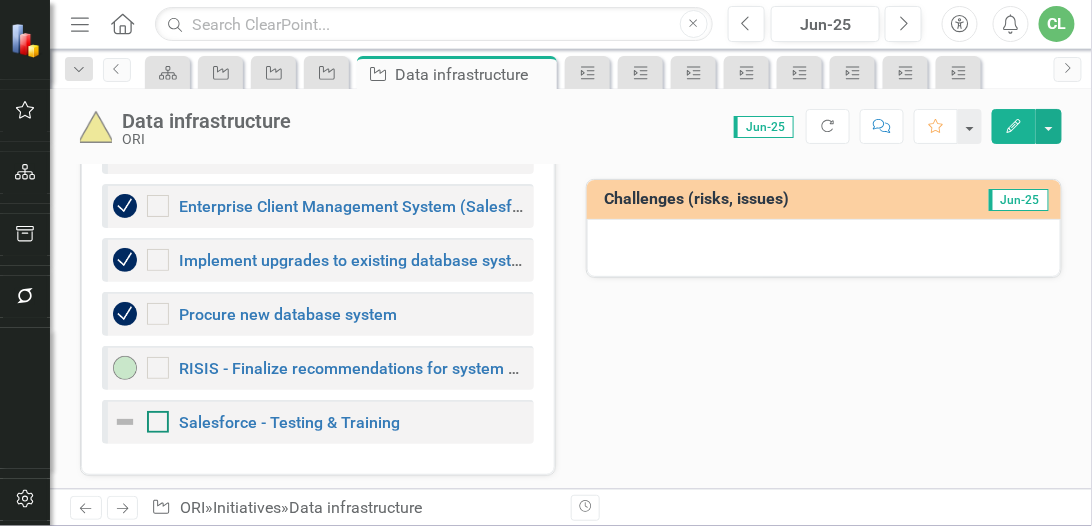 click at bounding box center [158, 422] 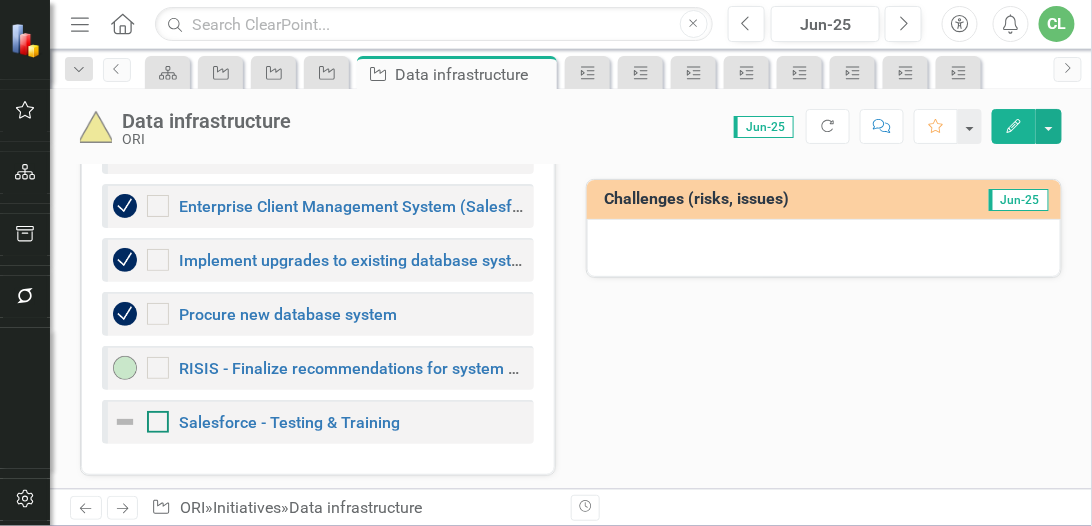 click at bounding box center (153, 417) 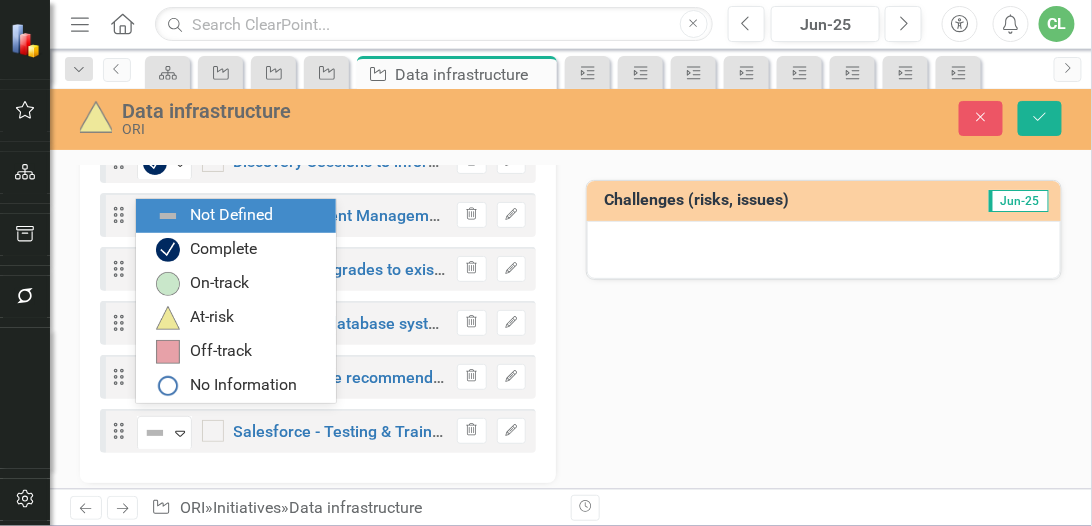 scroll, scrollTop: 400, scrollLeft: 0, axis: vertical 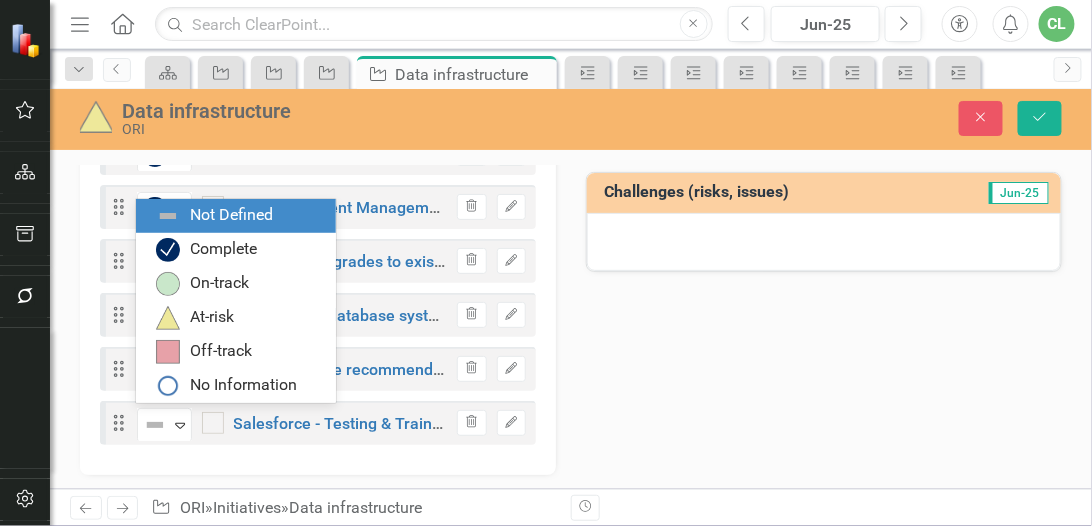 click at bounding box center (155, 425) 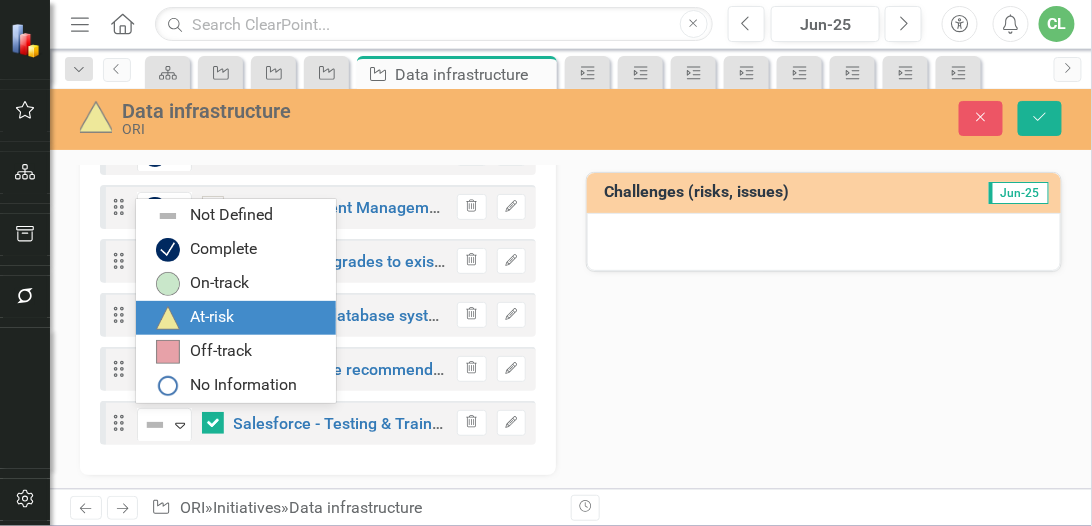 click on "At-risk" at bounding box center (212, 317) 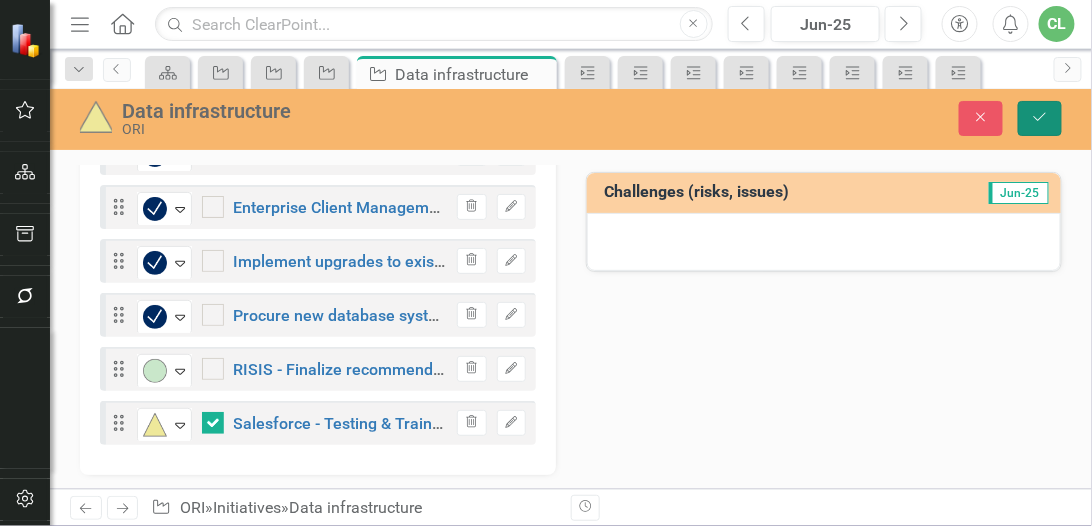 click on "Save" 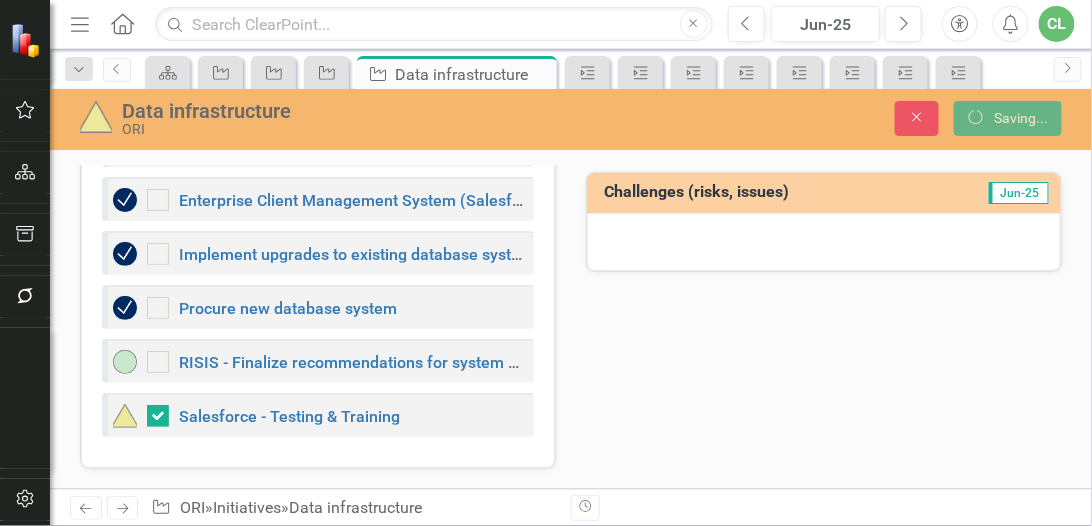 checkbox on "false" 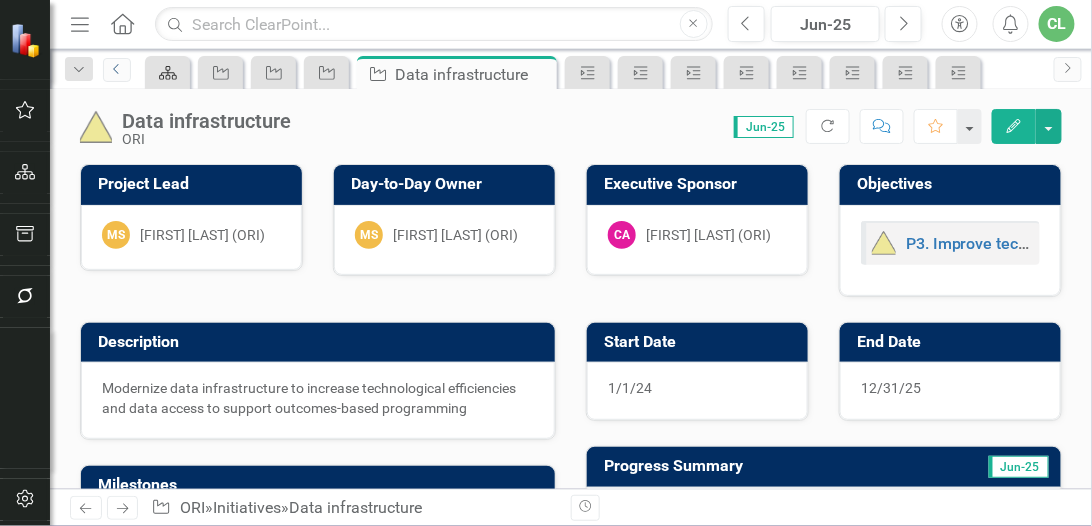click on "Previous" 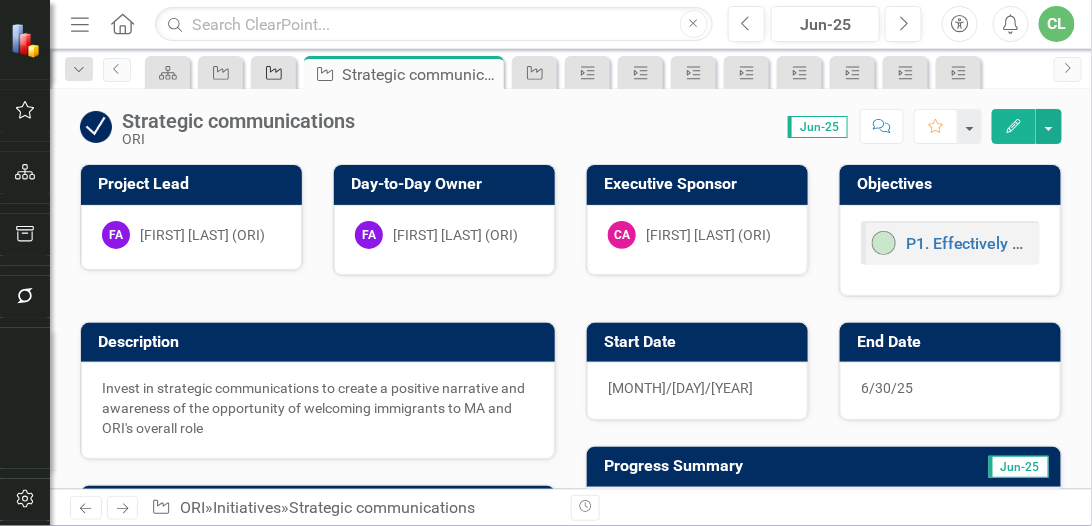 click on "Initiative" at bounding box center [273, 72] 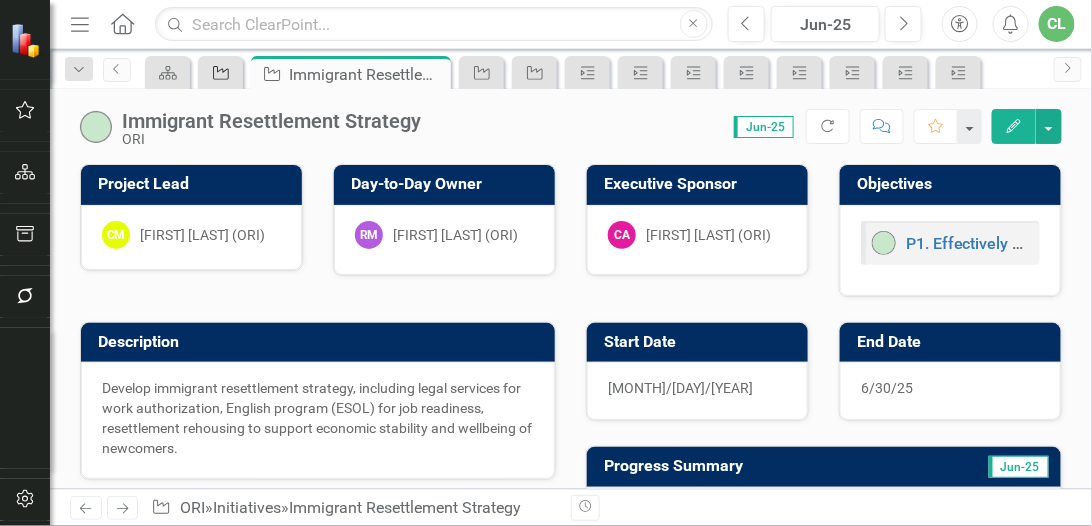 click on "Initiative" 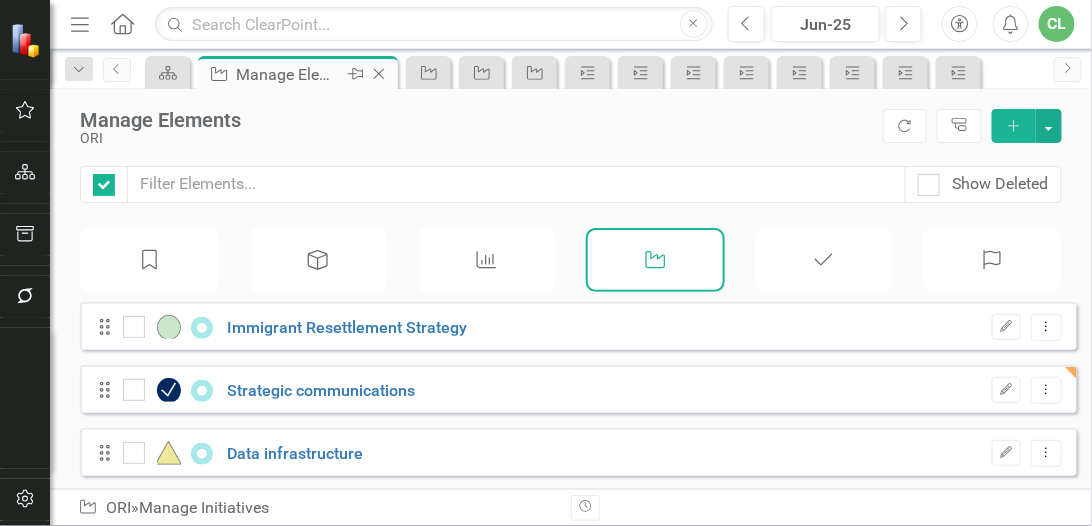 checkbox on "false" 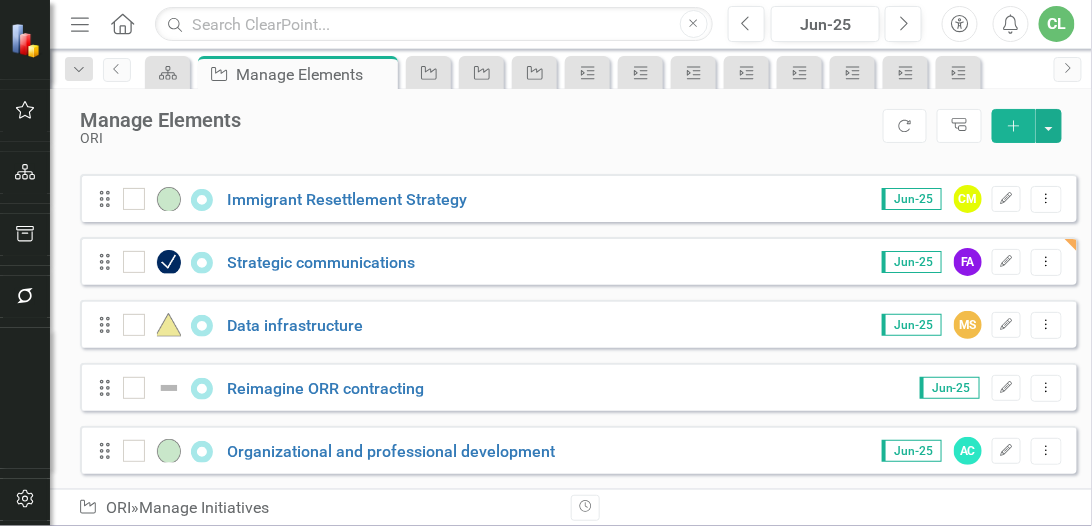 scroll, scrollTop: 141, scrollLeft: 0, axis: vertical 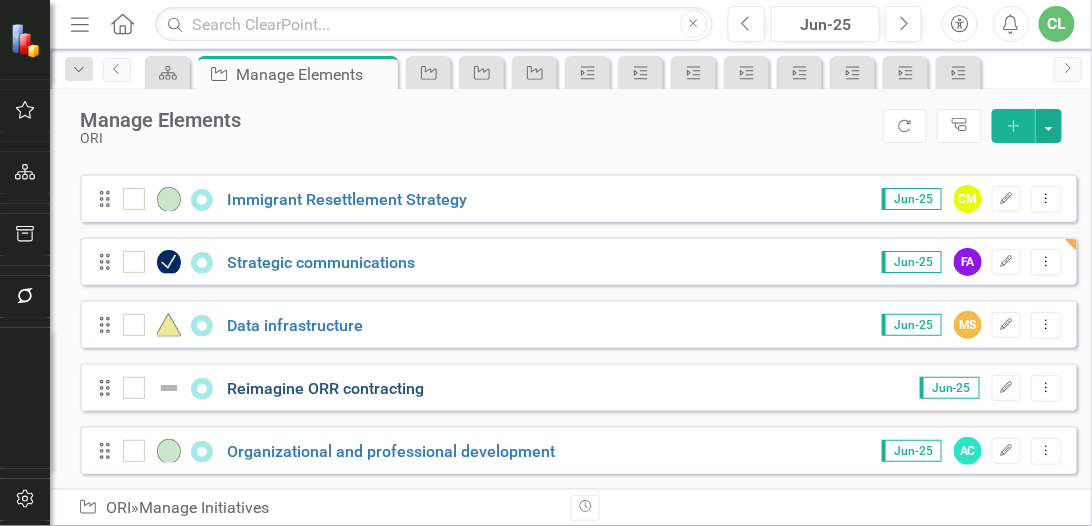 click on "Reimagine ORR contracting" at bounding box center (326, 388) 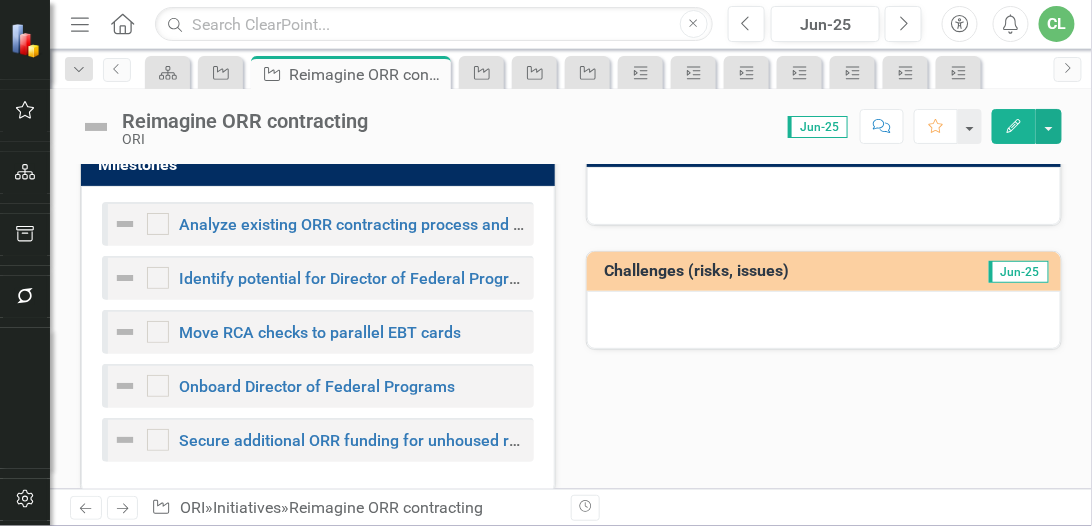 scroll, scrollTop: 338, scrollLeft: 0, axis: vertical 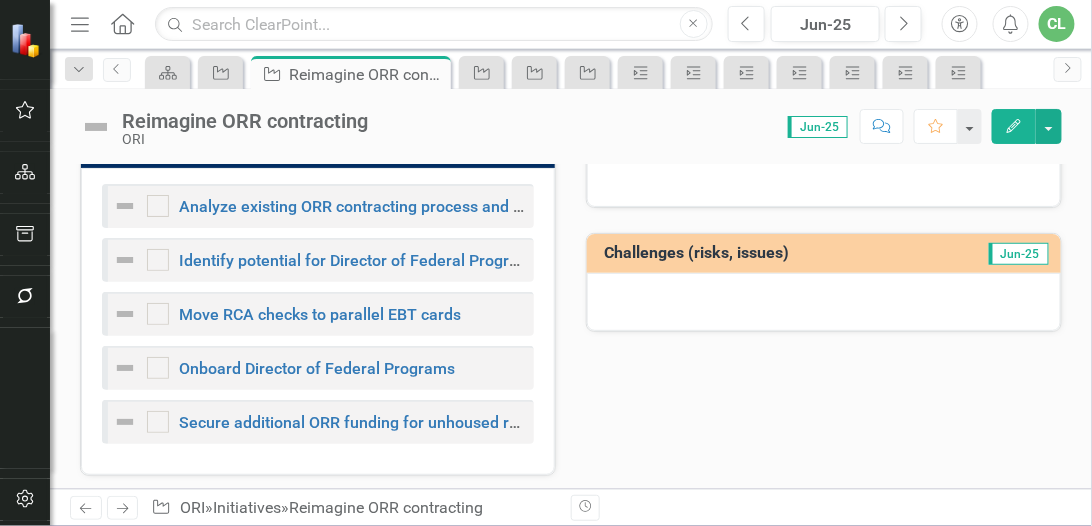 click at bounding box center [125, 314] 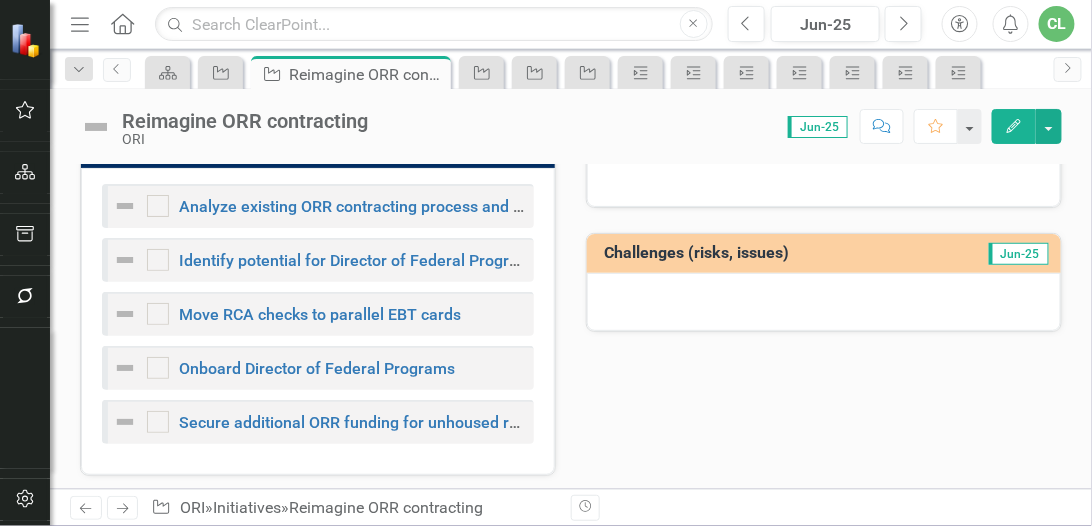 click at bounding box center [125, 314] 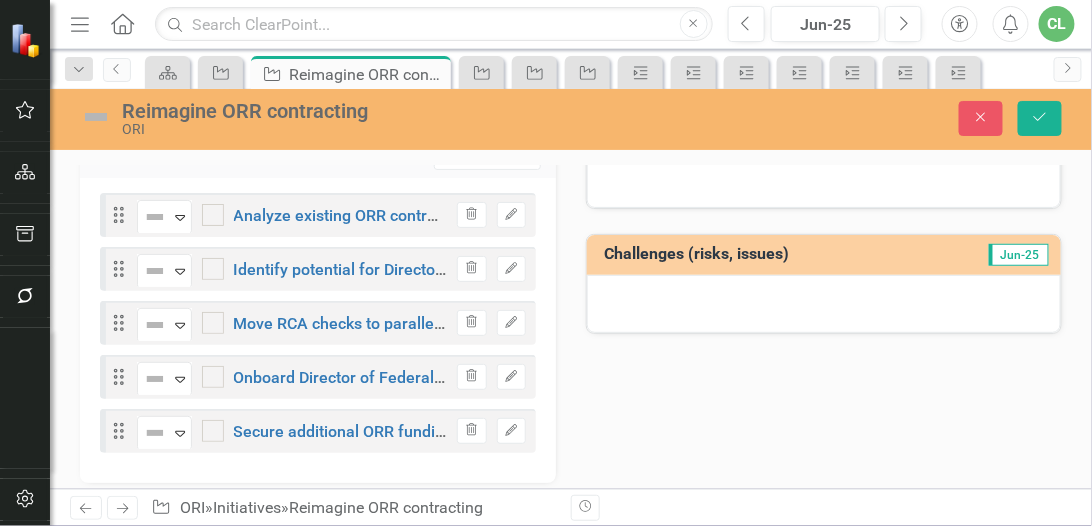 scroll, scrollTop: 345, scrollLeft: 0, axis: vertical 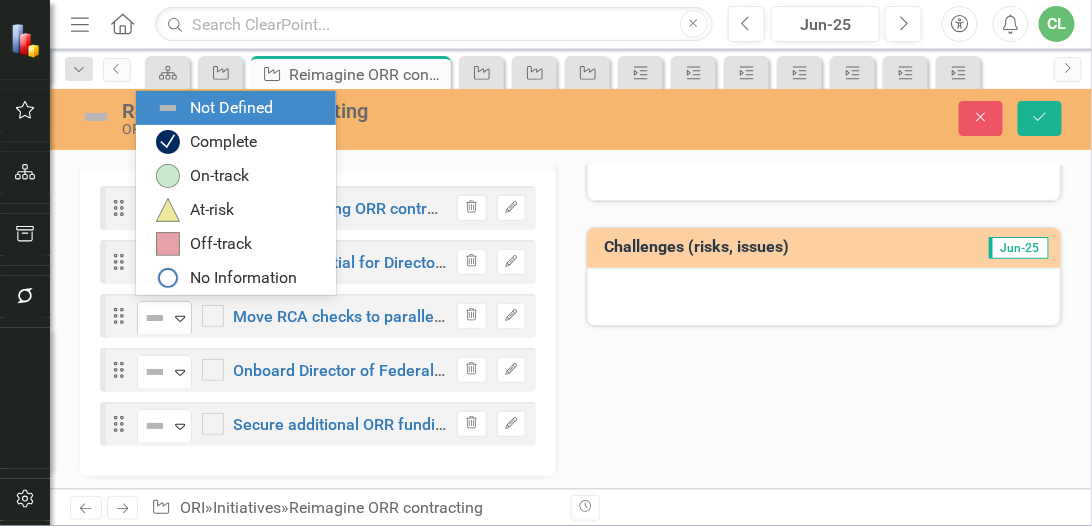 click at bounding box center (155, 318) 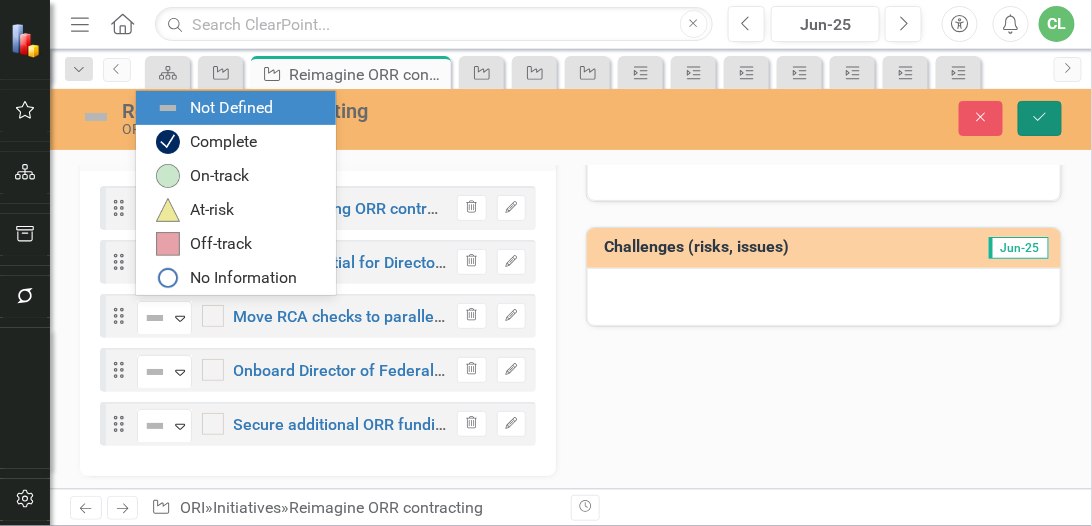 click on "Save" at bounding box center [1040, 118] 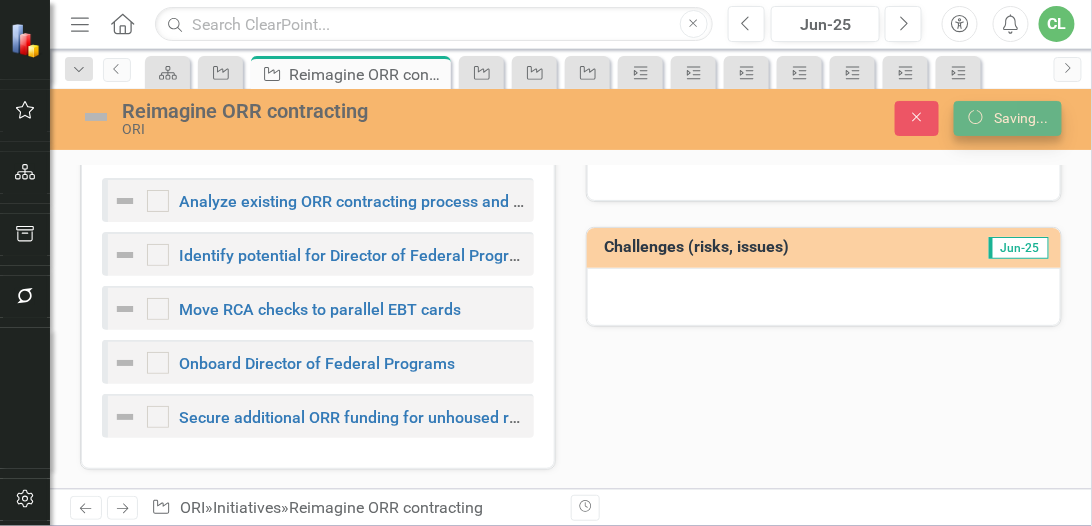 scroll, scrollTop: 339, scrollLeft: 0, axis: vertical 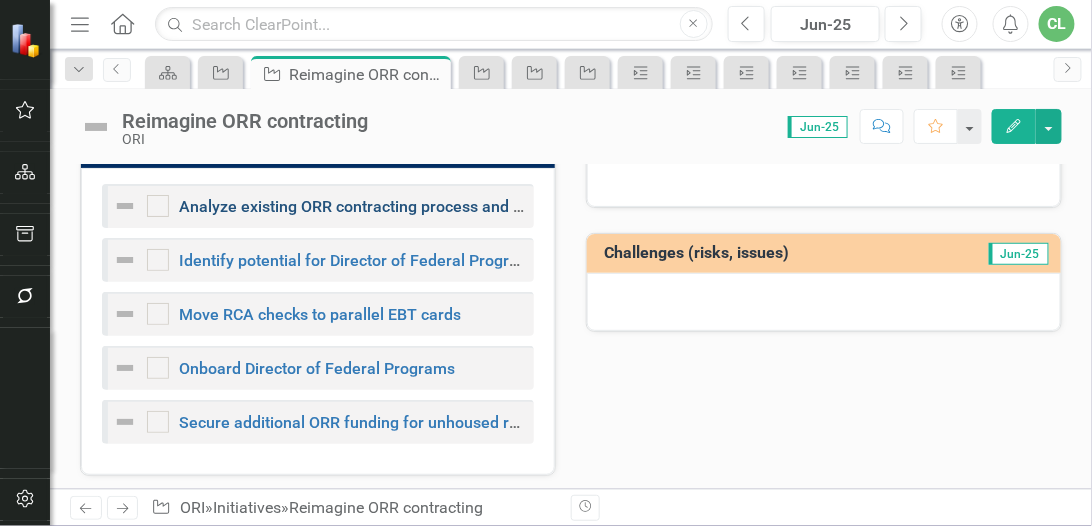 click on "Analyze existing ORR contracting process and funding allocation" at bounding box center (410, 206) 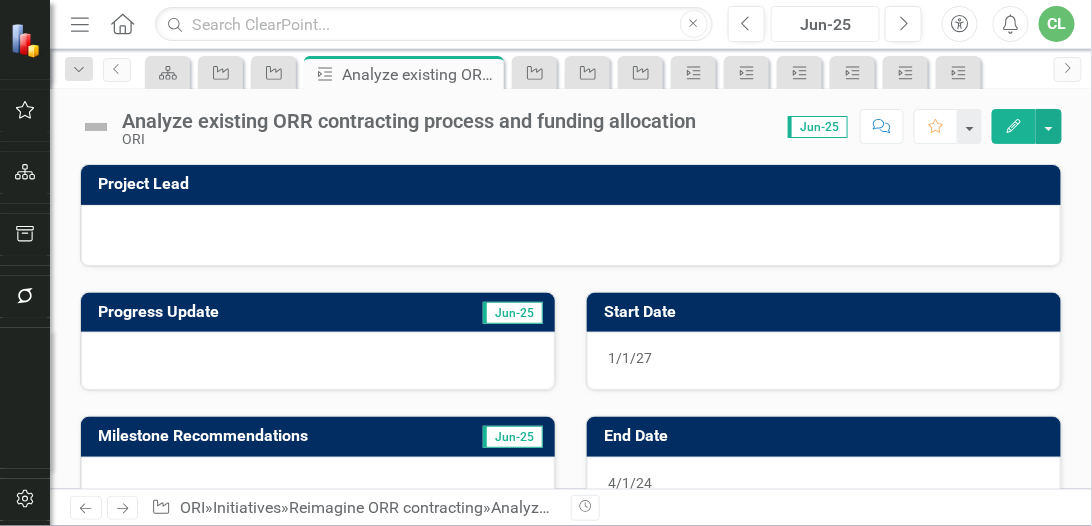 click on "Jun-25" at bounding box center (825, 25) 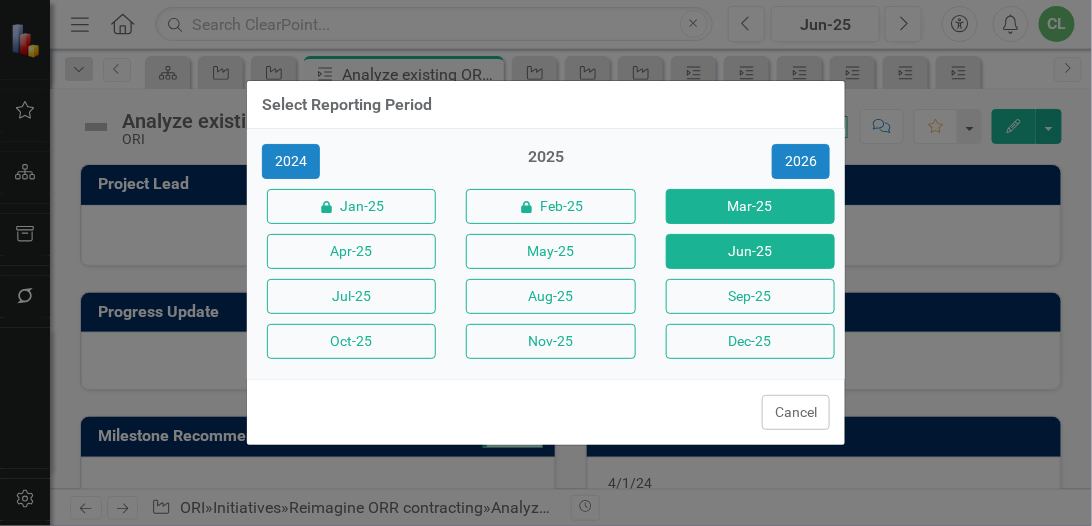 click on "Mar-25" at bounding box center (750, 206) 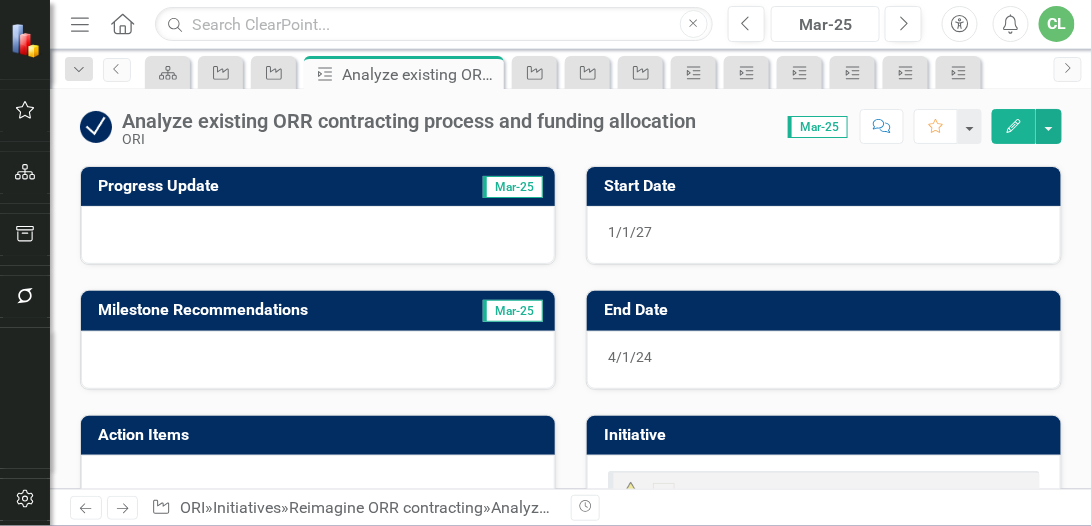 scroll, scrollTop: 0, scrollLeft: 0, axis: both 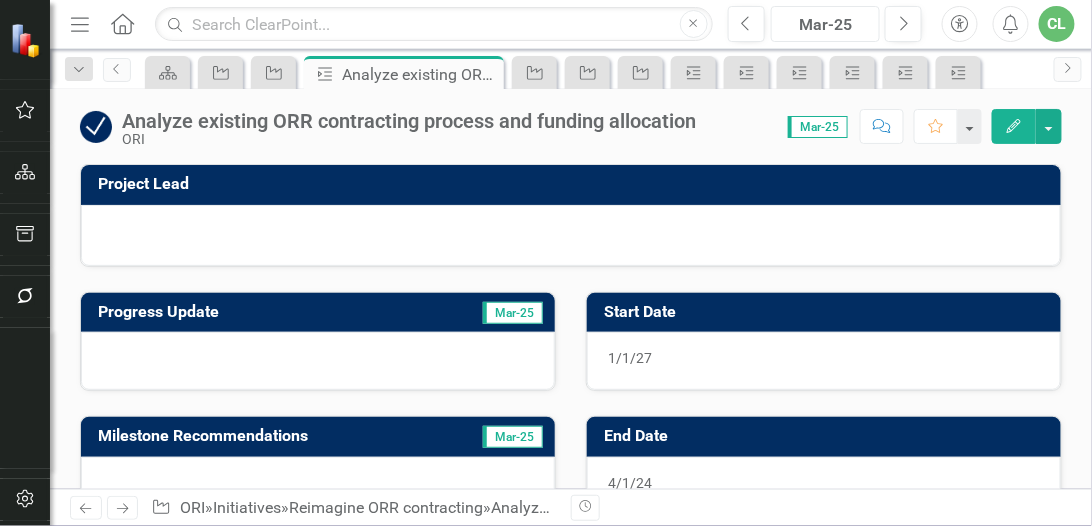 click on "Mar-25" at bounding box center (825, 25) 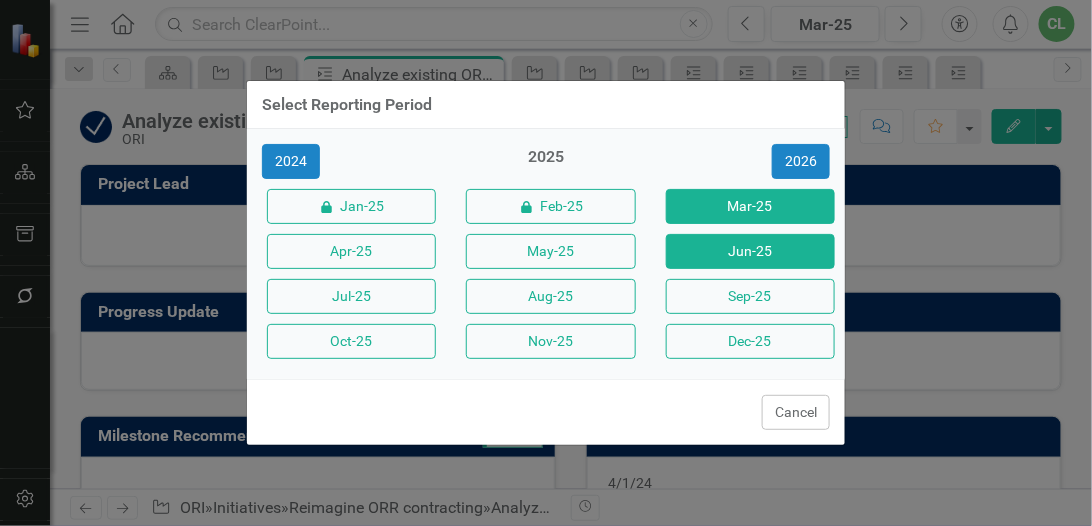 click on "Jun-25" at bounding box center (750, 251) 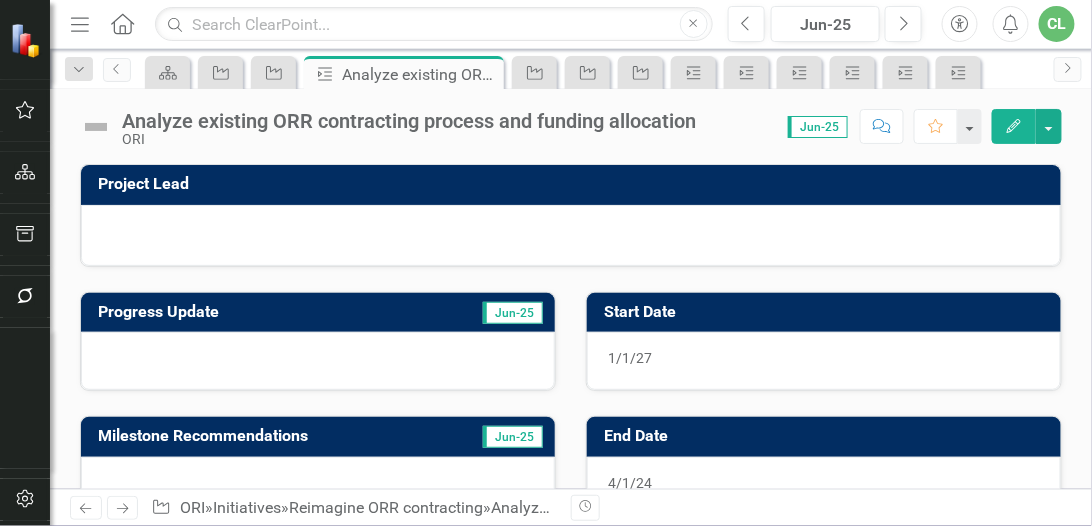 click at bounding box center [96, 127] 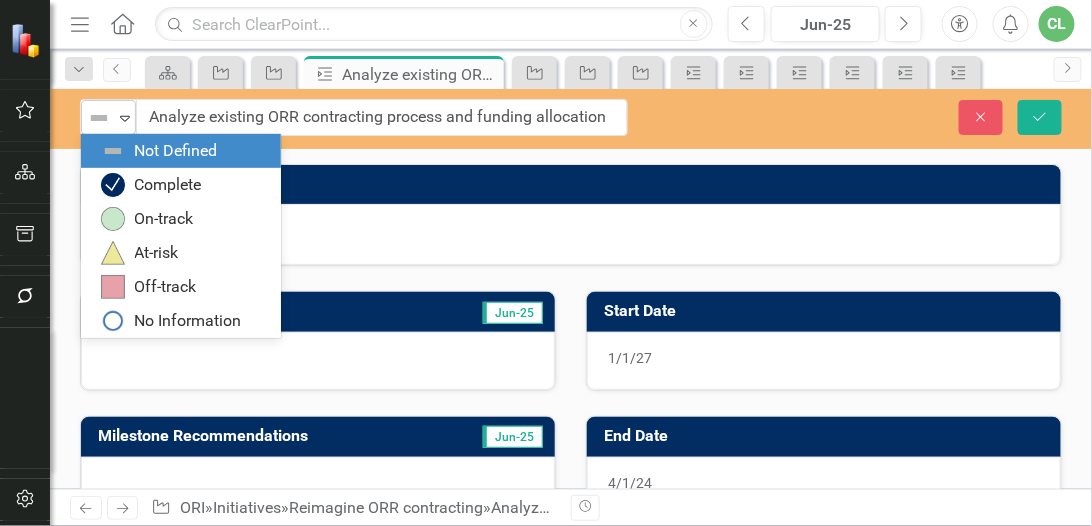 click 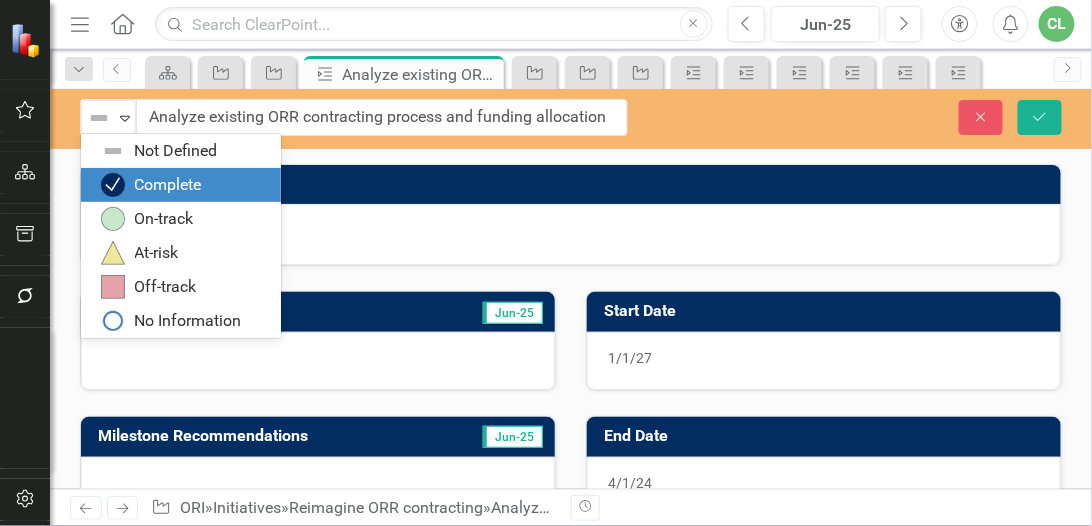 click on "Complete" at bounding box center (168, 185) 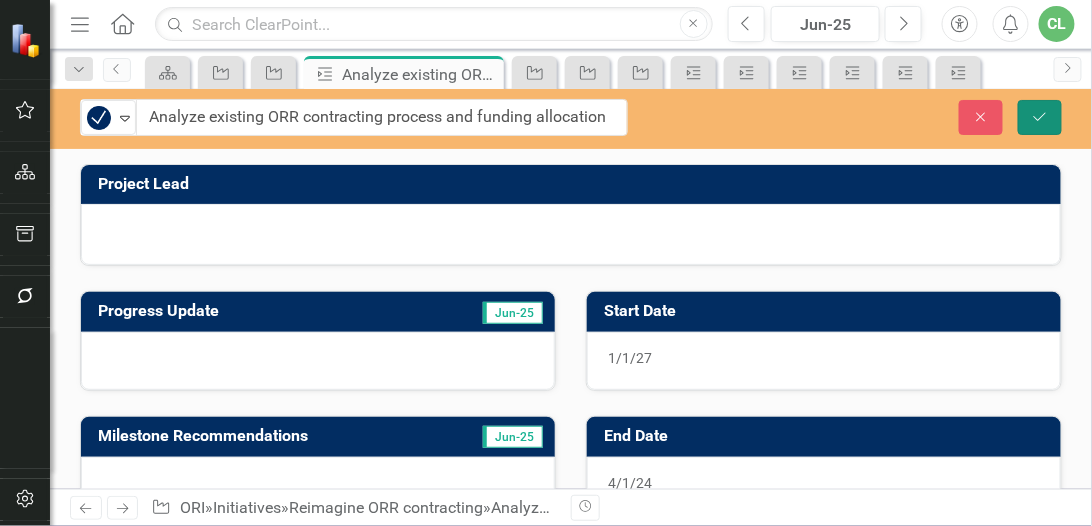 click on "Save" at bounding box center [1040, 117] 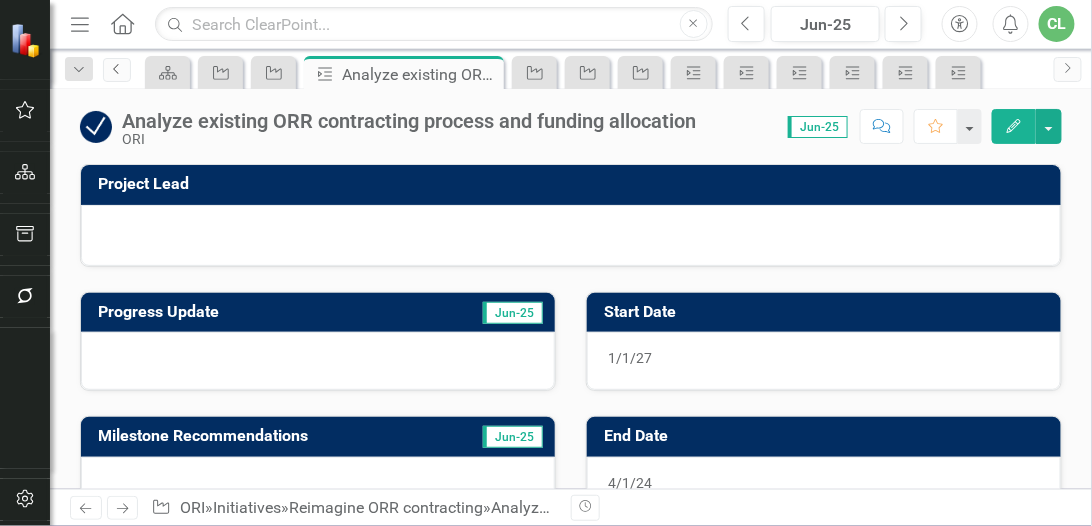 click on "Previous" at bounding box center [117, 70] 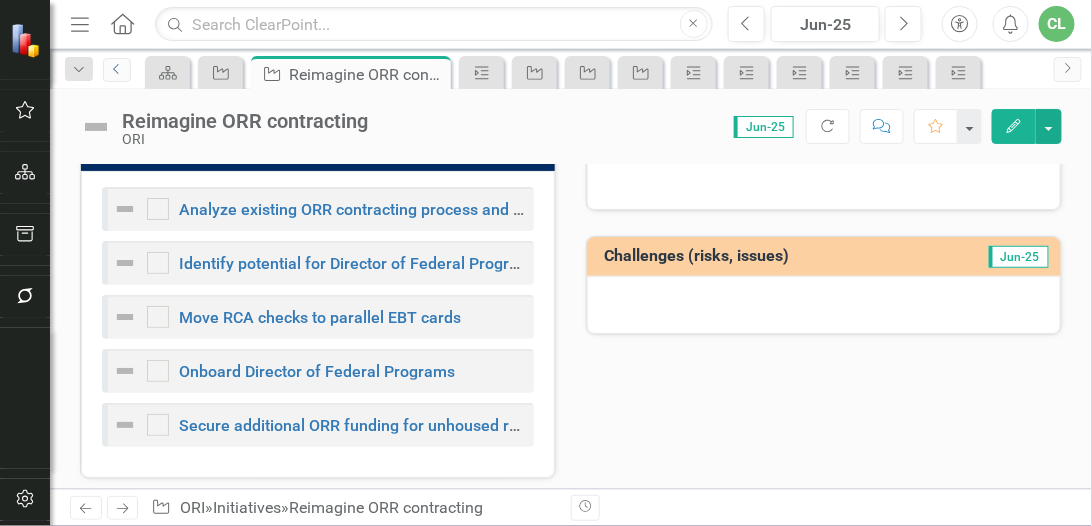 scroll, scrollTop: 338, scrollLeft: 0, axis: vertical 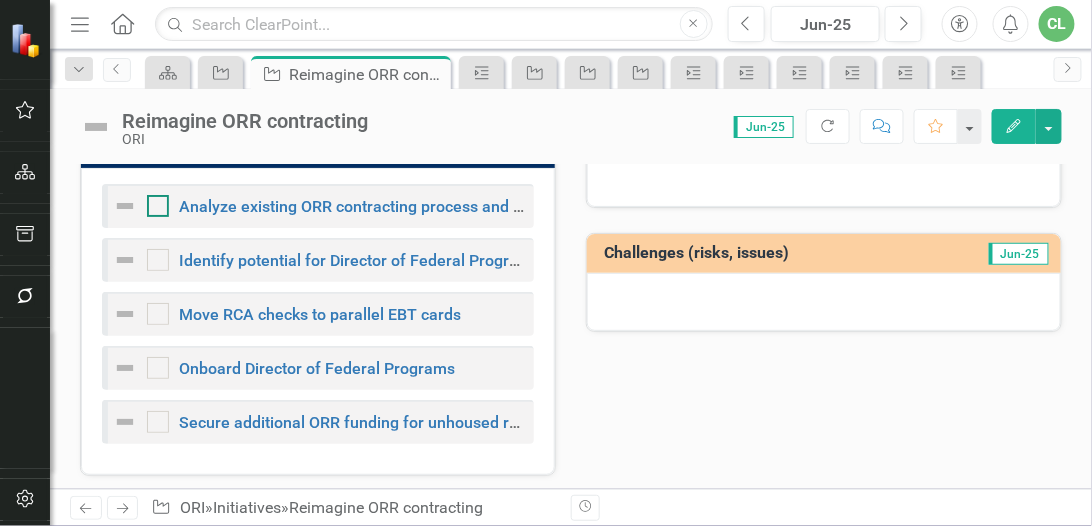 click at bounding box center (158, 206) 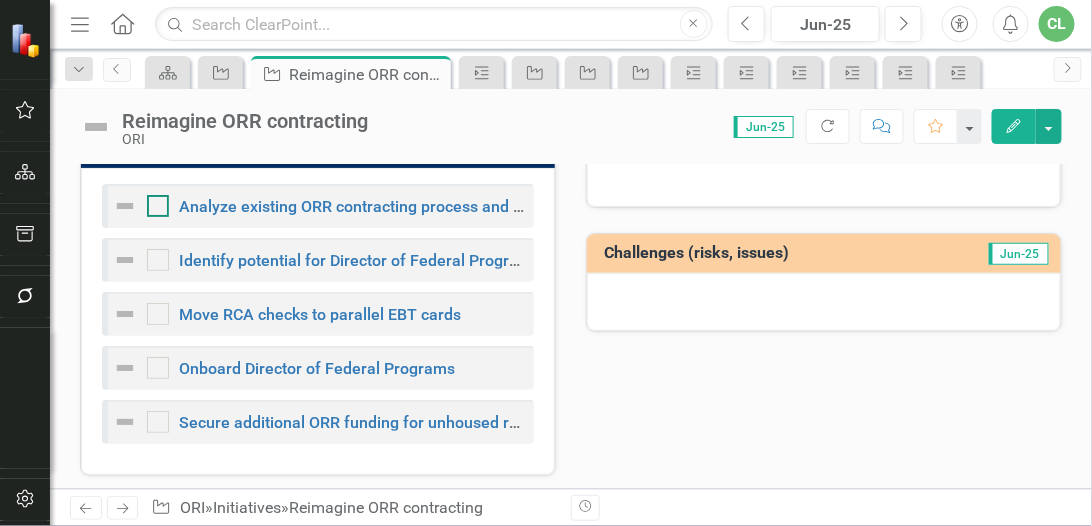click at bounding box center (153, 201) 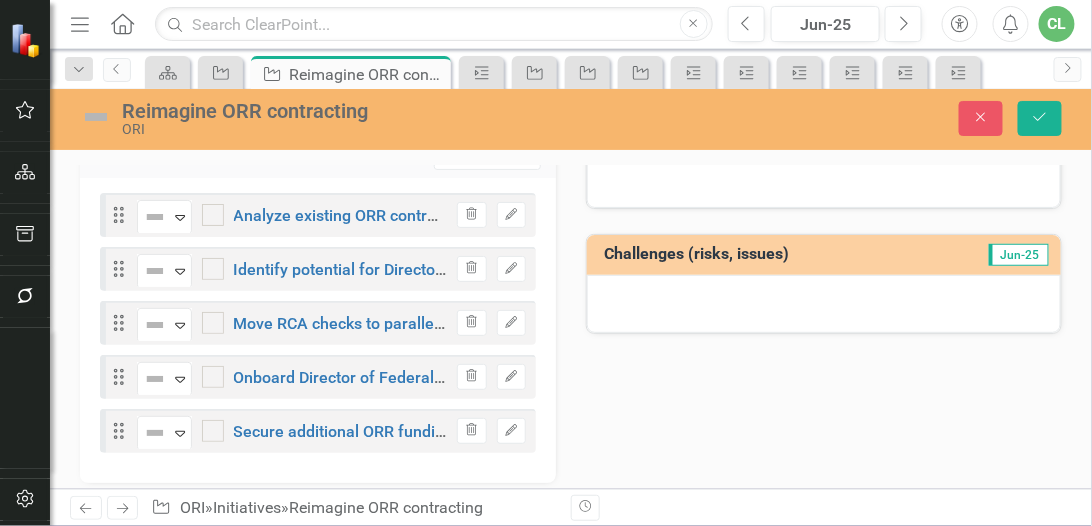 scroll, scrollTop: 345, scrollLeft: 0, axis: vertical 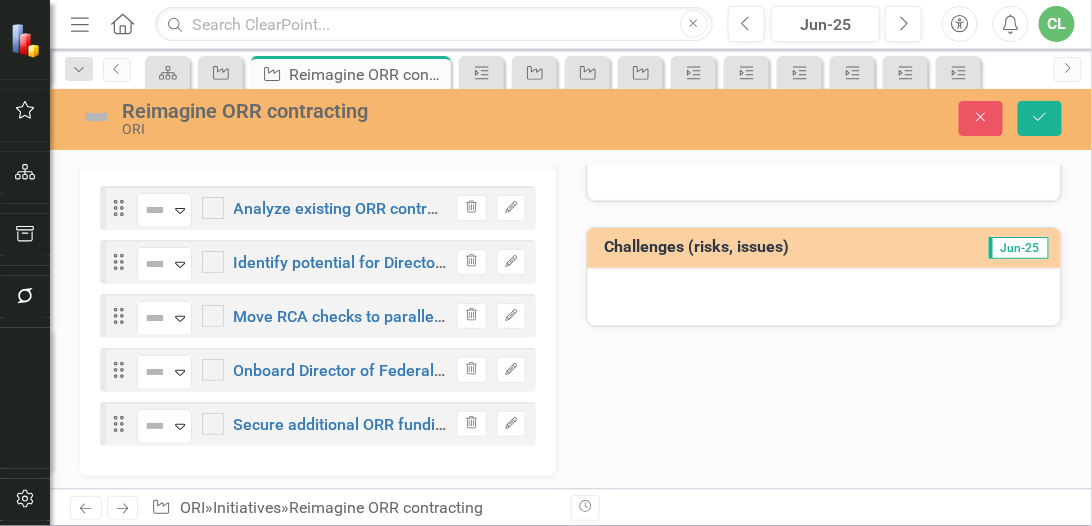 checkbox on "true" 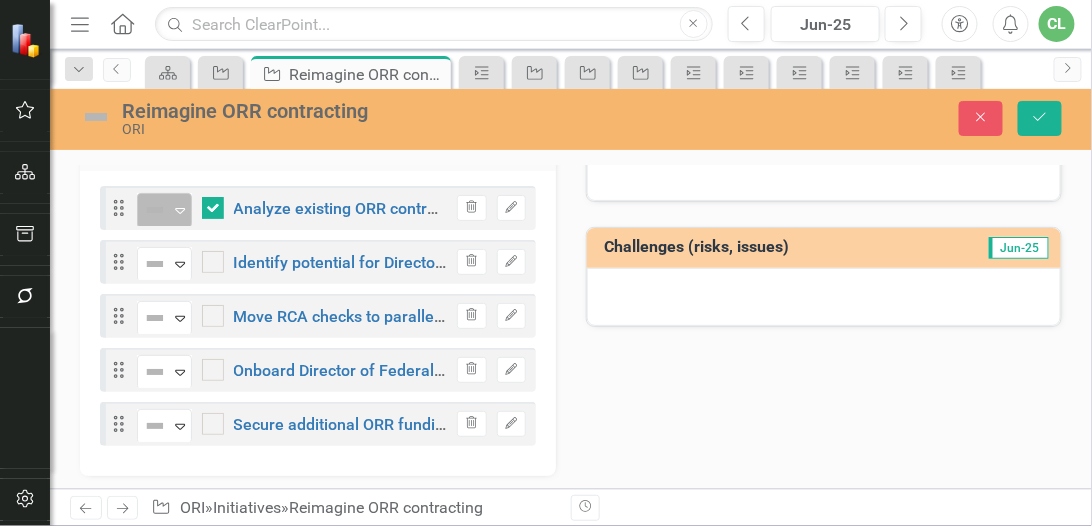 click at bounding box center [155, 210] 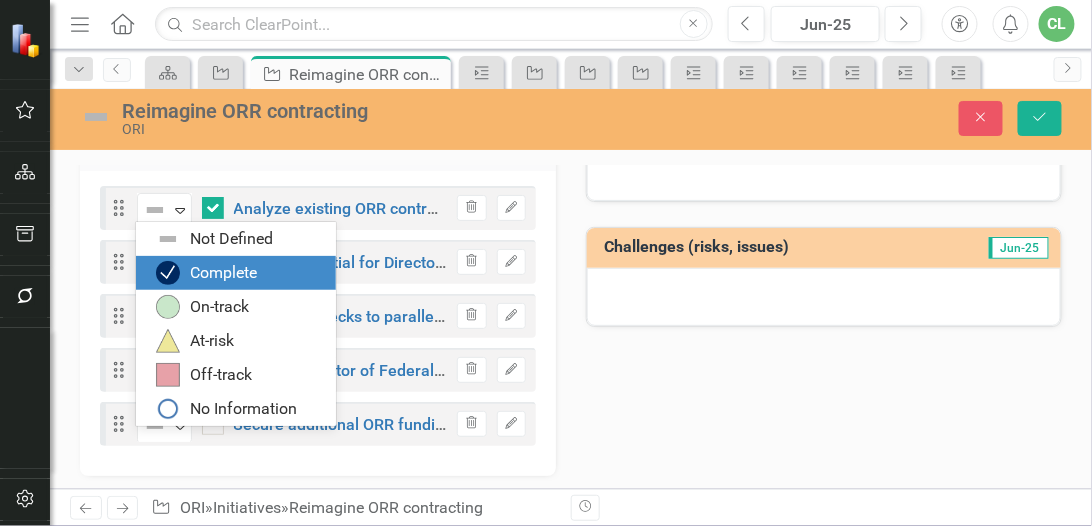 click at bounding box center (168, 273) 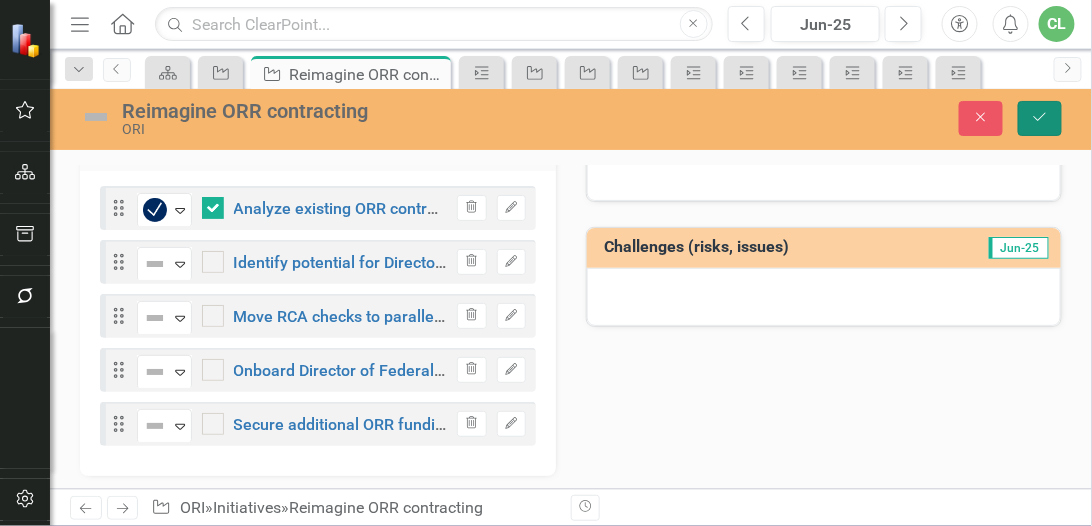 click on "Save" at bounding box center (1040, 118) 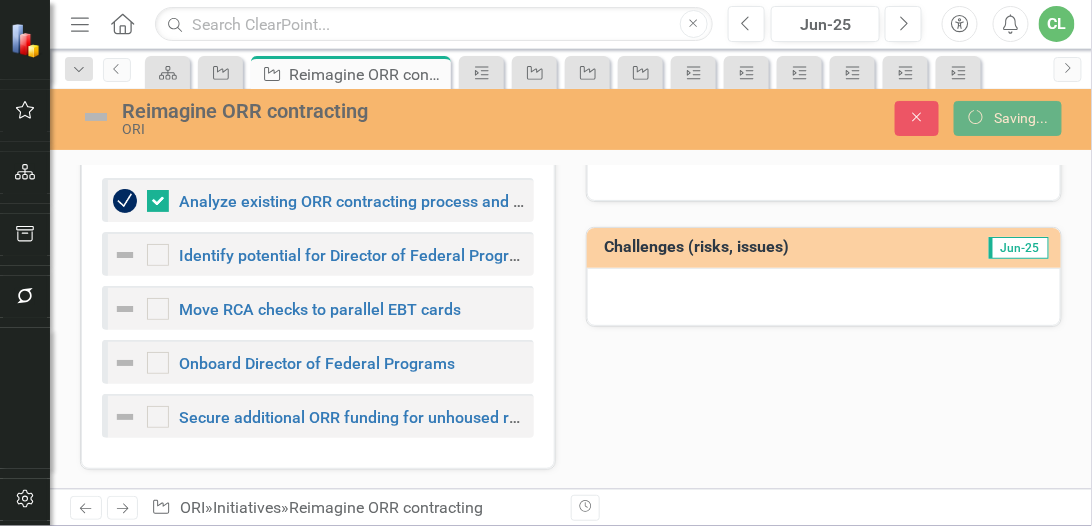 checkbox on "false" 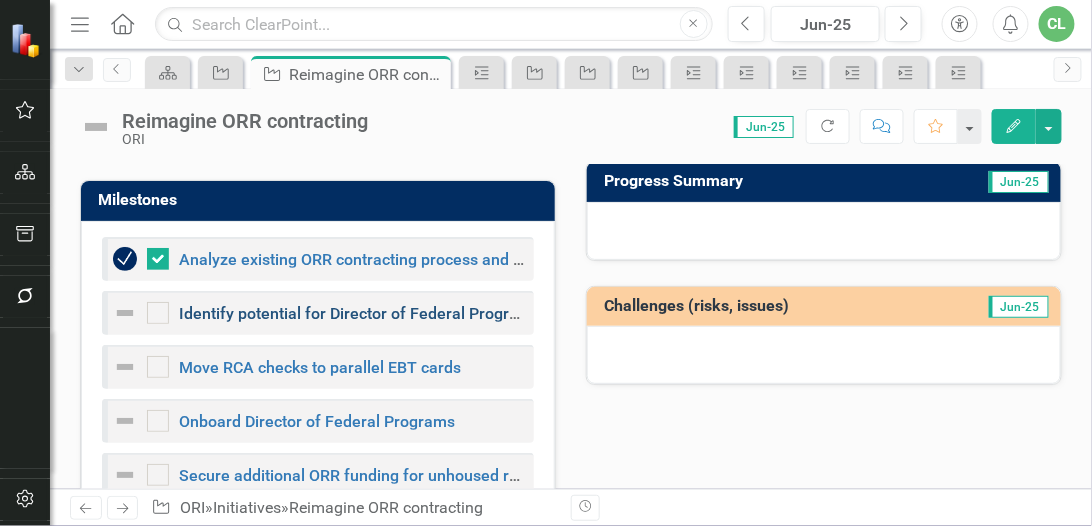 scroll, scrollTop: 338, scrollLeft: 0, axis: vertical 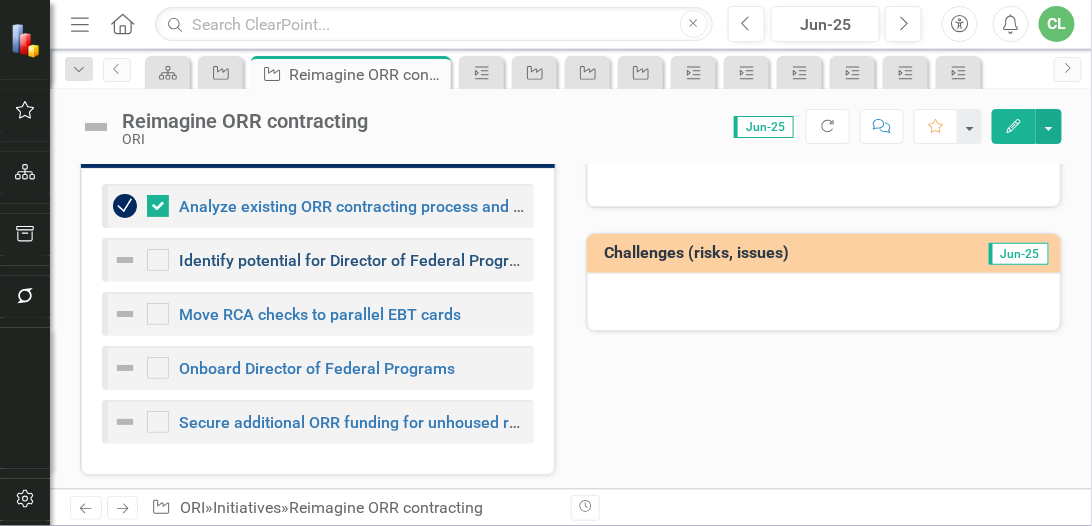 click on "Identify potential for Director of Federal Programs" at bounding box center (359, 260) 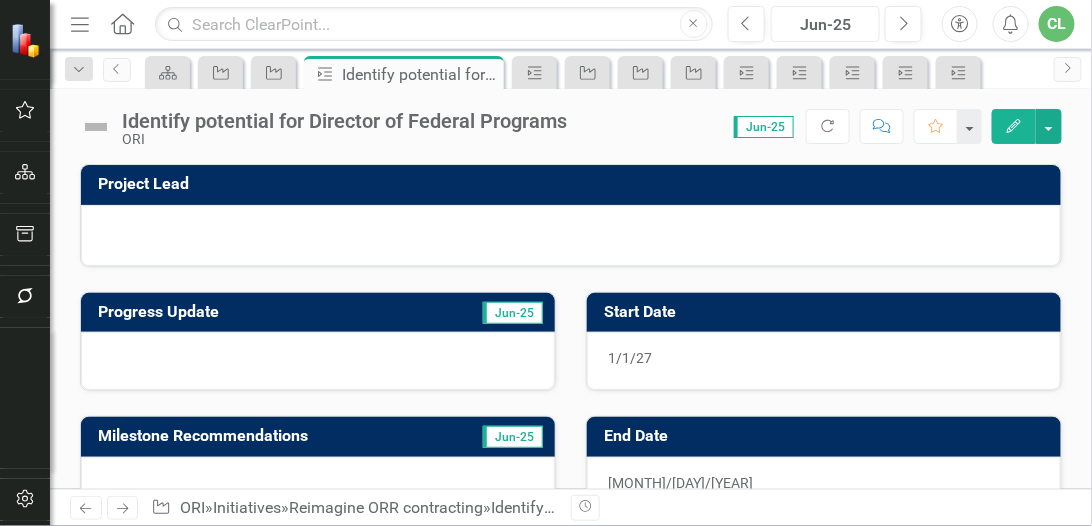 click on "Jun-25" at bounding box center (825, 25) 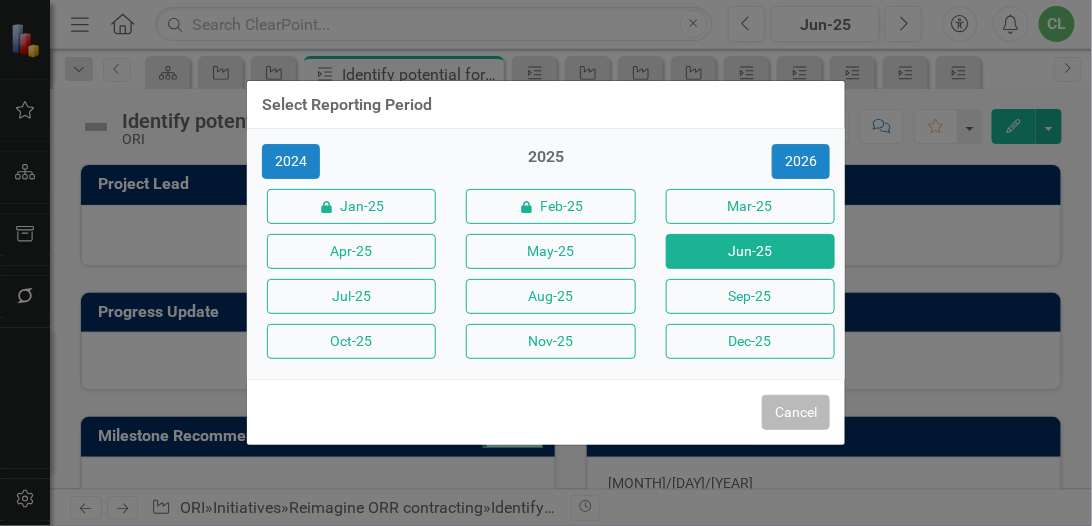 drag, startPoint x: 798, startPoint y: 405, endPoint x: 660, endPoint y: 356, distance: 146.44112 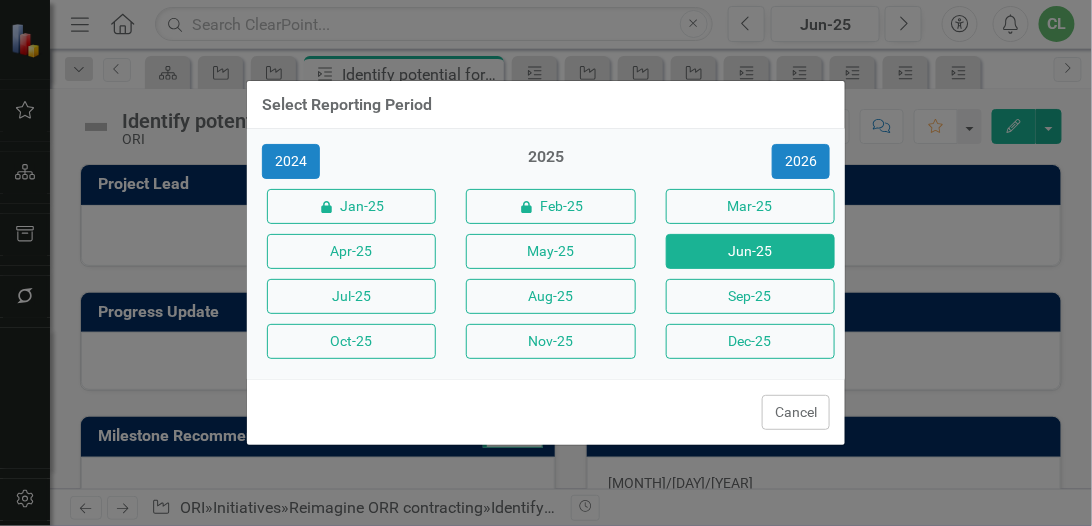 click on "Cancel" at bounding box center (796, 412) 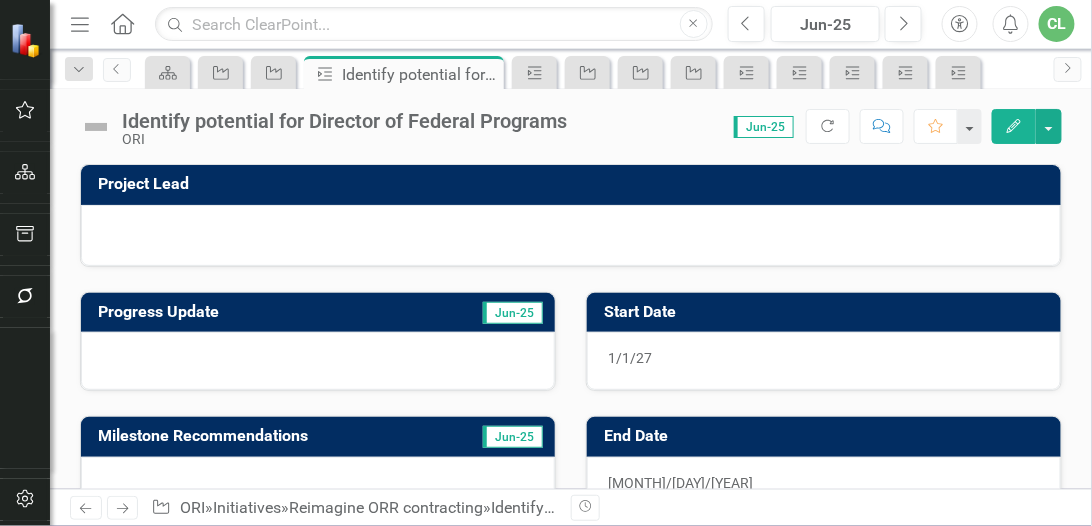 click at bounding box center [96, 127] 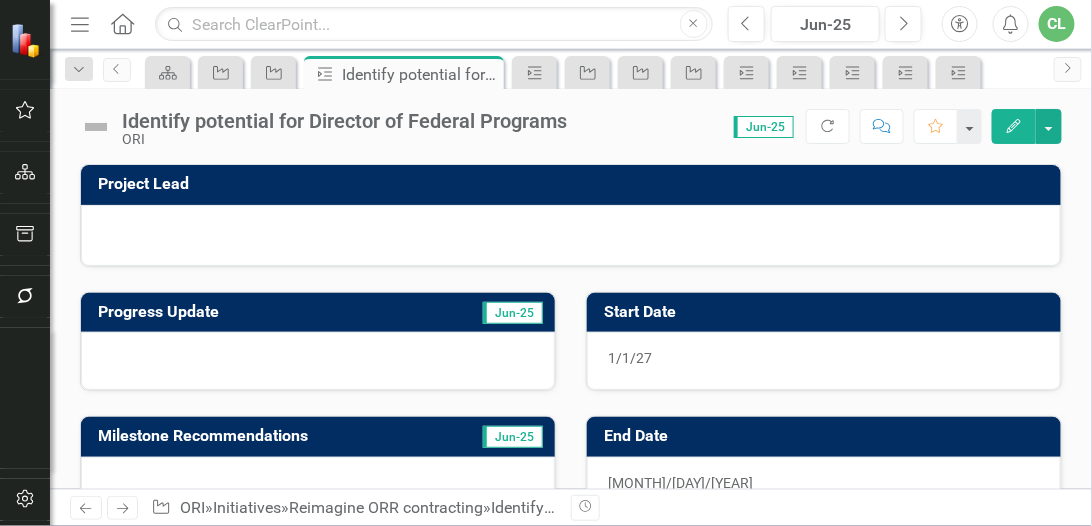 click at bounding box center (96, 127) 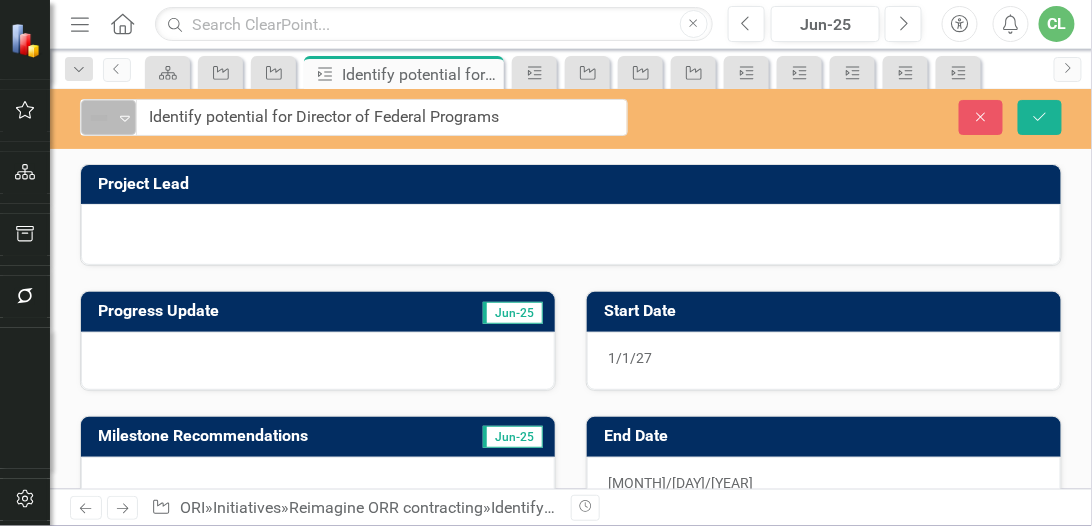click at bounding box center (99, 118) 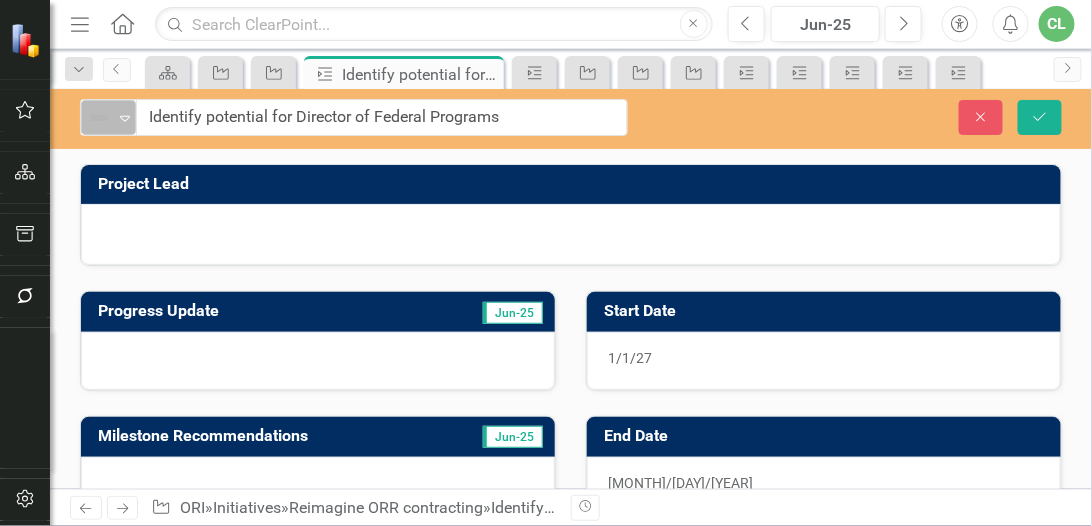 drag, startPoint x: 134, startPoint y: 188, endPoint x: 120, endPoint y: 122, distance: 67.46851 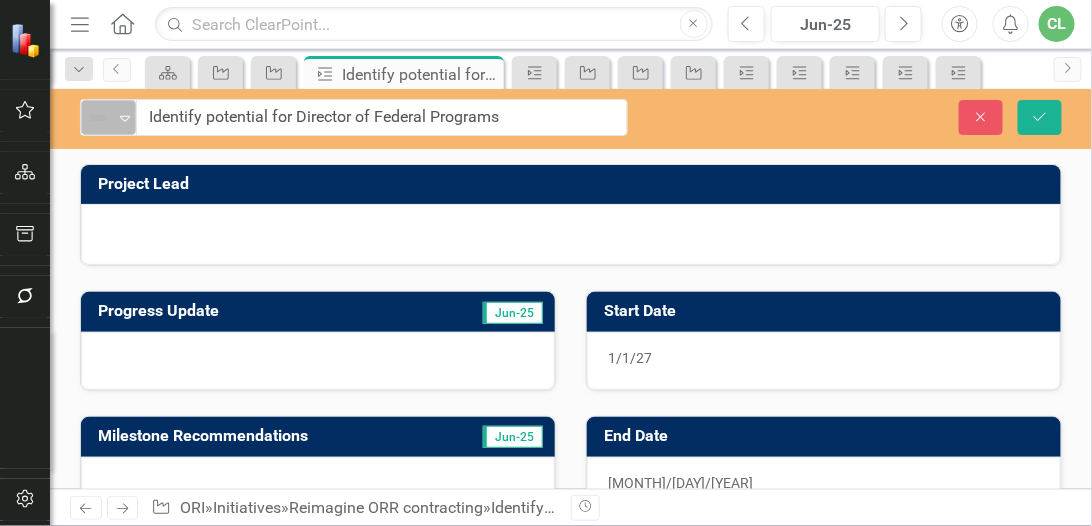 click on "Expand" 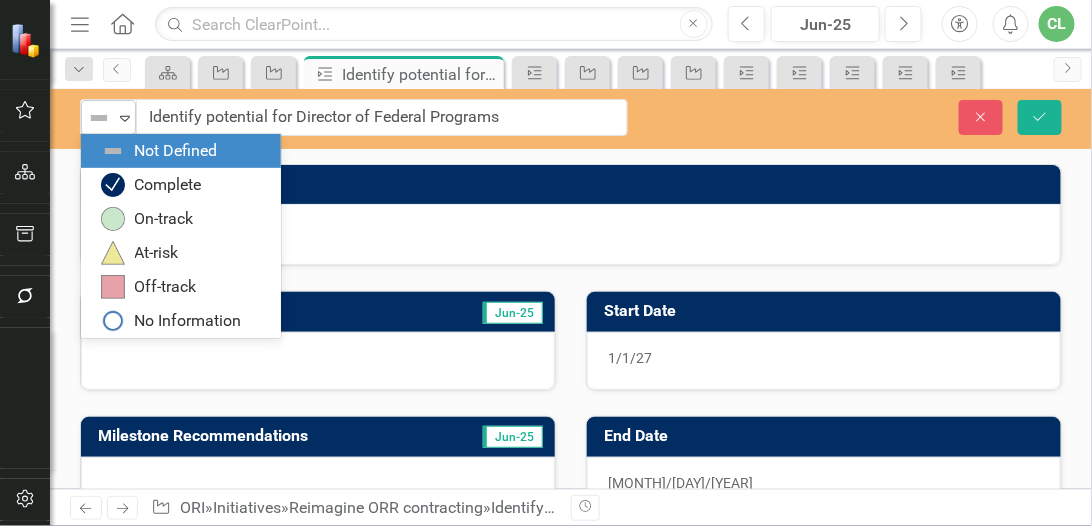 click on "Expand" 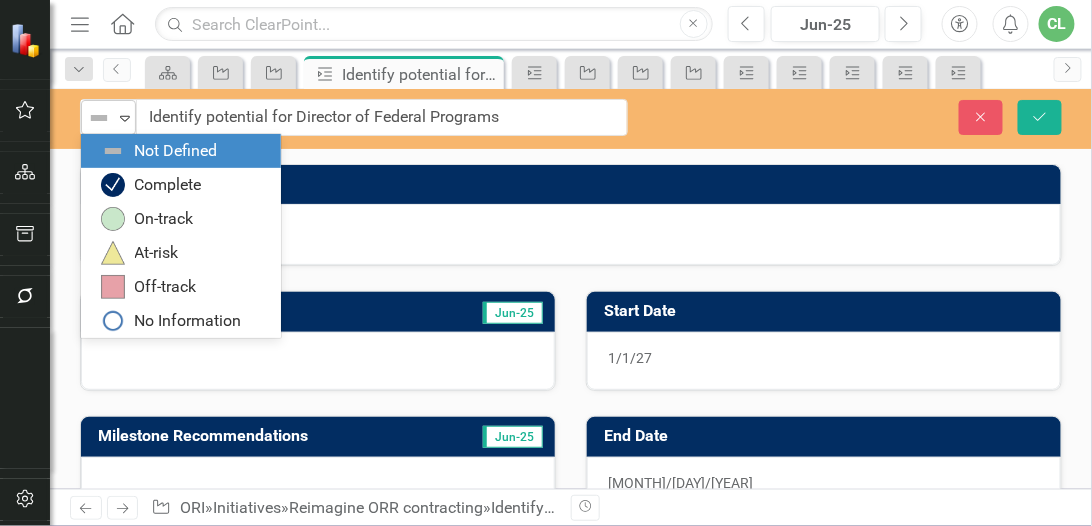 click on "Expand" 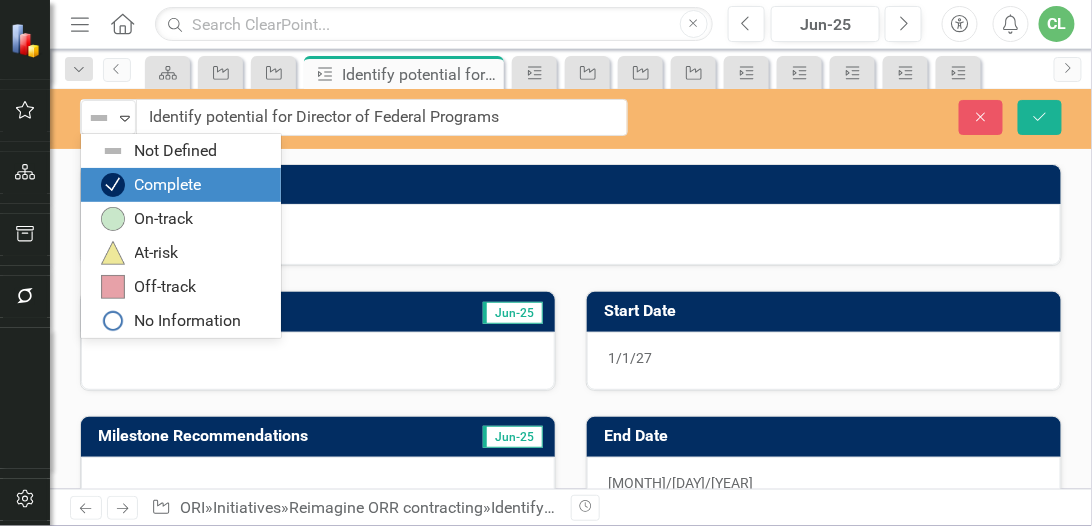 click on "Complete" at bounding box center (168, 185) 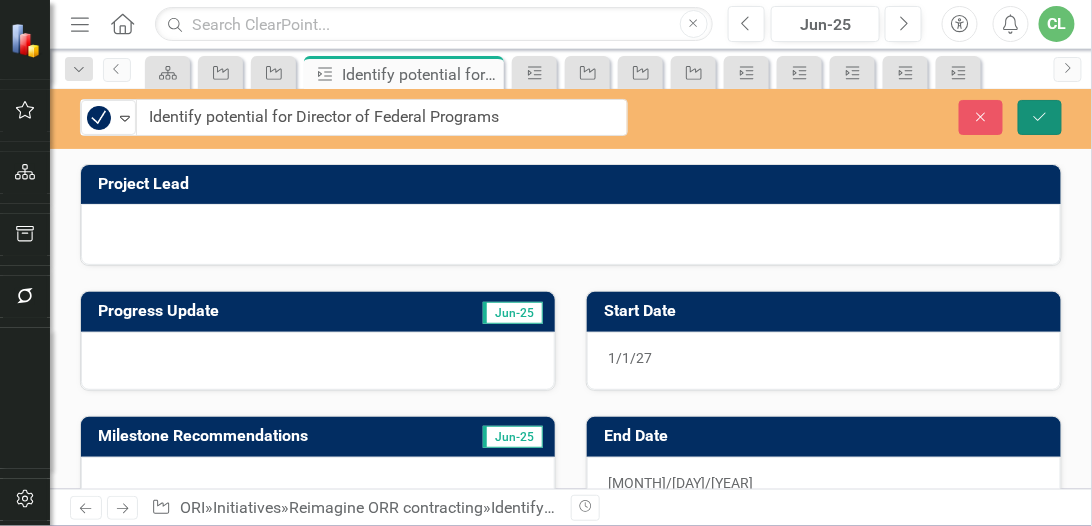 click on "Save" at bounding box center (1040, 117) 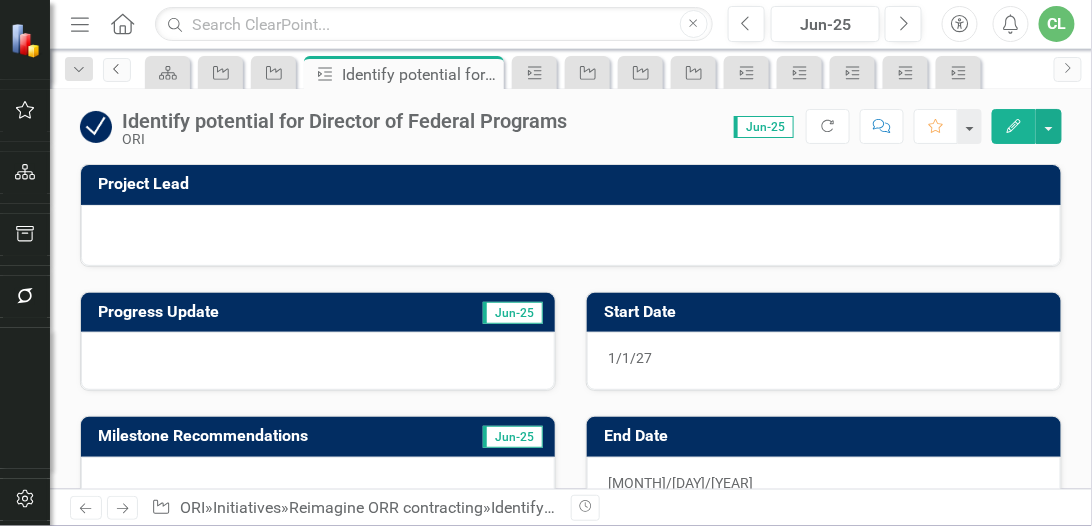 click on "Previous" 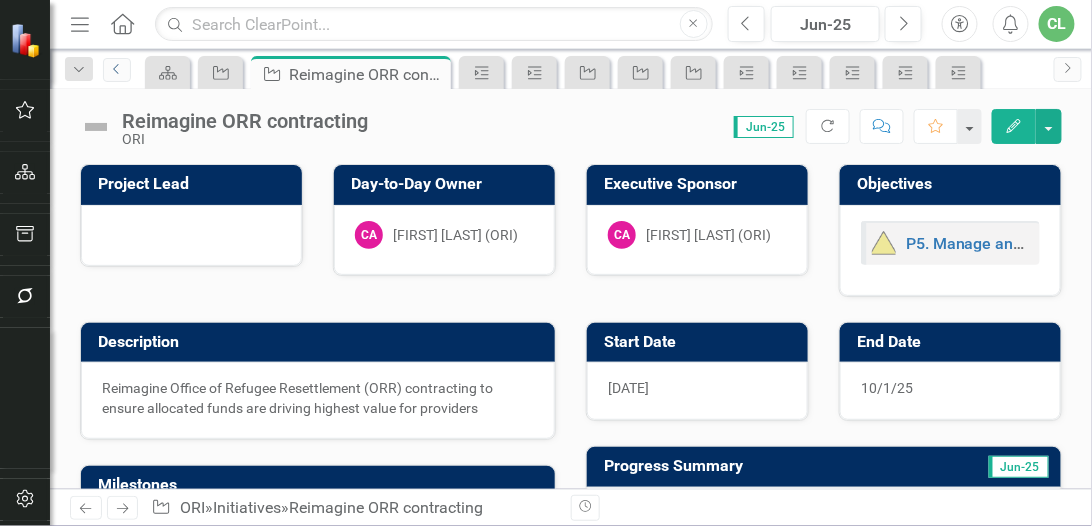 checkbox on "true" 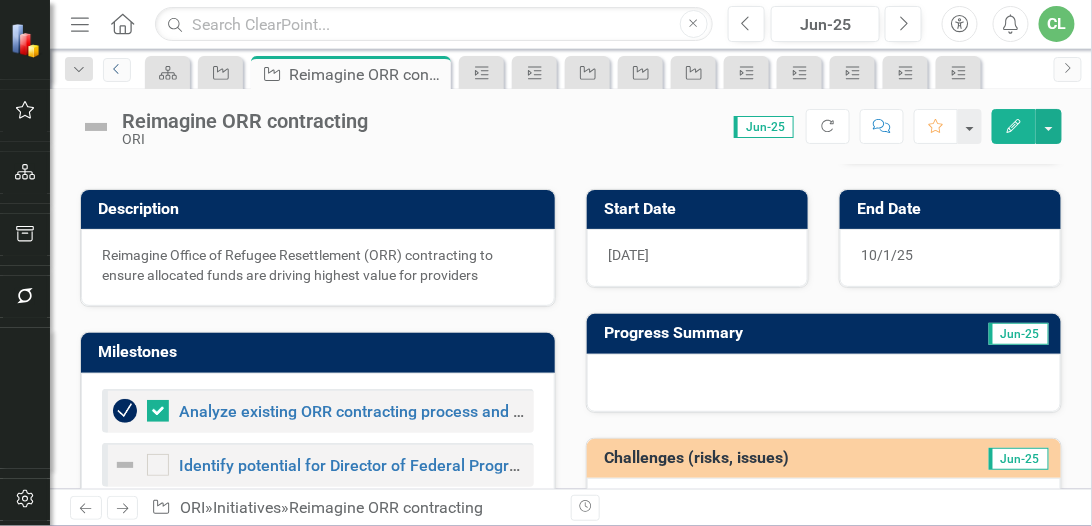 scroll, scrollTop: 338, scrollLeft: 0, axis: vertical 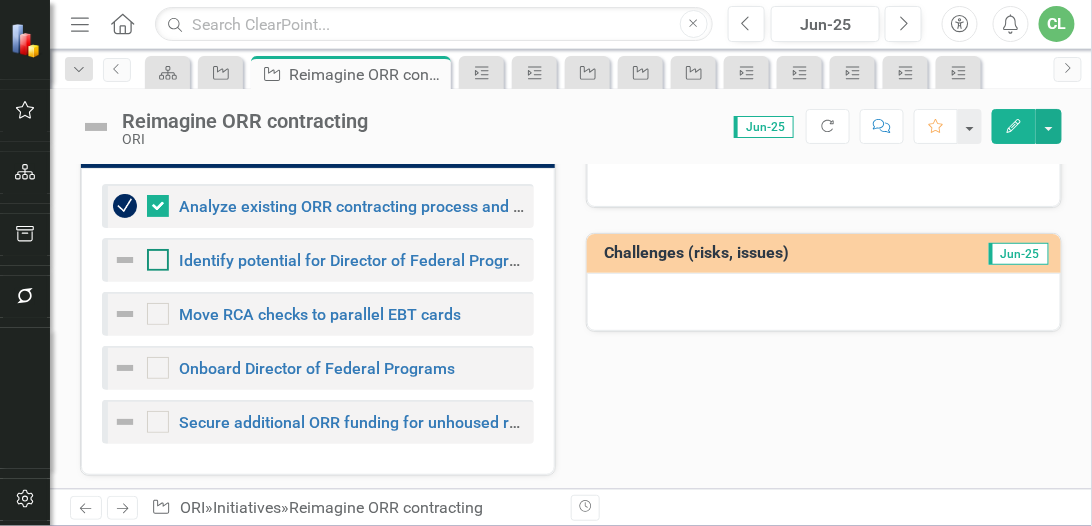 click at bounding box center [153, 255] 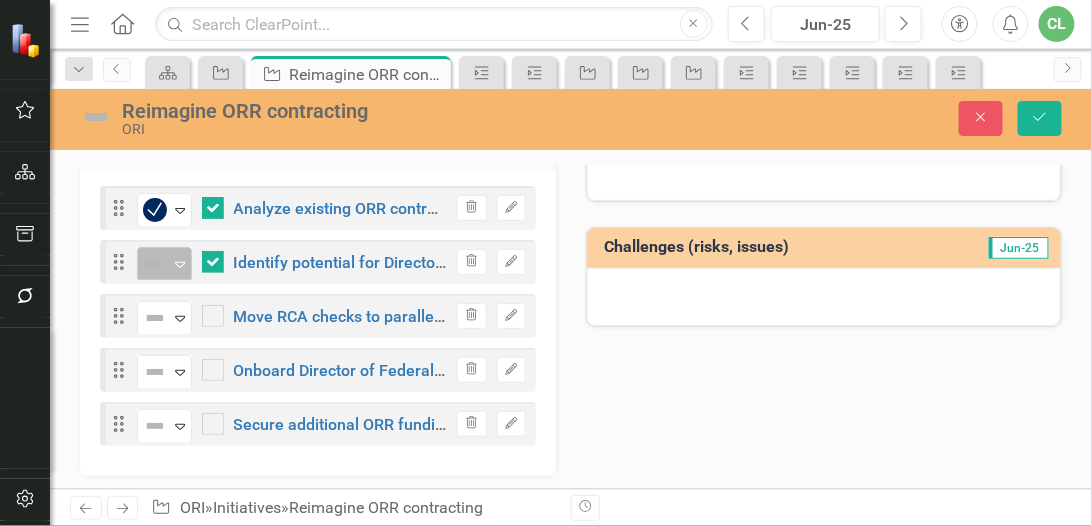 click on "Expand" 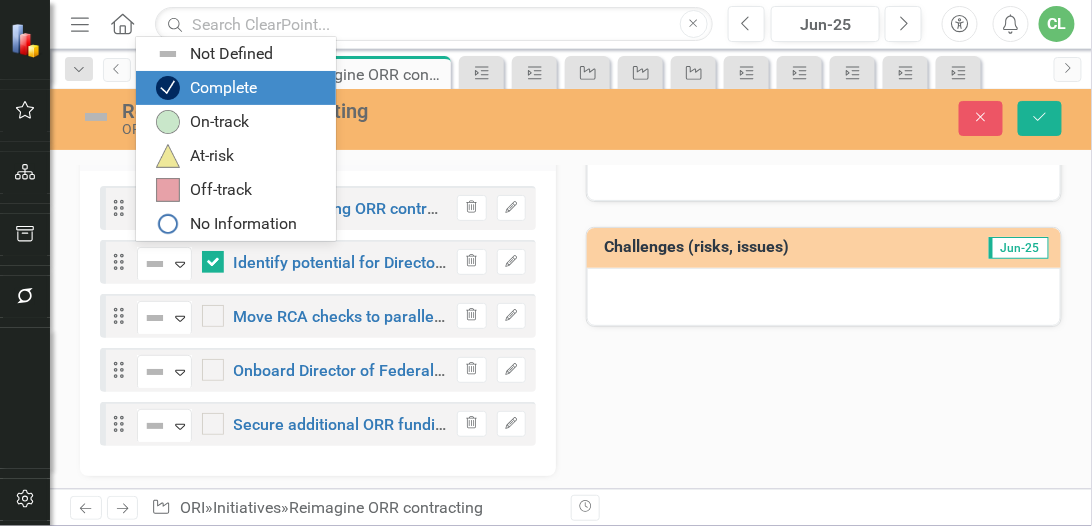click on "Complete" at bounding box center (223, 88) 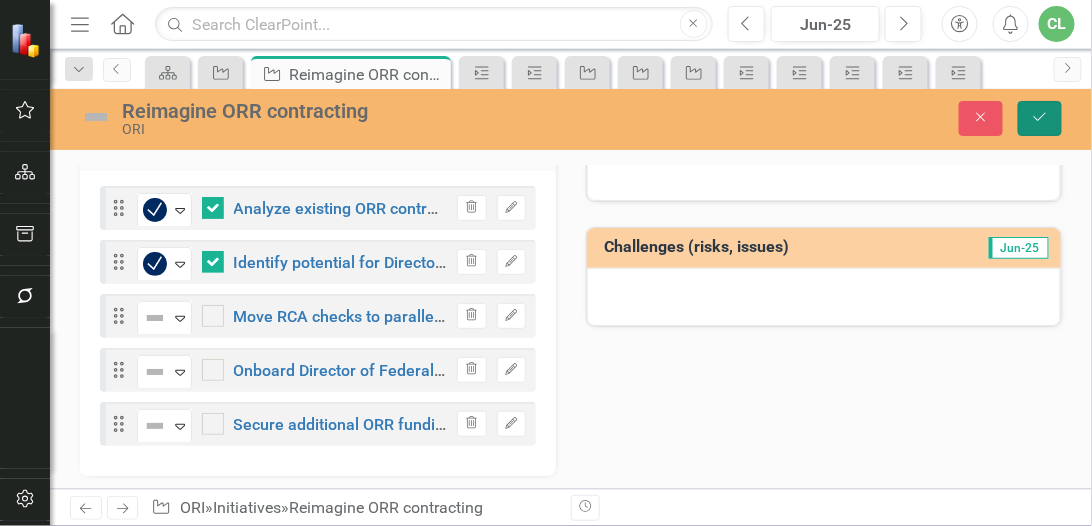 click on "Save" 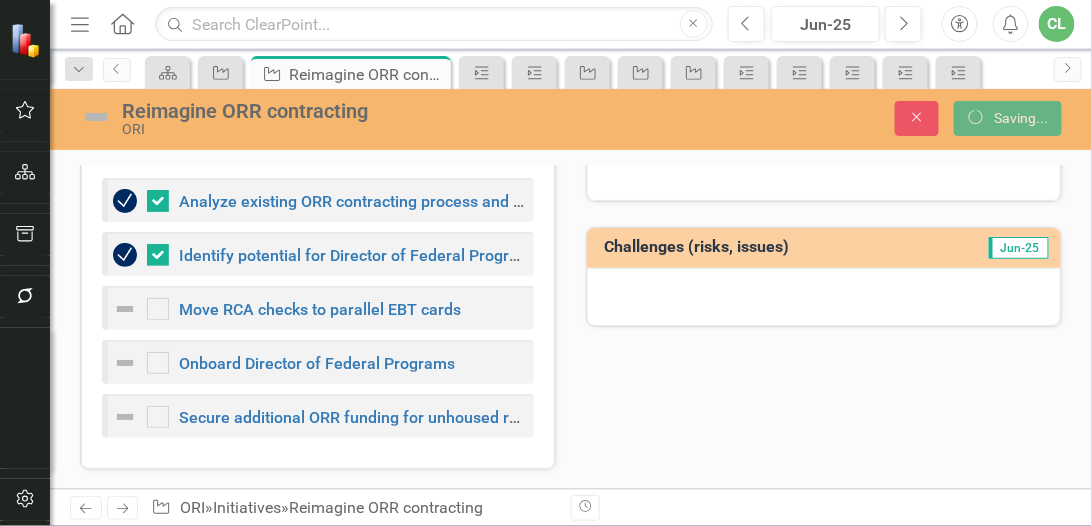 checkbox on "false" 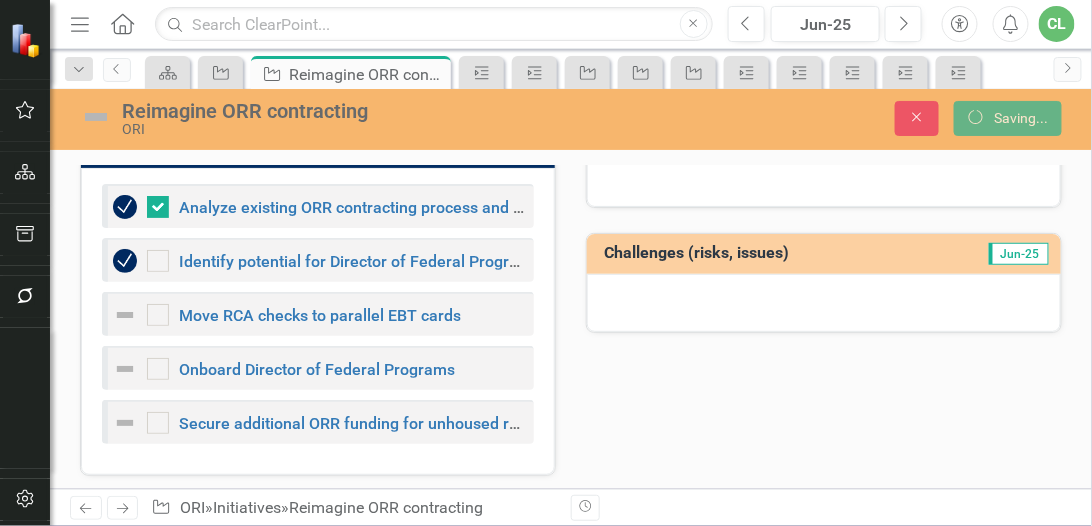 checkbox on "false" 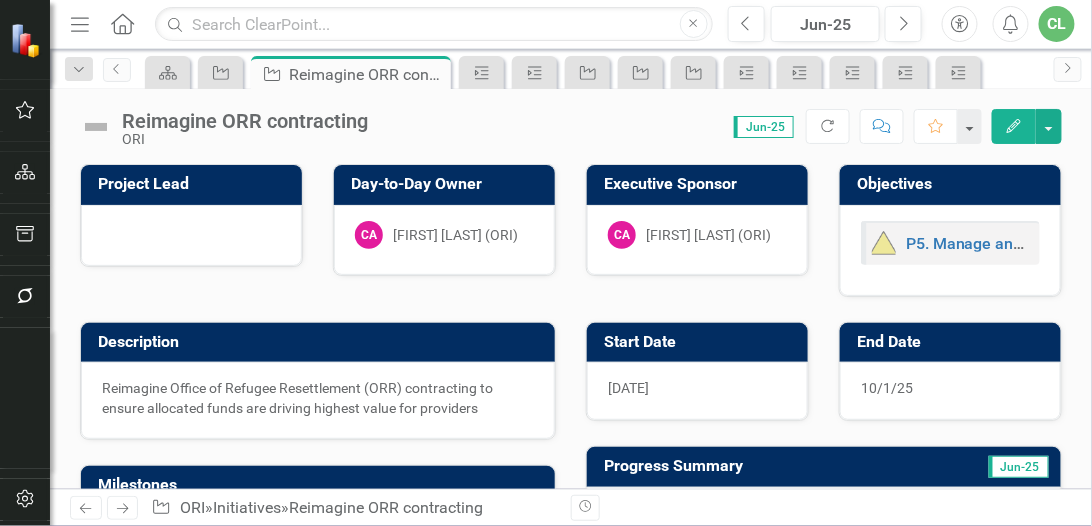 checkbox on "true" 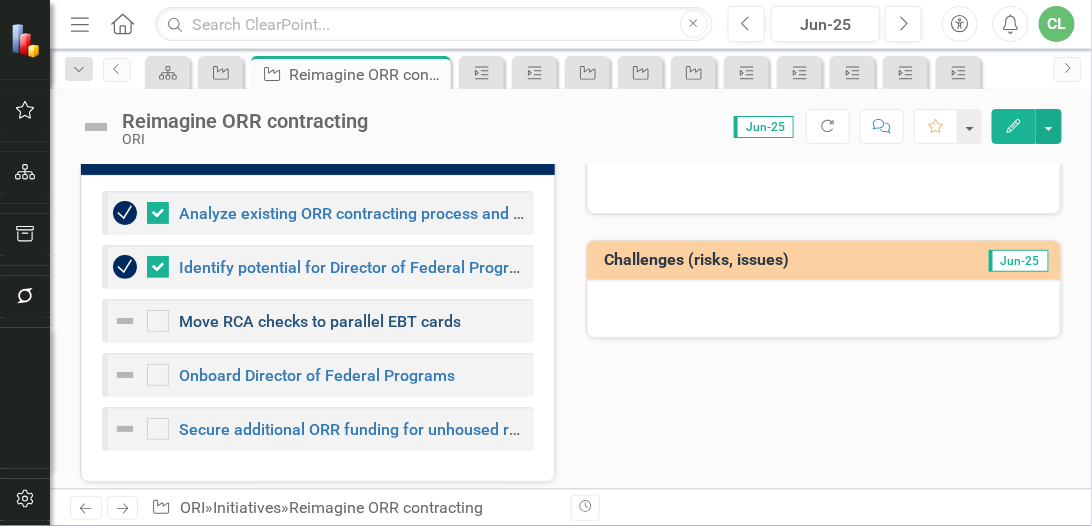 scroll, scrollTop: 338, scrollLeft: 0, axis: vertical 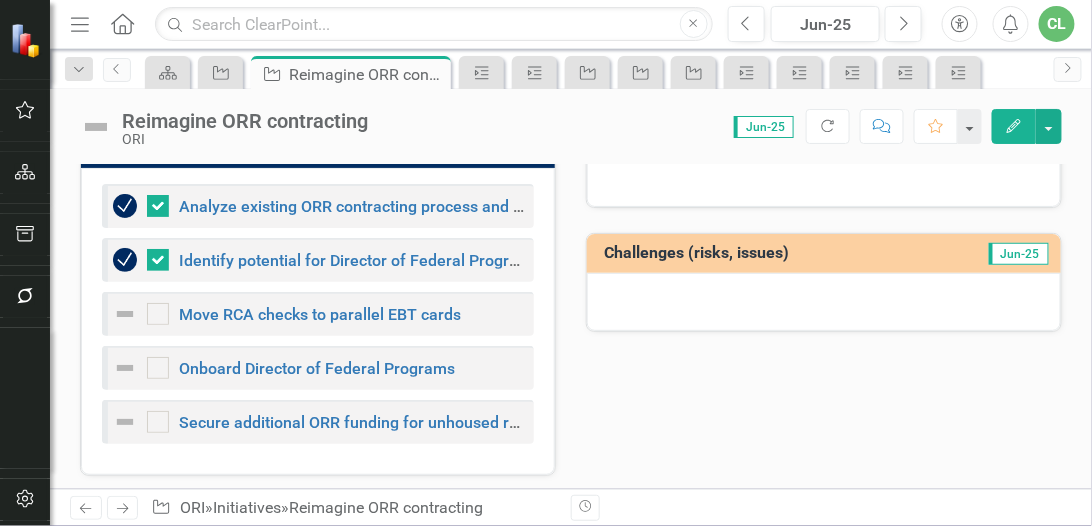 click at bounding box center [125, 368] 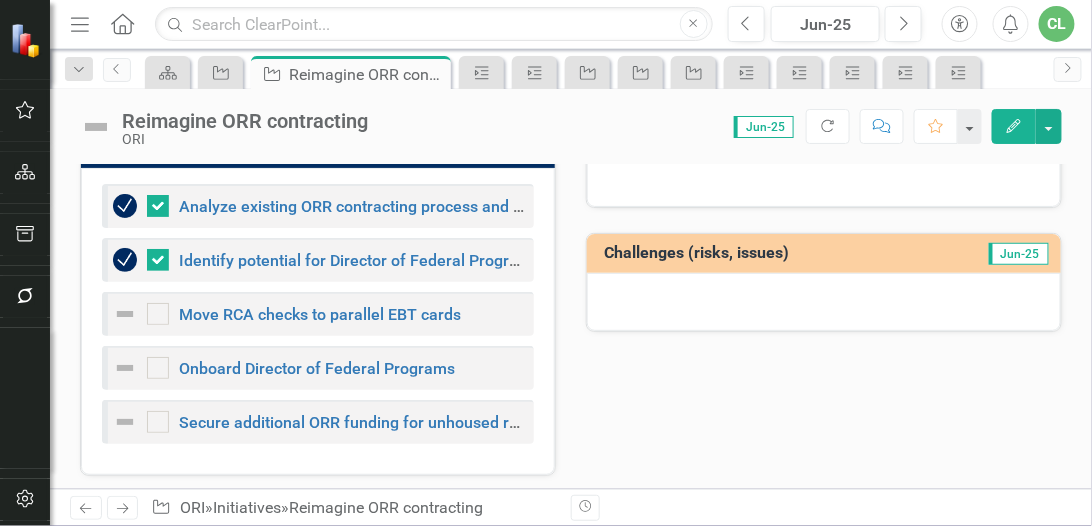 click at bounding box center [125, 368] 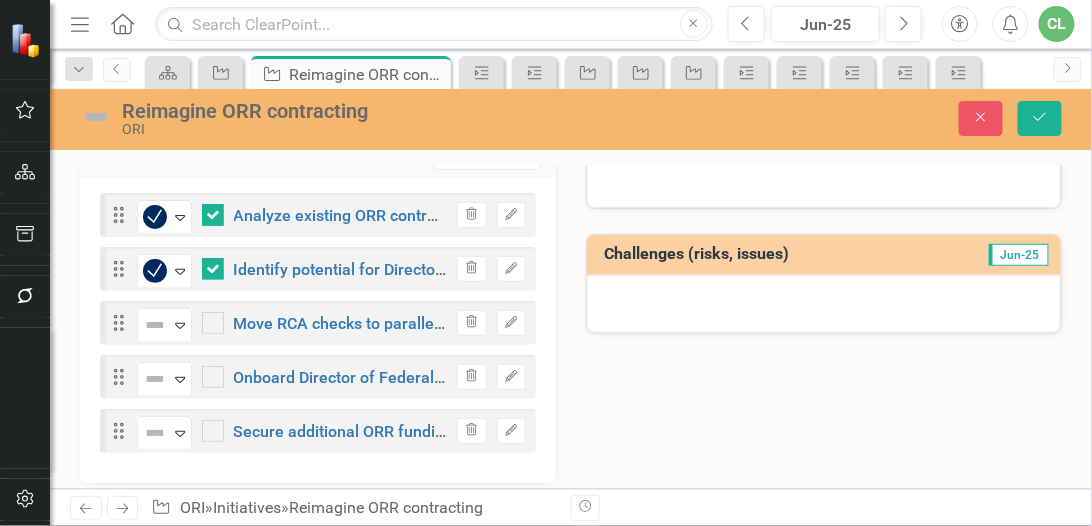 scroll, scrollTop: 345, scrollLeft: 0, axis: vertical 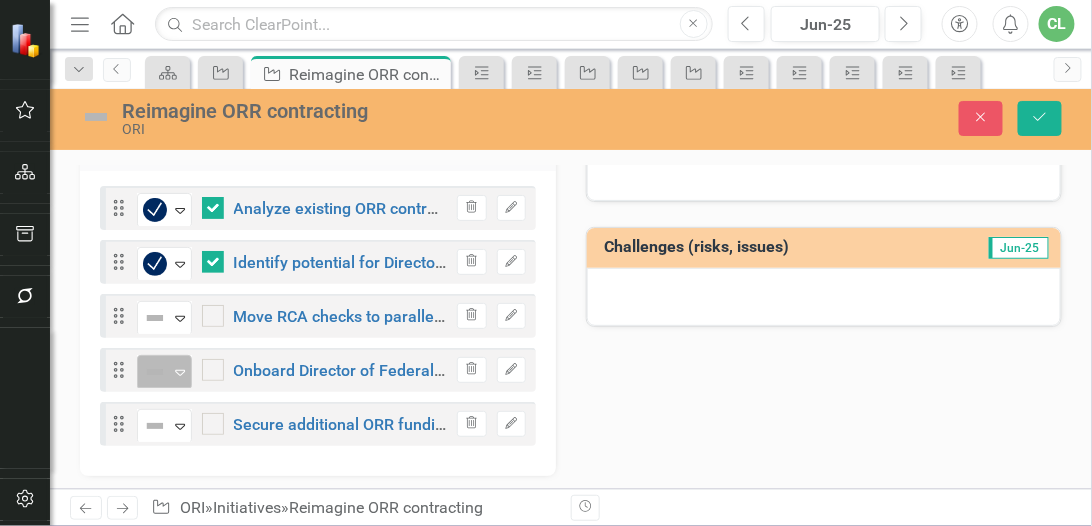 click at bounding box center [155, 372] 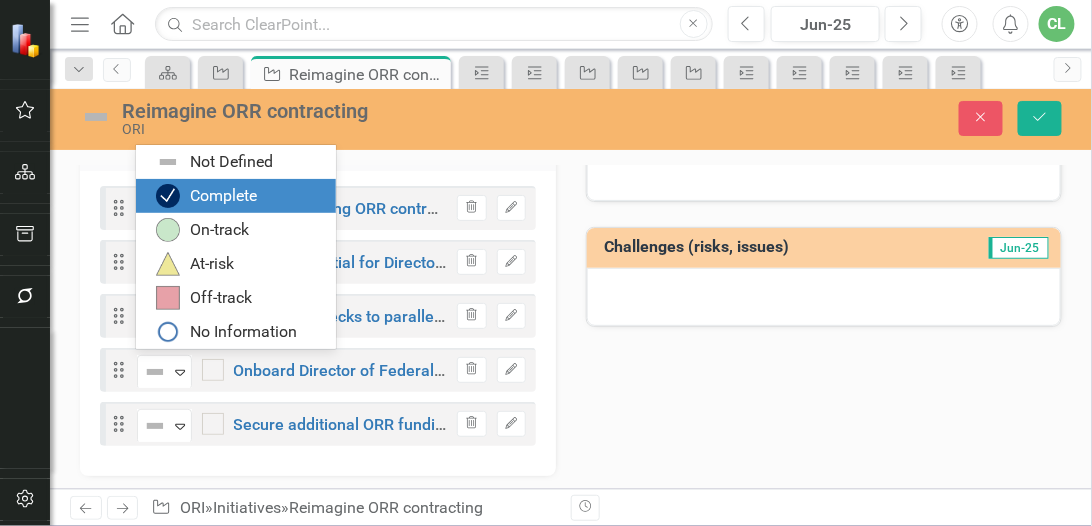 click on "Complete" at bounding box center [223, 196] 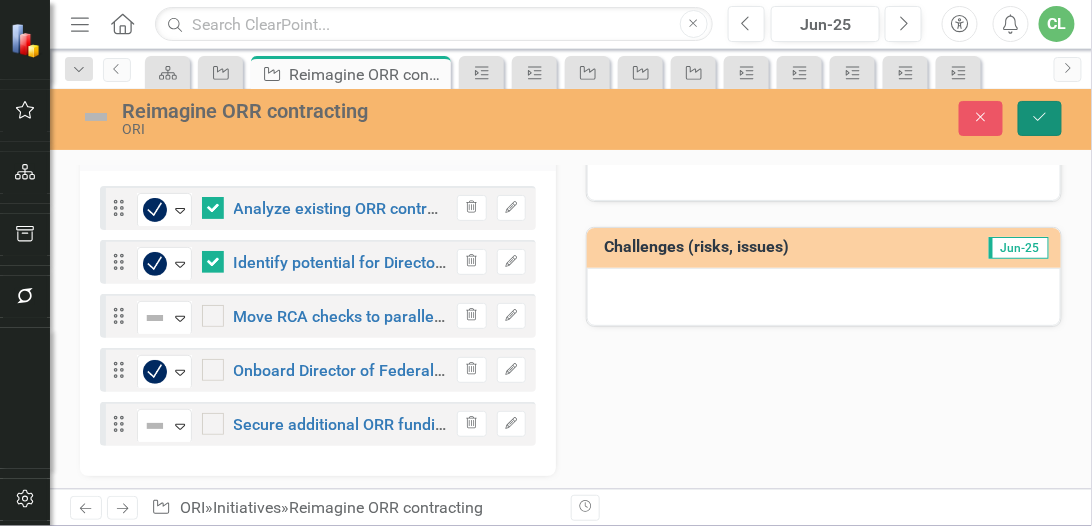 click on "Save" 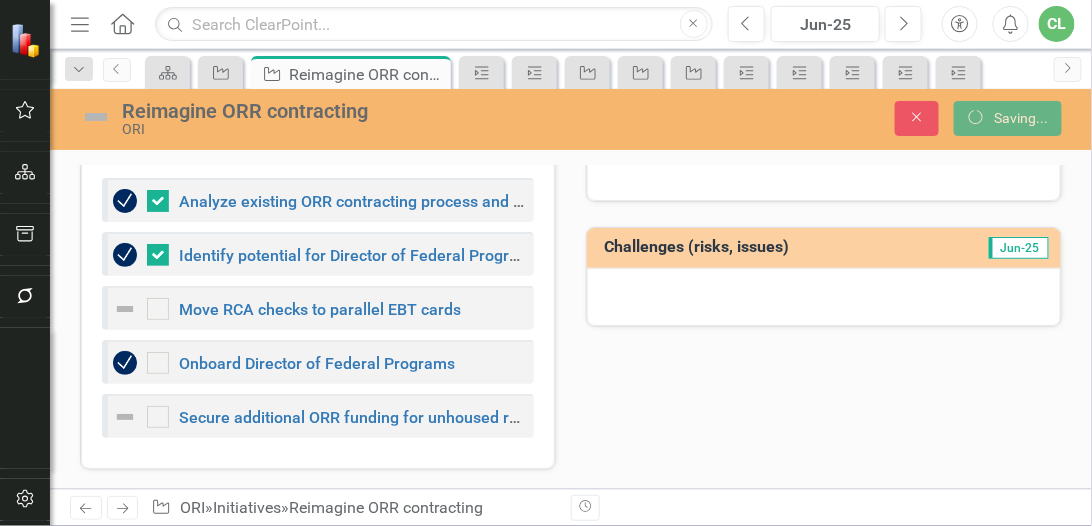 scroll, scrollTop: 339, scrollLeft: 0, axis: vertical 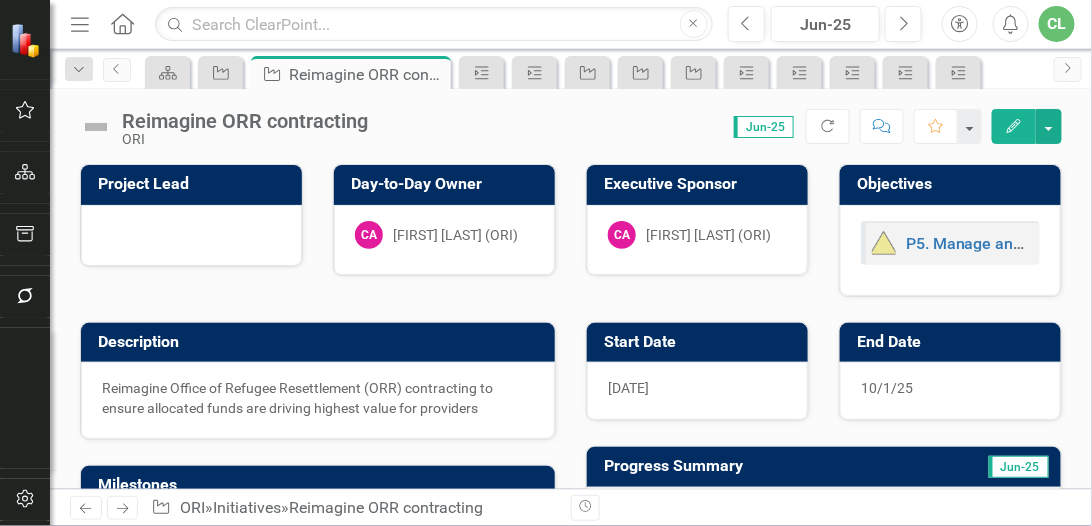 checkbox on "false" 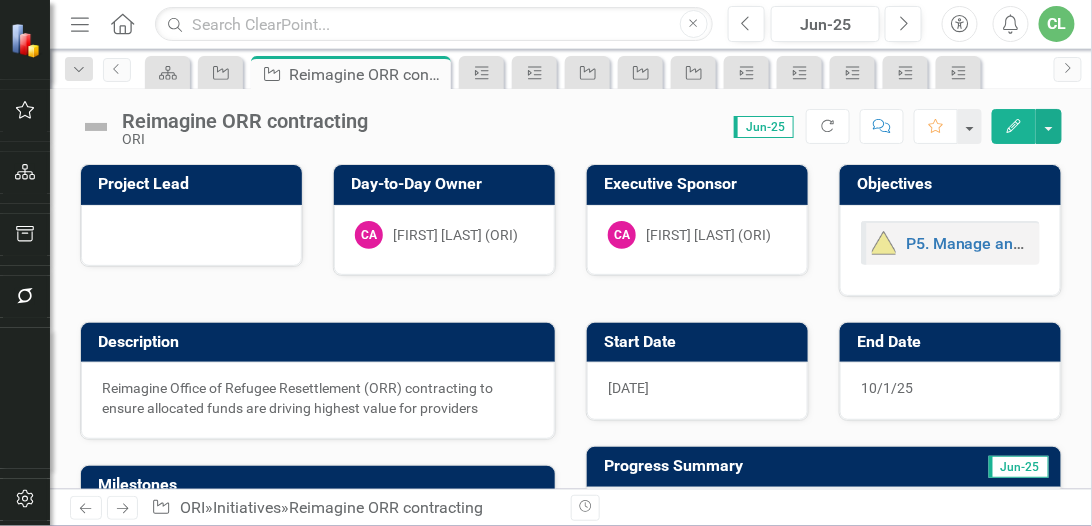 checkbox on "false" 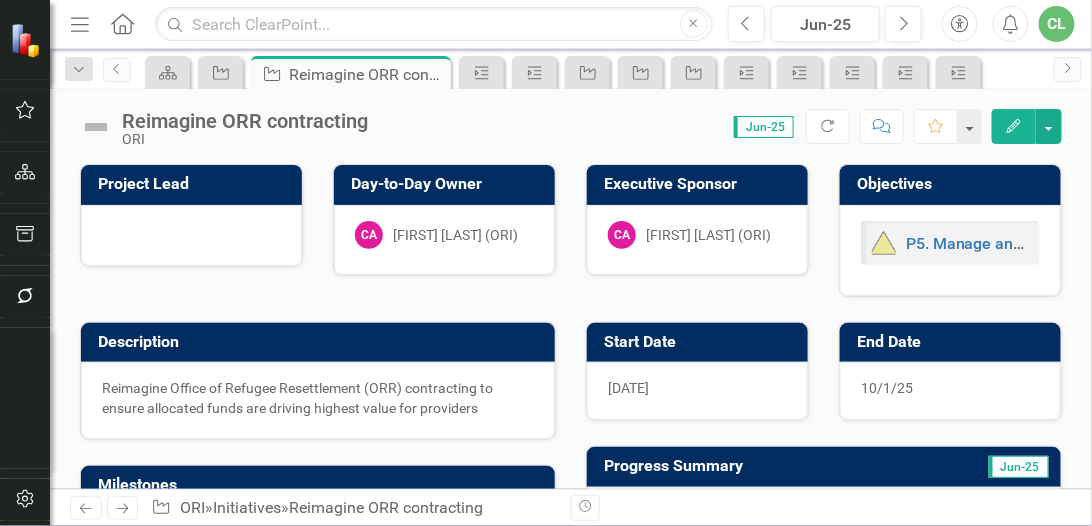 scroll, scrollTop: 338, scrollLeft: 0, axis: vertical 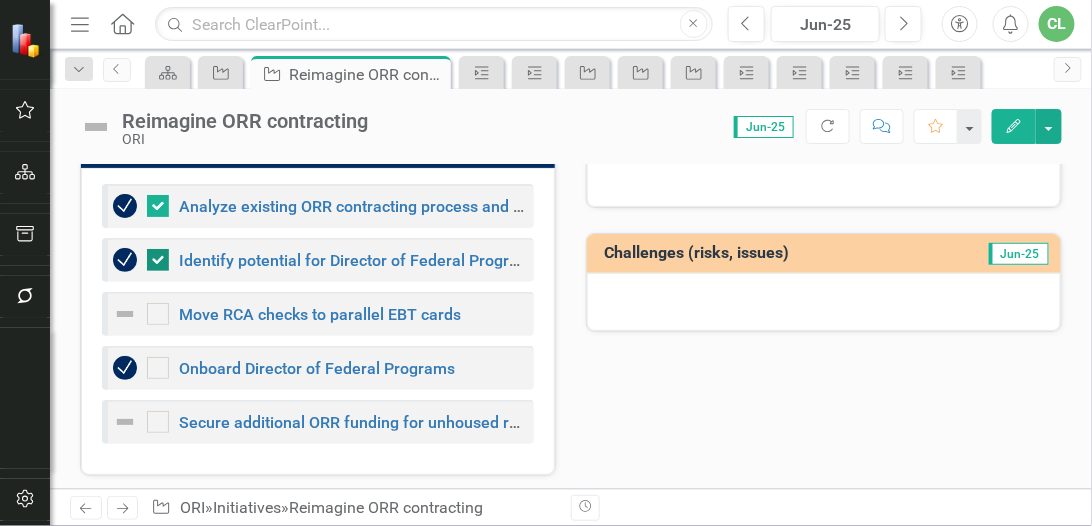 click at bounding box center (158, 260) 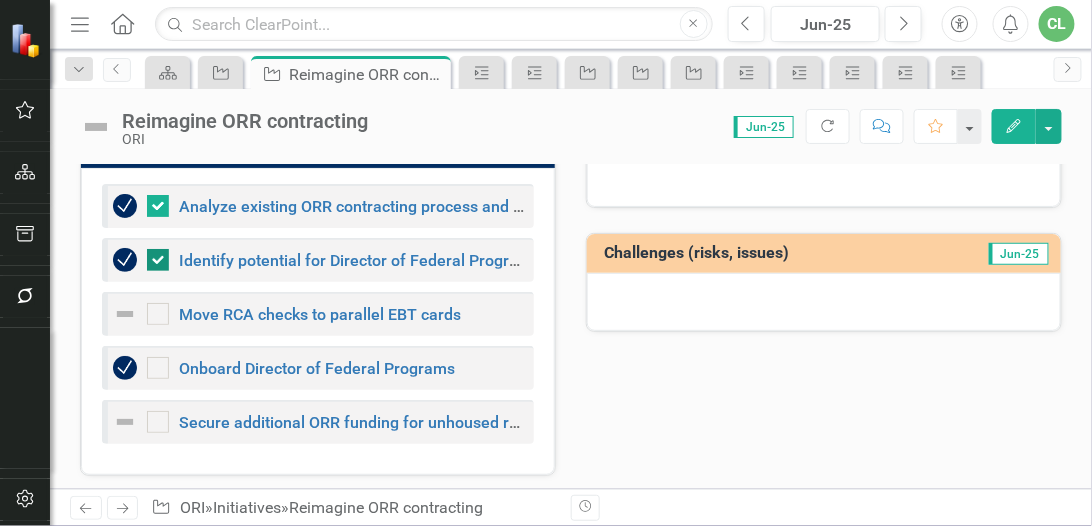 click at bounding box center (153, 255) 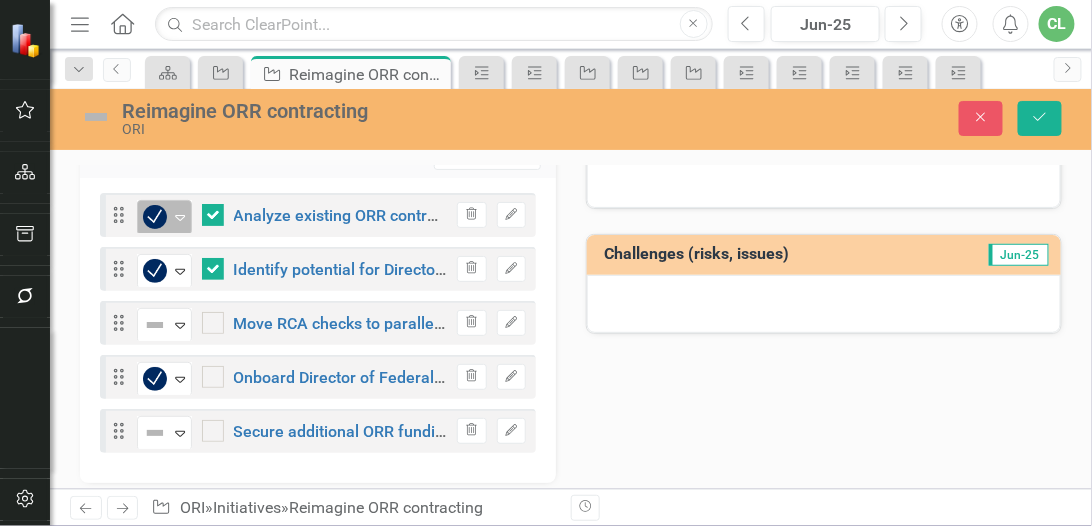 scroll, scrollTop: 345, scrollLeft: 0, axis: vertical 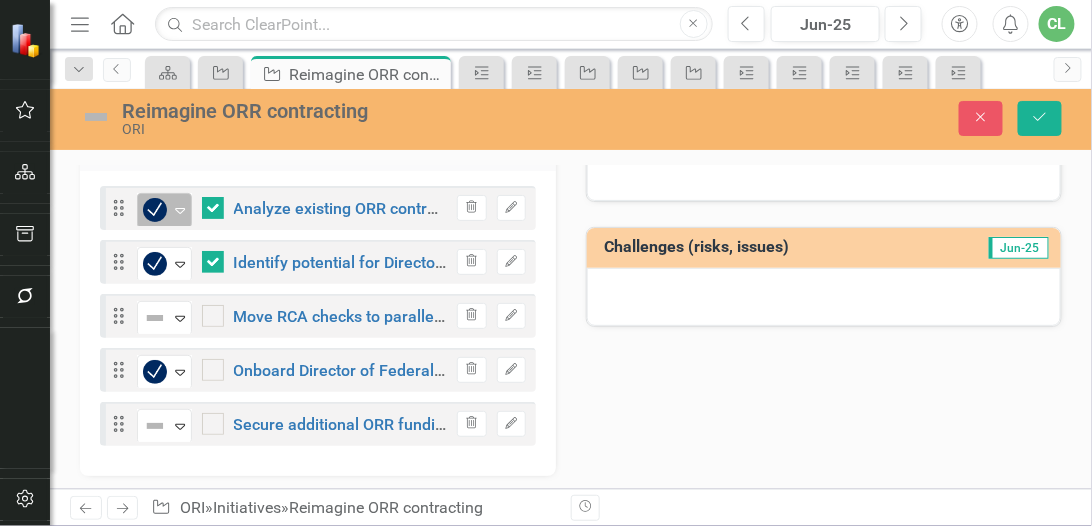 checkbox on "false" 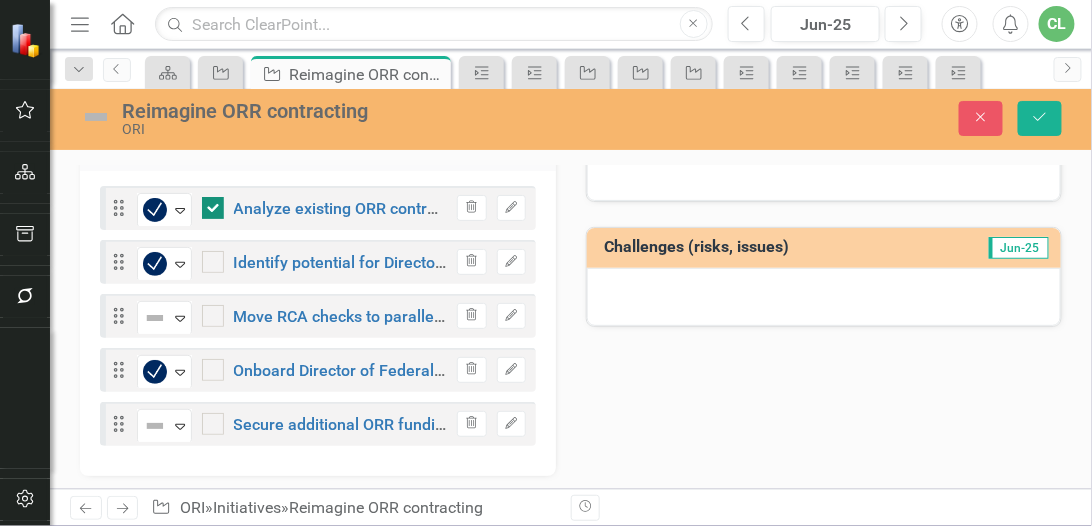 click at bounding box center (208, 203) 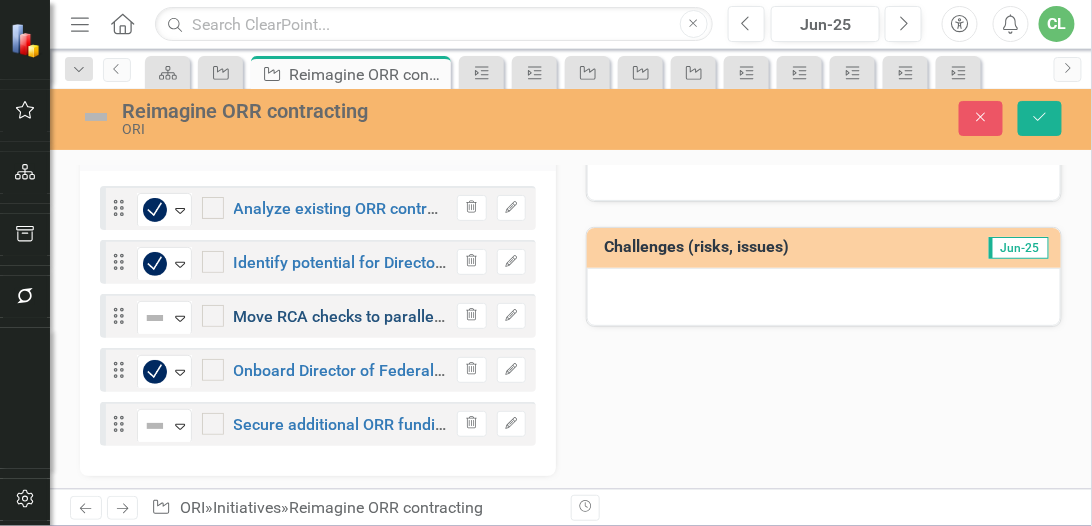 click on "Move RCA checks to parallel EBT cards" at bounding box center [375, 316] 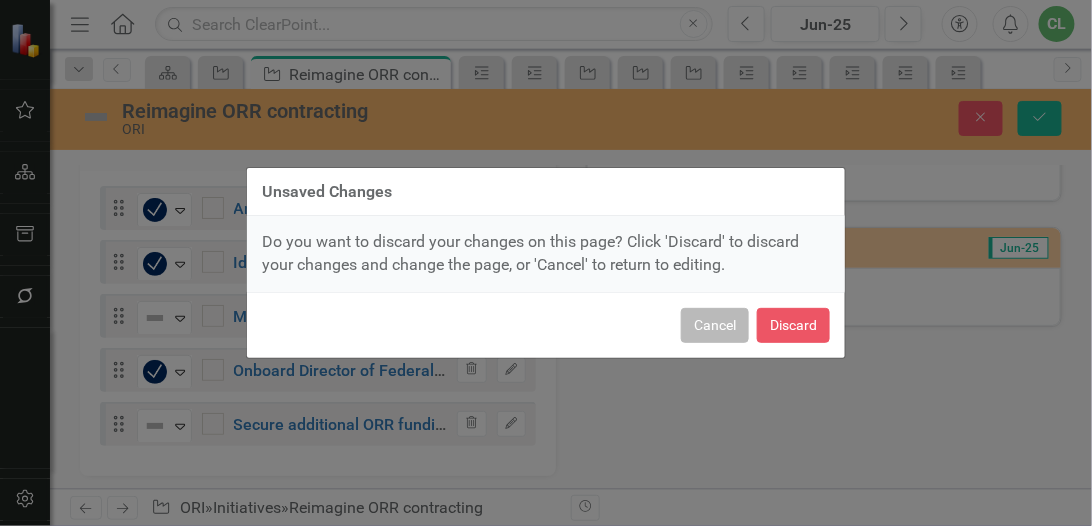 click on "Cancel" at bounding box center (715, 325) 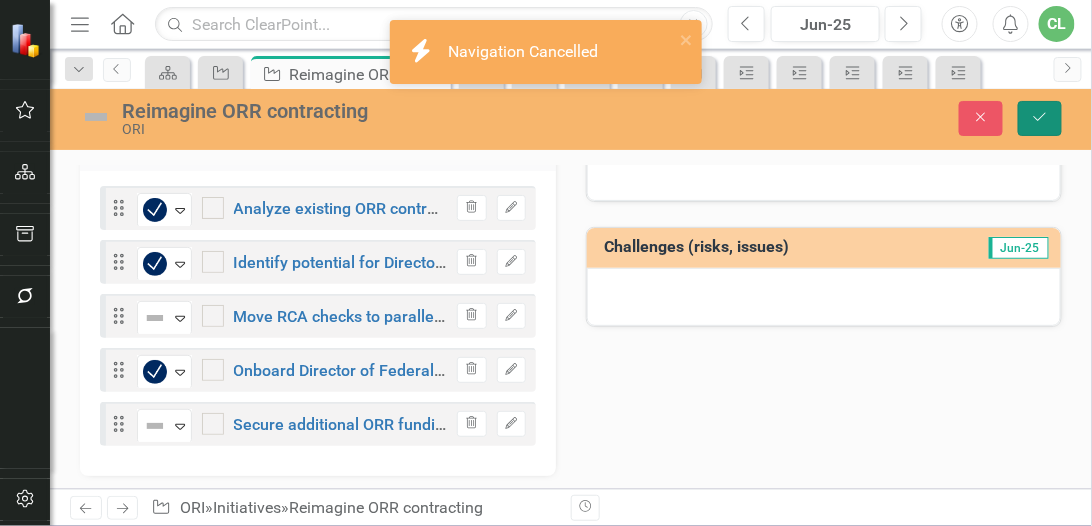 click on "Save" at bounding box center [1040, 118] 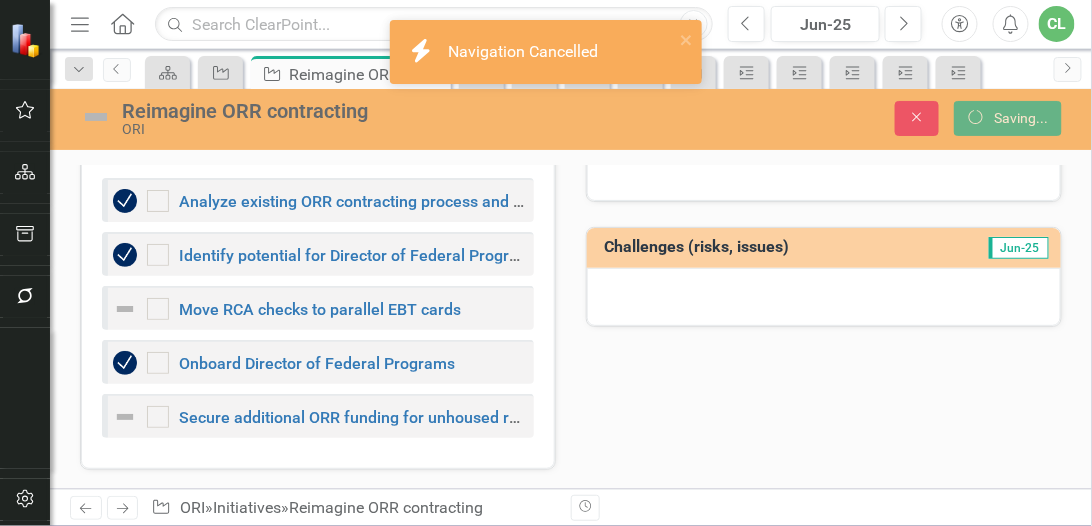 checkbox on "true" 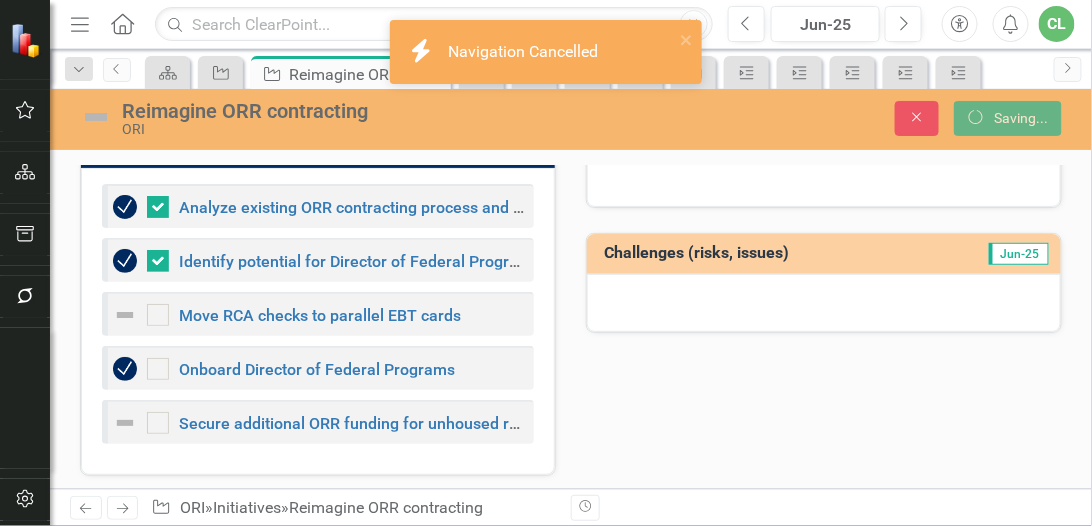 checkbox on "false" 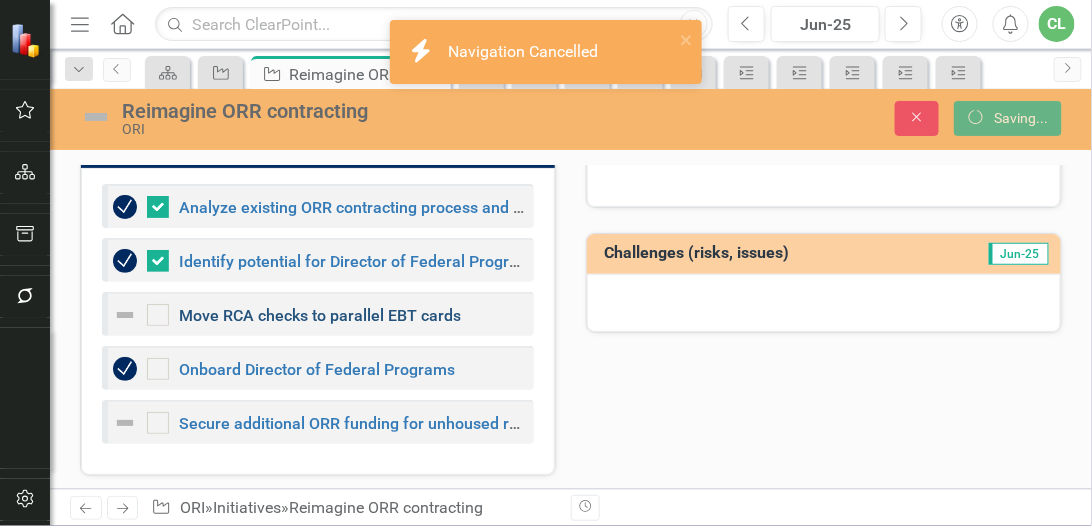 checkbox on "false" 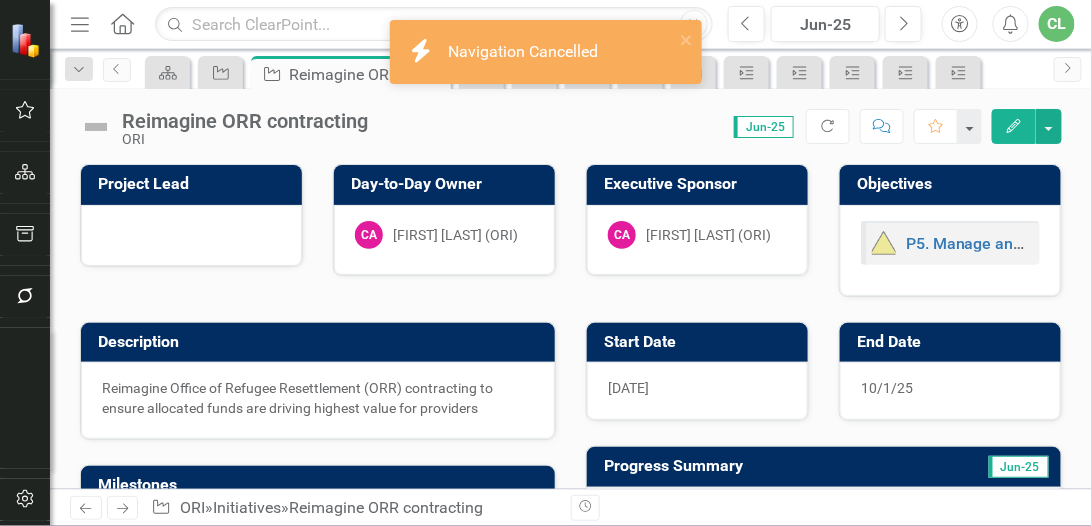 checkbox on "false" 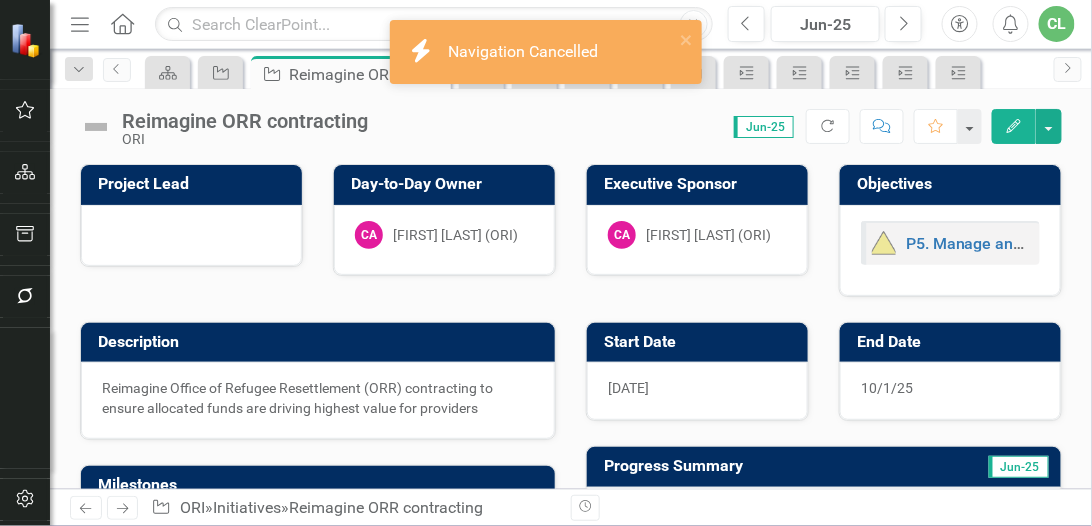 checkbox on "false" 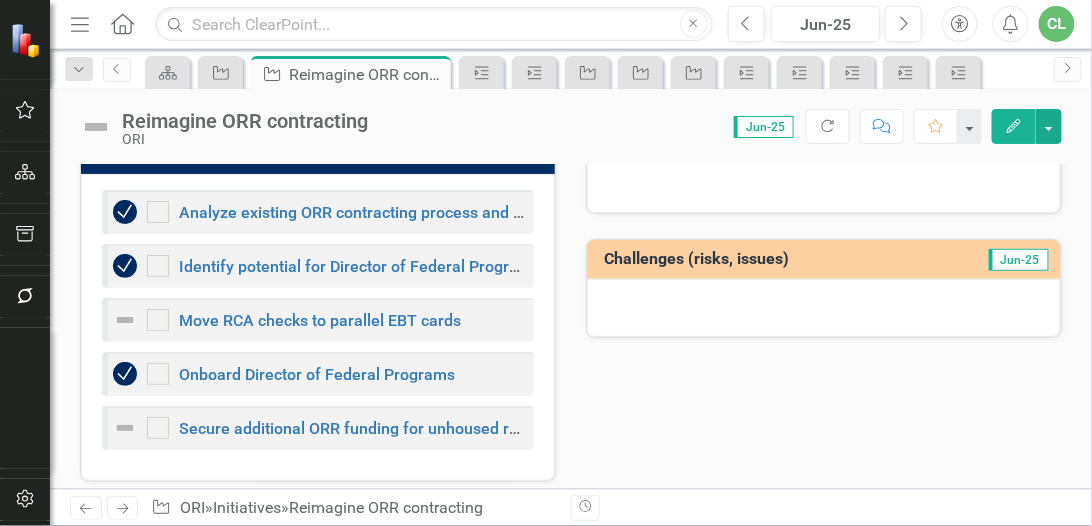 scroll, scrollTop: 338, scrollLeft: 0, axis: vertical 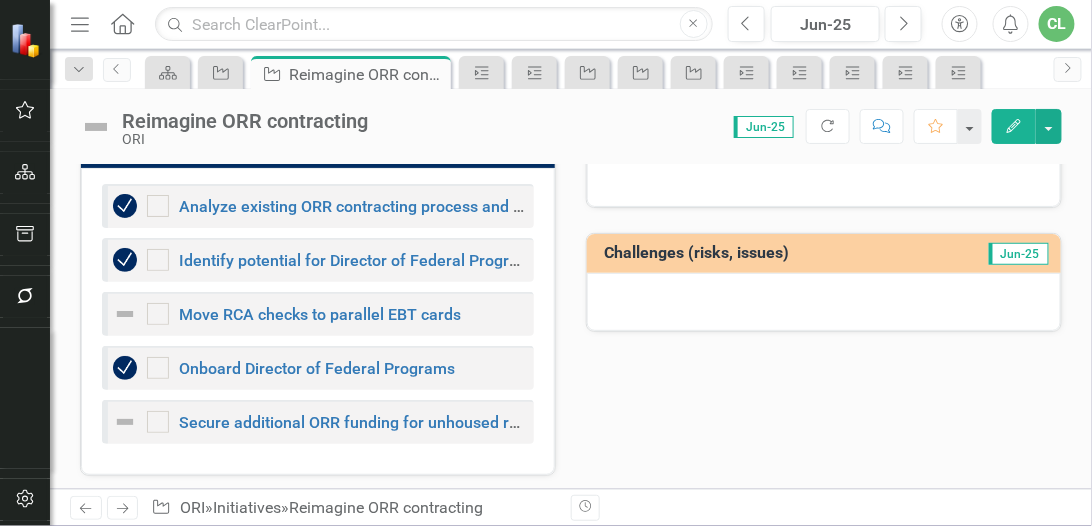 click at bounding box center (125, 314) 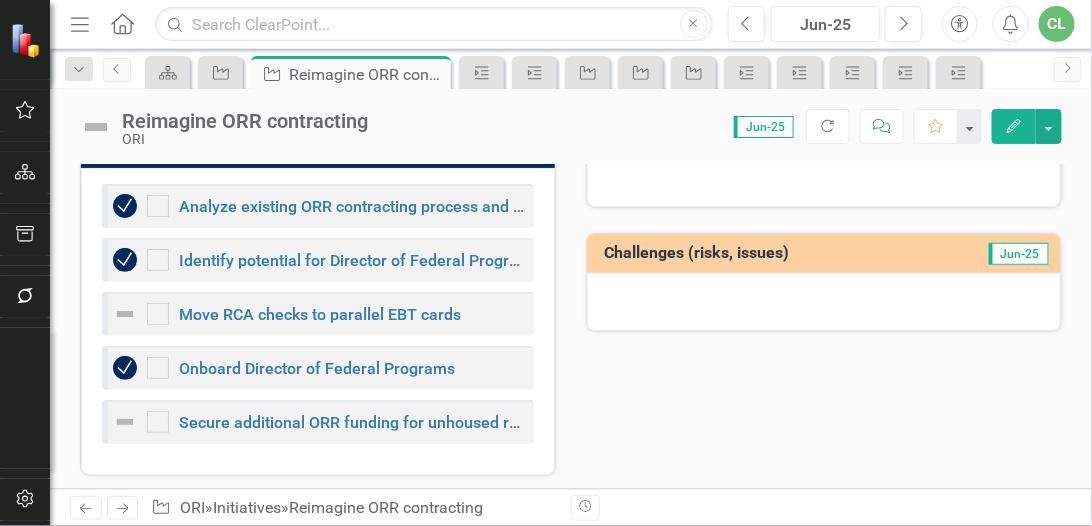 click at bounding box center (125, 314) 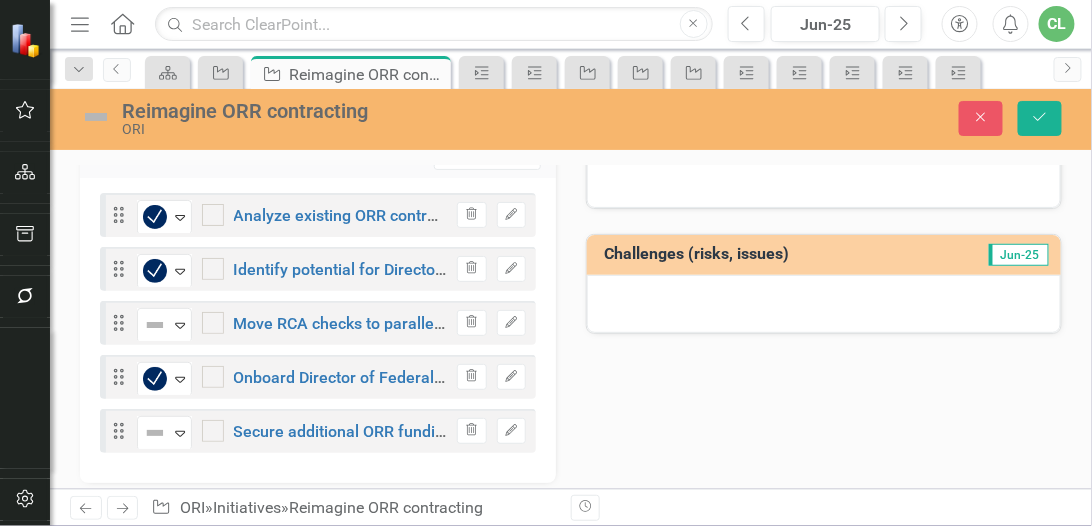 scroll, scrollTop: 345, scrollLeft: 0, axis: vertical 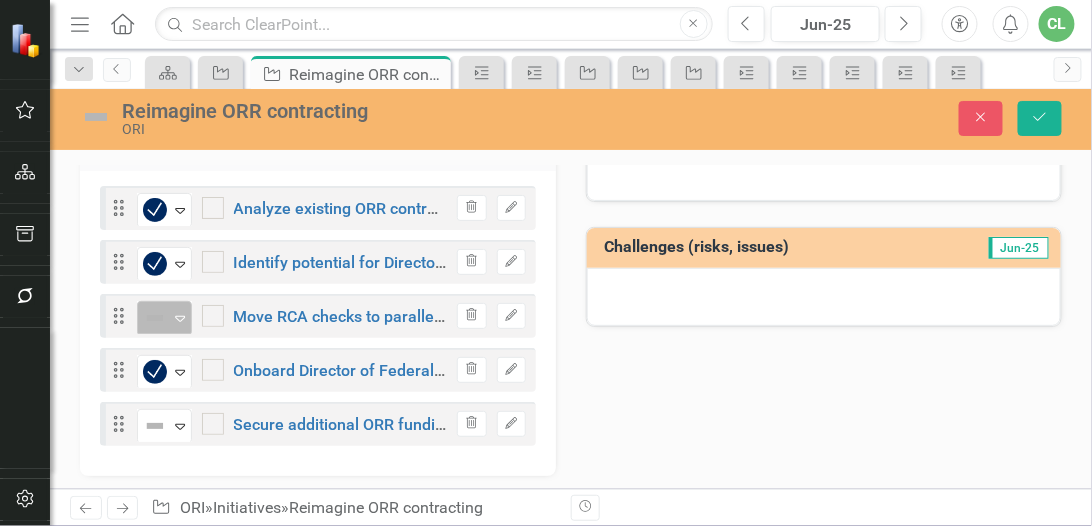 click at bounding box center (155, 318) 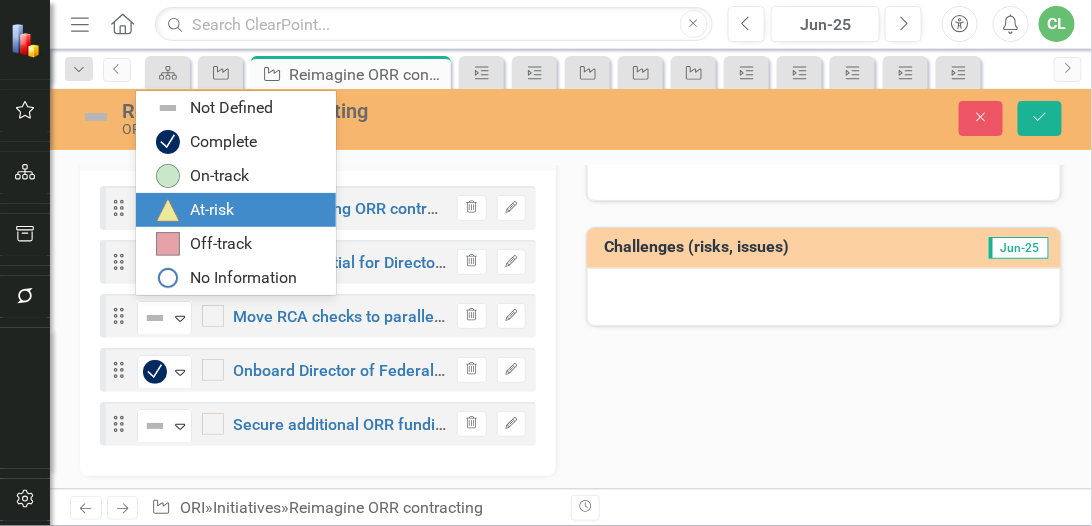 click on "At-risk" at bounding box center [212, 210] 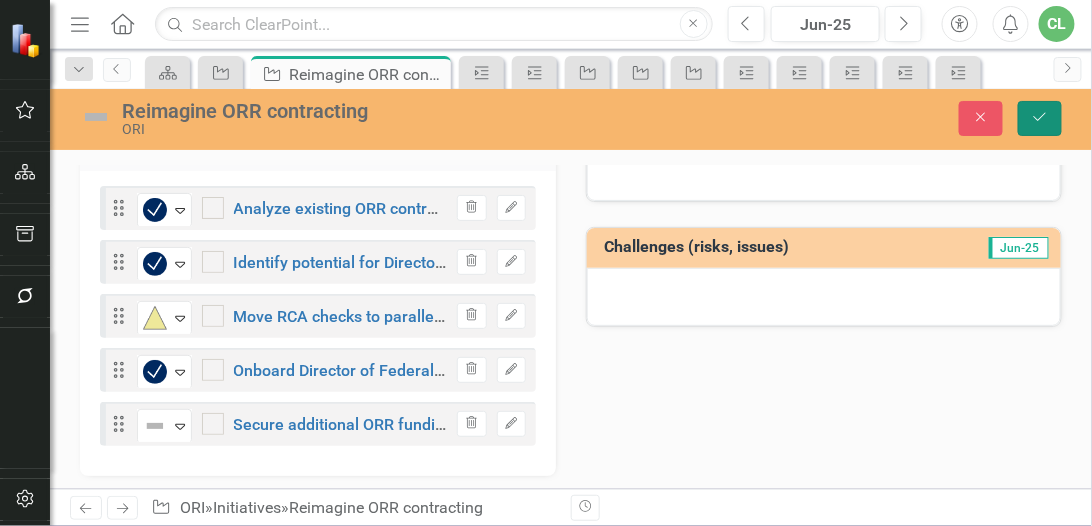 click on "Save" 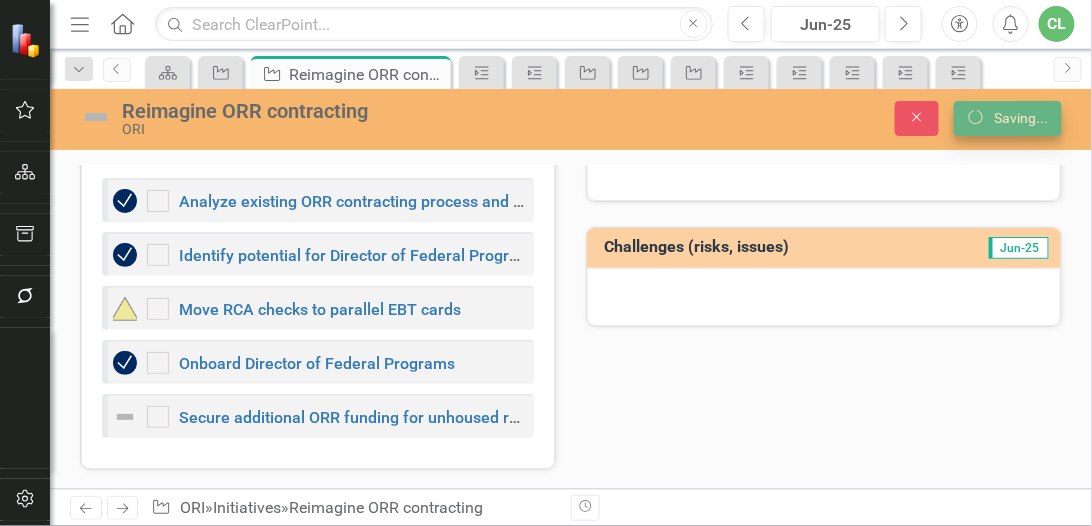 scroll, scrollTop: 339, scrollLeft: 0, axis: vertical 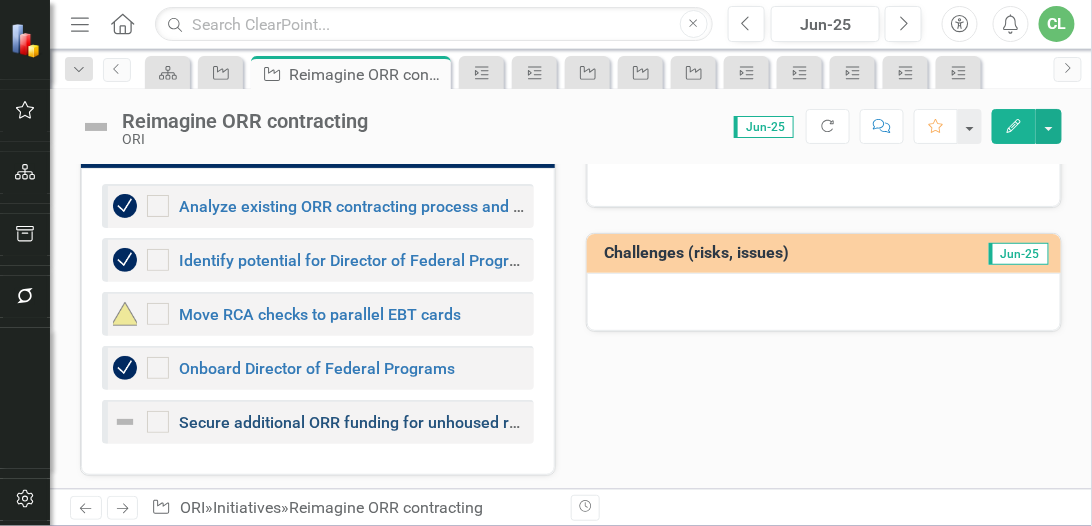 click on "Secure additional ORR funding for unhoused refugees" at bounding box center (373, 422) 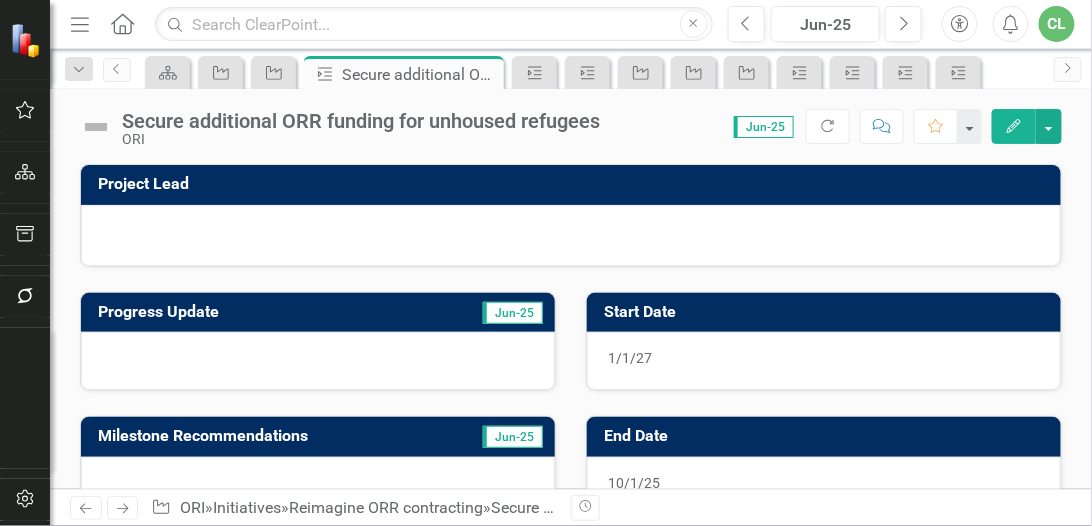 click at bounding box center [96, 127] 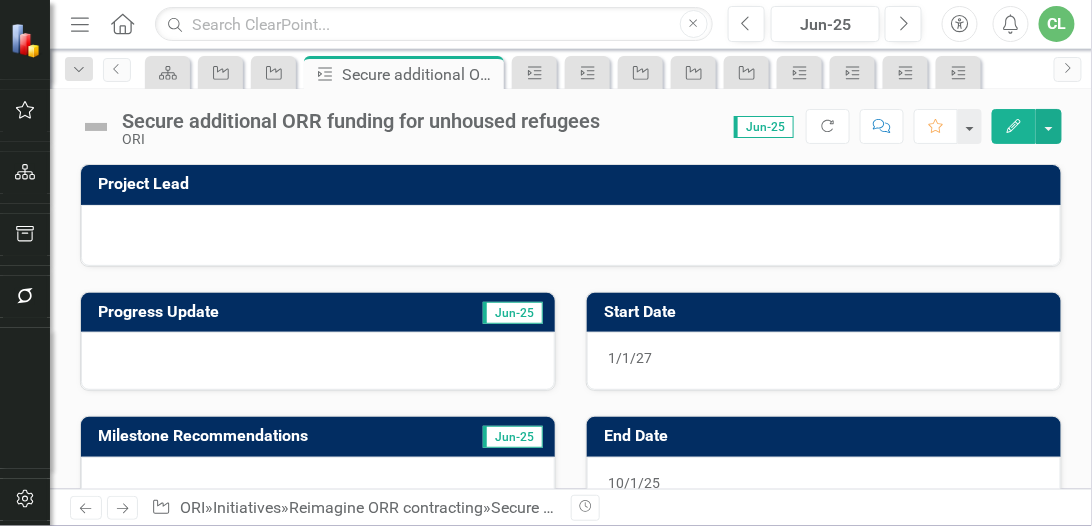 click at bounding box center [96, 127] 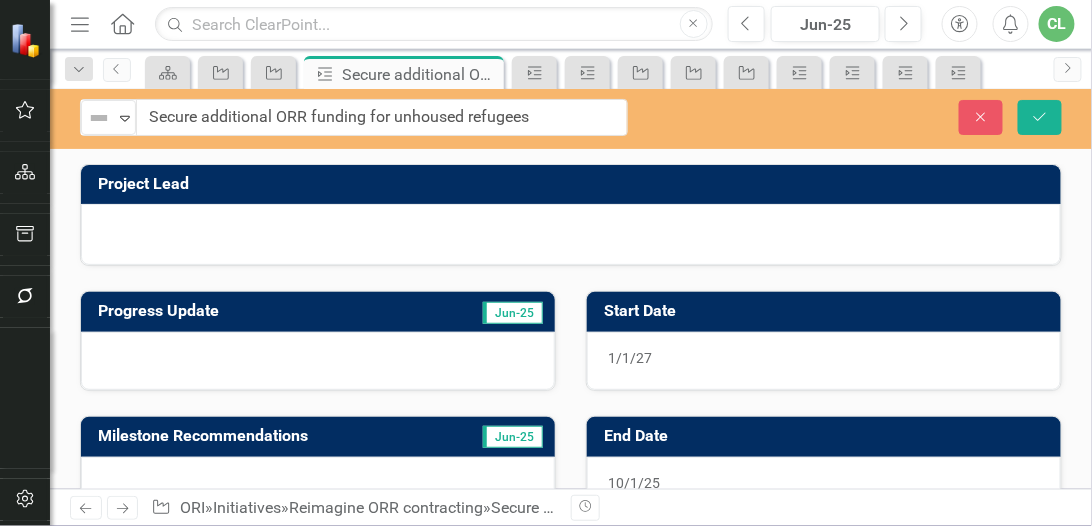 click at bounding box center [99, 118] 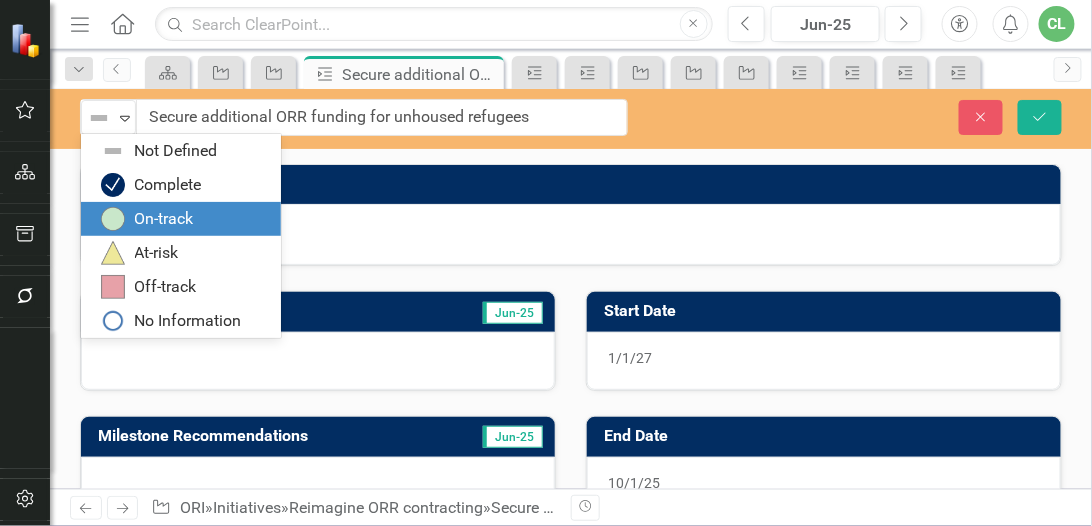 click on "On-track" at bounding box center (164, 219) 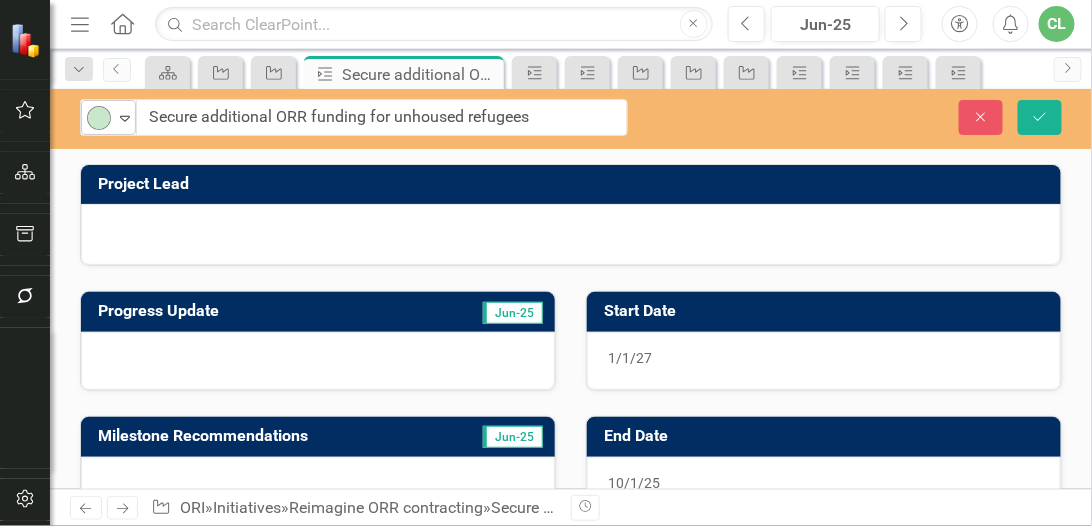 click on "Expand" 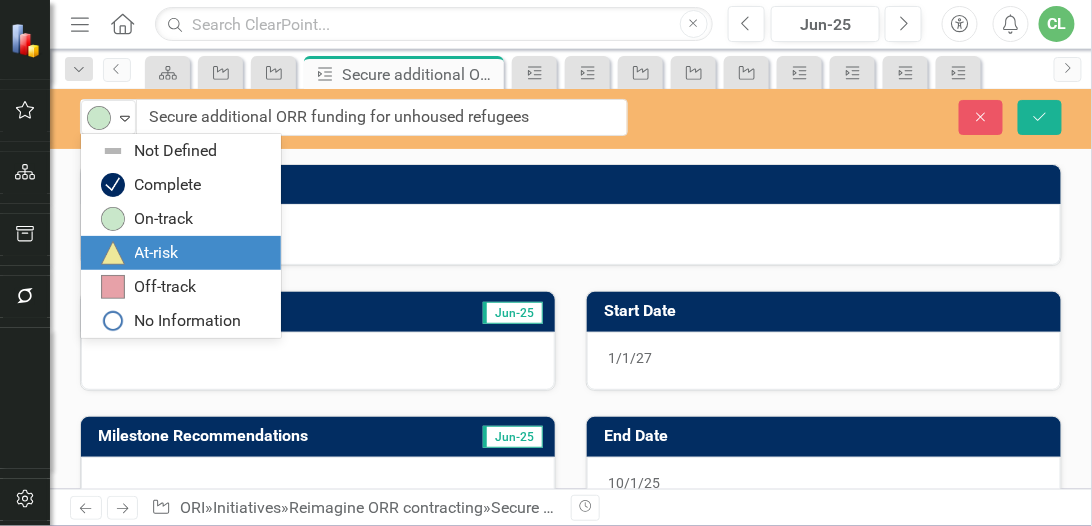 click on "At-risk" at bounding box center [157, 253] 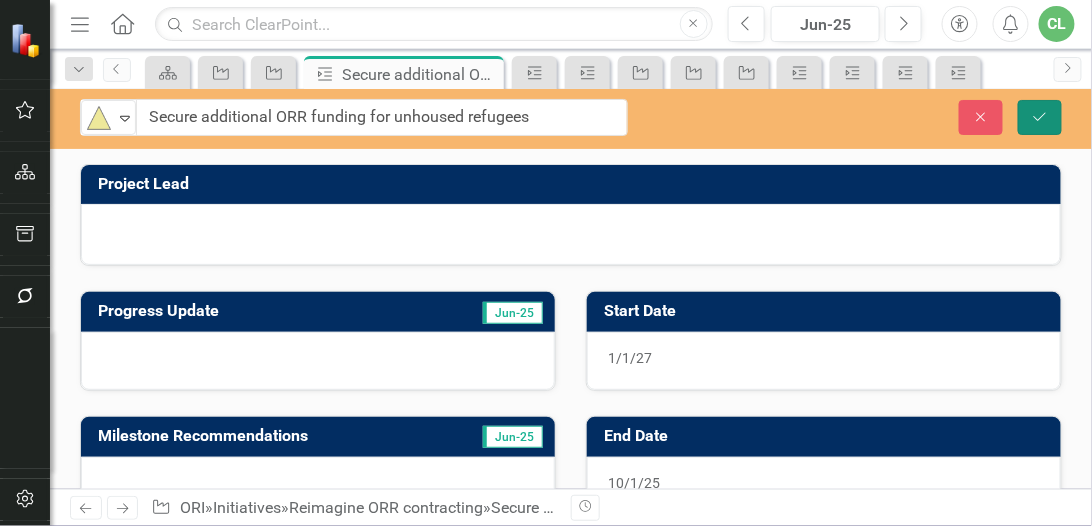 click 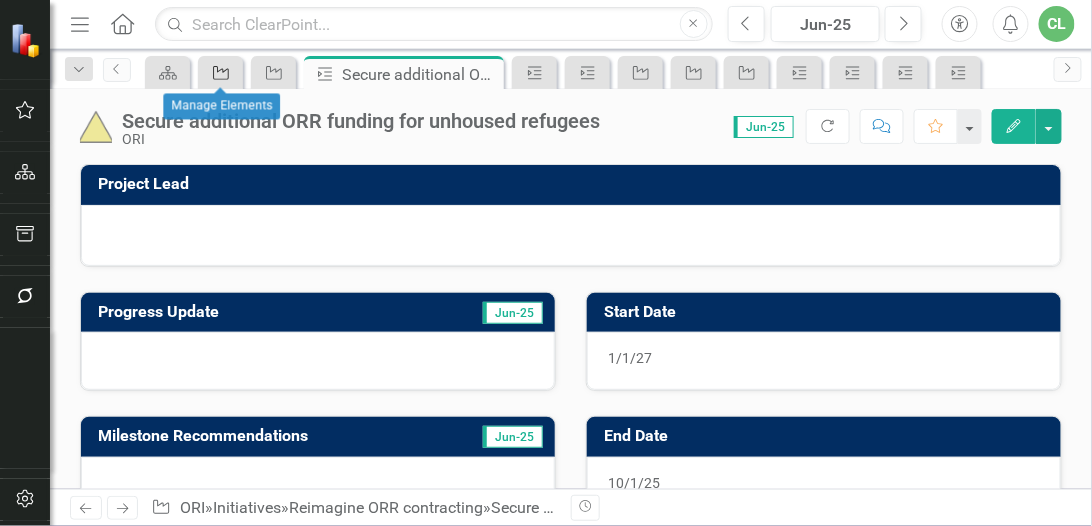 click 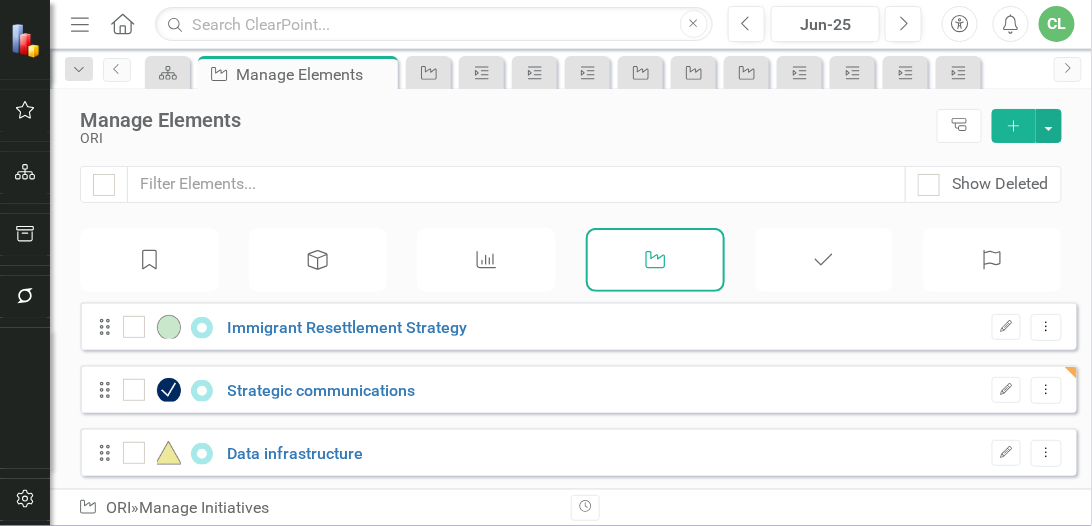checkbox on "false" 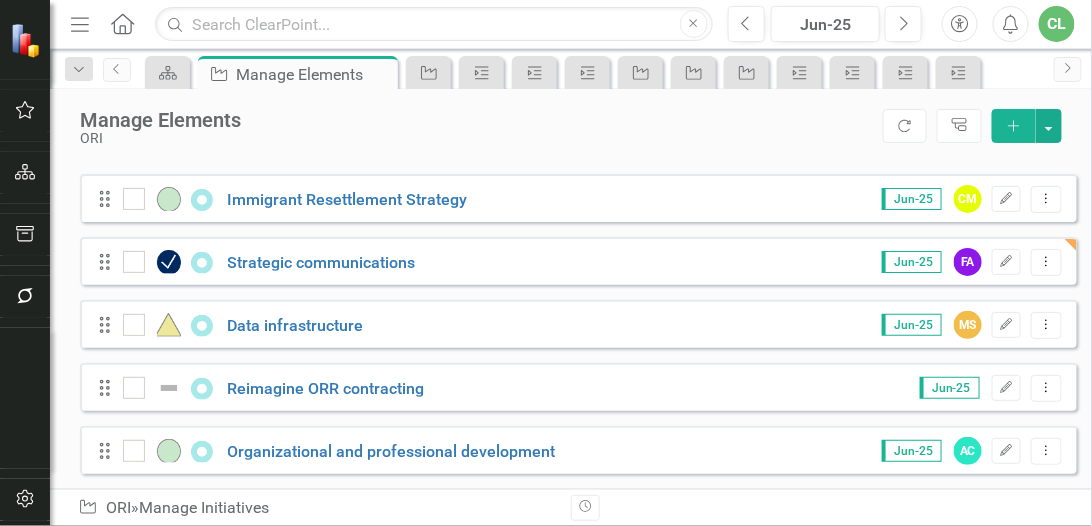 scroll, scrollTop: 141, scrollLeft: 0, axis: vertical 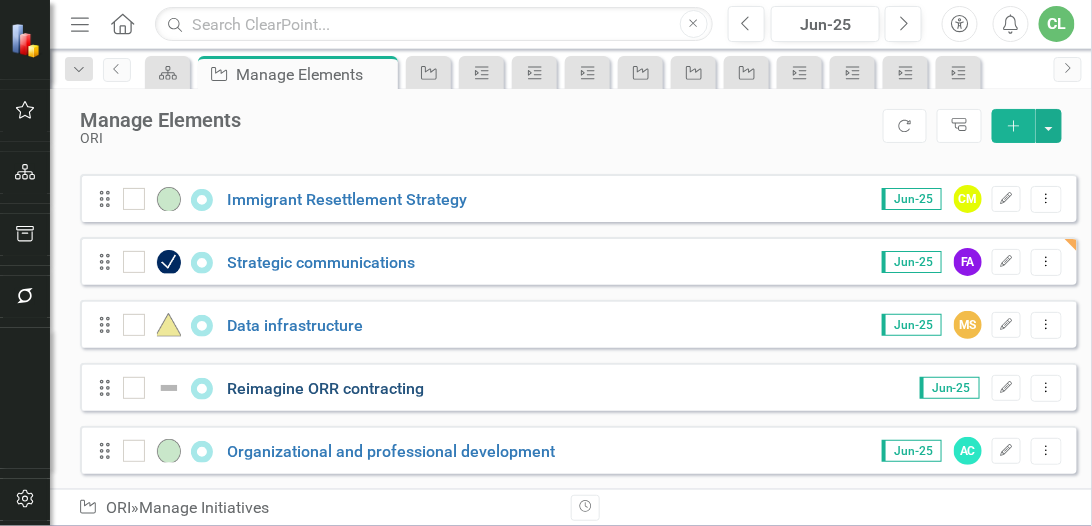 click on "Reimagine ORR contracting" at bounding box center [326, 388] 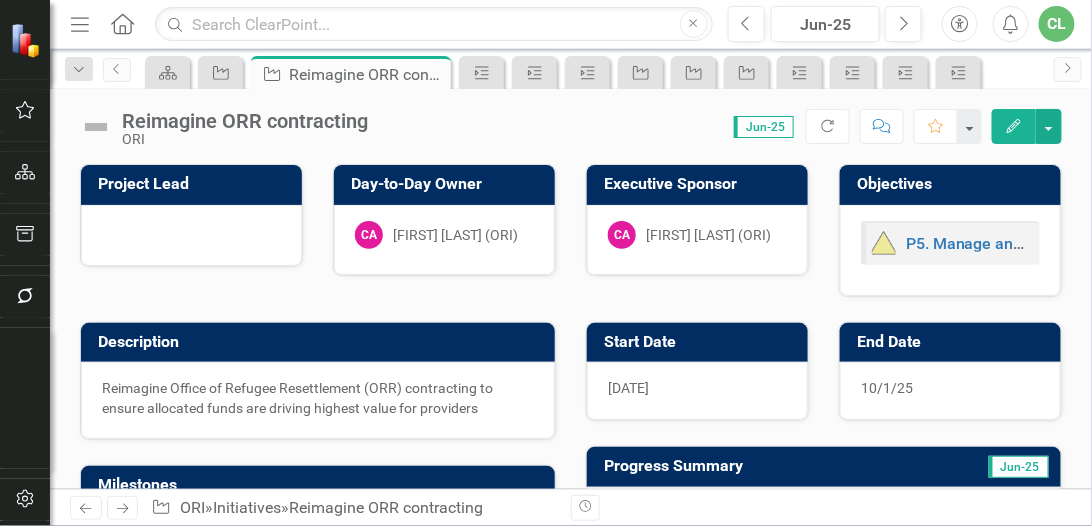scroll, scrollTop: 338, scrollLeft: 0, axis: vertical 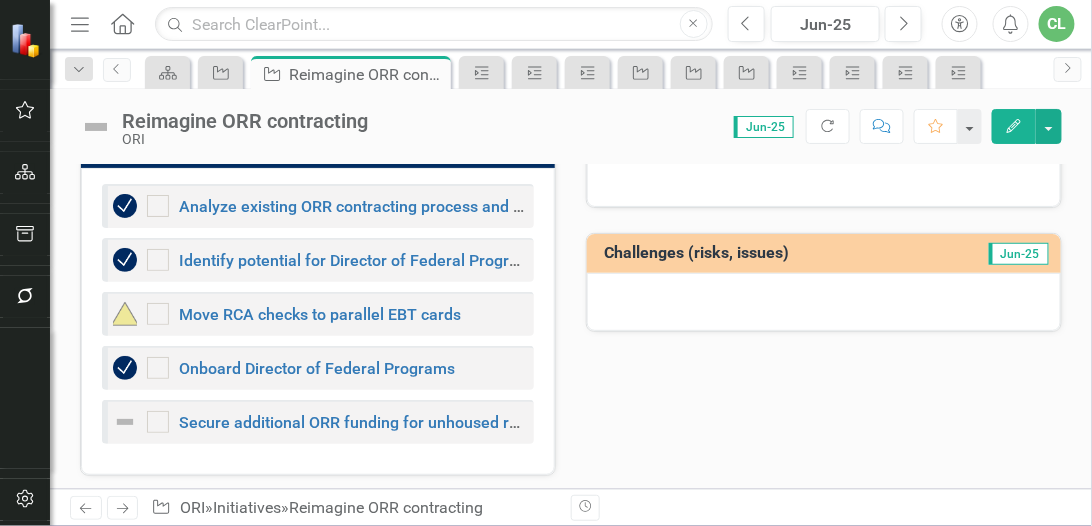 click at bounding box center (125, 422) 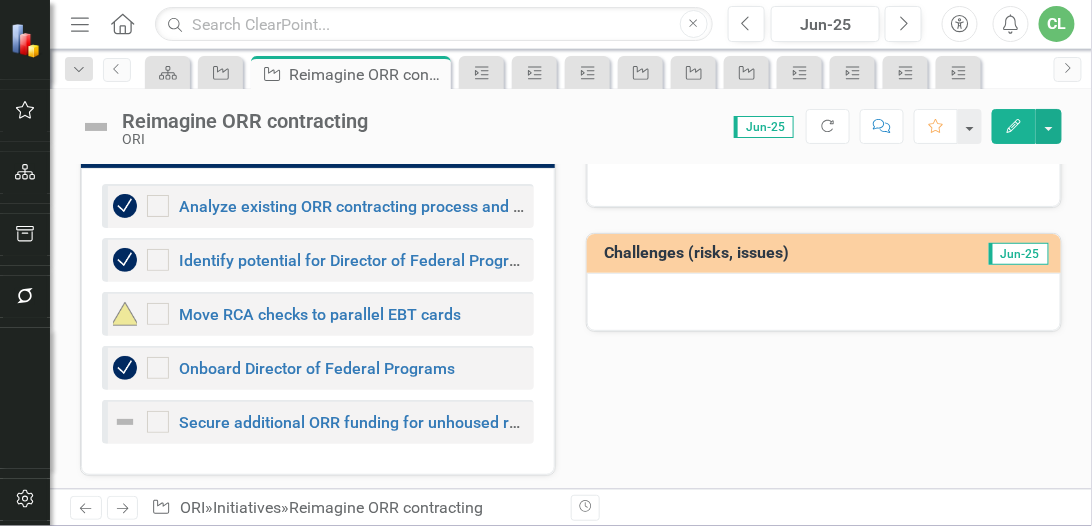 click at bounding box center [125, 422] 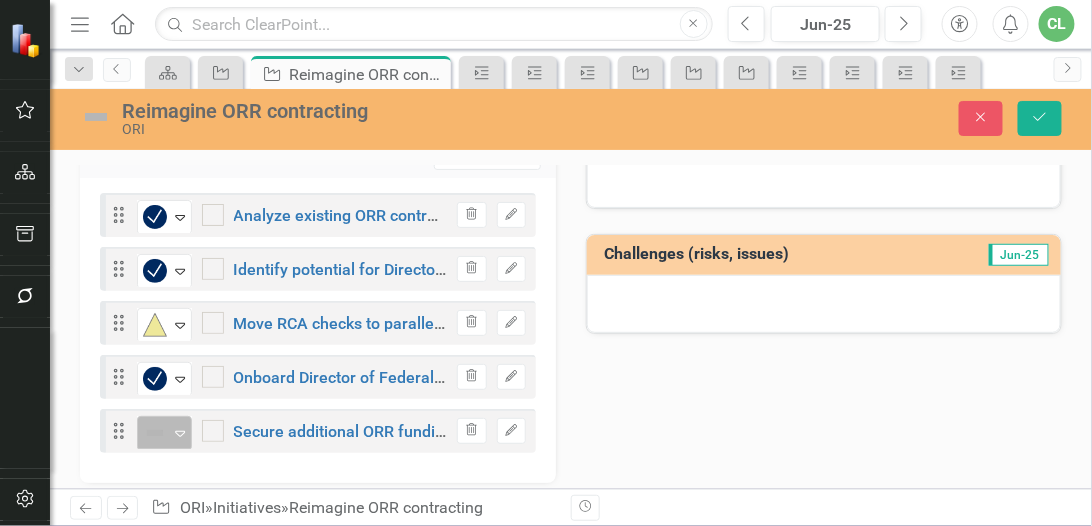 scroll, scrollTop: 345, scrollLeft: 0, axis: vertical 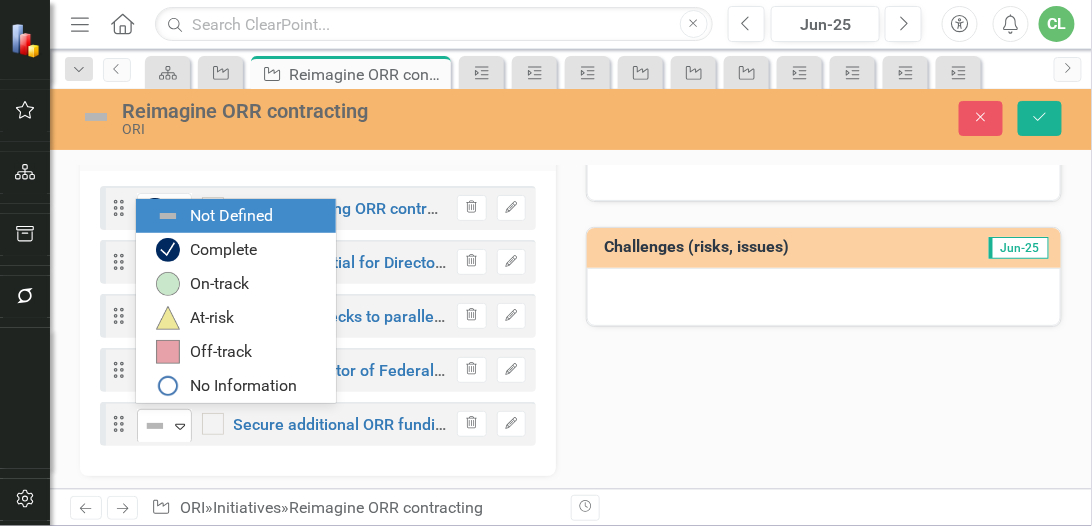 click on "Not Defined" at bounding box center (156, 426) 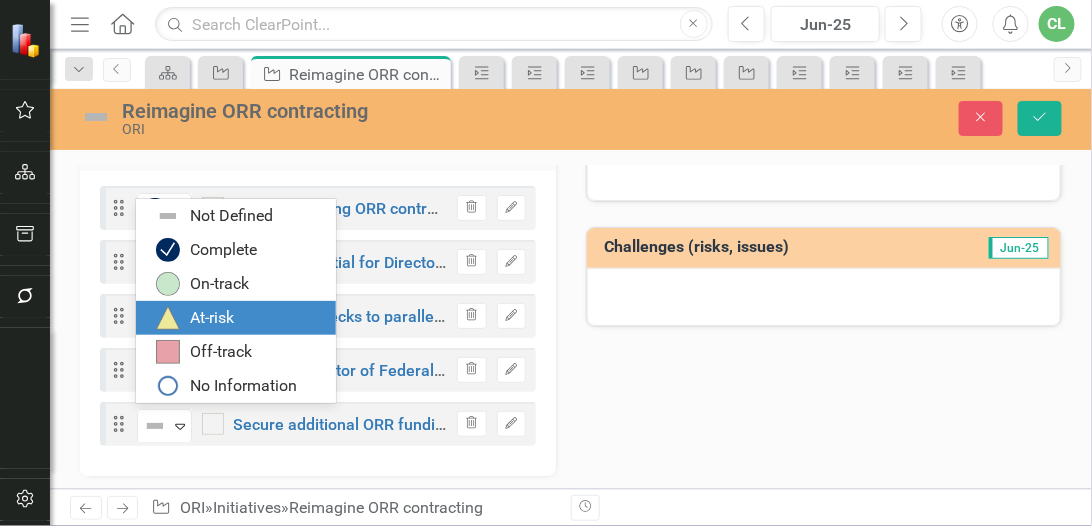 click on "At-risk" at bounding box center (212, 318) 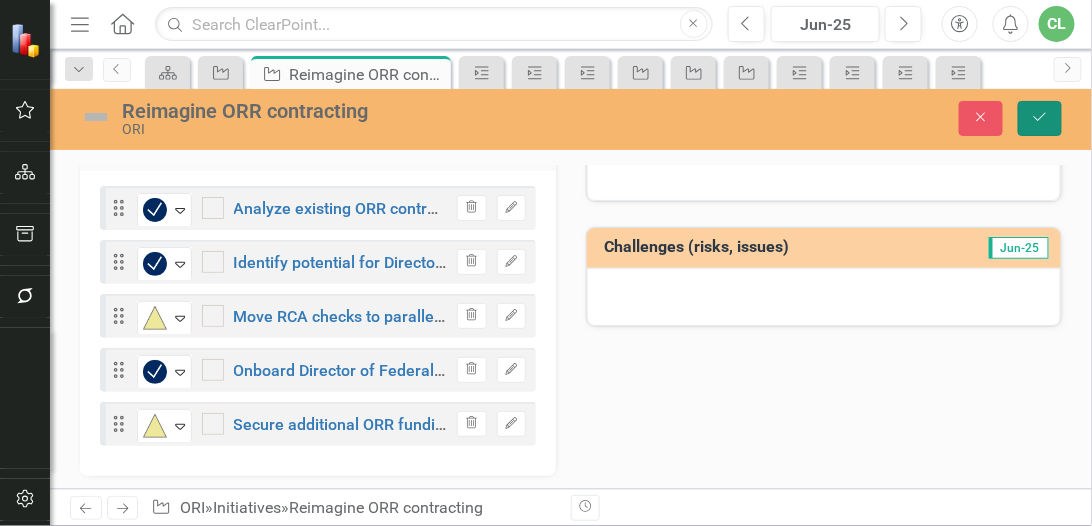 click on "Save" at bounding box center [1040, 118] 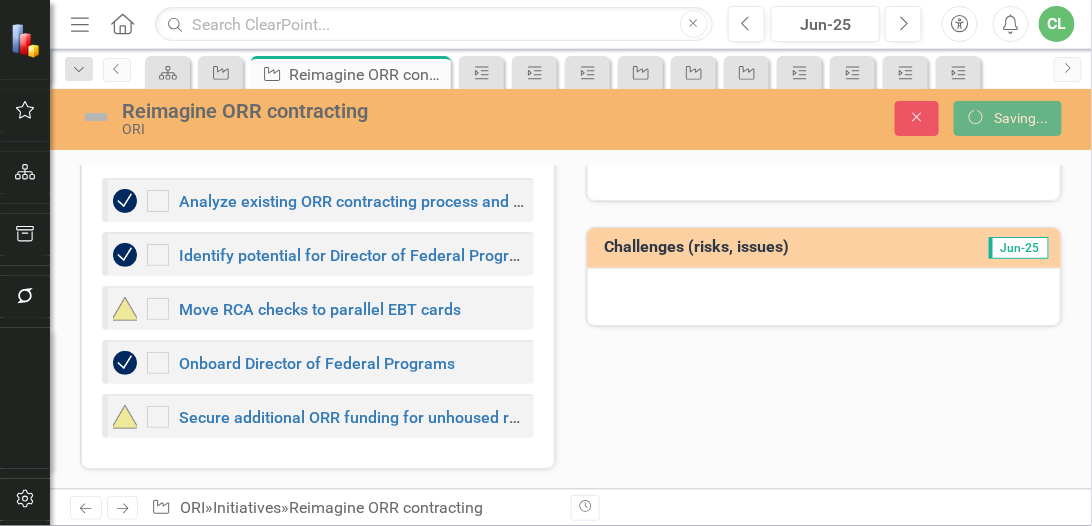 scroll, scrollTop: 339, scrollLeft: 0, axis: vertical 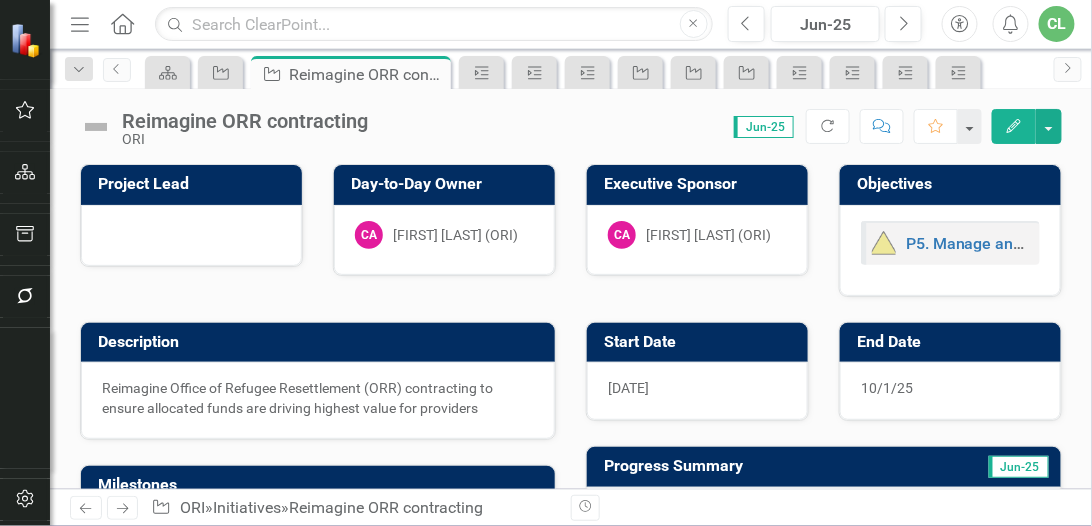 click at bounding box center (96, 127) 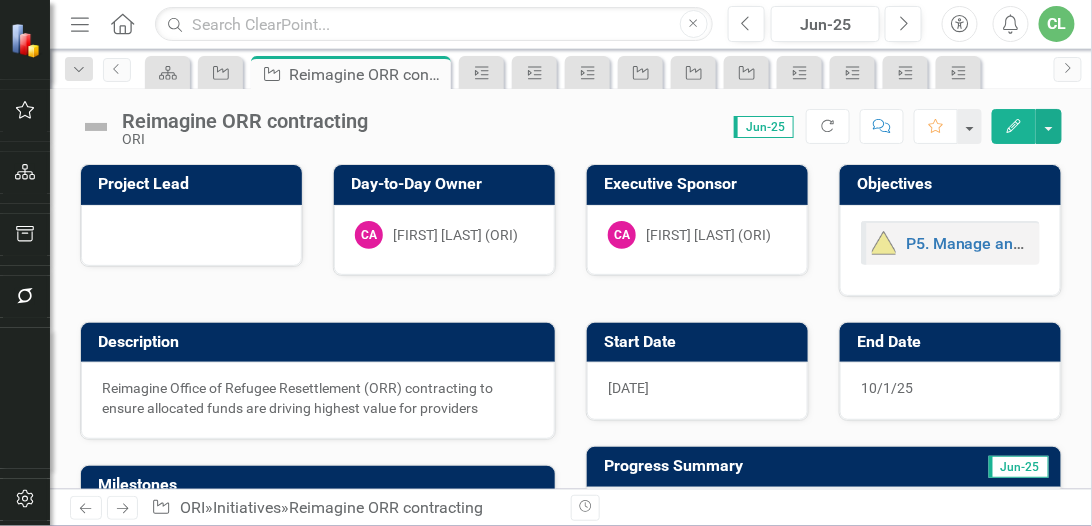 click at bounding box center [96, 127] 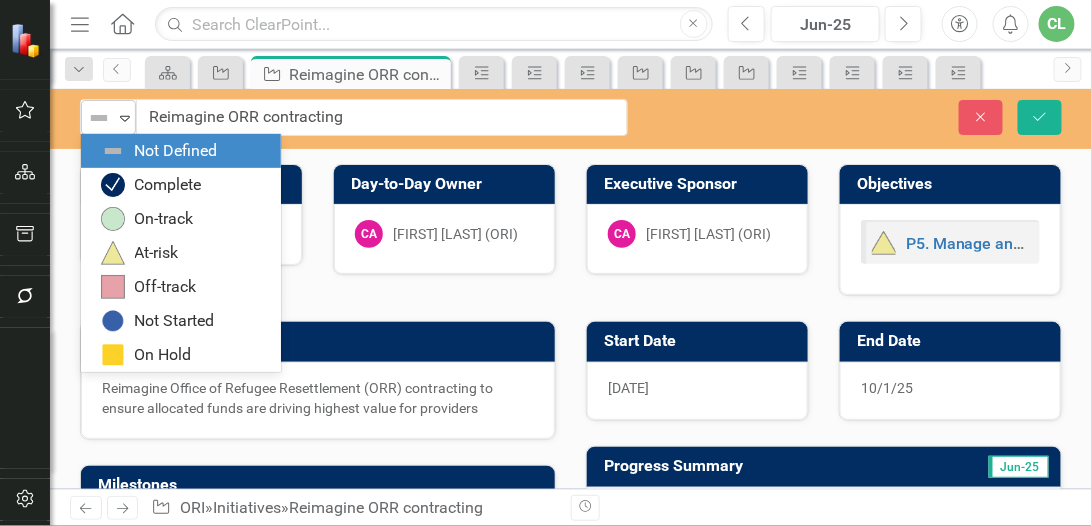 click on "Not Defined" at bounding box center [100, 118] 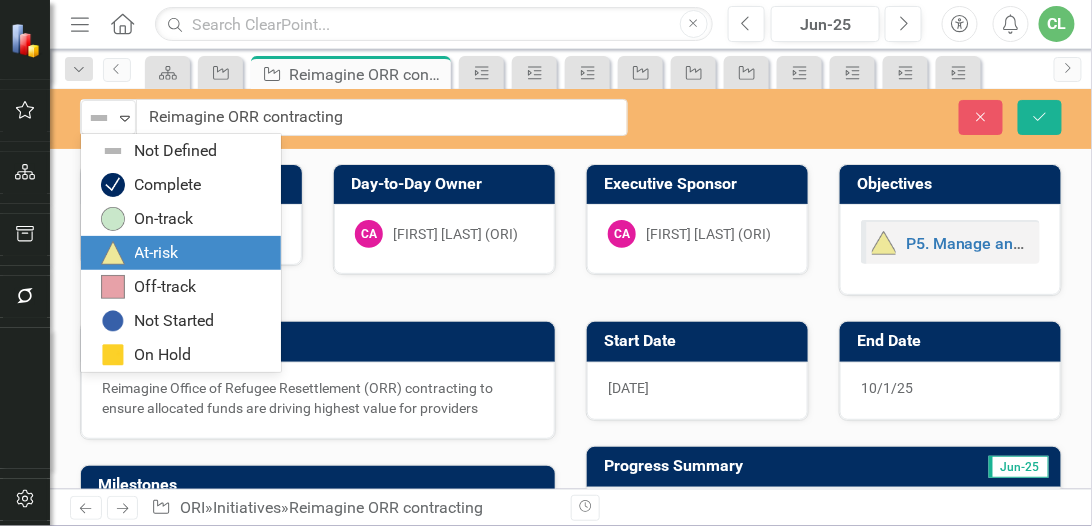 click on "At-risk" at bounding box center [157, 253] 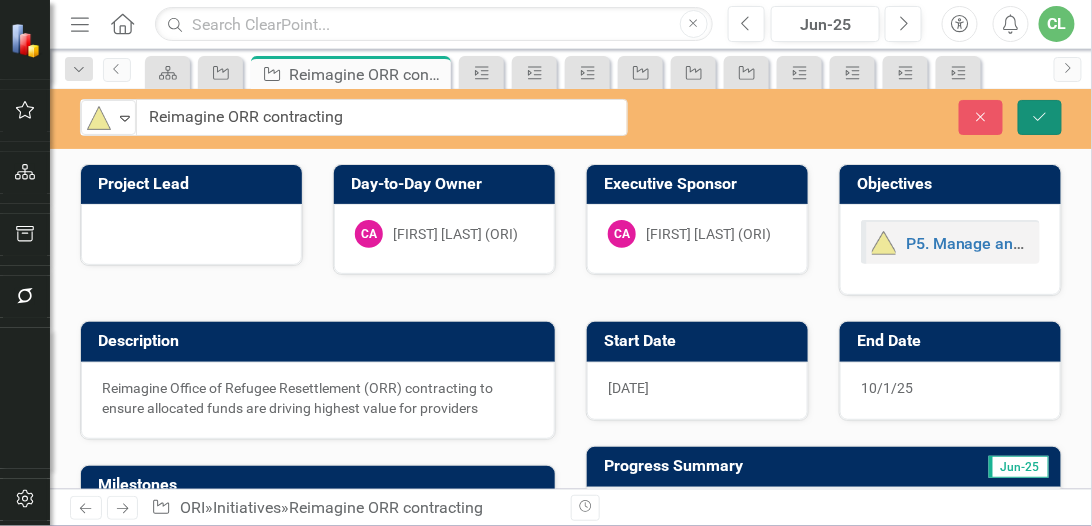 click on "Save" 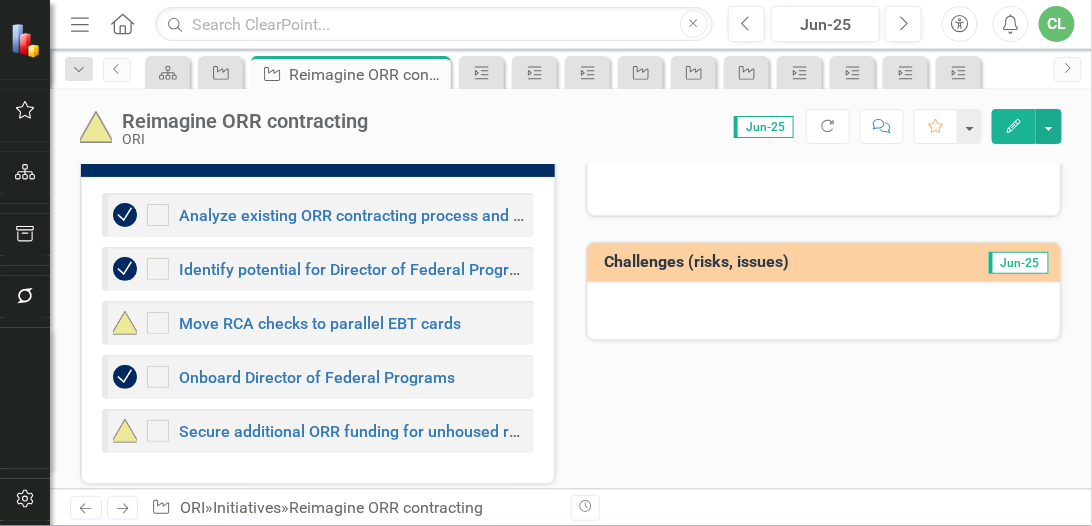 scroll, scrollTop: 338, scrollLeft: 0, axis: vertical 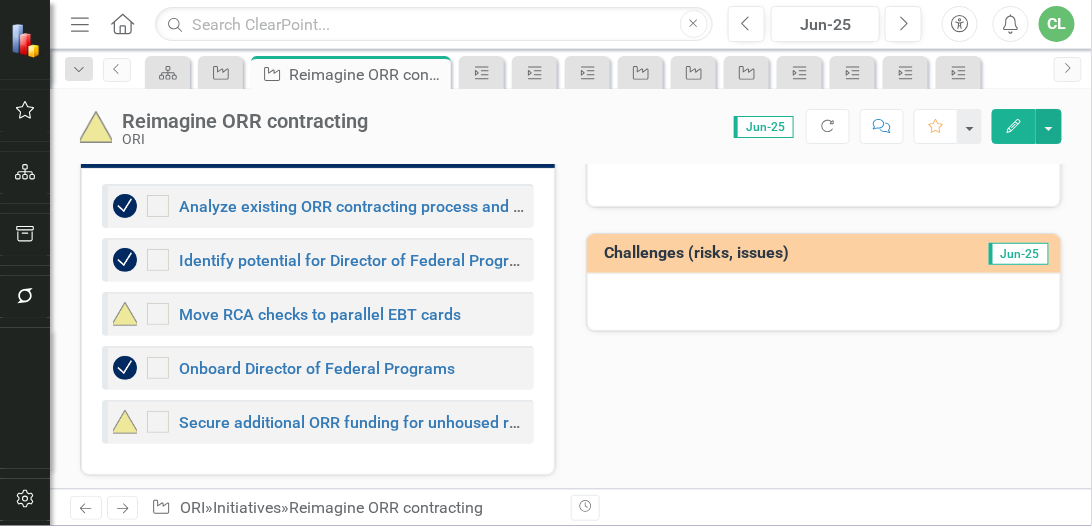 click on "Next" 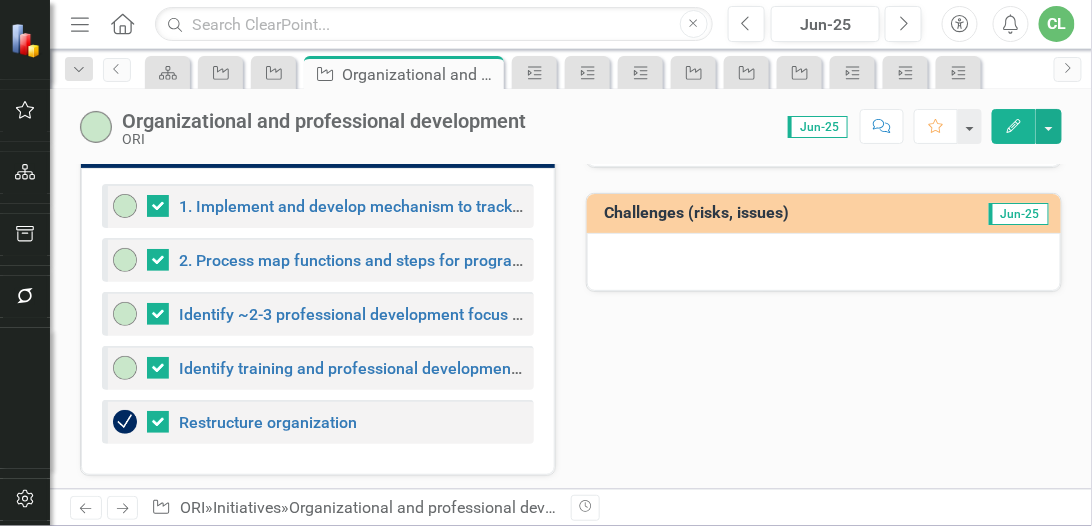 scroll, scrollTop: 0, scrollLeft: 0, axis: both 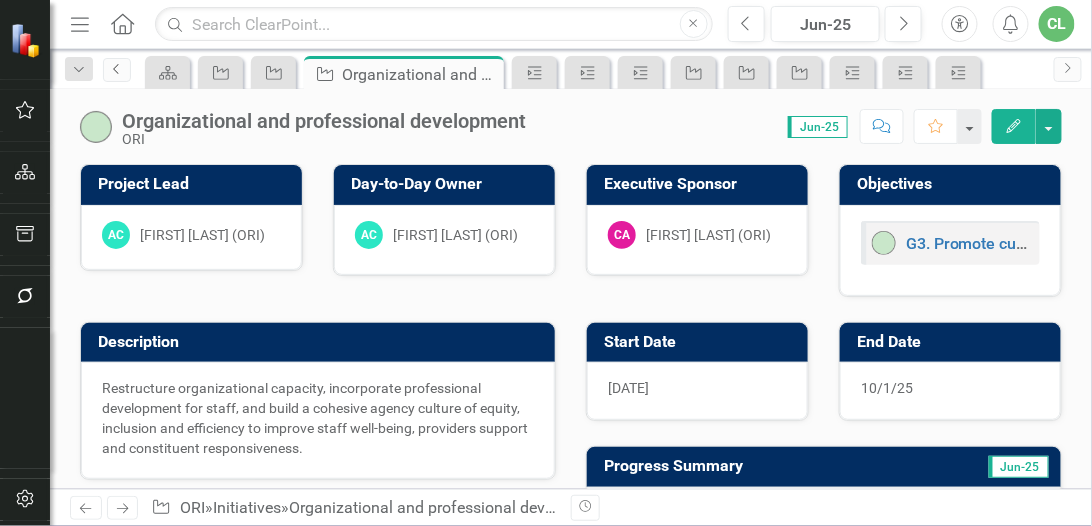 click on "Previous" 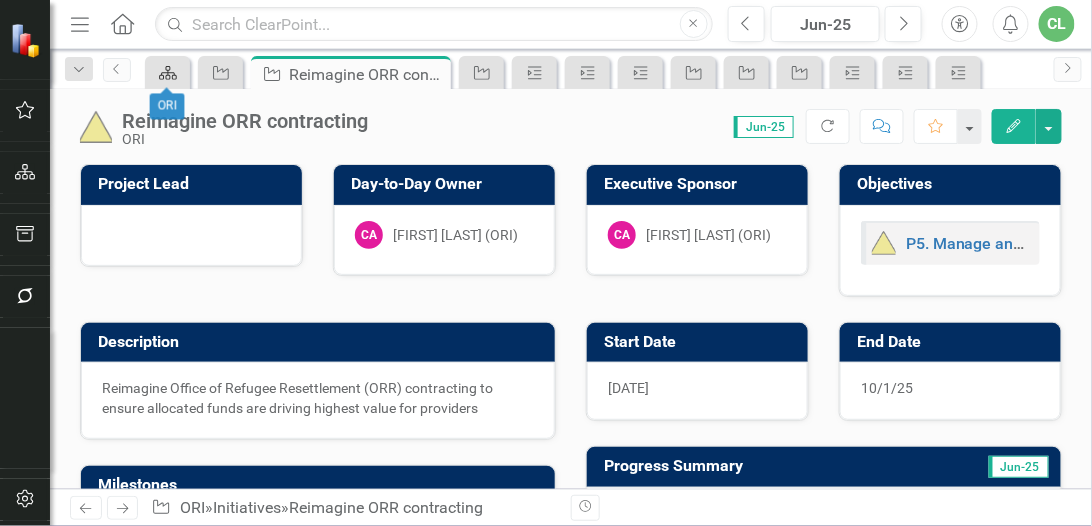 click on "Scorecard" 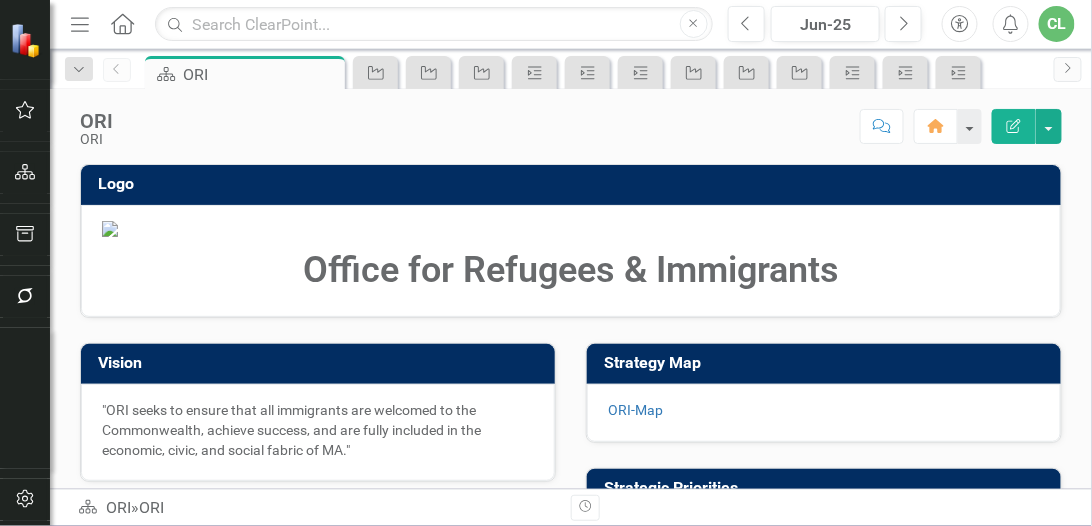 click on "Menu" 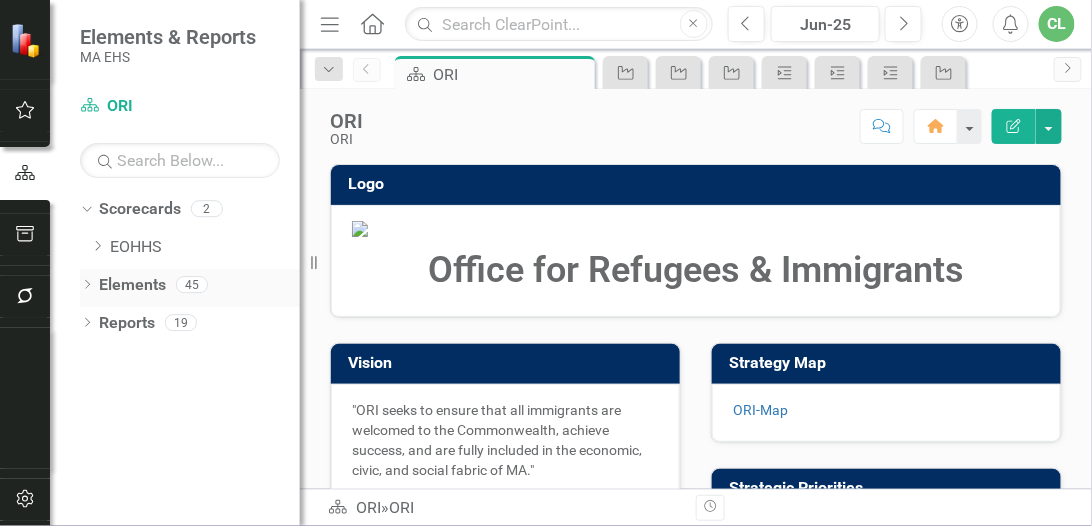 click on "Elements" at bounding box center [132, 285] 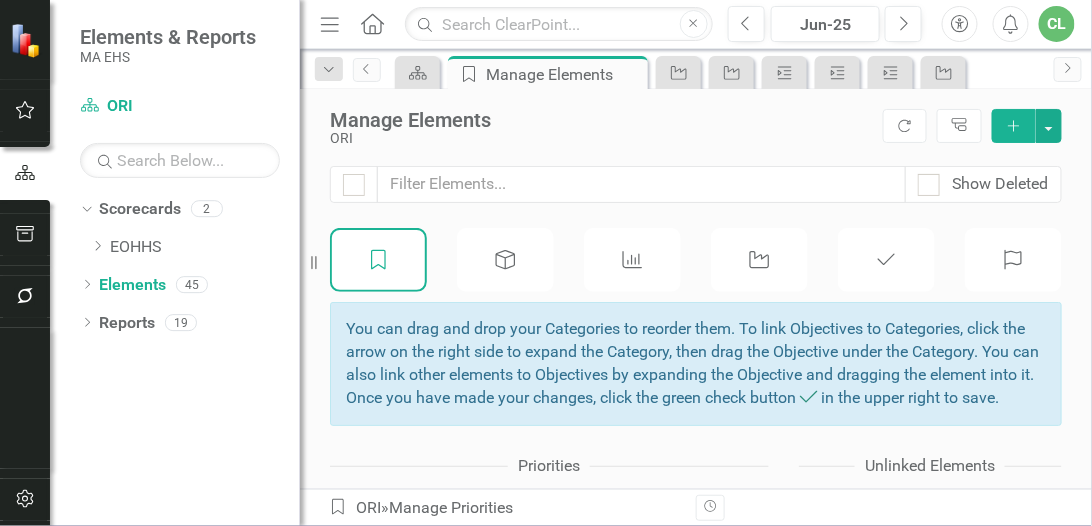click on "Menu" 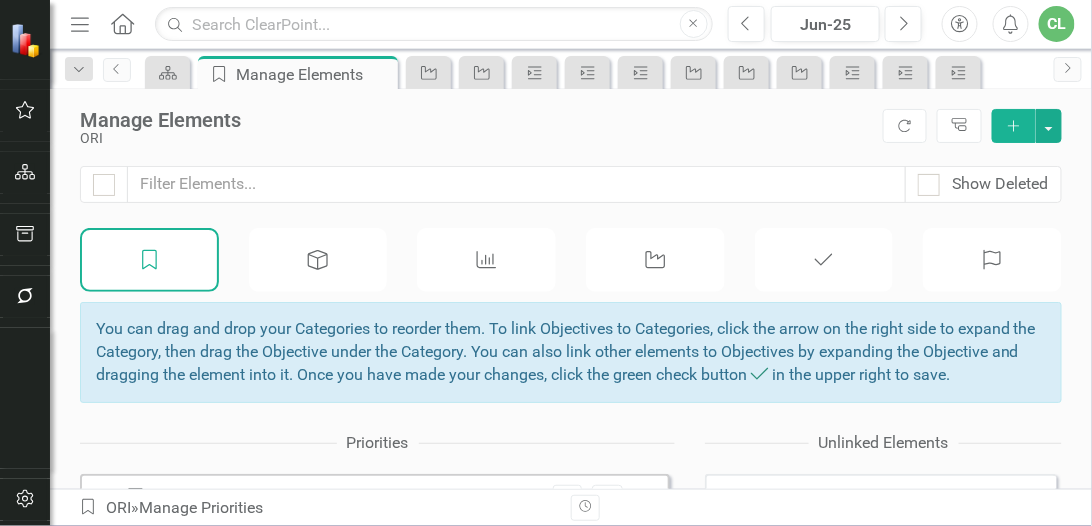 scroll, scrollTop: 0, scrollLeft: 0, axis: both 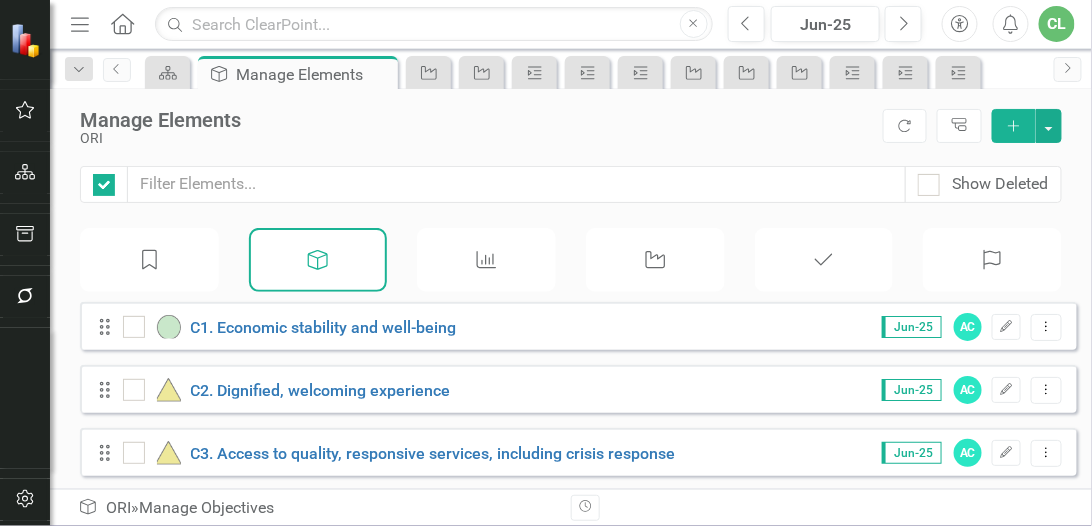 checkbox on "false" 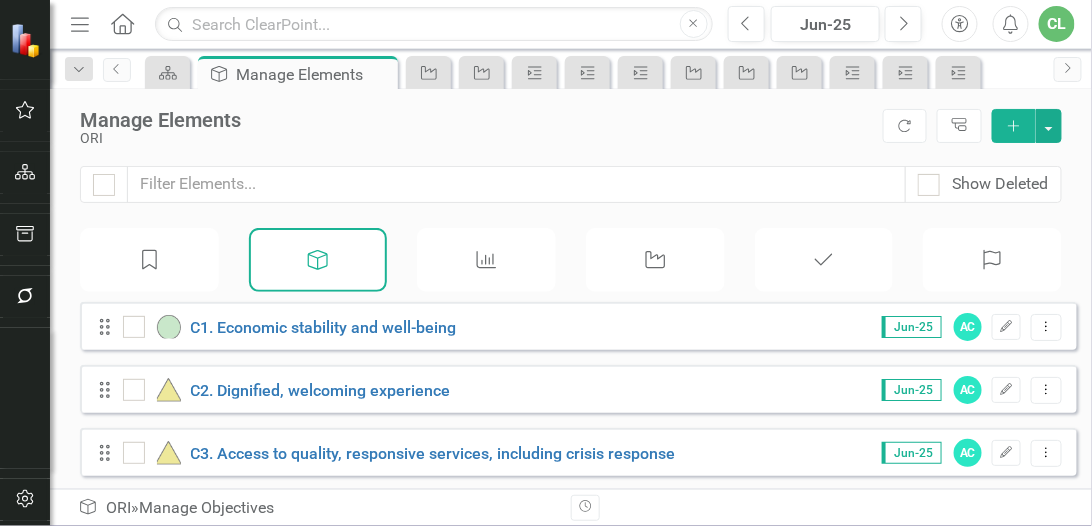 click on "KPI" 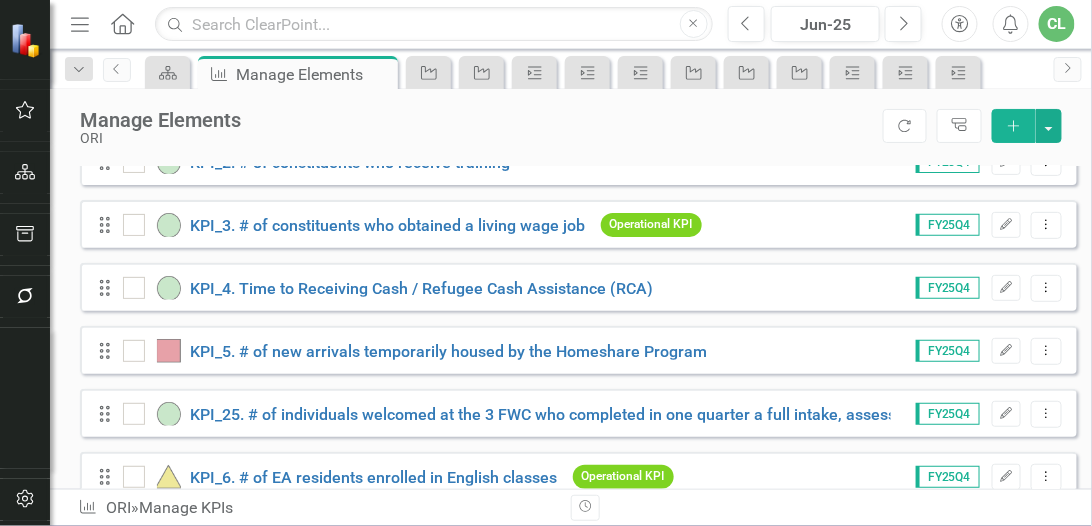 scroll, scrollTop: 0, scrollLeft: 0, axis: both 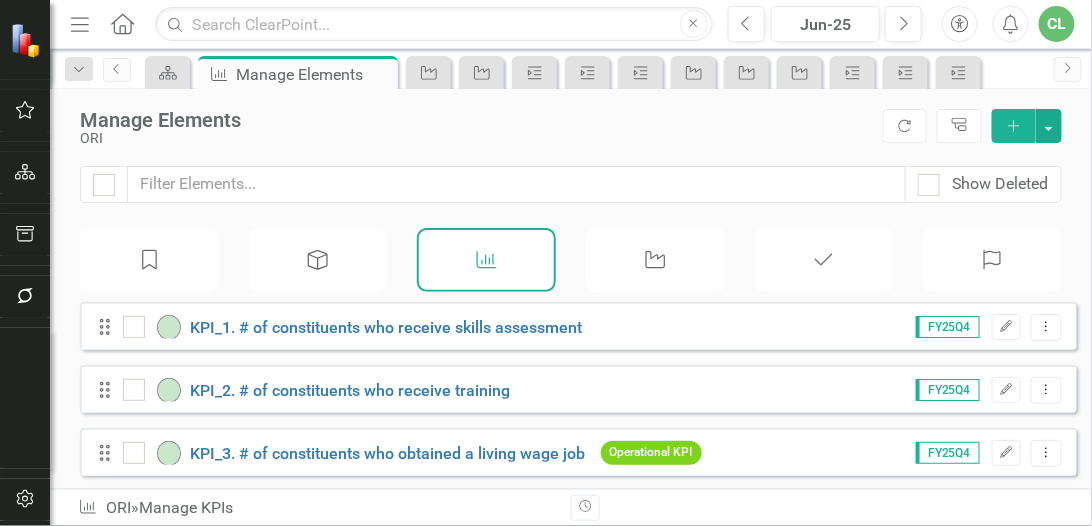 click on "Initiative" at bounding box center [655, 260] 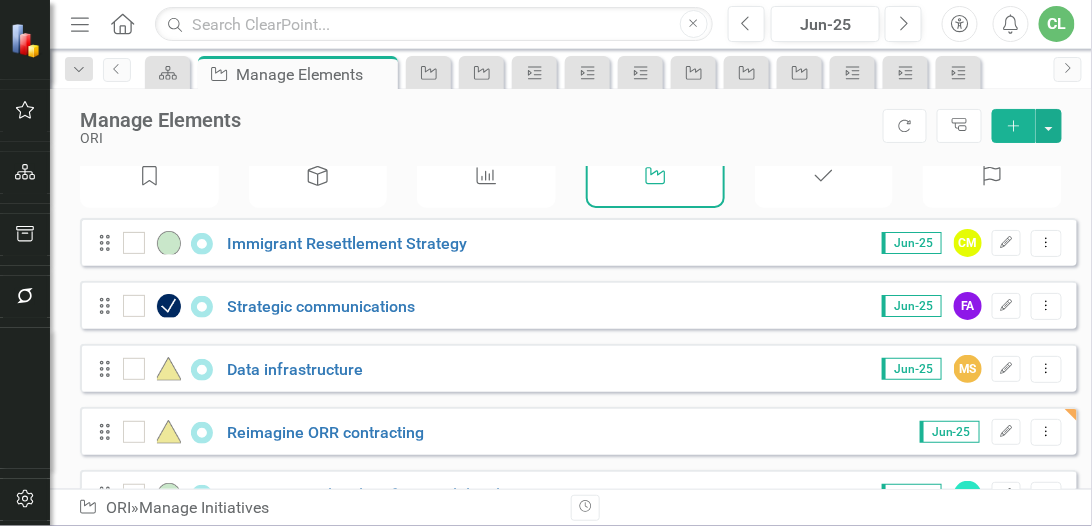 scroll, scrollTop: 141, scrollLeft: 0, axis: vertical 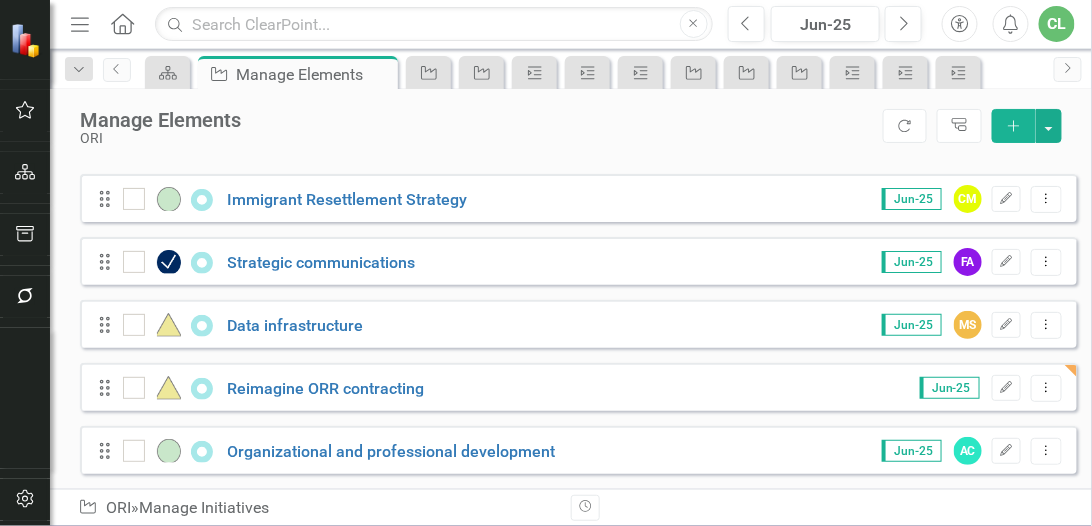 click on "Menu" 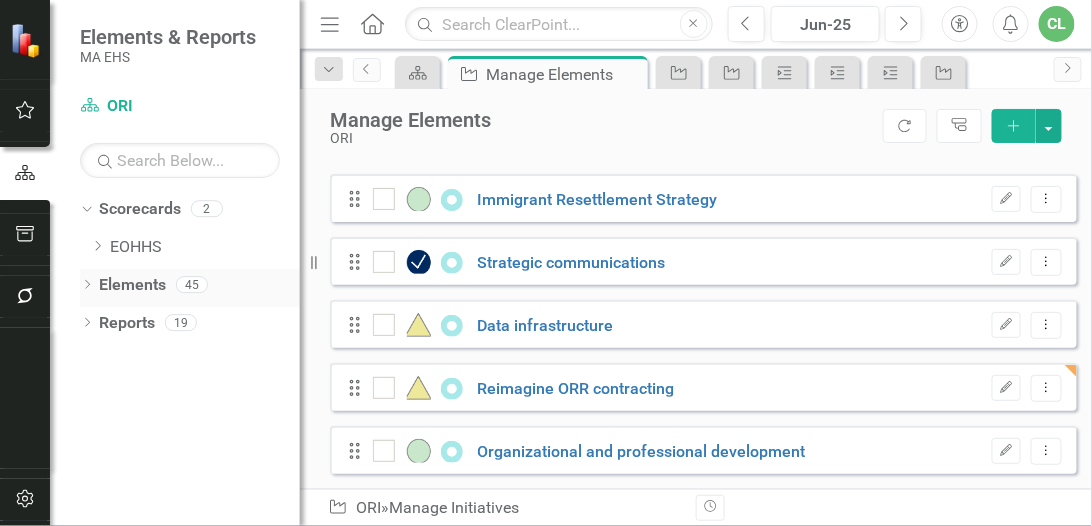 click on "Dropdown" 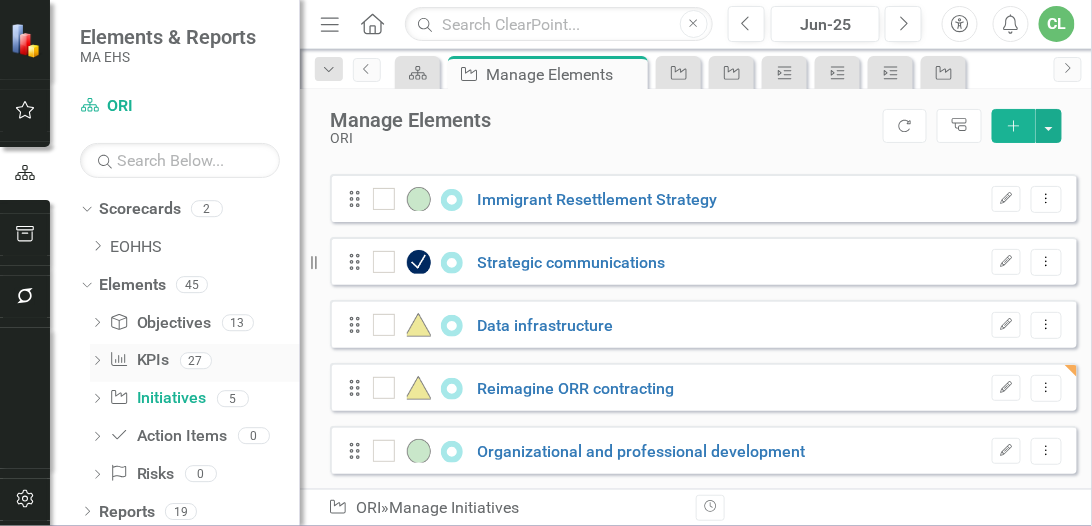 scroll, scrollTop: 6, scrollLeft: 0, axis: vertical 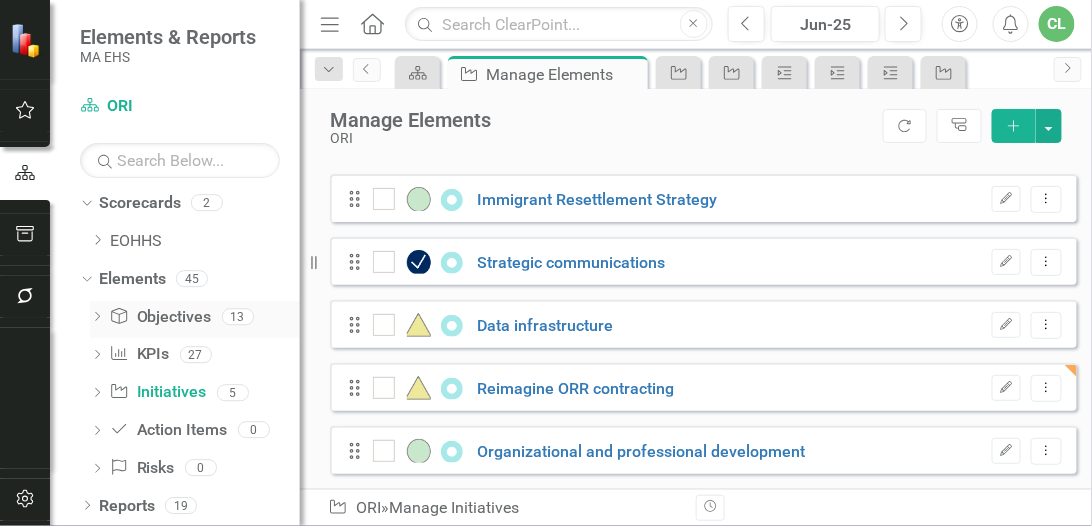 click on "Objective Objectives" at bounding box center [160, 317] 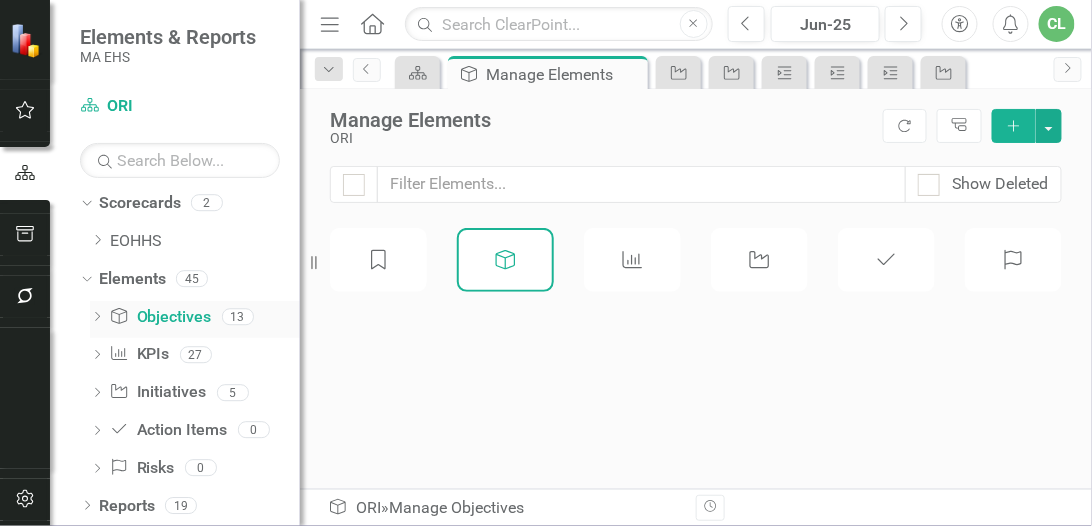 scroll, scrollTop: 0, scrollLeft: 0, axis: both 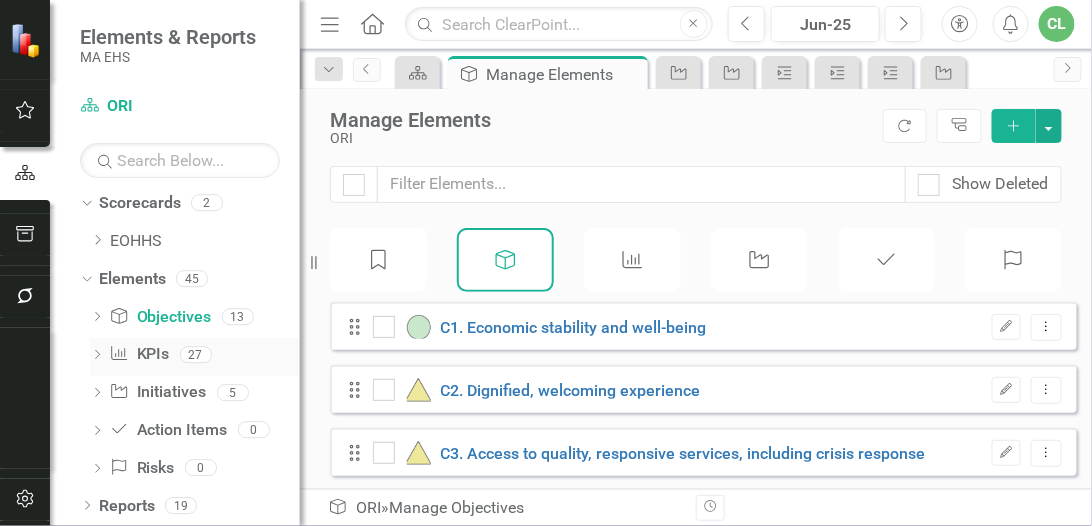 click on "KPI KPIs 27" at bounding box center (204, 357) 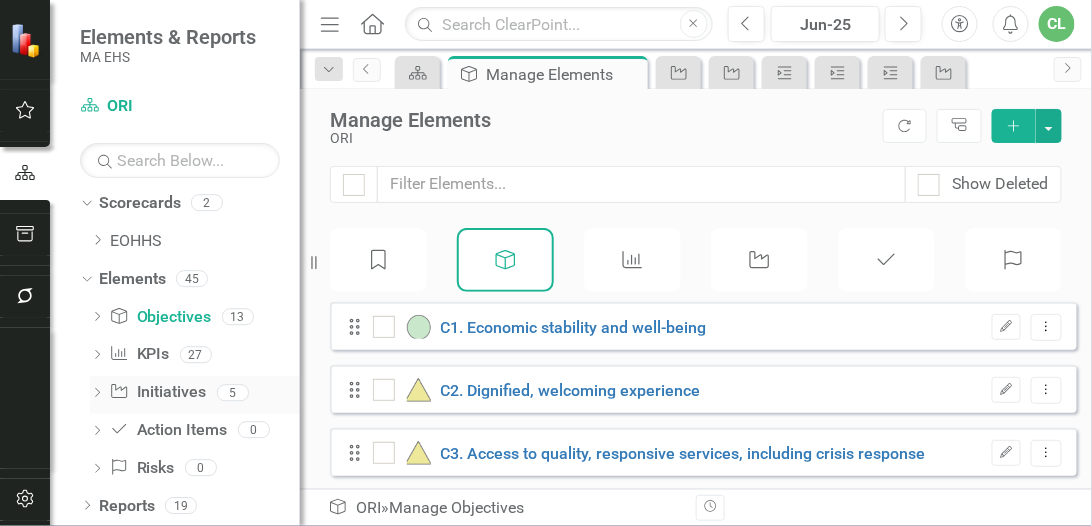 click on "Initiative Initiatives" at bounding box center (157, 392) 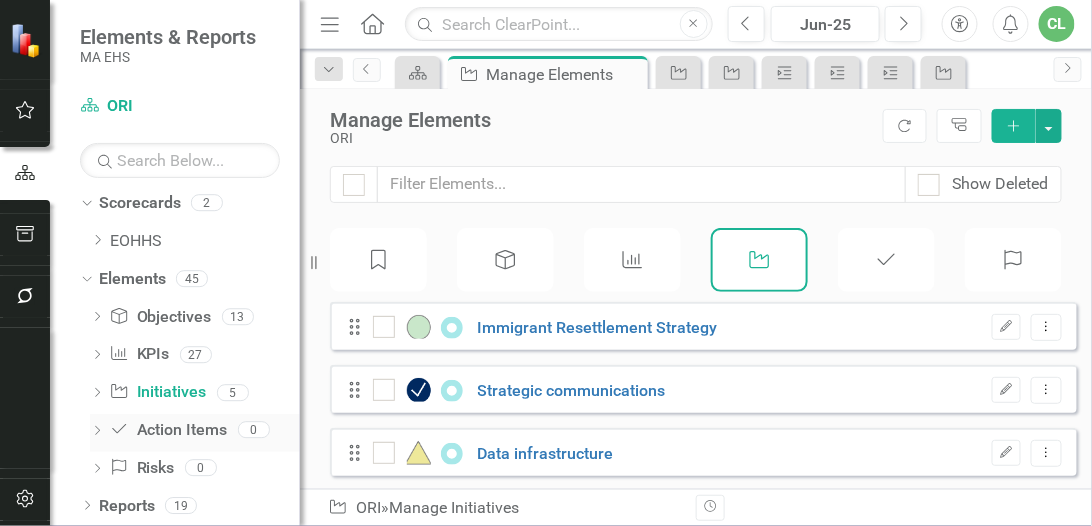 click on "Action Item Action Items" at bounding box center (168, 430) 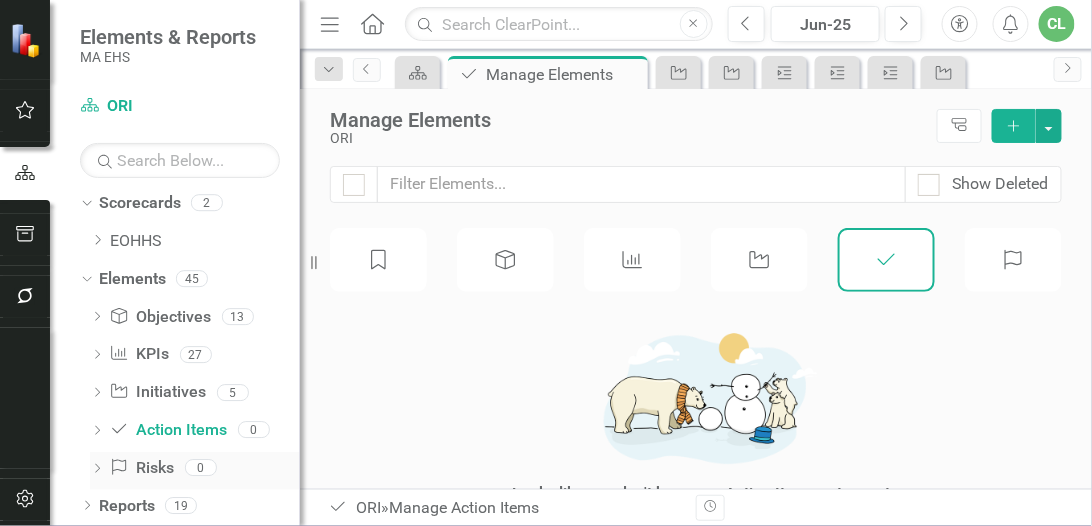 click on "Risk" 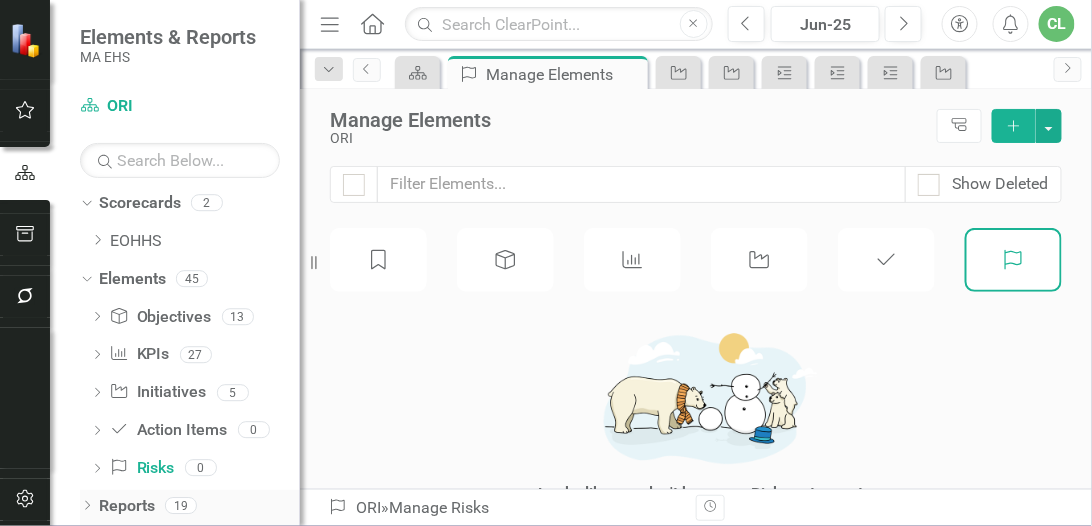 click on "Dropdown" at bounding box center (87, 508) 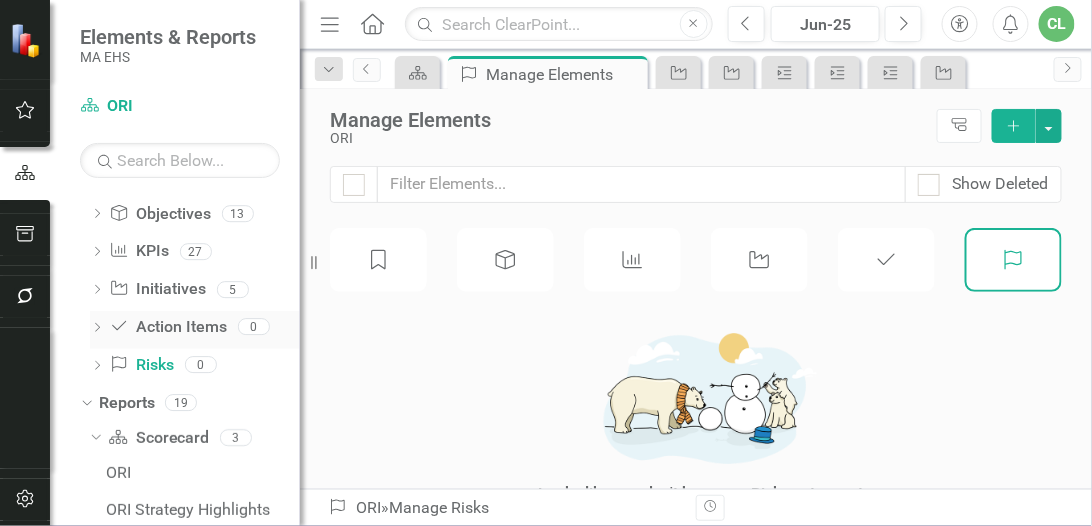 scroll, scrollTop: 235, scrollLeft: 0, axis: vertical 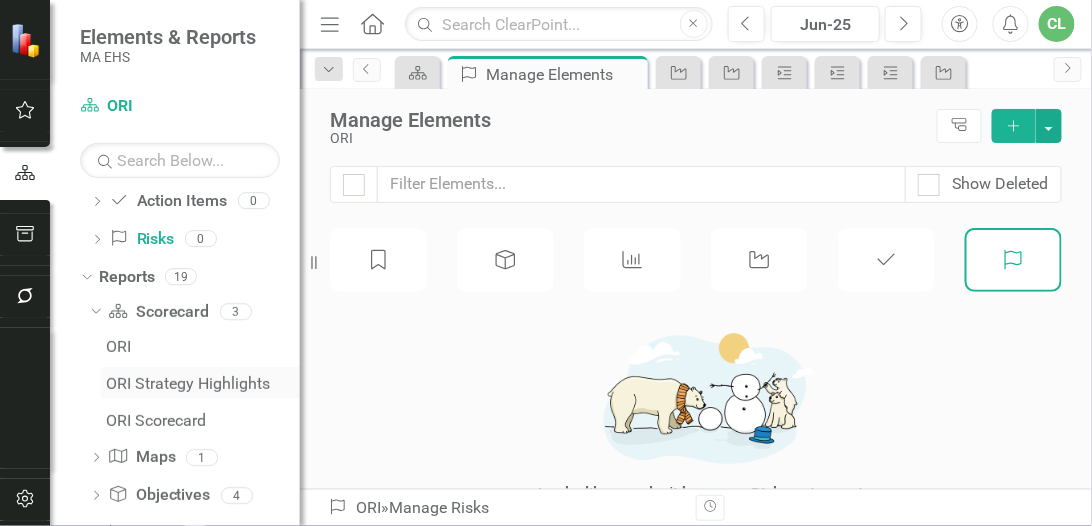 click on "ORI Strategy Highlights" at bounding box center [203, 384] 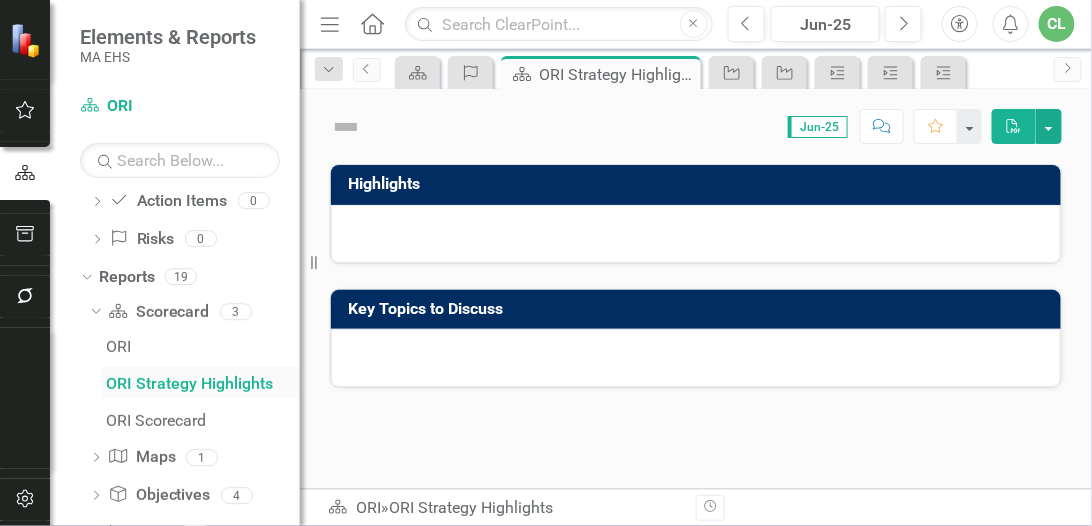 scroll, scrollTop: 108, scrollLeft: 0, axis: vertical 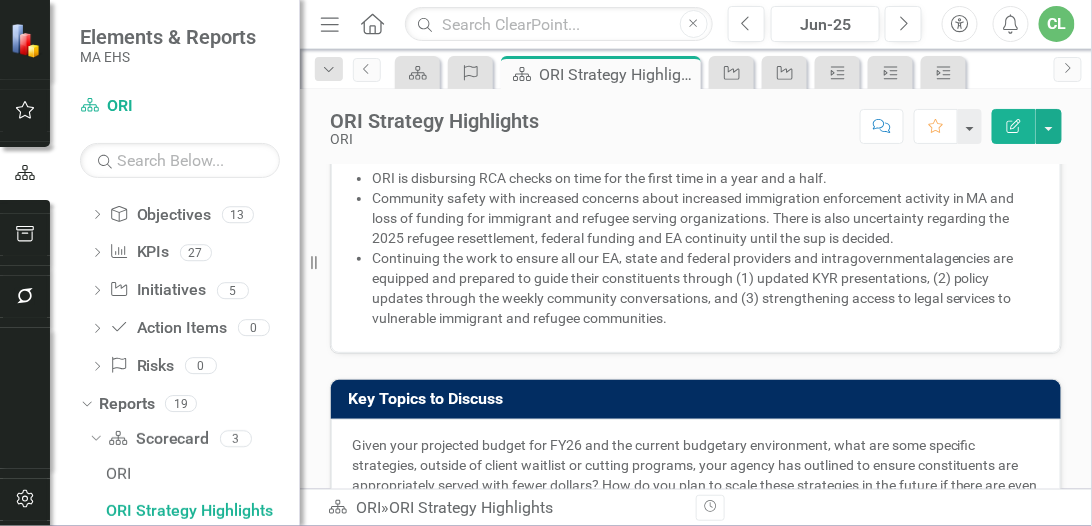 click on "Community safety with increased concerns about increased immigration enforcement activity in [STATE] and loss of funding for immigrant and refugee serving organizations. There is also uncertainty regarding the 2025 refugee resettlement, federal funding and EA continuity until the sup is decided." at bounding box center [706, 218] 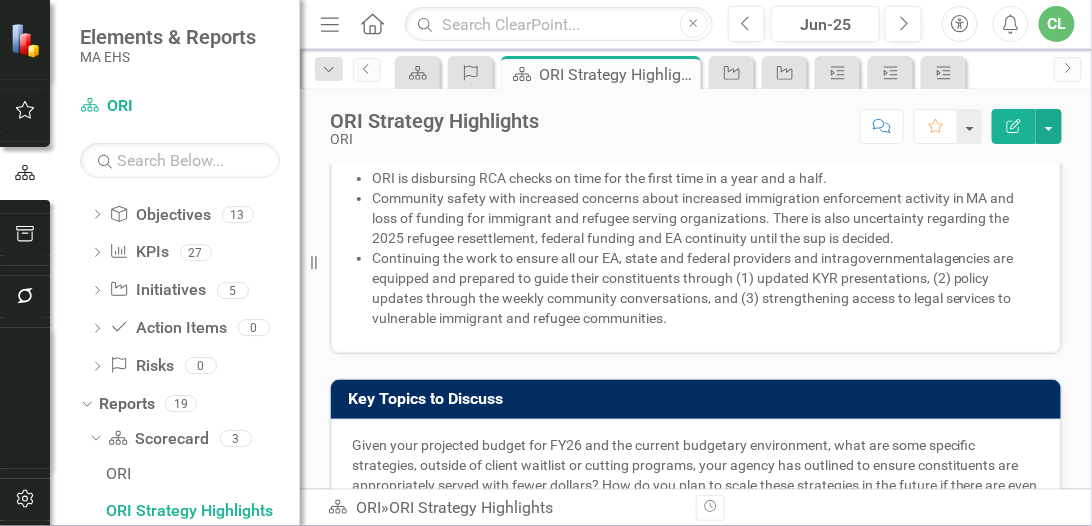 scroll, scrollTop: 65, scrollLeft: 0, axis: vertical 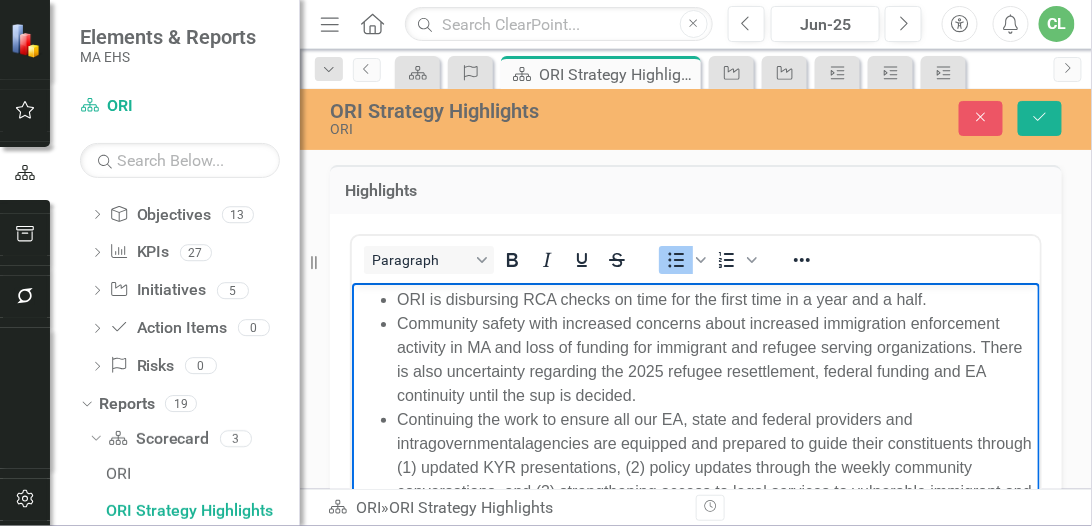 drag, startPoint x: 673, startPoint y: 515, endPoint x: 364, endPoint y: 276, distance: 390.64307 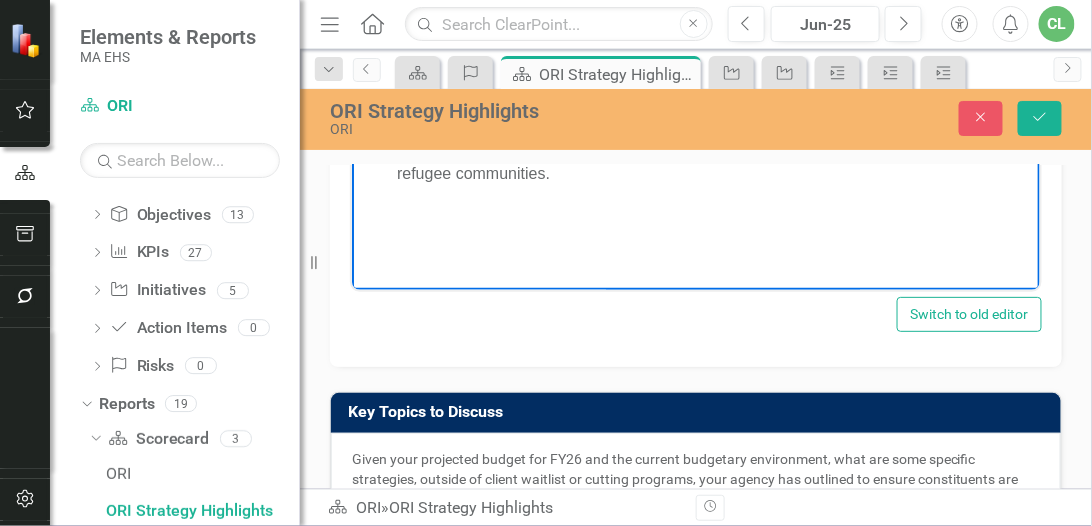 scroll, scrollTop: 527, scrollLeft: 0, axis: vertical 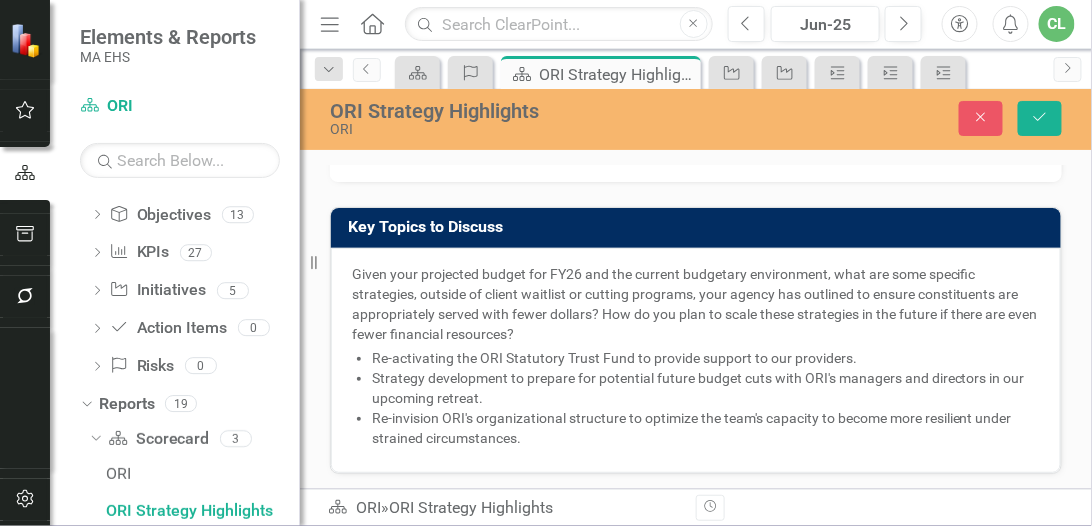 click on "Re-activating the ORI Statutory Trust Fund to provide support to our providers." at bounding box center (614, 358) 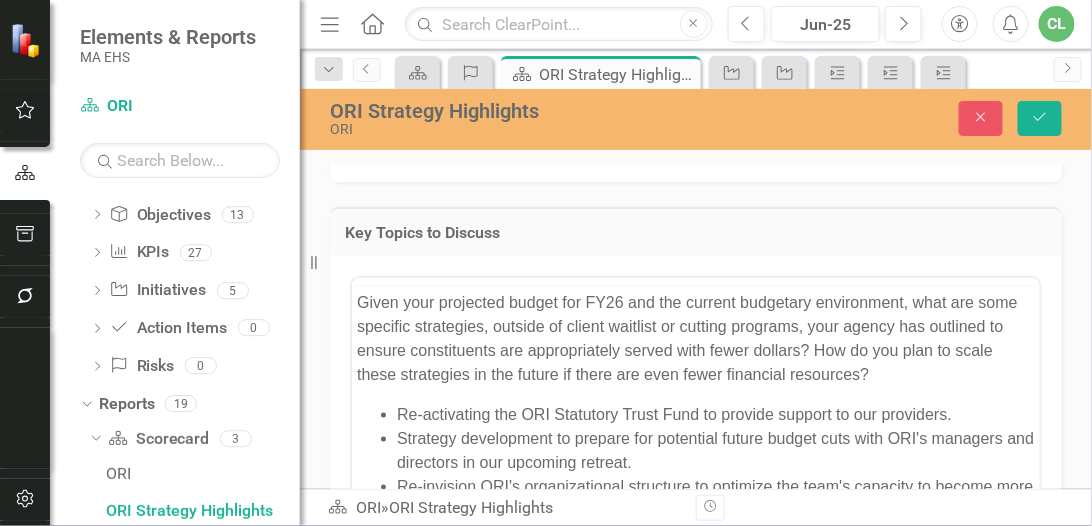 scroll, scrollTop: 0, scrollLeft: 0, axis: both 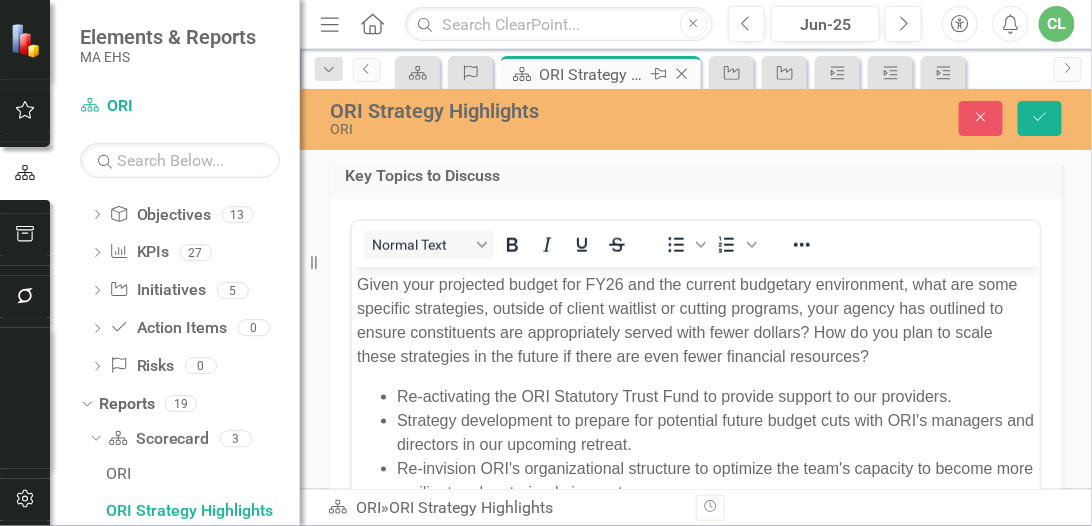 drag, startPoint x: 328, startPoint y: 26, endPoint x: 358, endPoint y: 81, distance: 62.649822 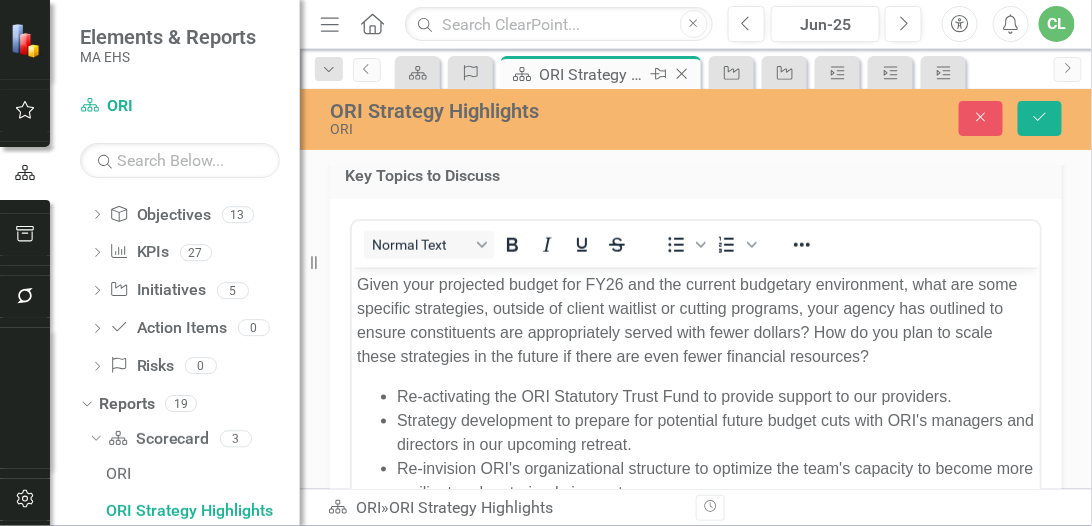 click on "Menu" 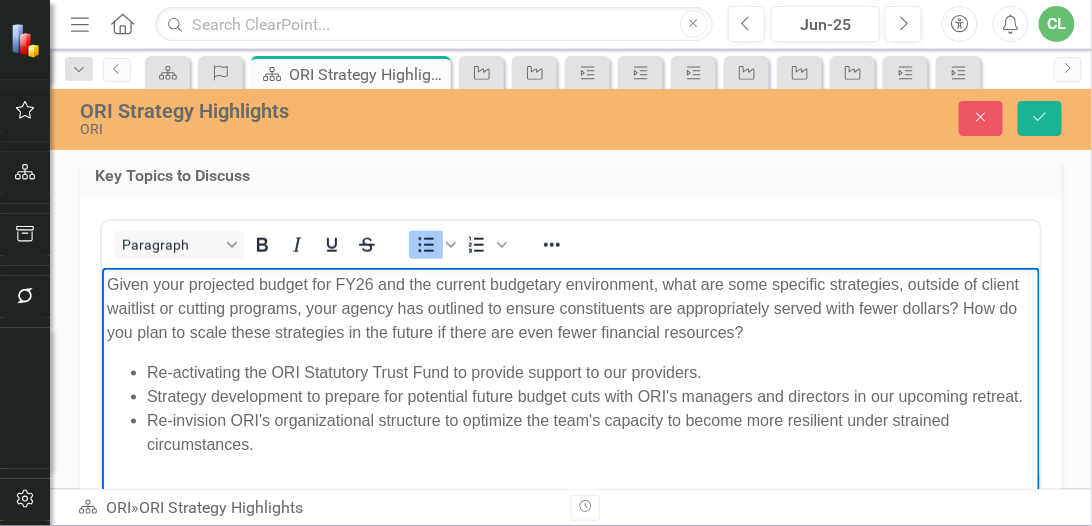 click on "Re-activating the ORI Statutory Trust Fund to provide support to our providers." at bounding box center (423, 371) 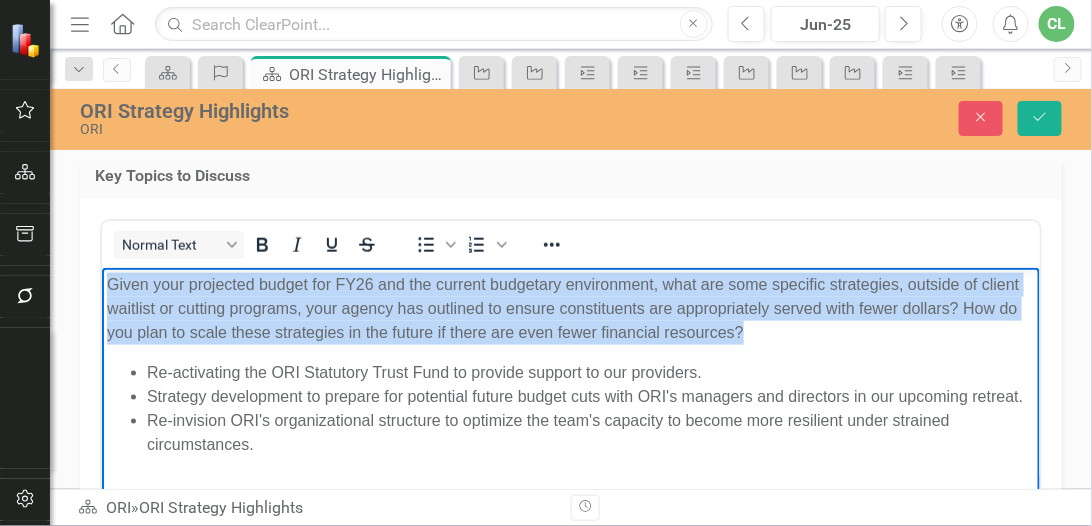 drag, startPoint x: 747, startPoint y: 330, endPoint x: 62, endPoint y: 286, distance: 686.4117 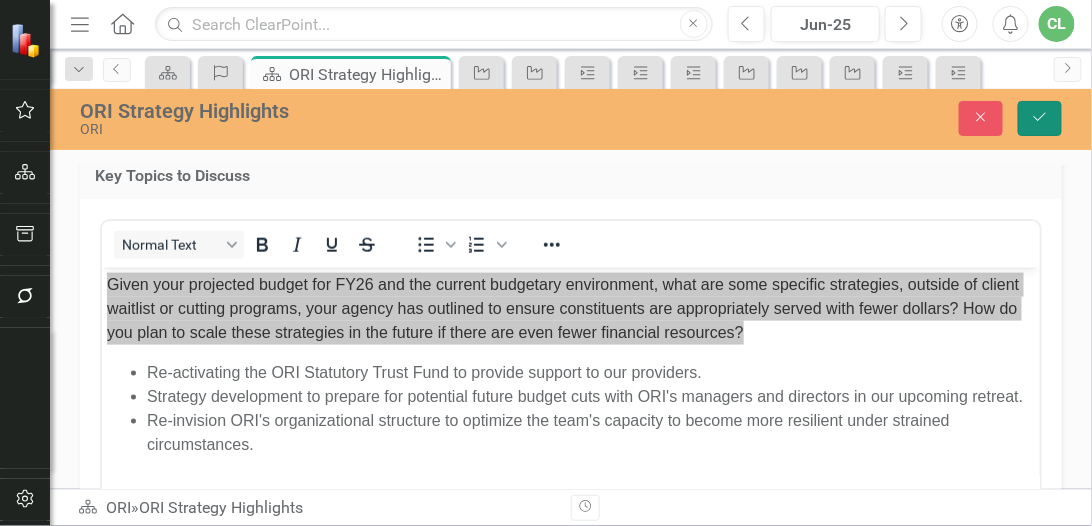click on "Save" at bounding box center [1040, 118] 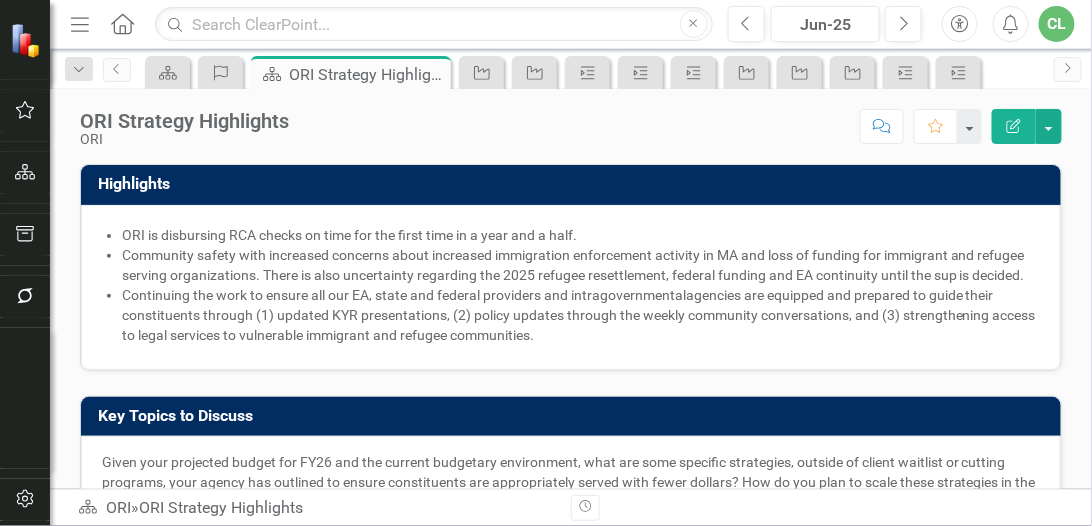 scroll, scrollTop: 114, scrollLeft: 0, axis: vertical 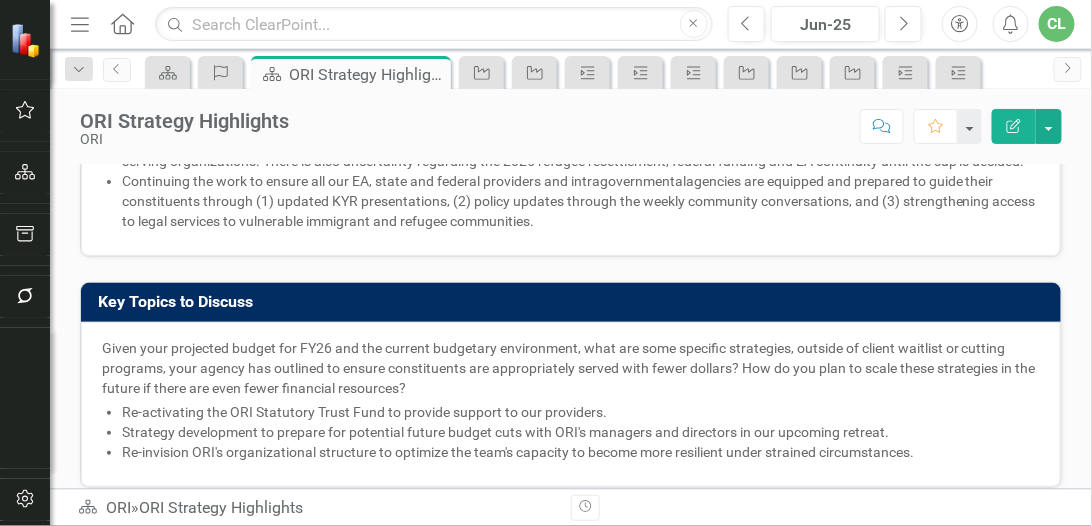 click on "Given your projected budget for FY26 and the current budgetary environment, what are some specific strategies, outside of client waitlist or cutting programs, your agency has outlined to ensure constituents are appropriately served with fewer dollars? How do you plan to scale these strategies in the future if there are even fewer financial resources?" at bounding box center (571, 368) 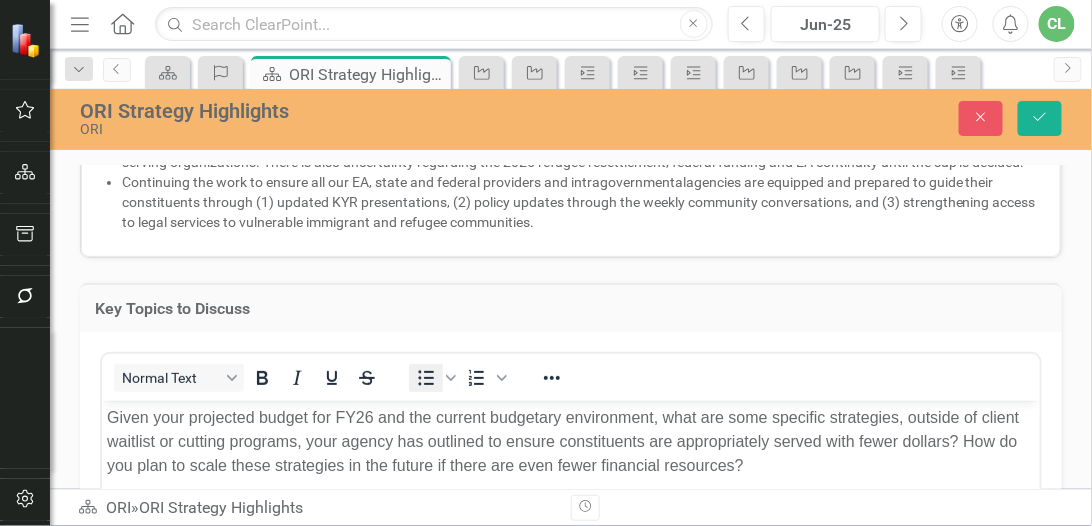 scroll, scrollTop: 0, scrollLeft: 0, axis: both 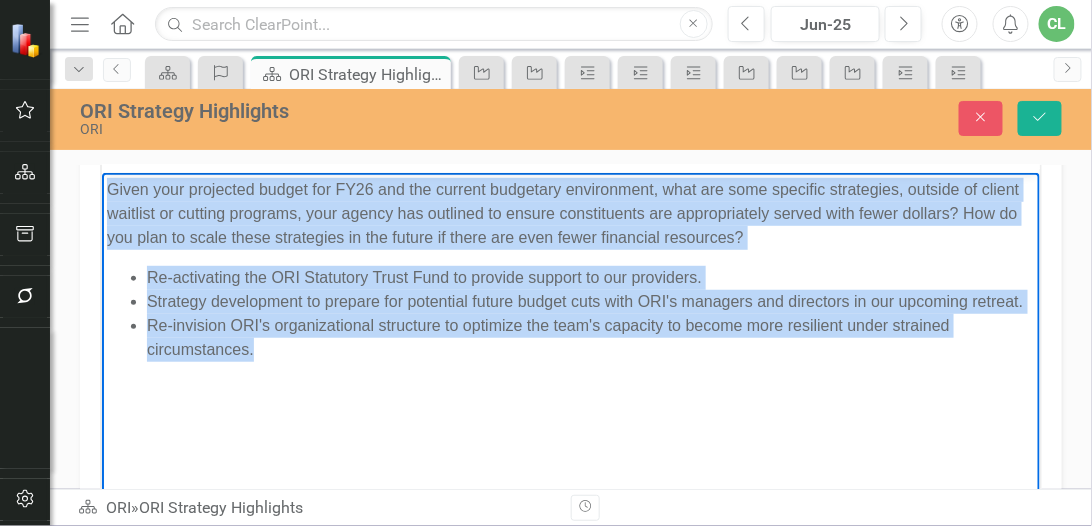 drag, startPoint x: 222, startPoint y: 357, endPoint x: 85, endPoint y: 170, distance: 231.81458 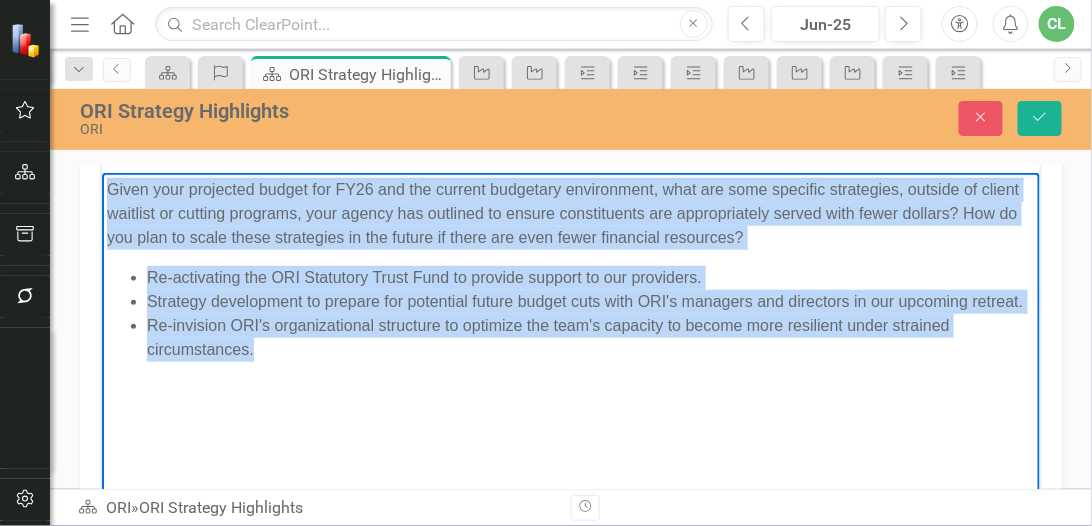 click on "Given your projected budget for FY26 and the current budgetary environment, what are some specific strategies, outside of client waitlist or cutting programs, your agency has outlined to ensure constituents are appropriately served with fewer dollars? How do you plan to scale these strategies in the future if there are even fewer financial resources? Re-activating the ORI Statutory Trust Fund to provide support to our providers. Strategy development to prepare for potential future budget cuts with ORI's managers and directors in our upcoming retreat. Re-invision ORI's organizational structure to optimize the team's capacity to become more resilient under strained circumstances." at bounding box center [570, 322] 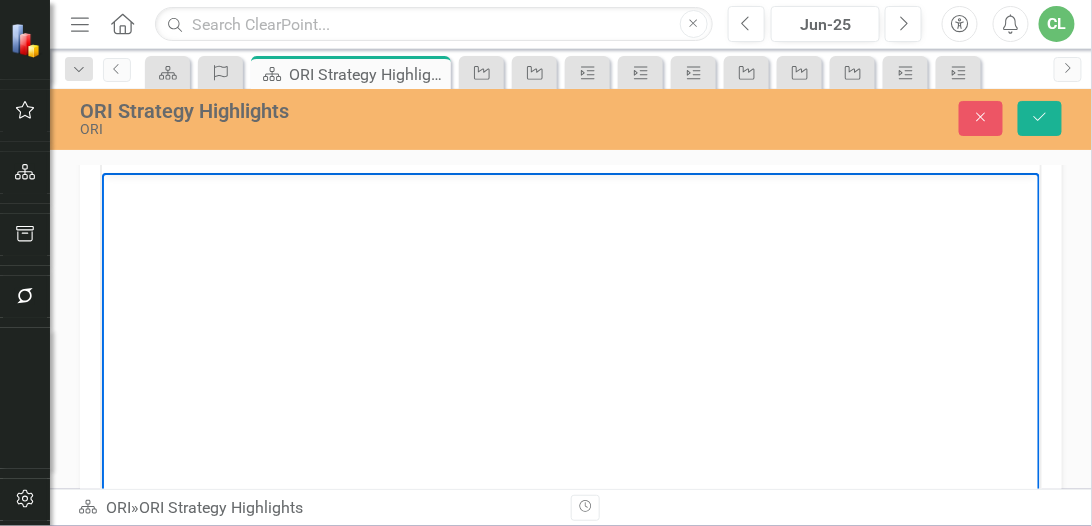 scroll, scrollTop: 171, scrollLeft: 0, axis: vertical 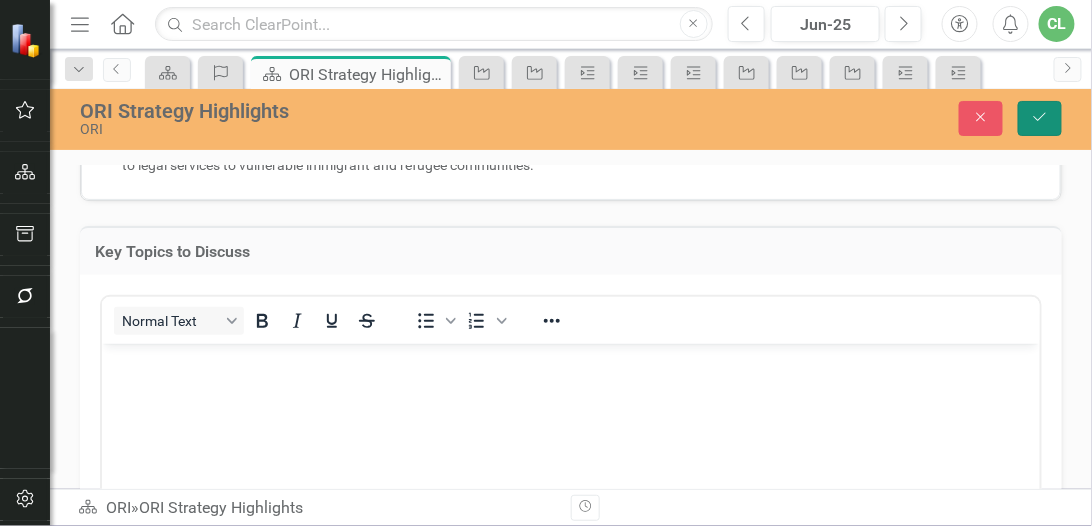 click on "Save" 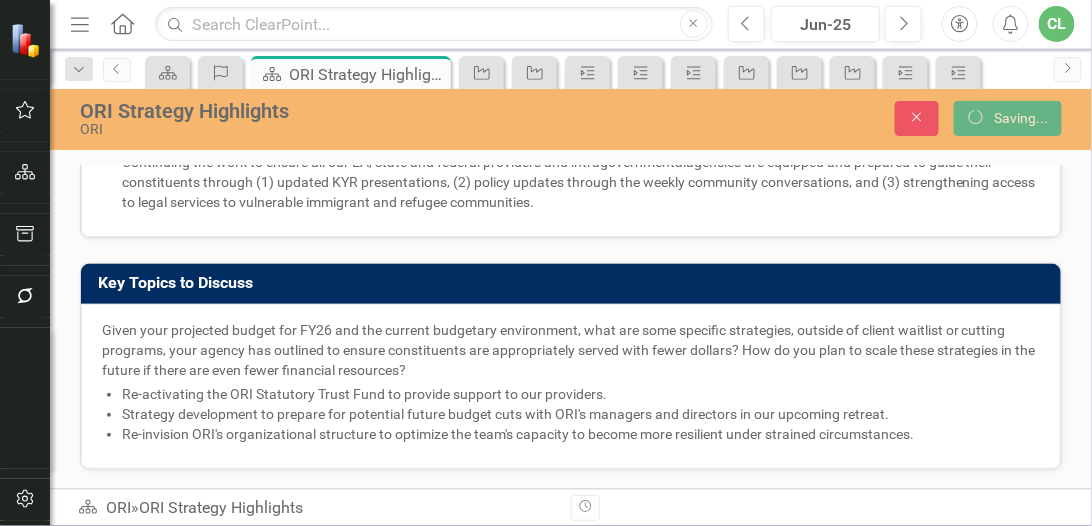 scroll, scrollTop: 149, scrollLeft: 0, axis: vertical 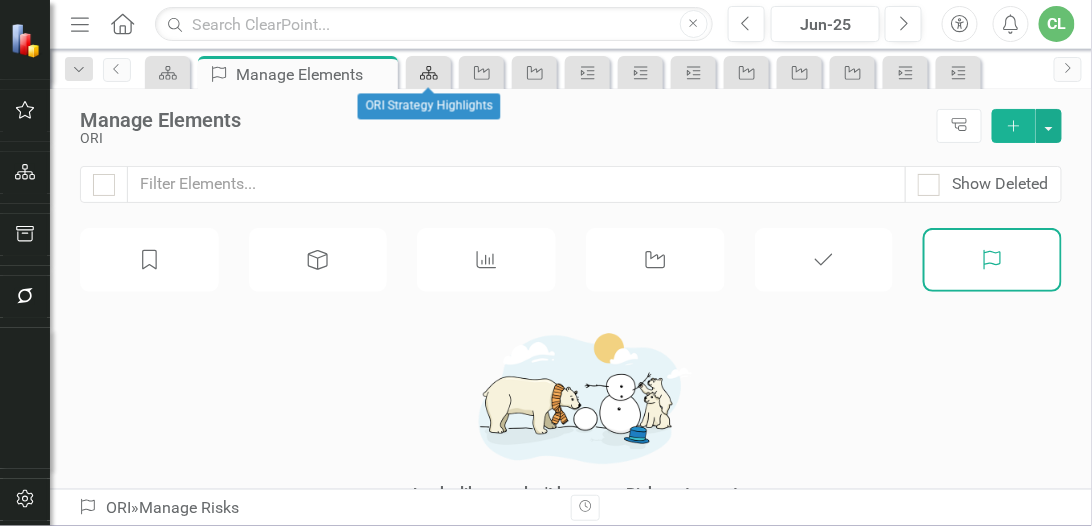 click on "Scorecard" 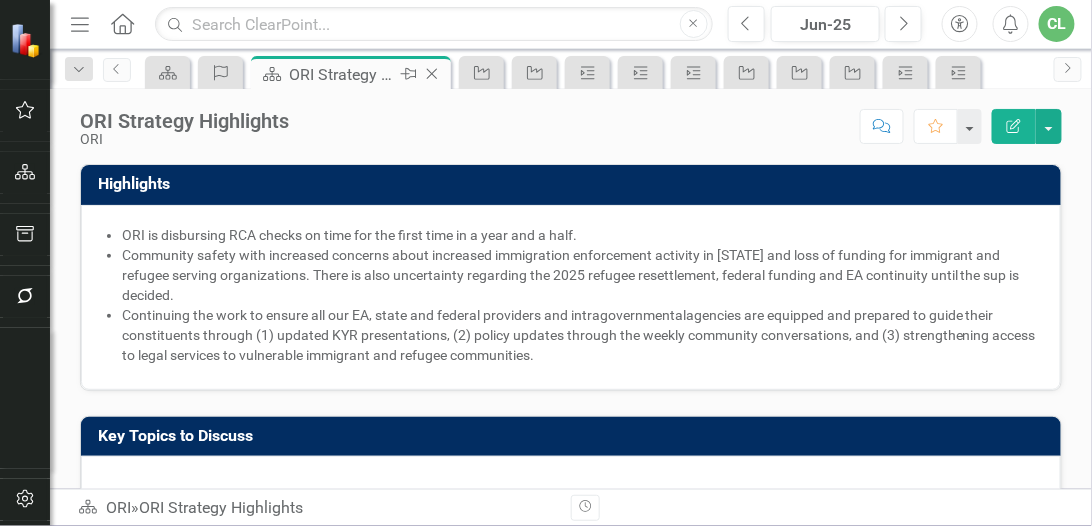 click on "Close" 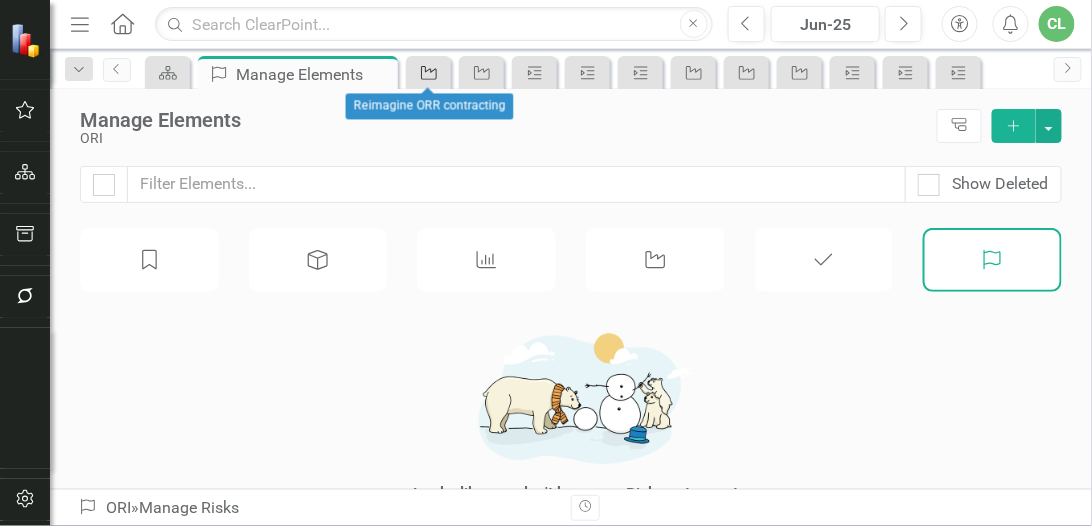 click on "Initiative" 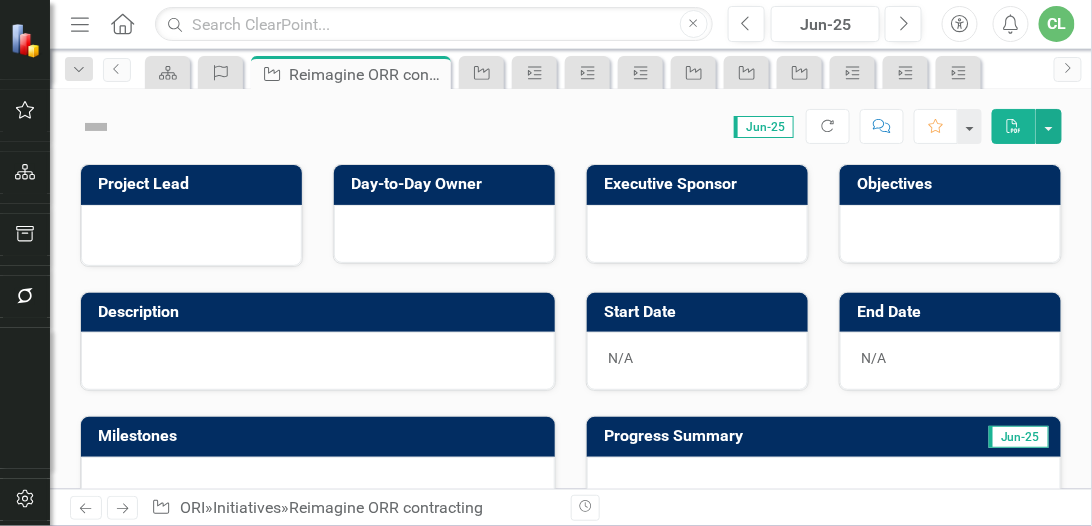 click on "Close" 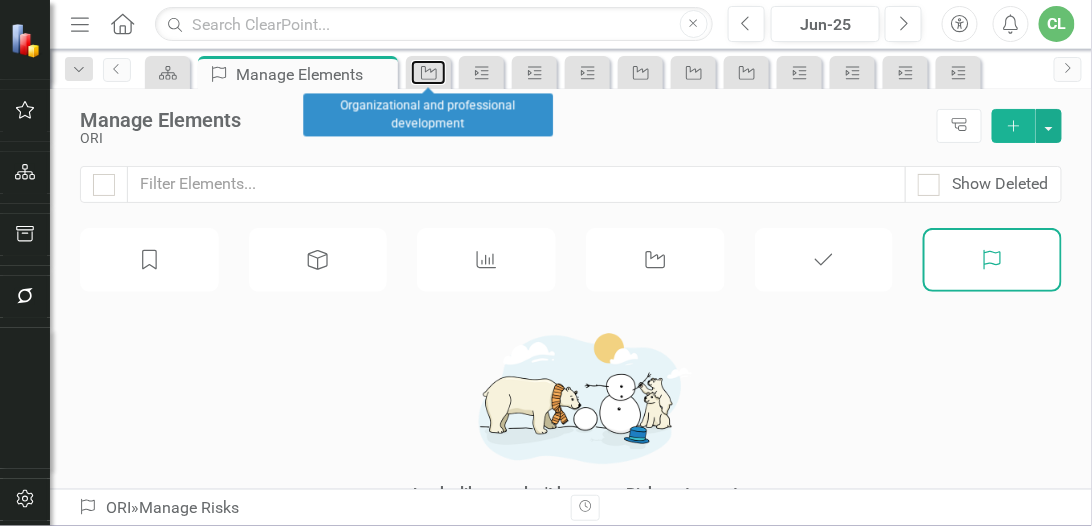 click on "Initiative" 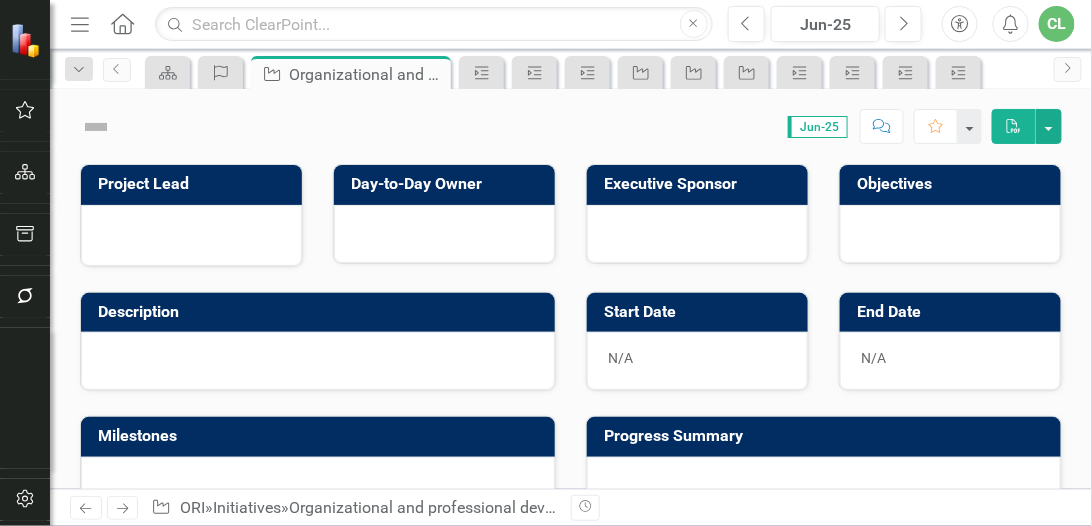 click on "Close" 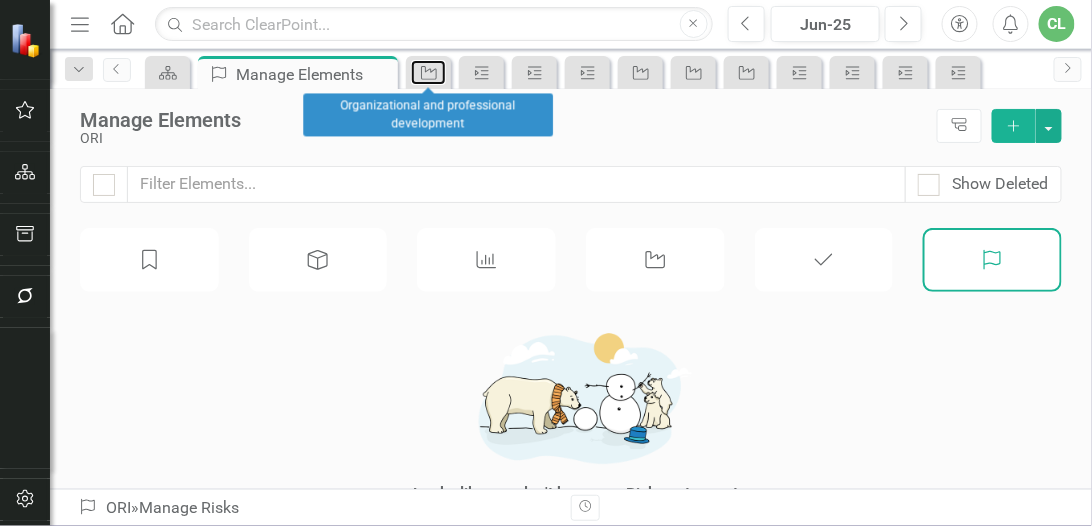 click on "Initiative" 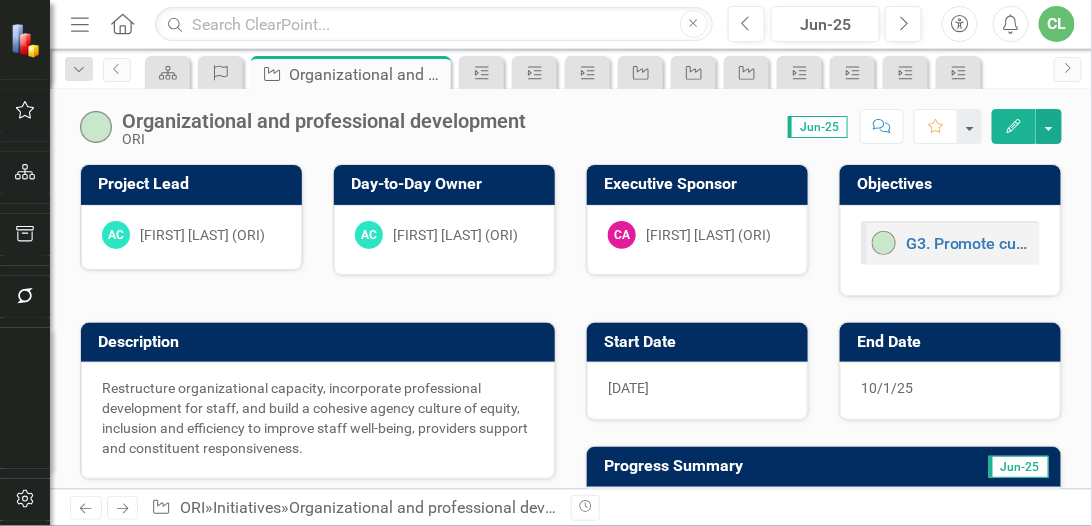 click on "Close" 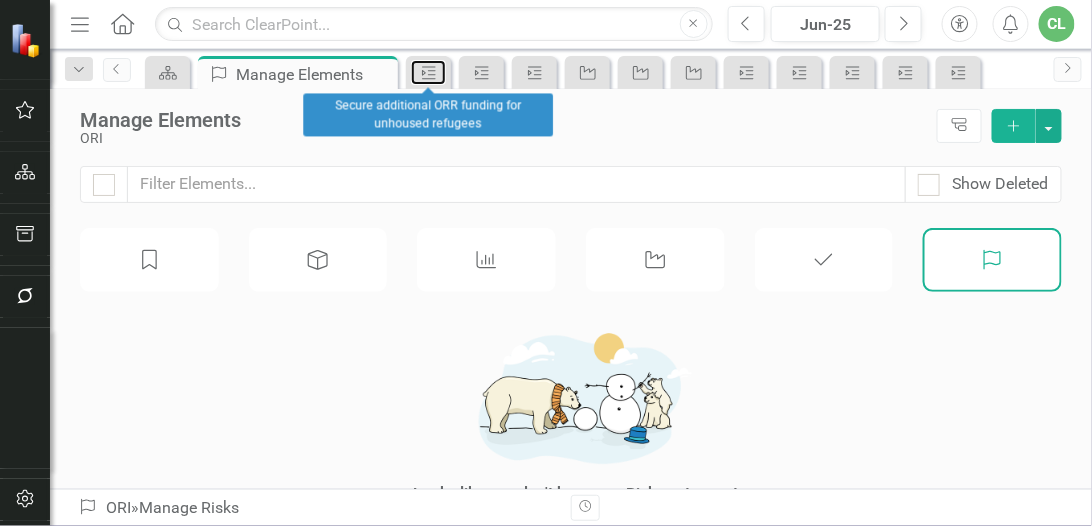 click on "Milestone" 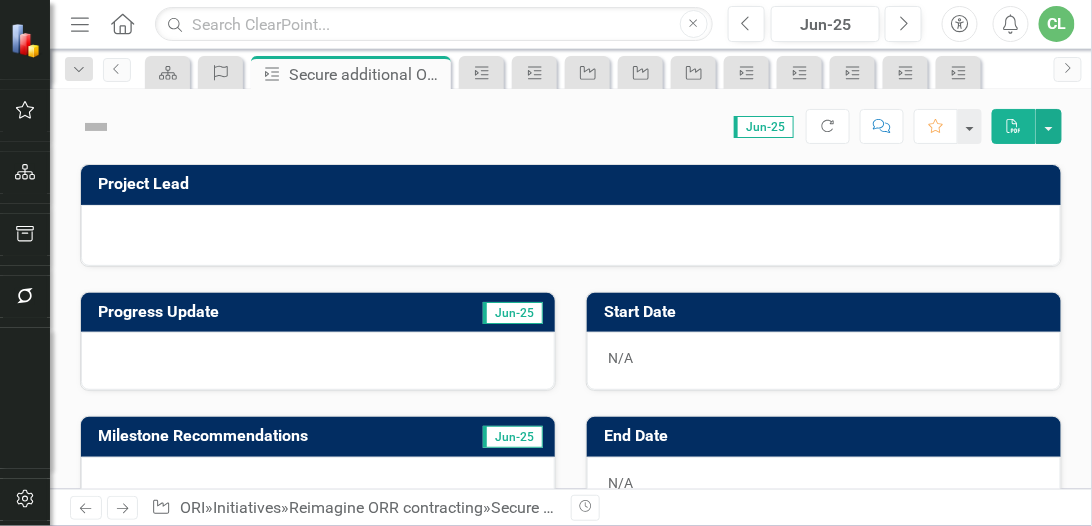 click on "Close" 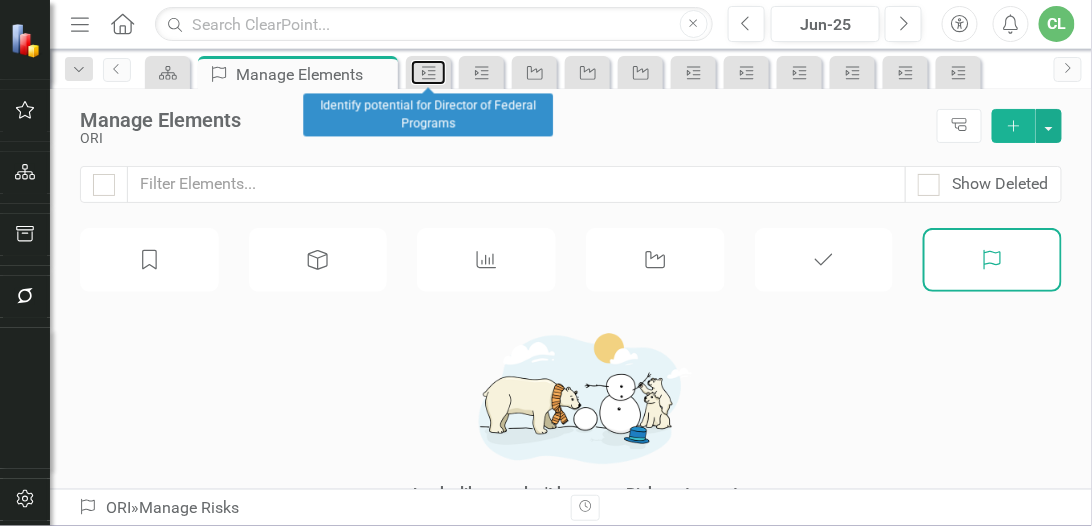 click on "Milestone" 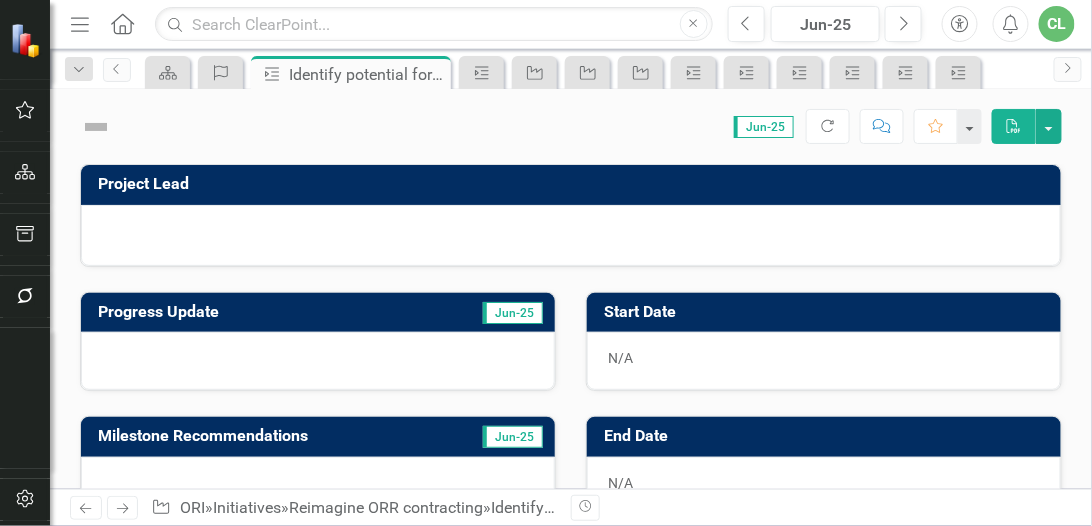 click on "Close" 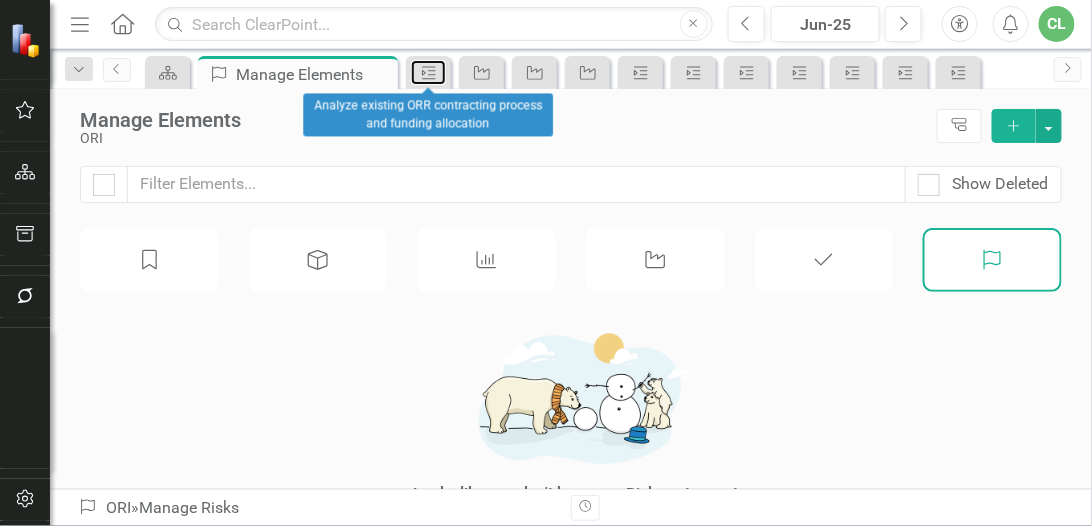 click on "Milestone" 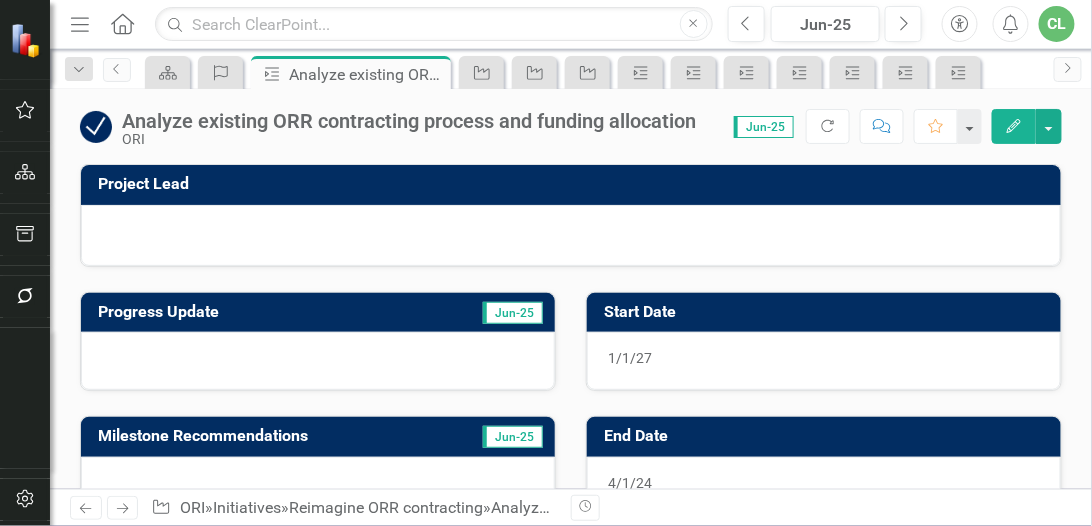 click on "Close" 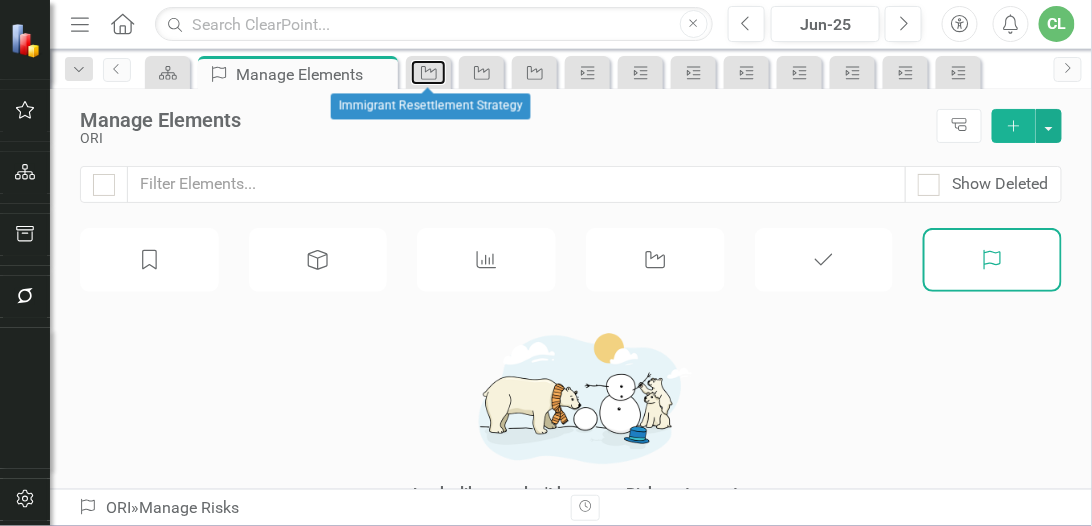 click on "Initiative" 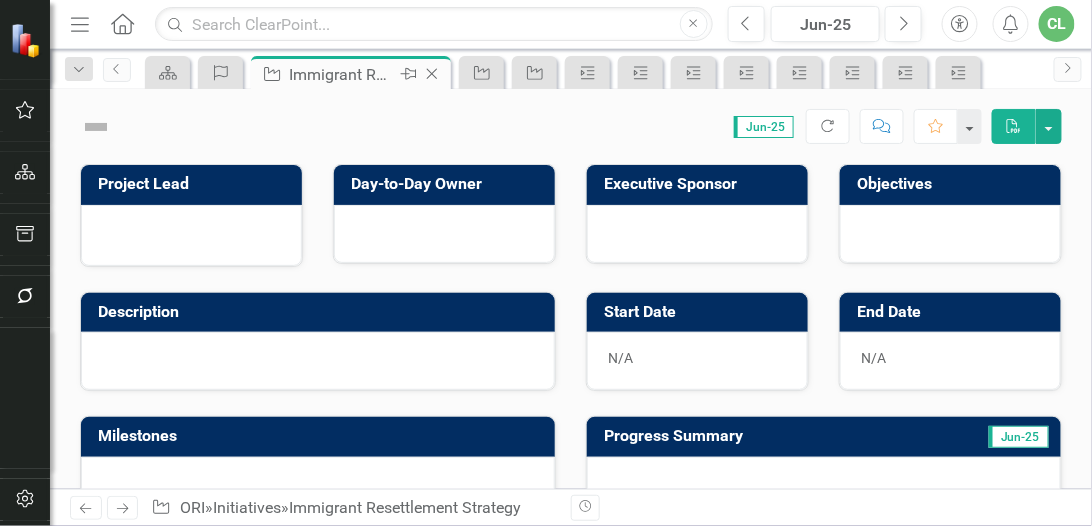 click on "Close" 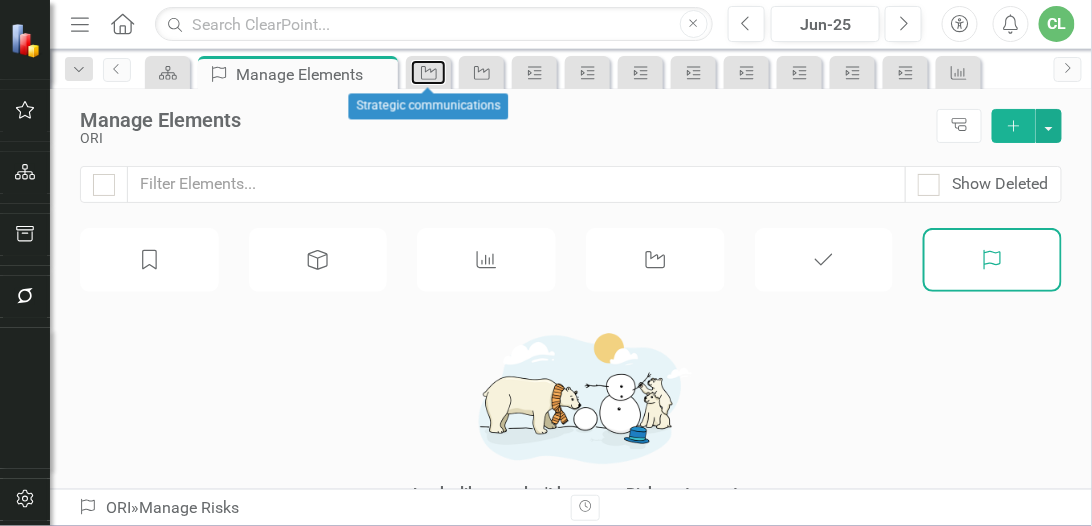 click on "Initiative" 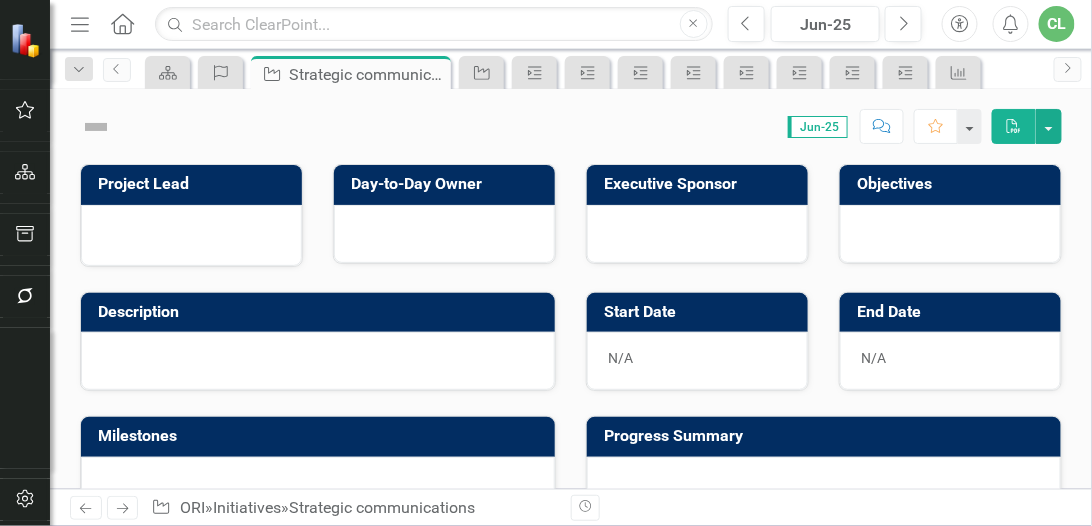 click on "Close" 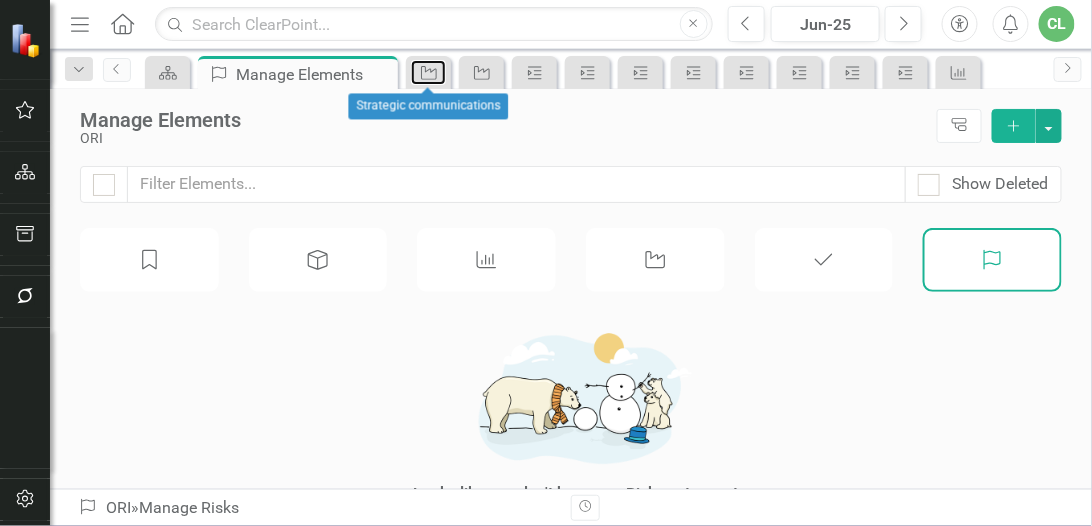 click on "Initiative" 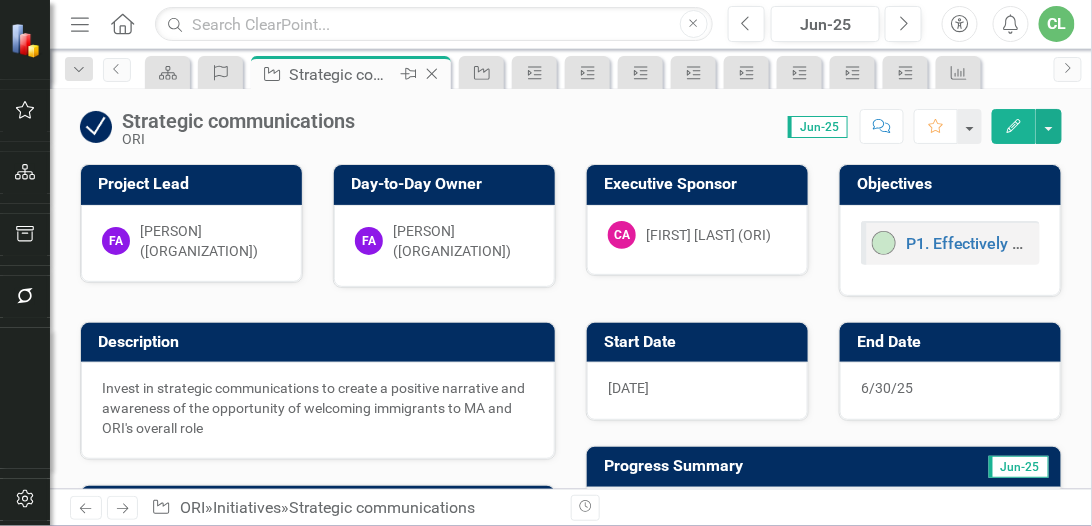 click on "Close" 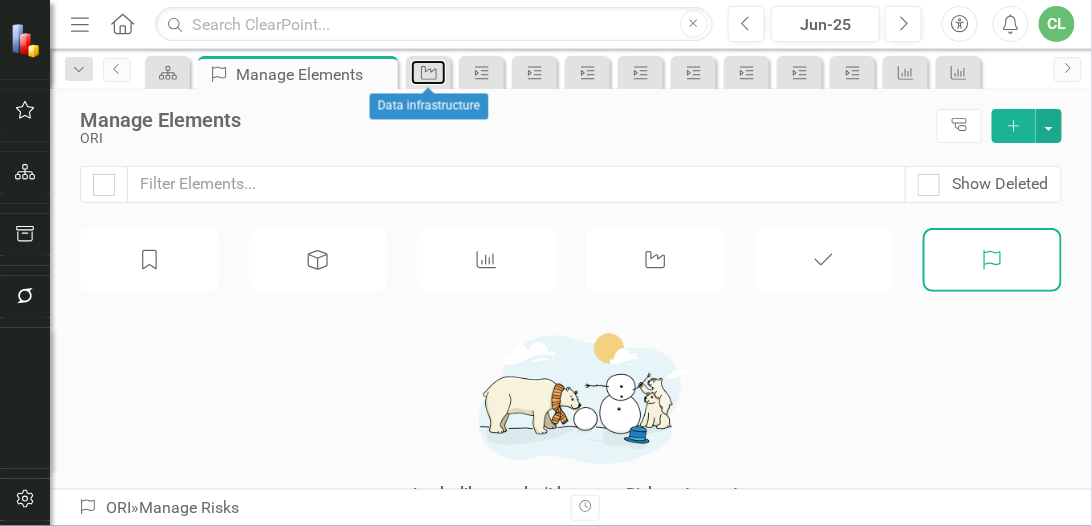 click on "Initiative" 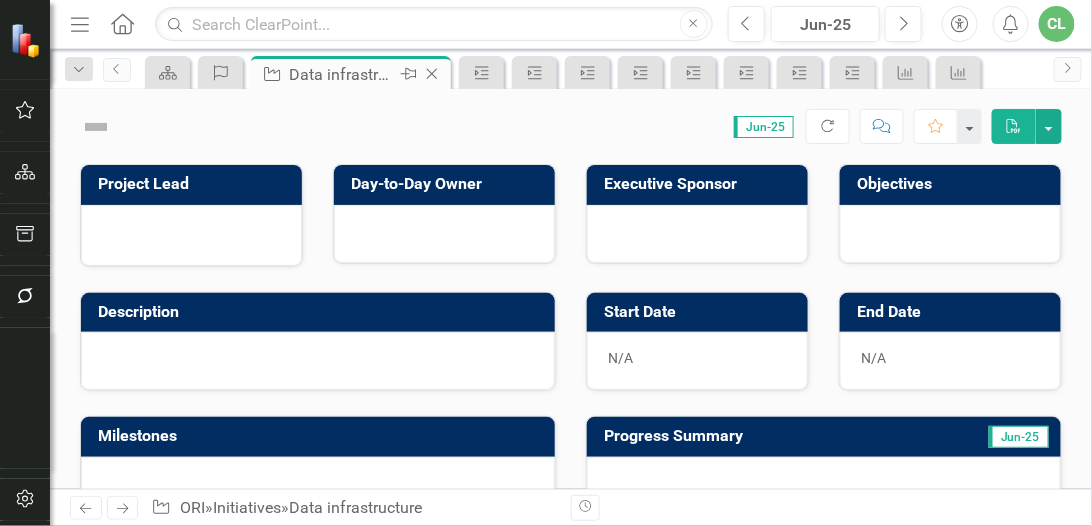 click on "Close" 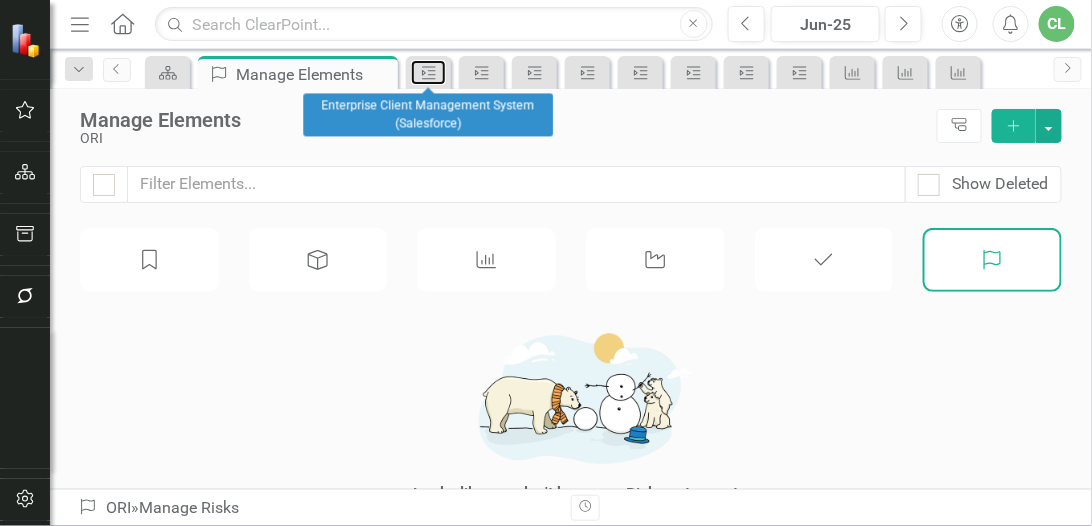 click on "Milestone" 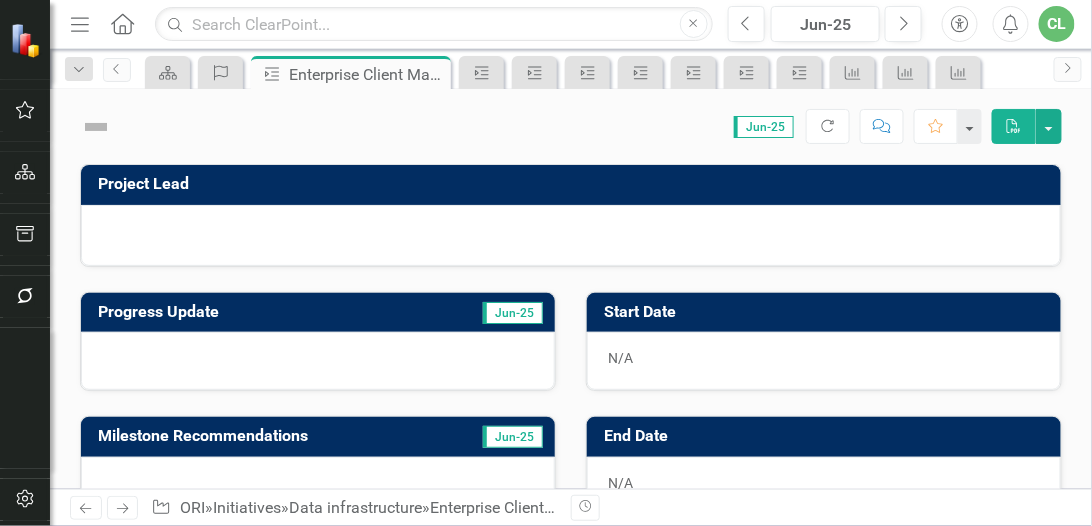 click on "Close" 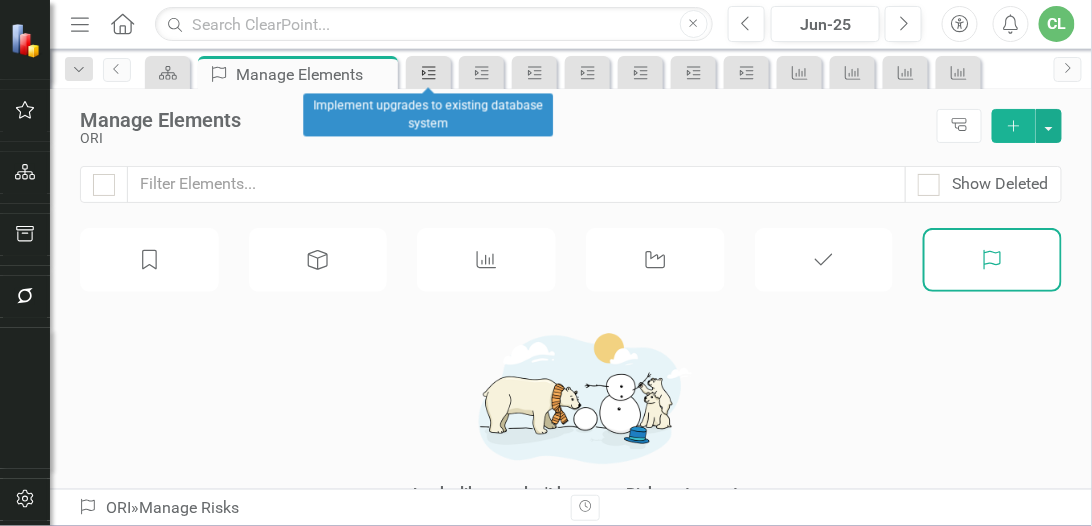 click on "Milestone" 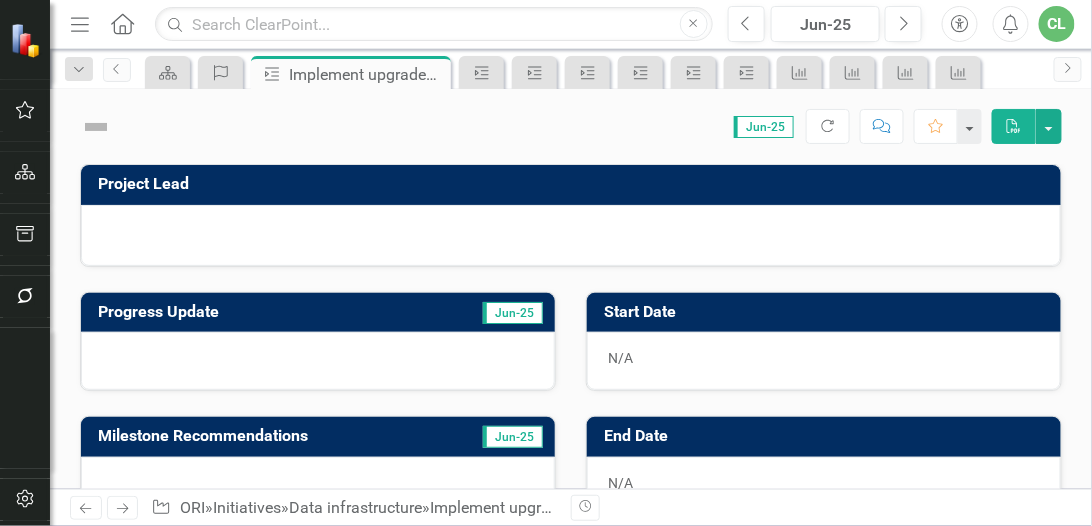 click on "Close" 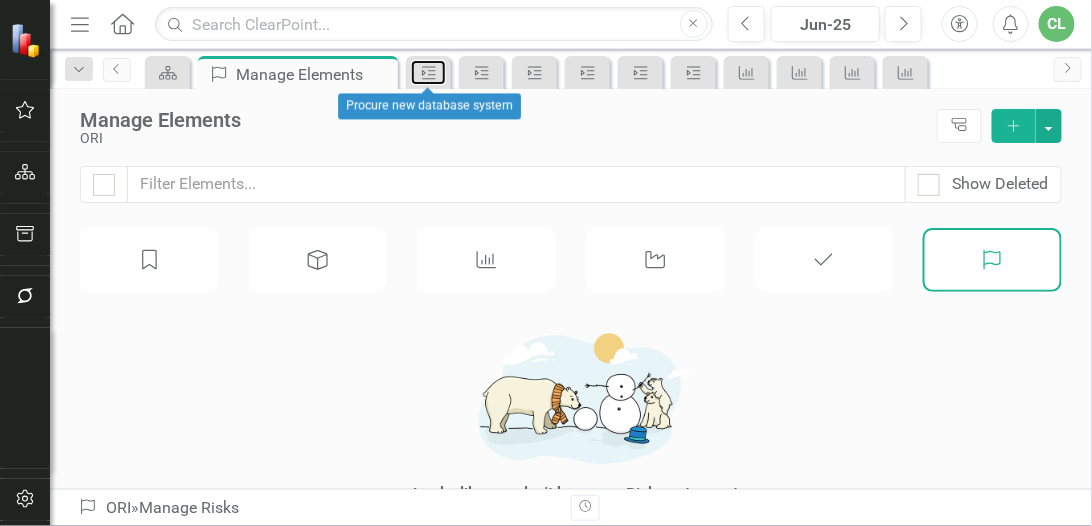 click on "Milestone" 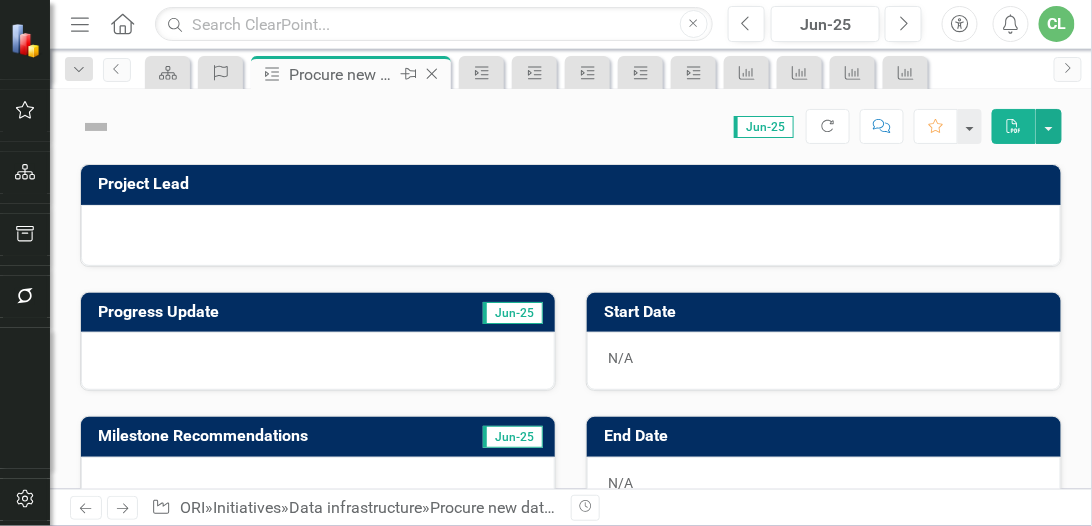 click on "Close" 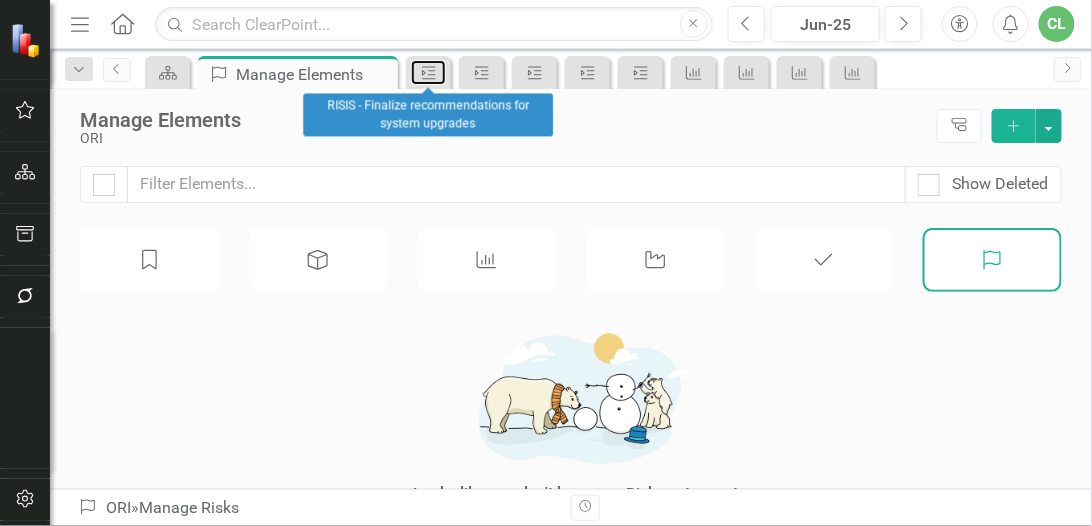 click on "Milestone" 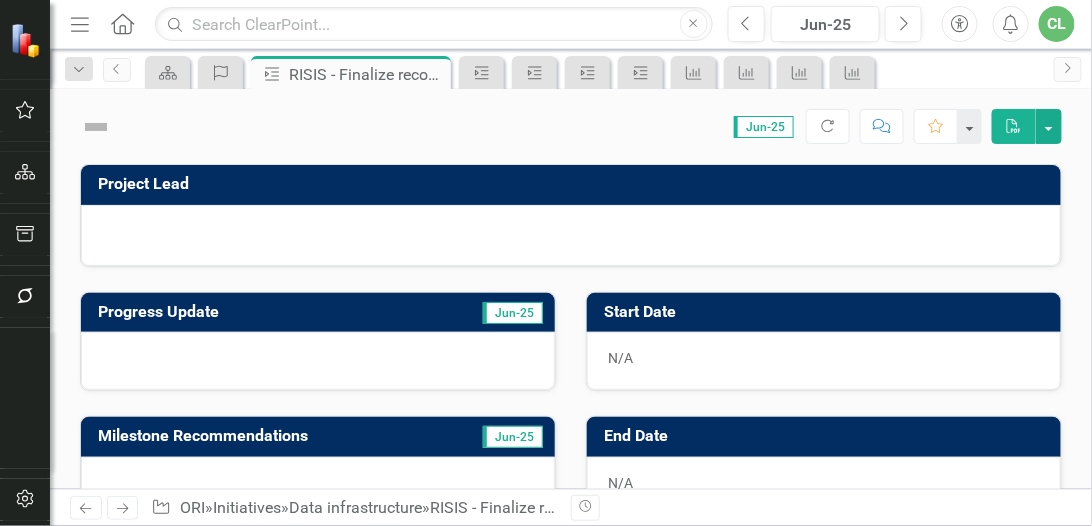 click on "Close" 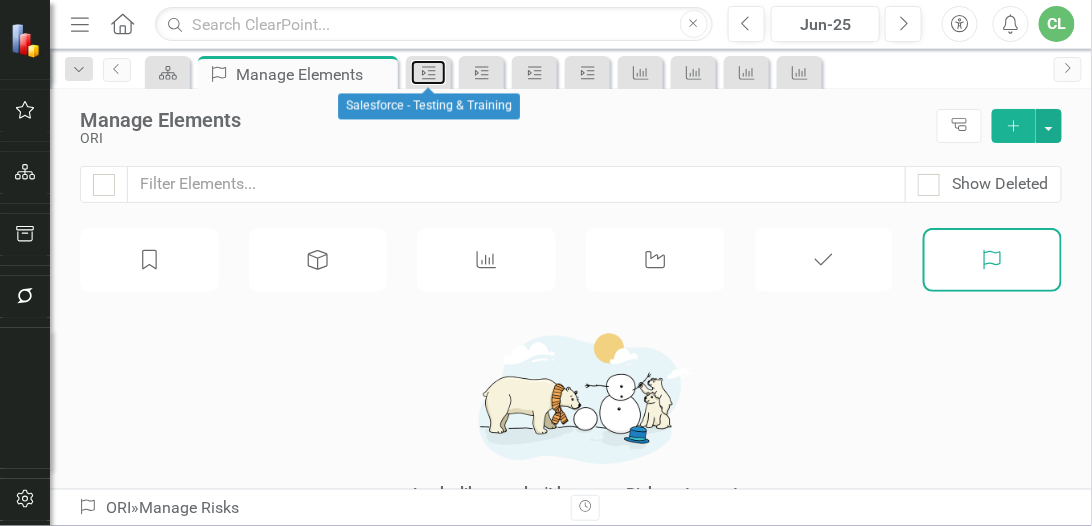 click on "Milestone" 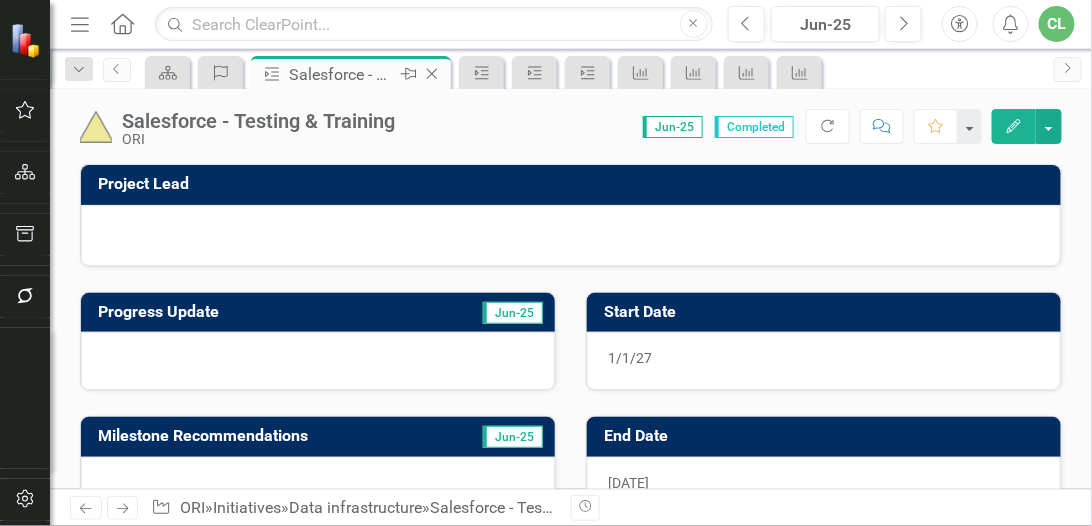 click on "Close" 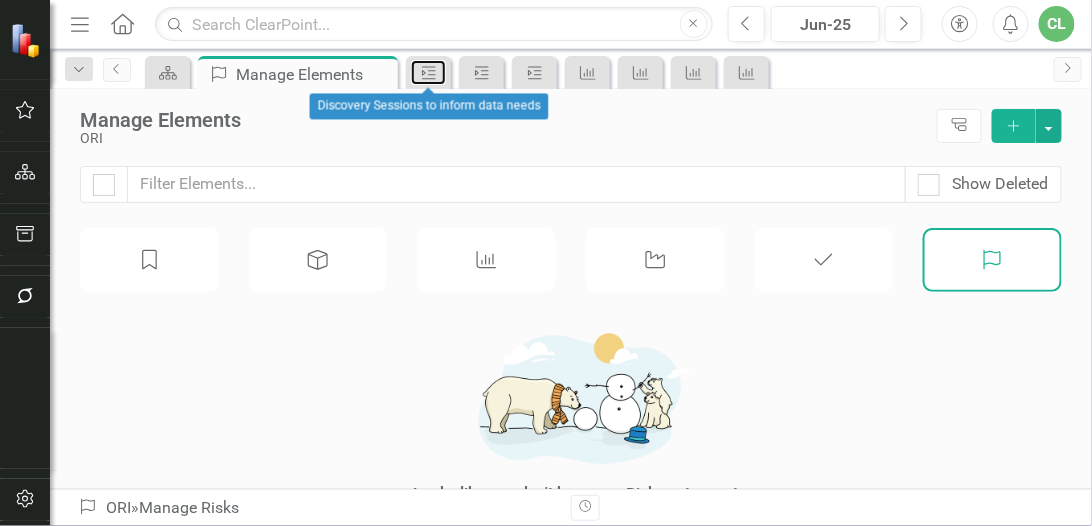 click on "Milestone" 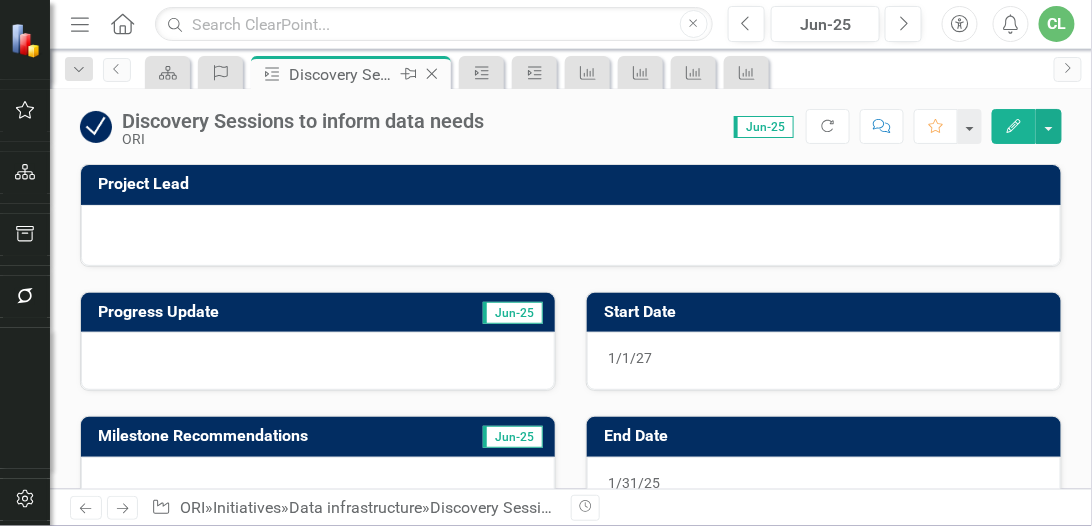 click on "Close" 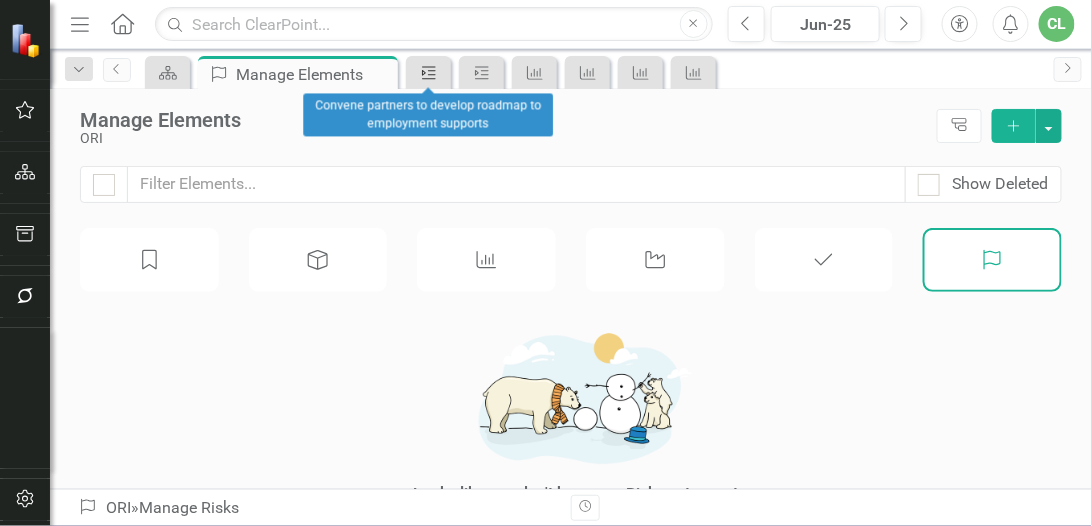 click on "Milestone" 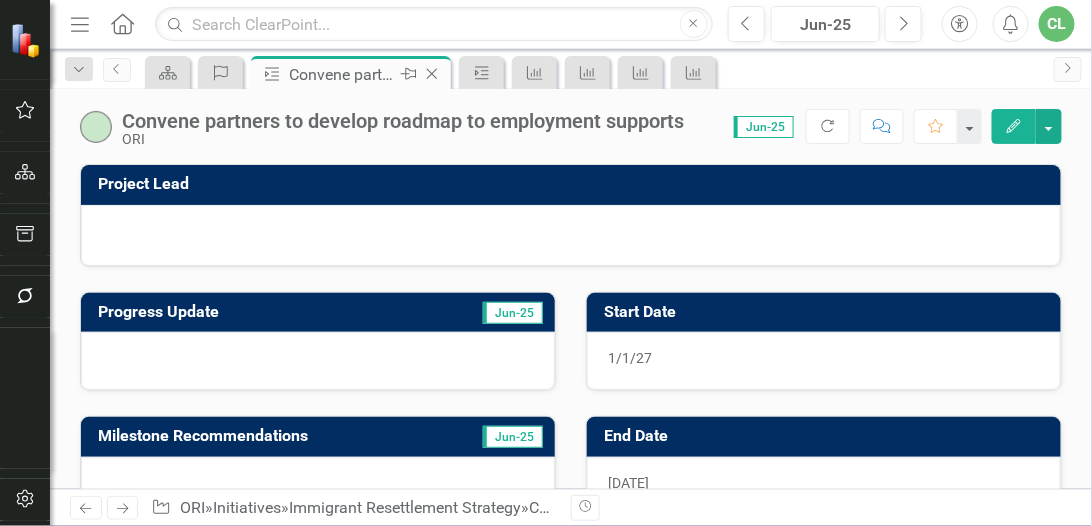 click on "Close" 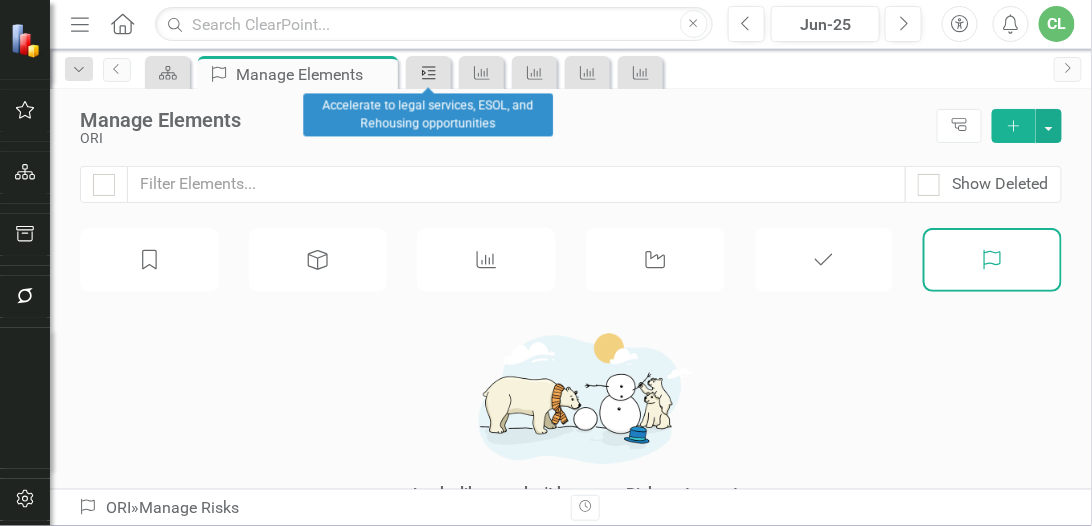 click on "Milestone" 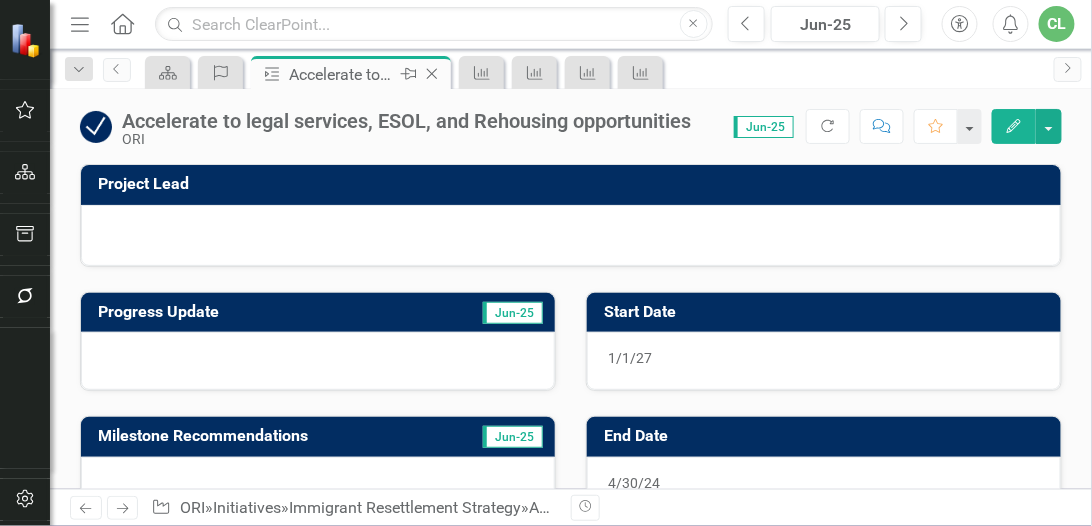 click on "Close" 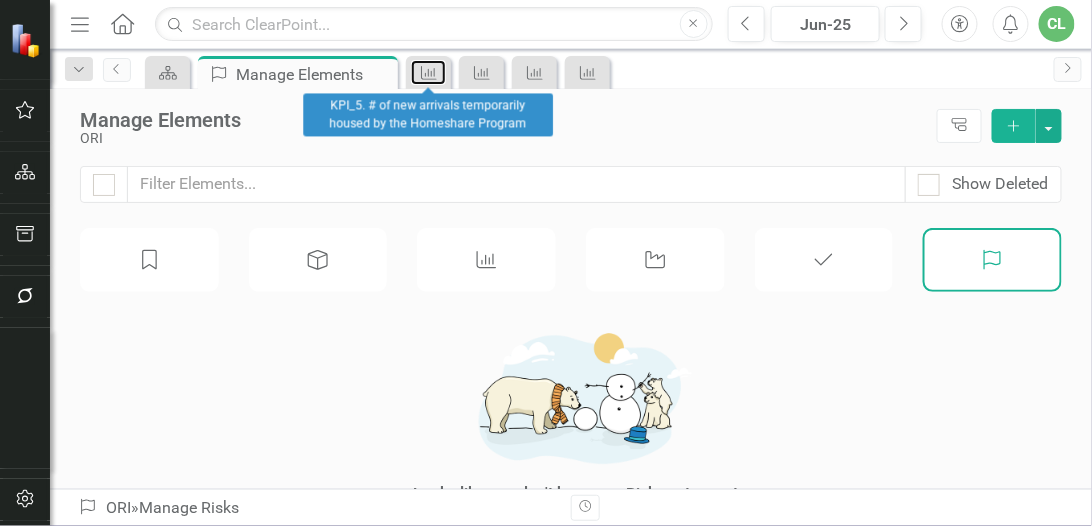click on "KPI" 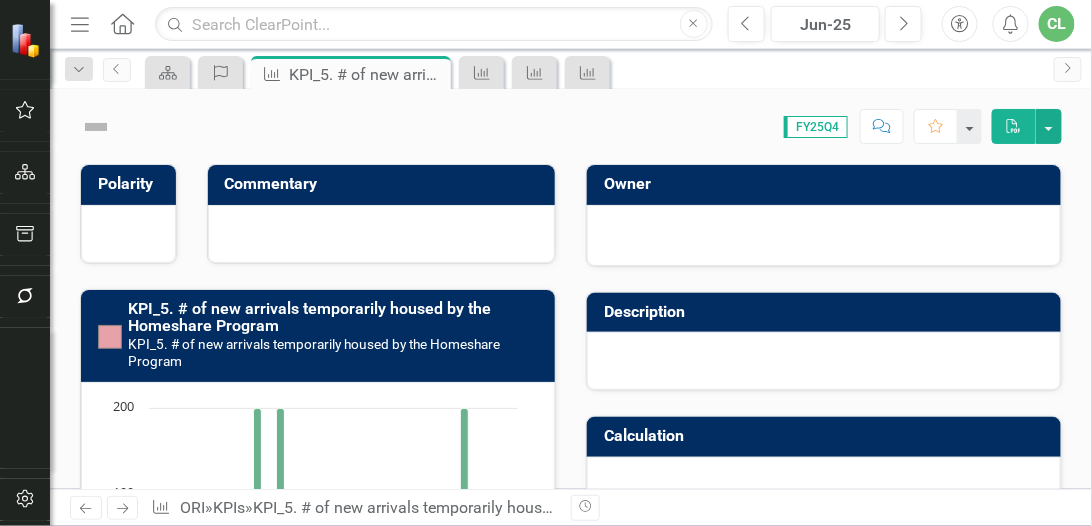 click on "Close" 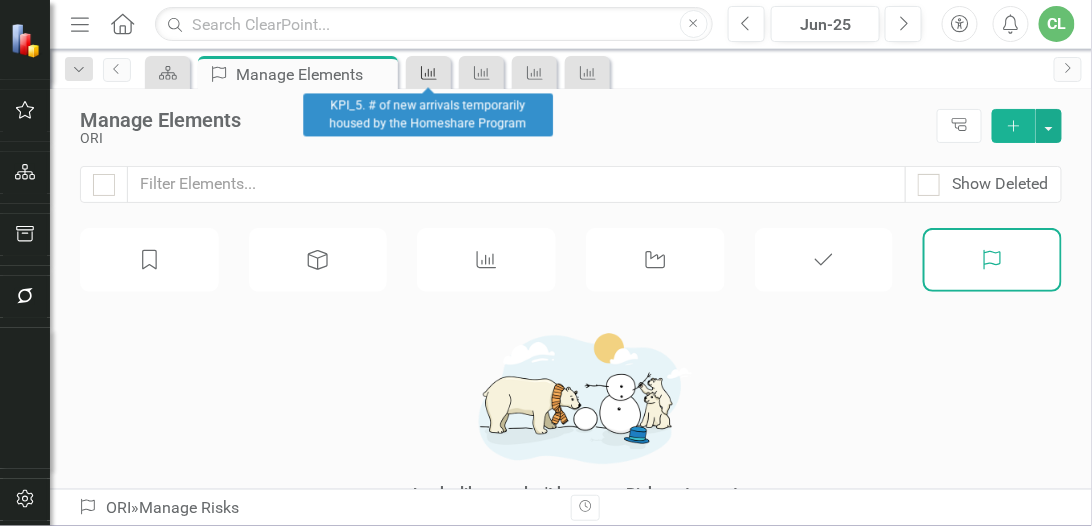click on "KPI" 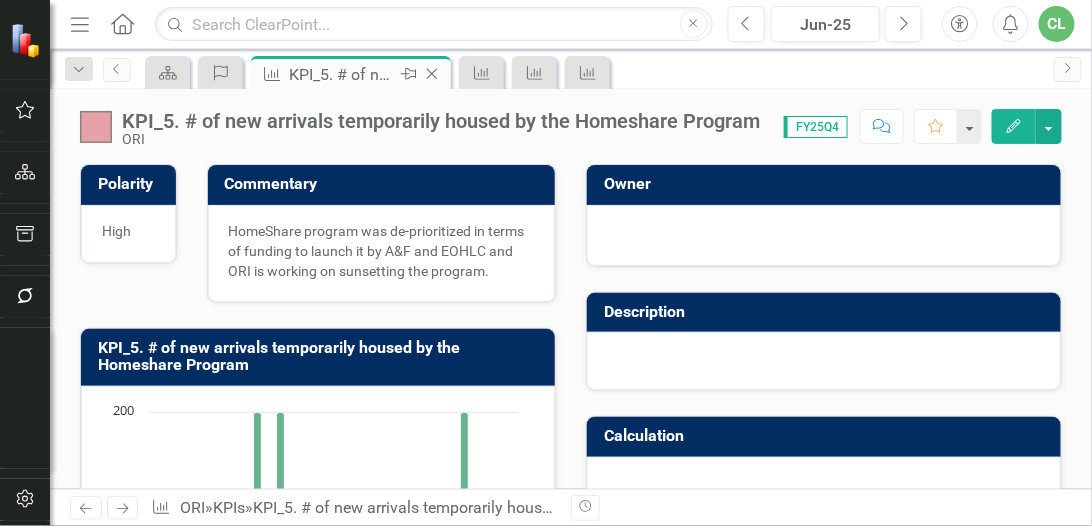 click on "Close" 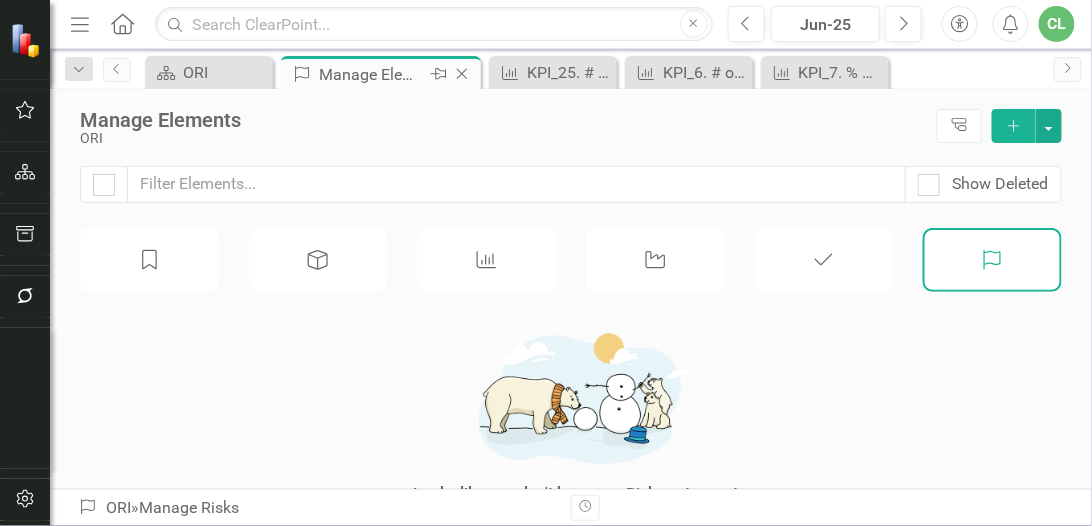 click on "Close" 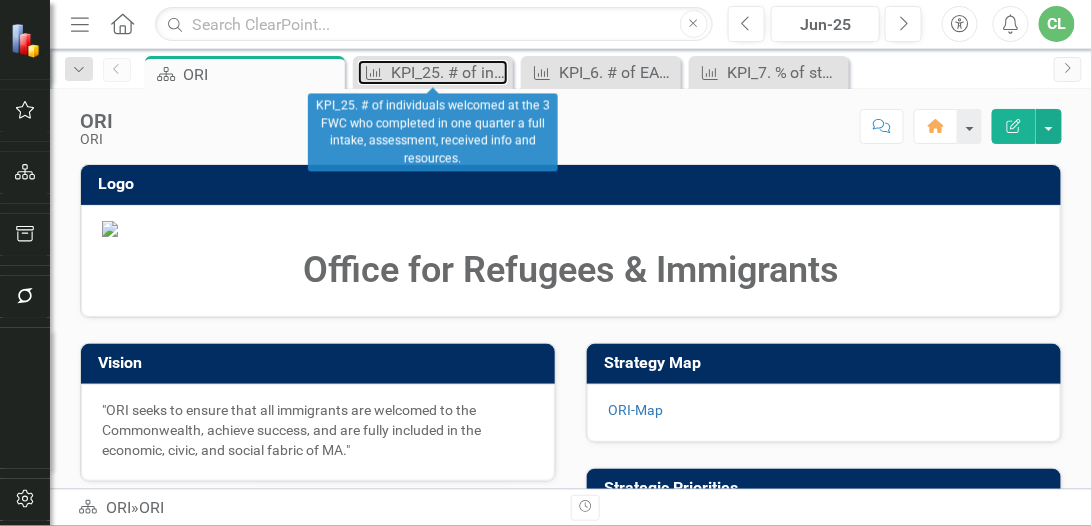 click on "KPI_25. # of individuals welcomed at the 3 FWC who completed in one quarter a full intake, assessment, received info and resources." at bounding box center [449, 72] 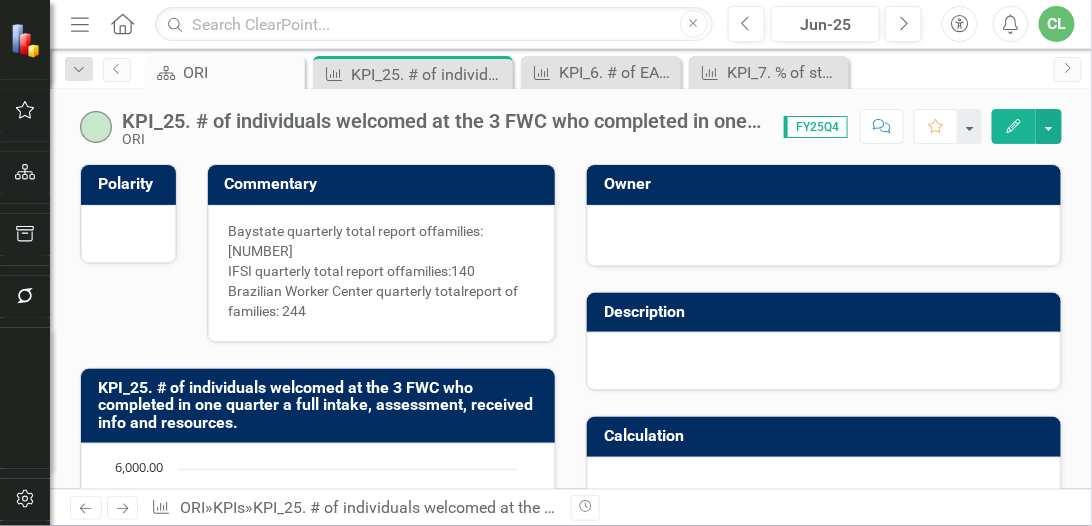 click on "Close" 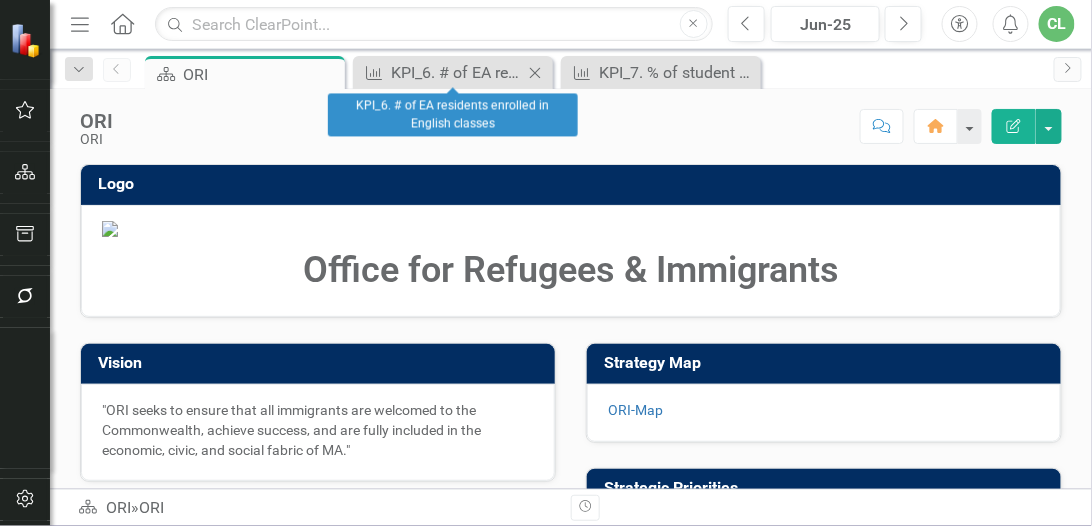 click on "Close" at bounding box center [535, 72] 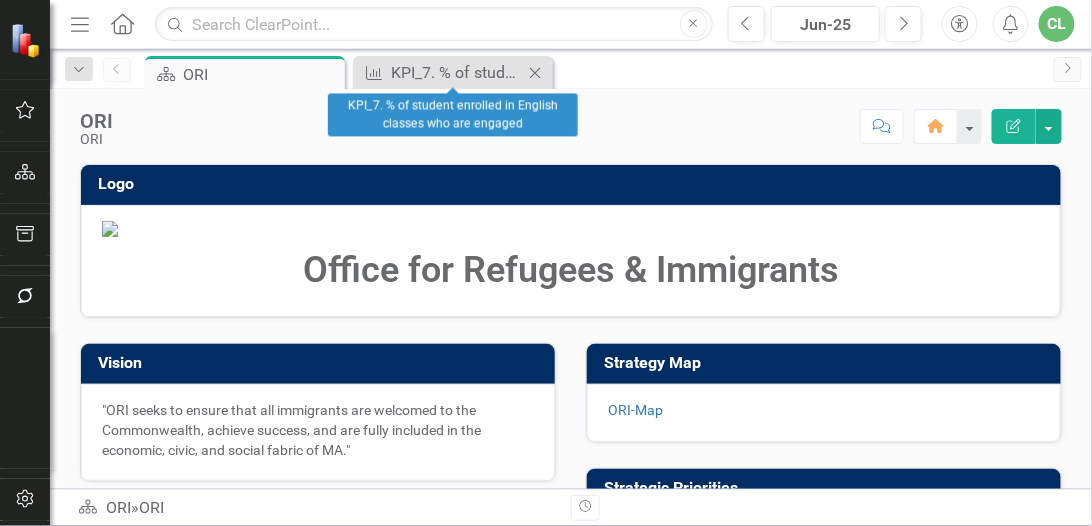 click on "Close" 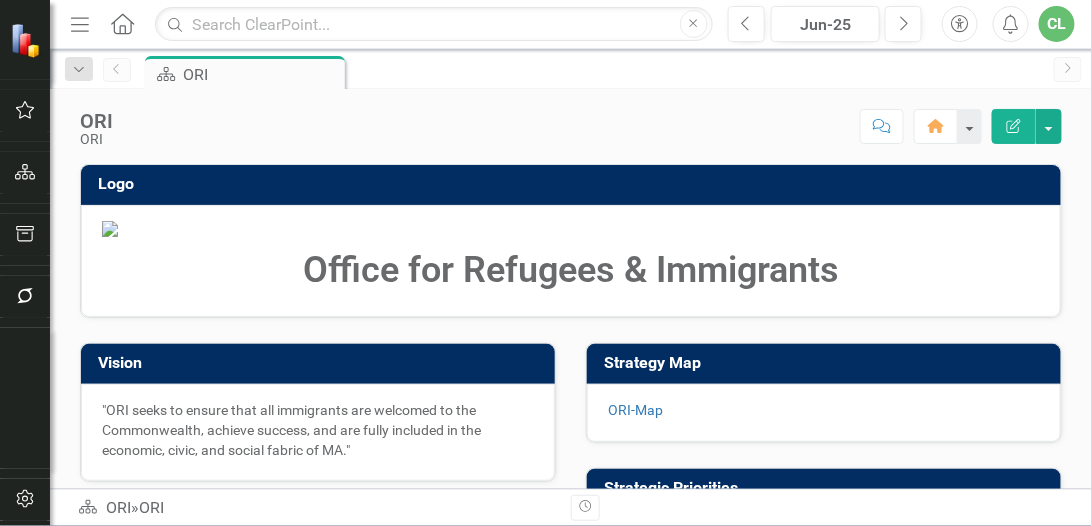 click on "Menu" at bounding box center [80, 24] 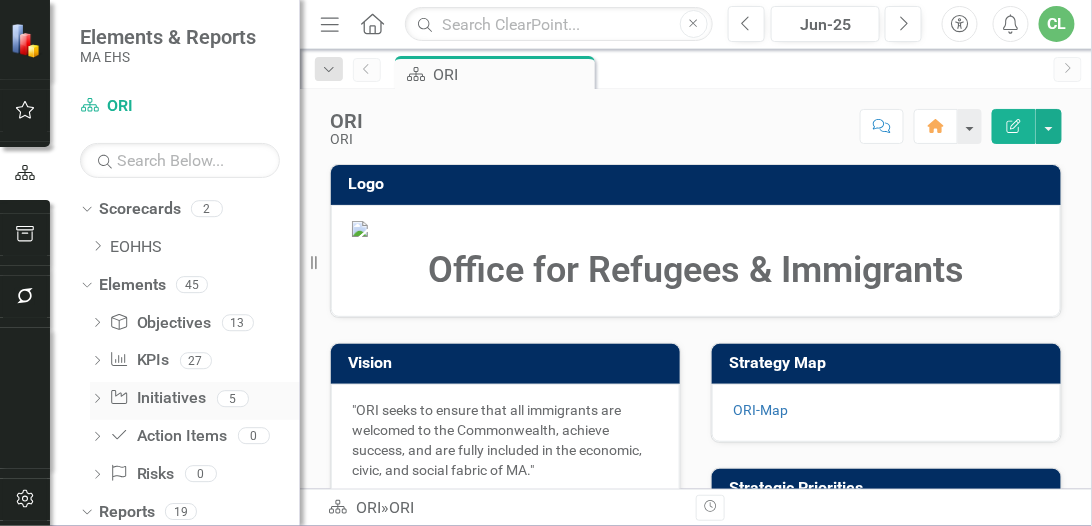 click on "Initiative Initiatives" at bounding box center [157, 398] 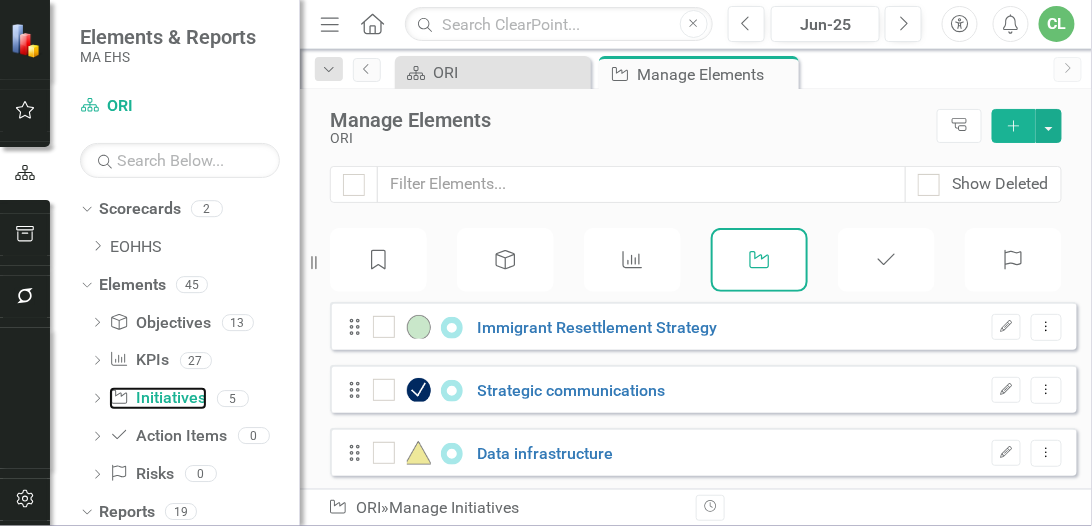 checkbox on "false" 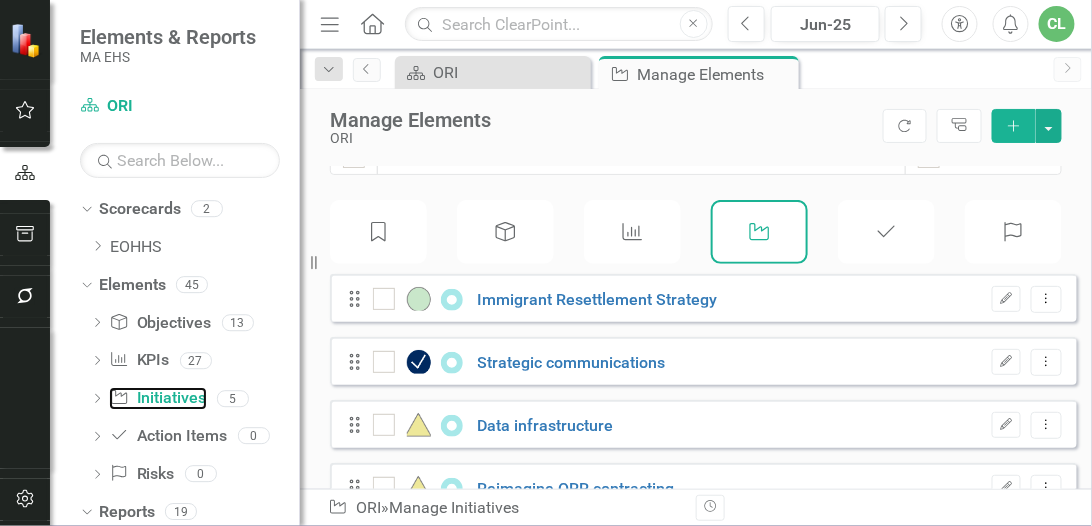 scroll, scrollTop: 27, scrollLeft: 0, axis: vertical 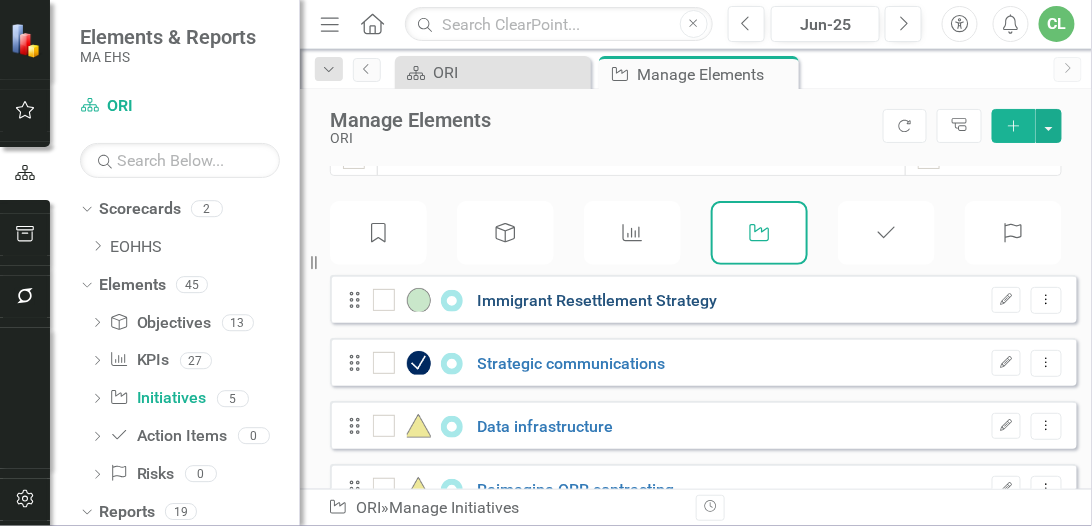 click on "Immigrant Resettlement Strategy" at bounding box center (598, 300) 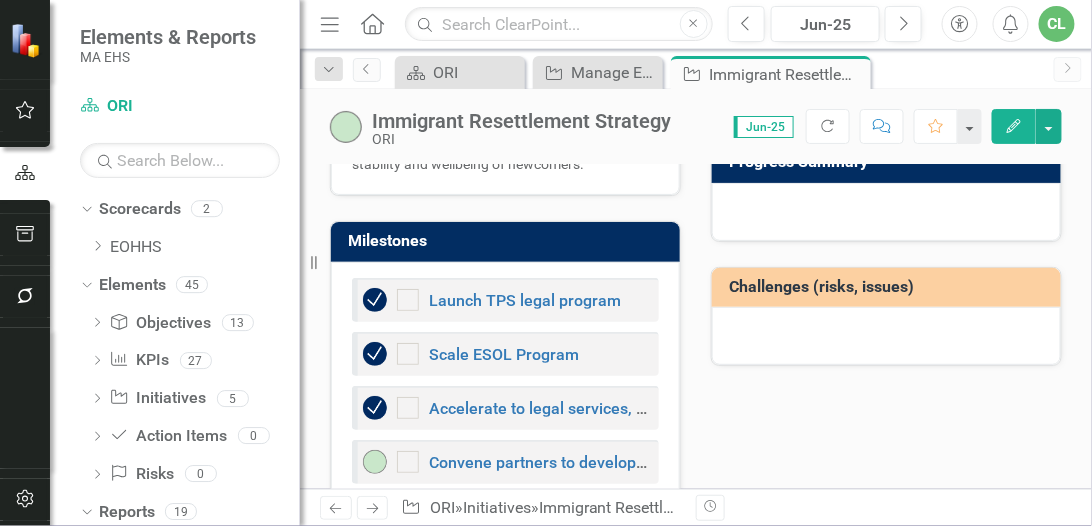 scroll, scrollTop: 312, scrollLeft: 0, axis: vertical 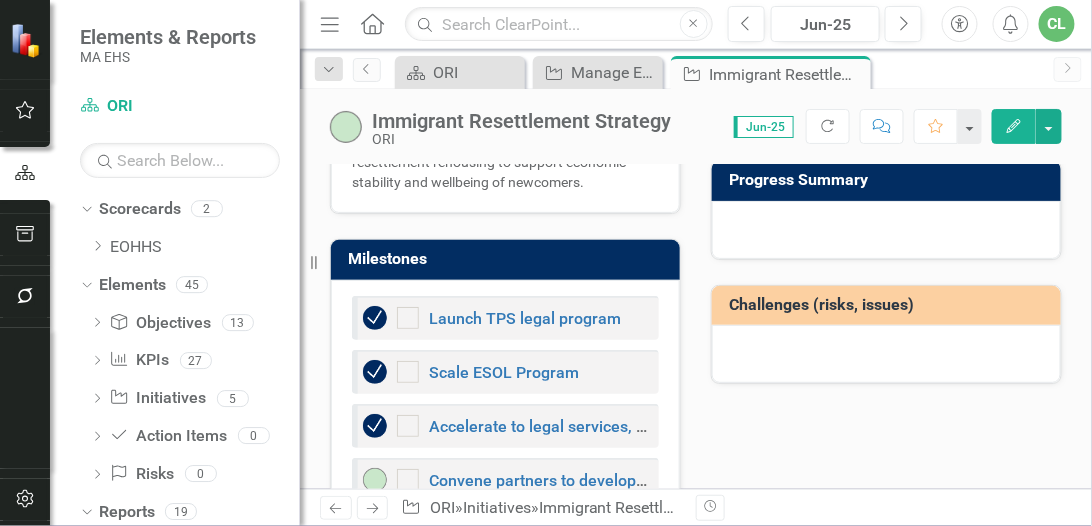 click at bounding box center (886, 230) 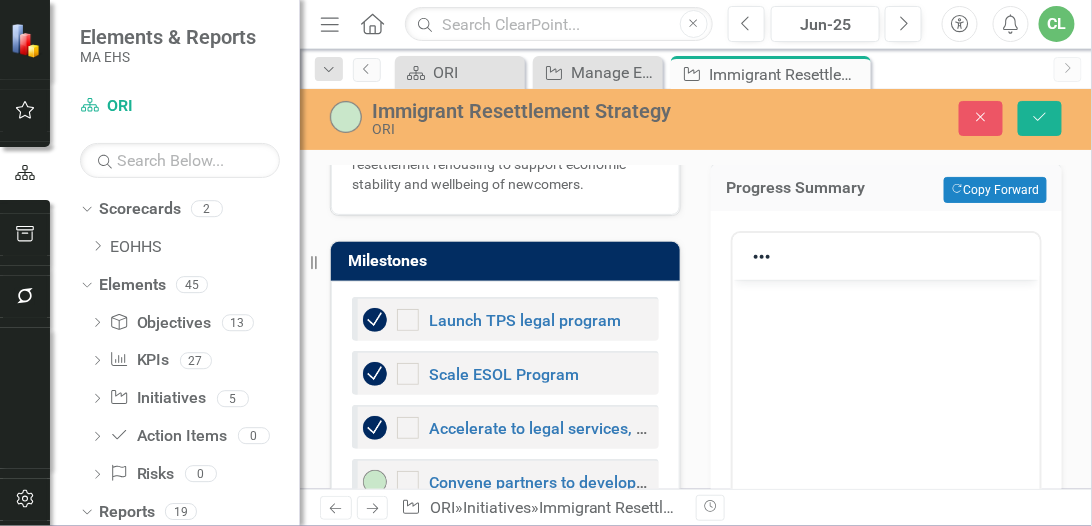 scroll, scrollTop: 0, scrollLeft: 0, axis: both 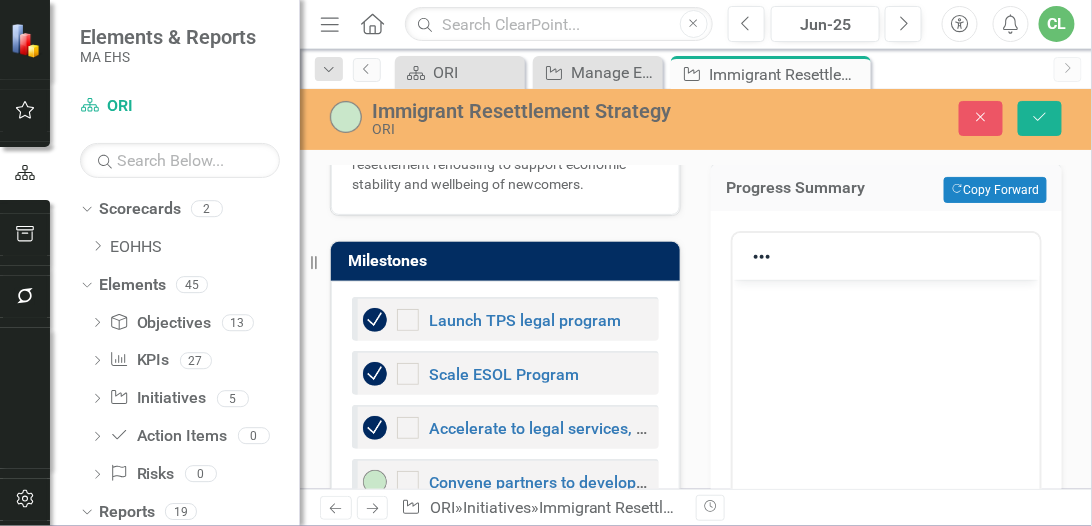click at bounding box center [885, 429] 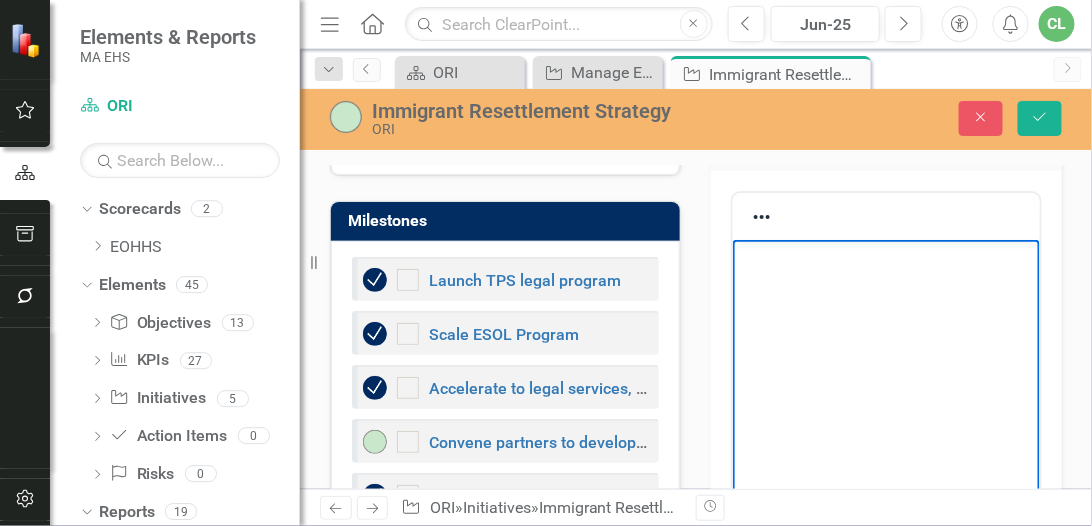 scroll, scrollTop: 369, scrollLeft: 0, axis: vertical 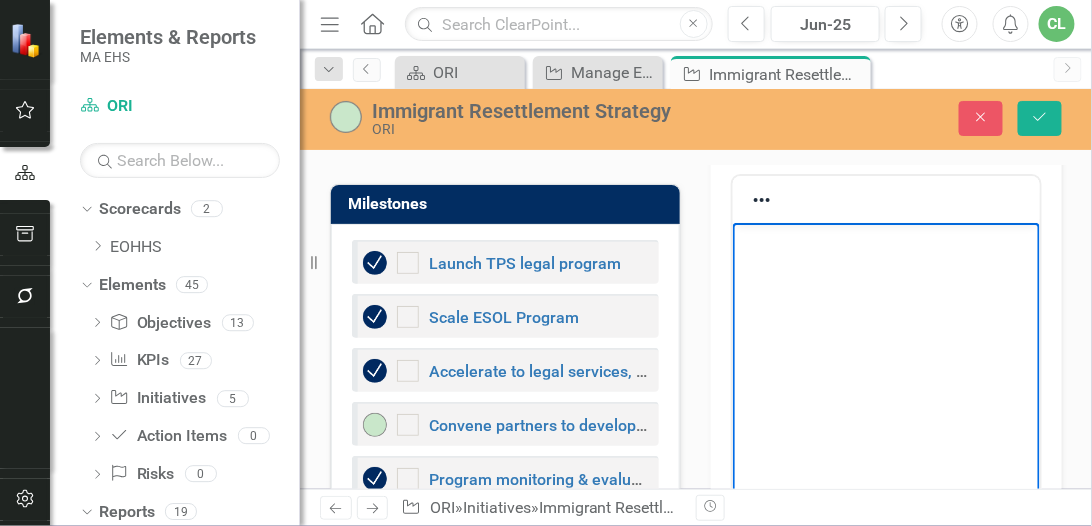 type 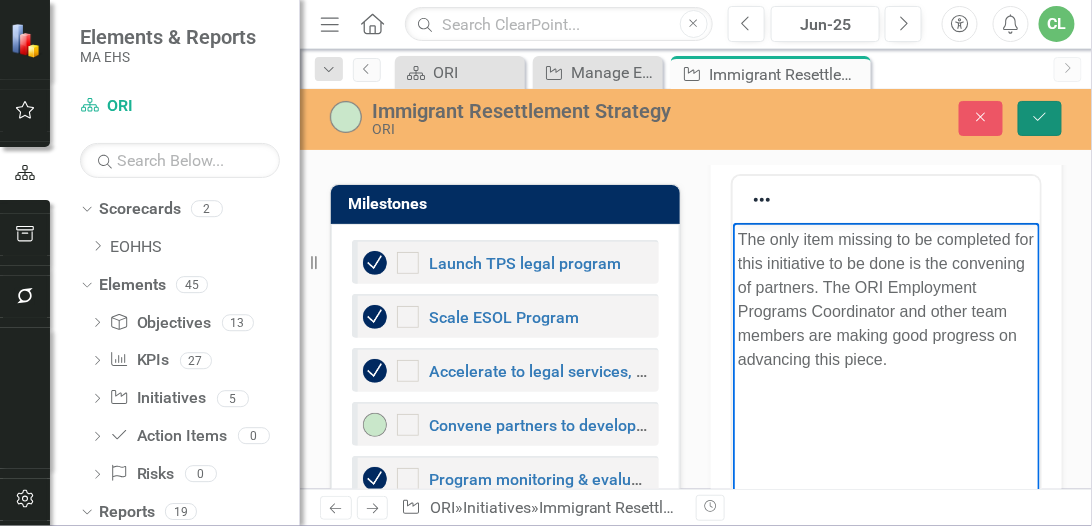 click on "Save" 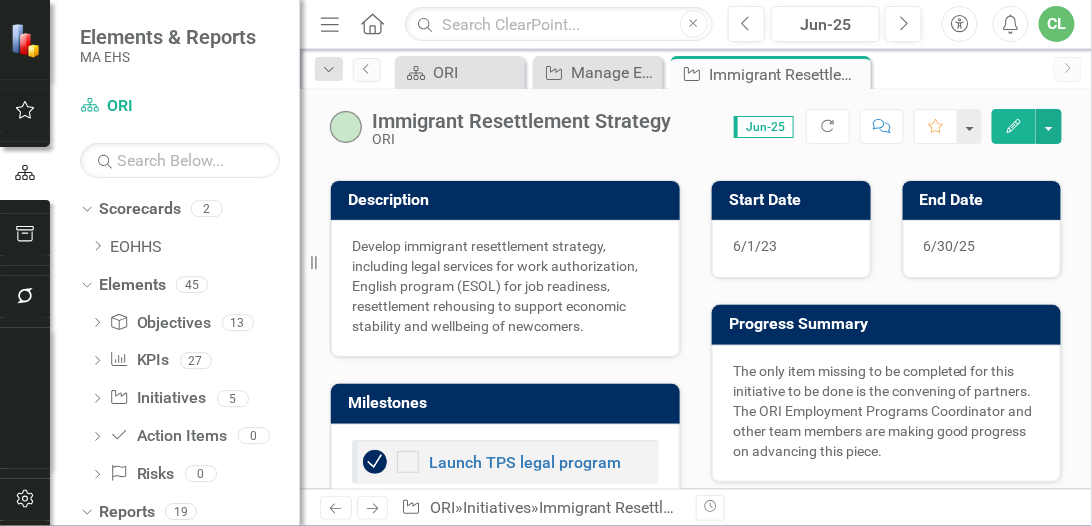scroll, scrollTop: 171, scrollLeft: 0, axis: vertical 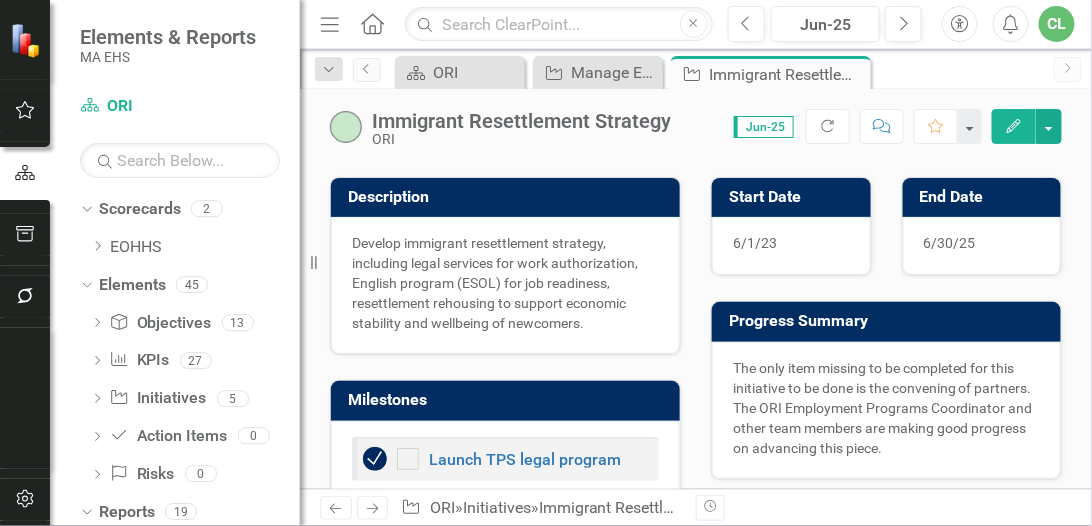 click on "The only item missing to be completed for this initiative to be done is the convening of partners. The ORI Employment Programs Coordinator and other team members are making good progress on advancing this piece." at bounding box center (886, 408) 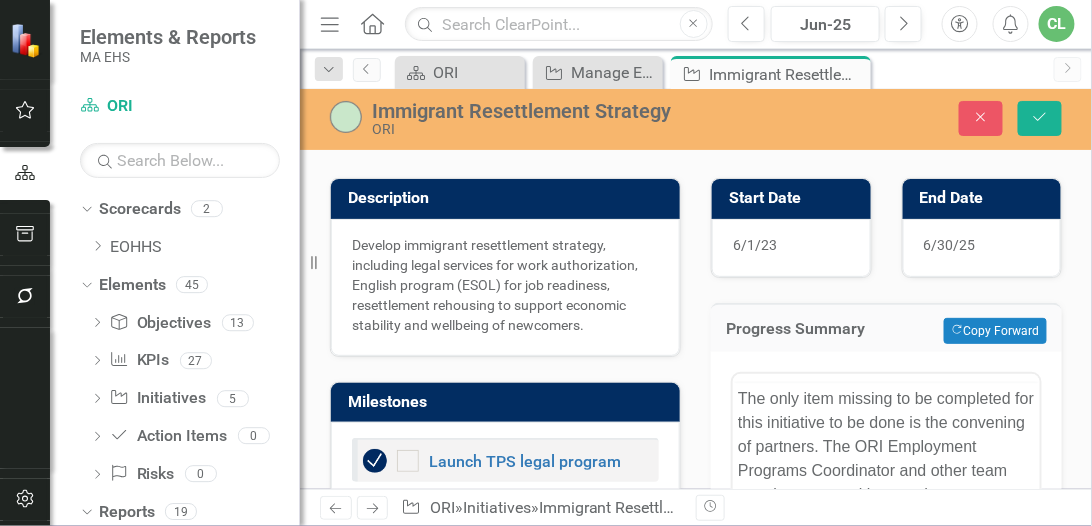 scroll, scrollTop: 0, scrollLeft: 0, axis: both 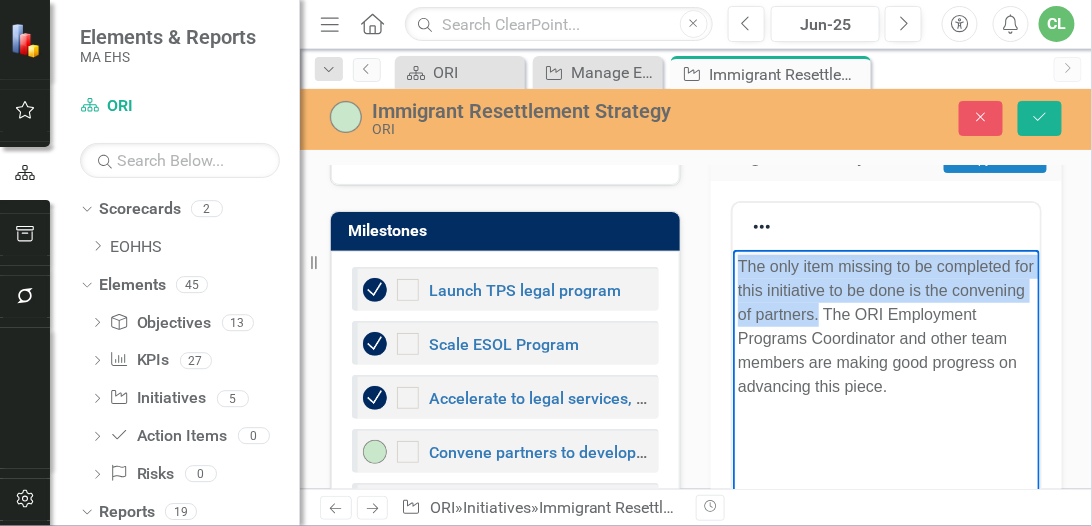 drag, startPoint x: 896, startPoint y: 314, endPoint x: 728, endPoint y: 257, distance: 177.40631 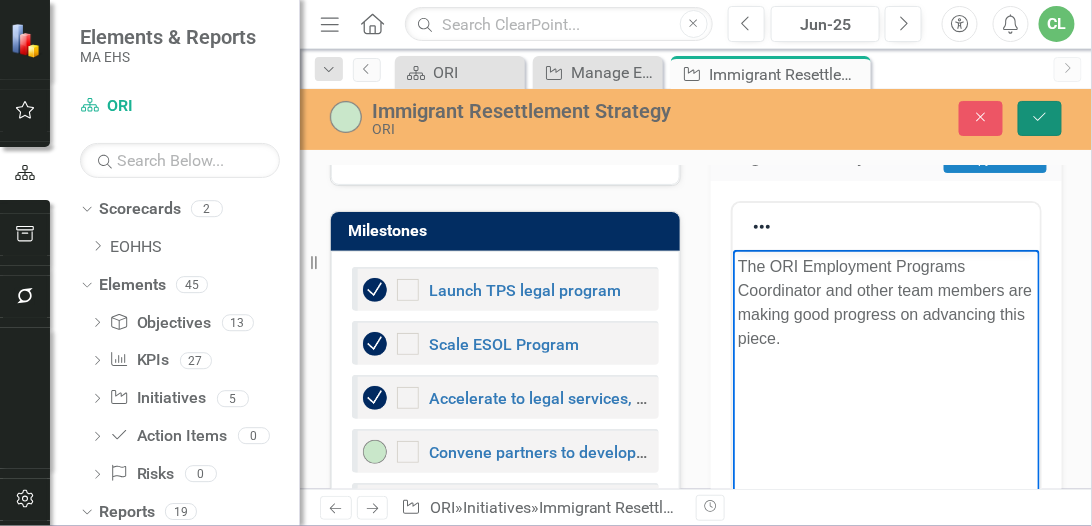 click on "Save" at bounding box center (1040, 118) 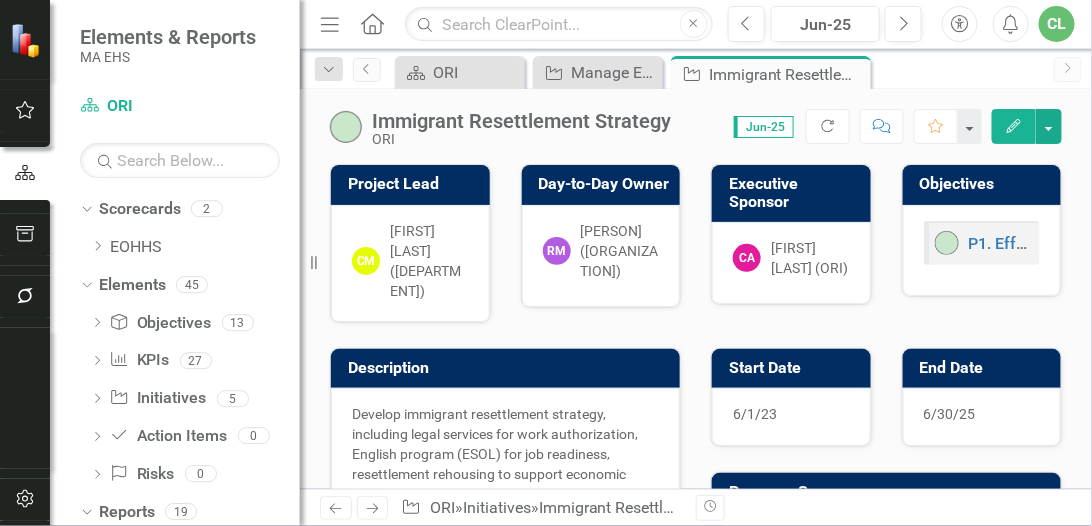 click on "Next" 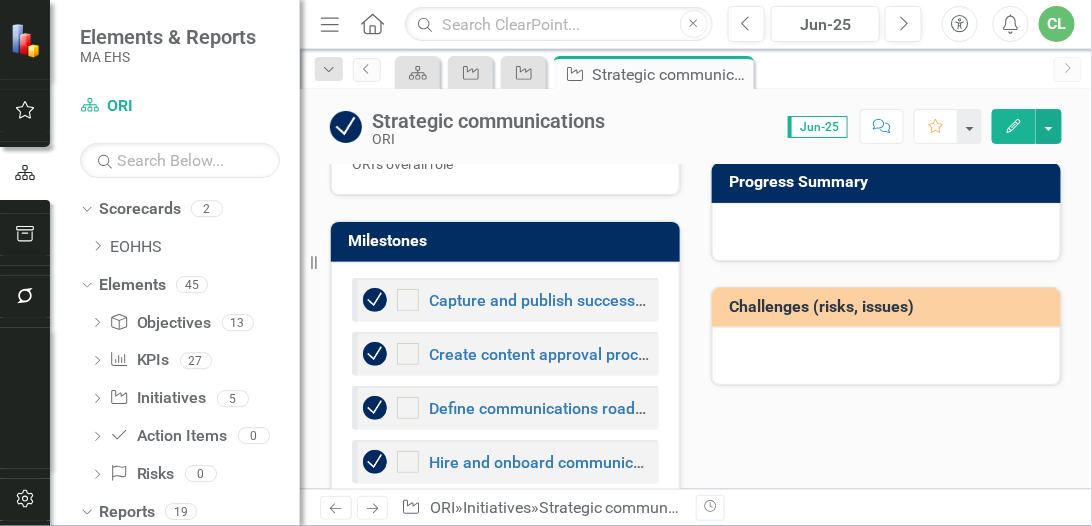 scroll, scrollTop: 228, scrollLeft: 0, axis: vertical 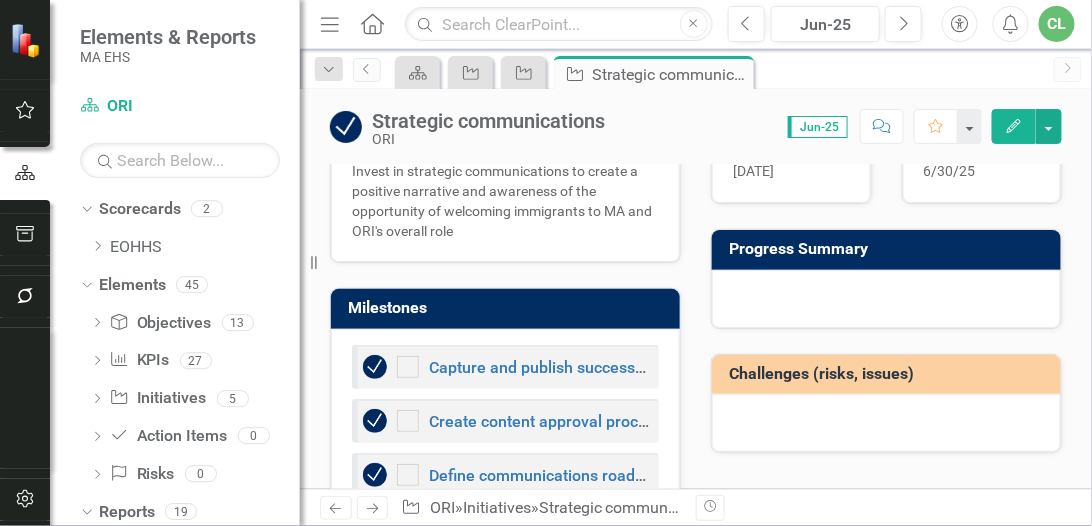 click at bounding box center [886, 299] 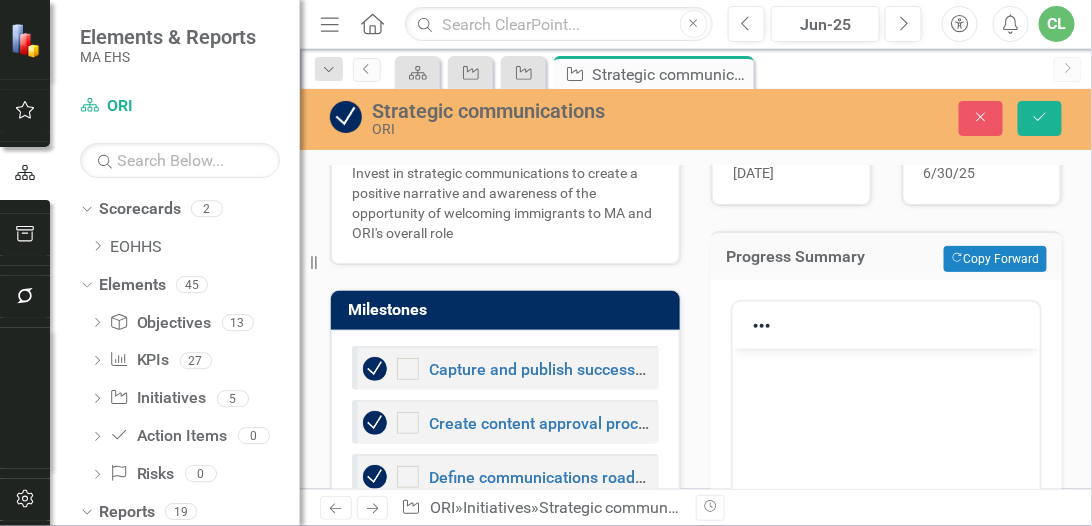 scroll, scrollTop: 0, scrollLeft: 0, axis: both 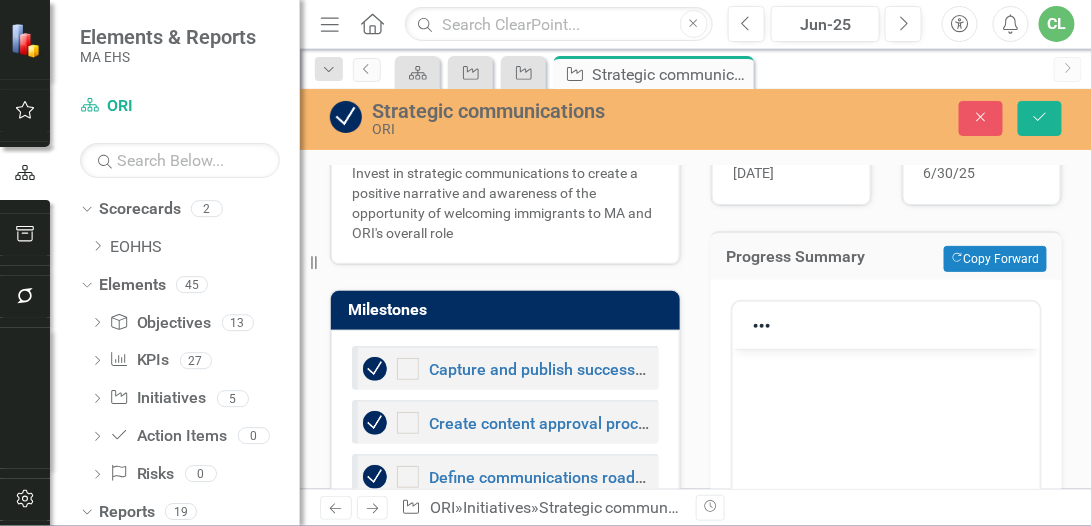 click at bounding box center (885, 498) 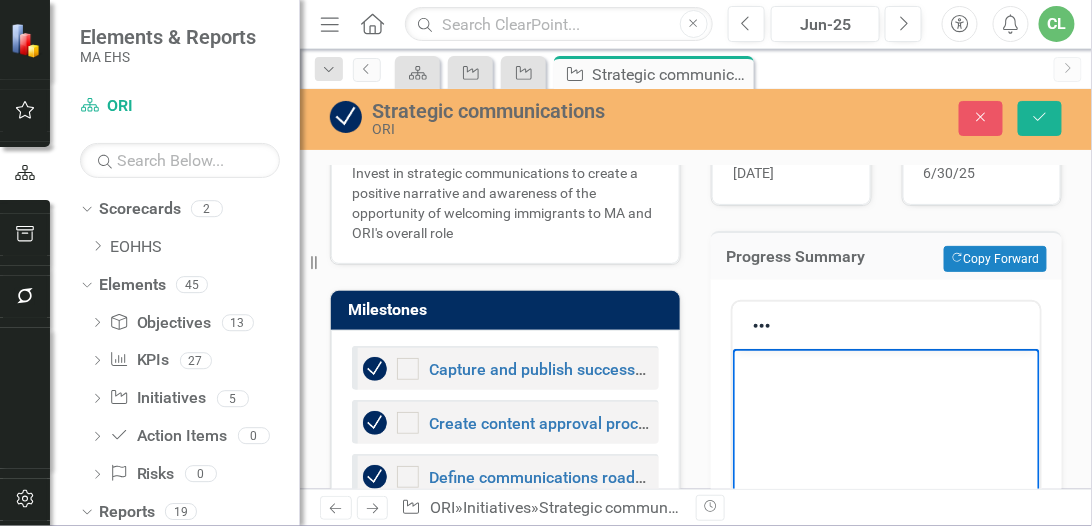 type 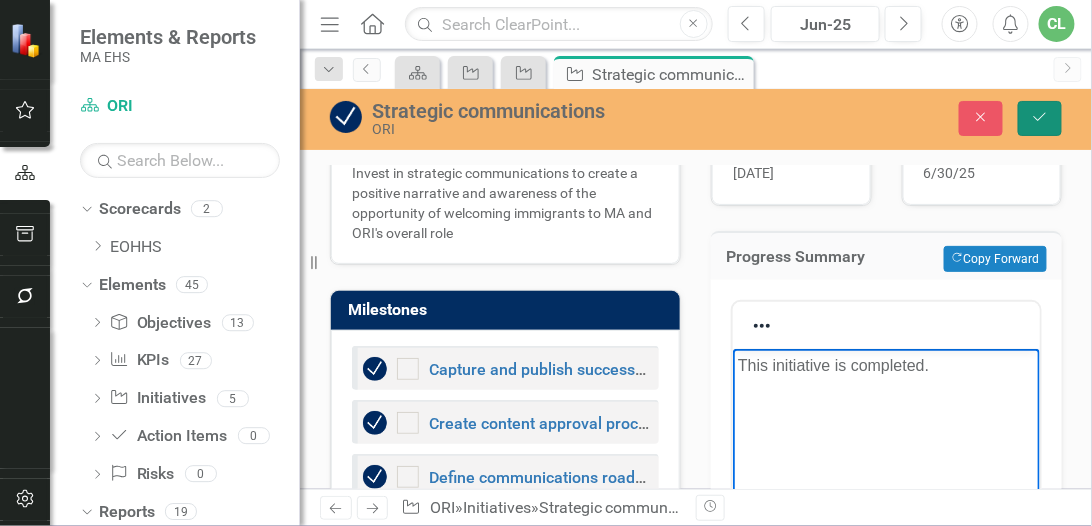 click on "Save" at bounding box center (1040, 118) 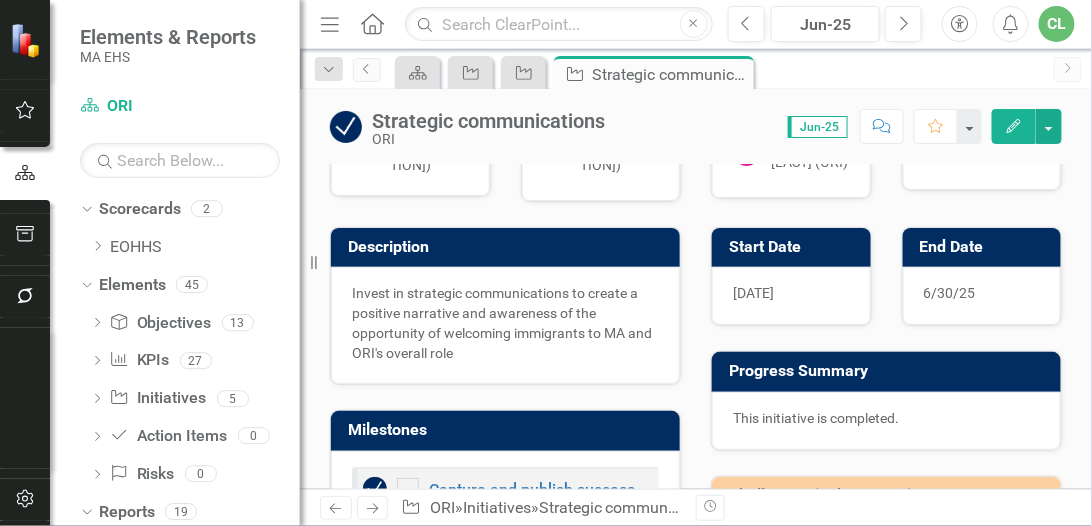 scroll, scrollTop: 114, scrollLeft: 0, axis: vertical 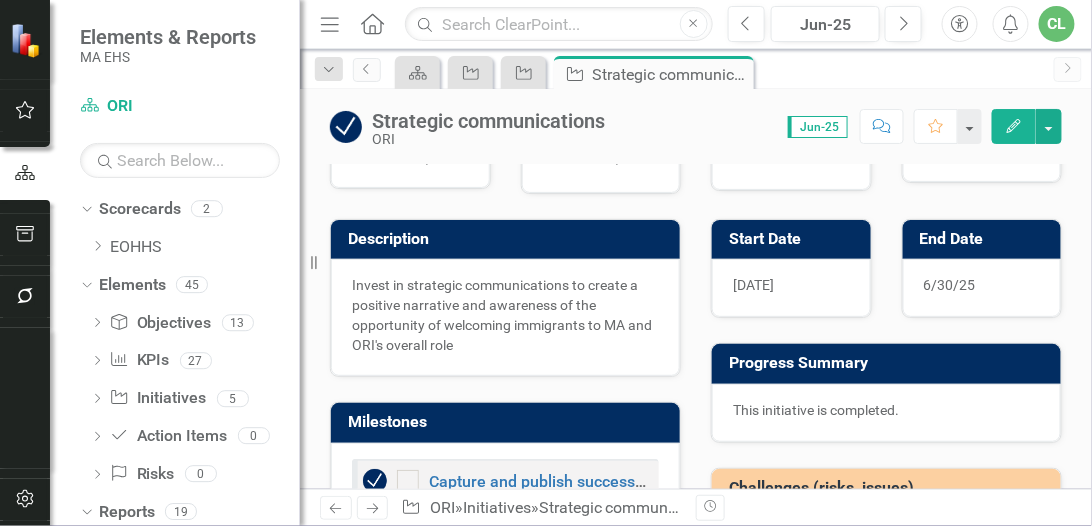 click on "This initiative is completed." at bounding box center [886, 410] 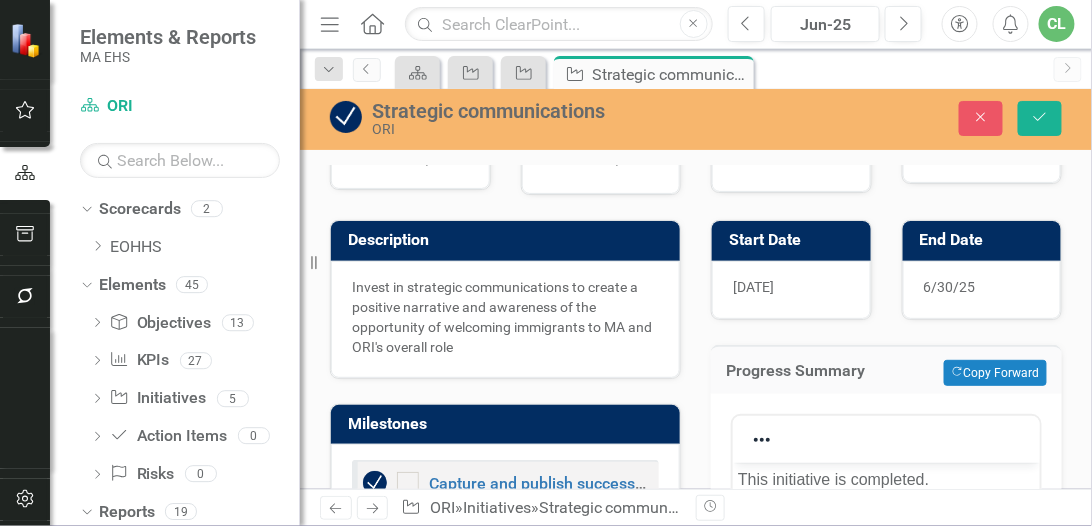 scroll, scrollTop: 0, scrollLeft: 0, axis: both 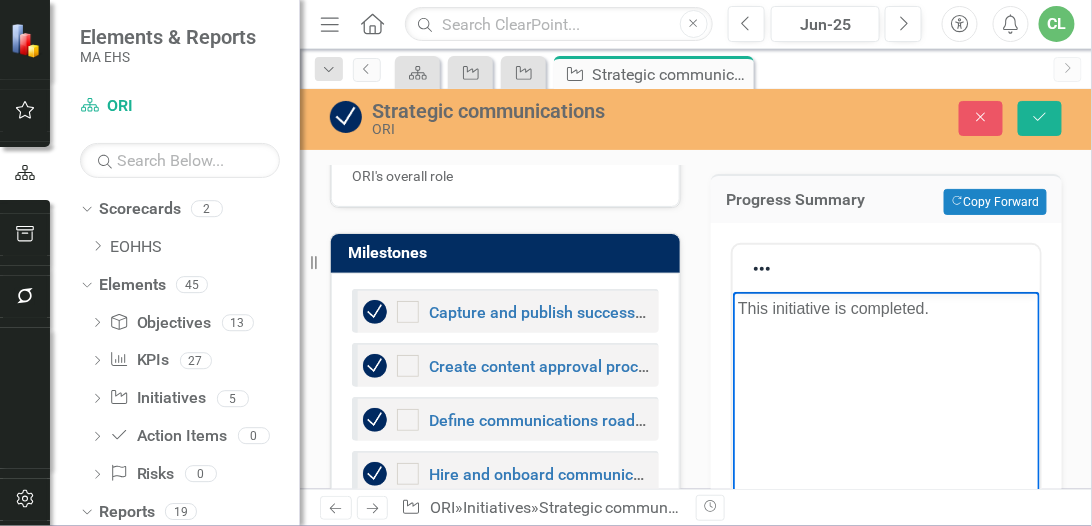click on "This initiative is completed." at bounding box center [885, 308] 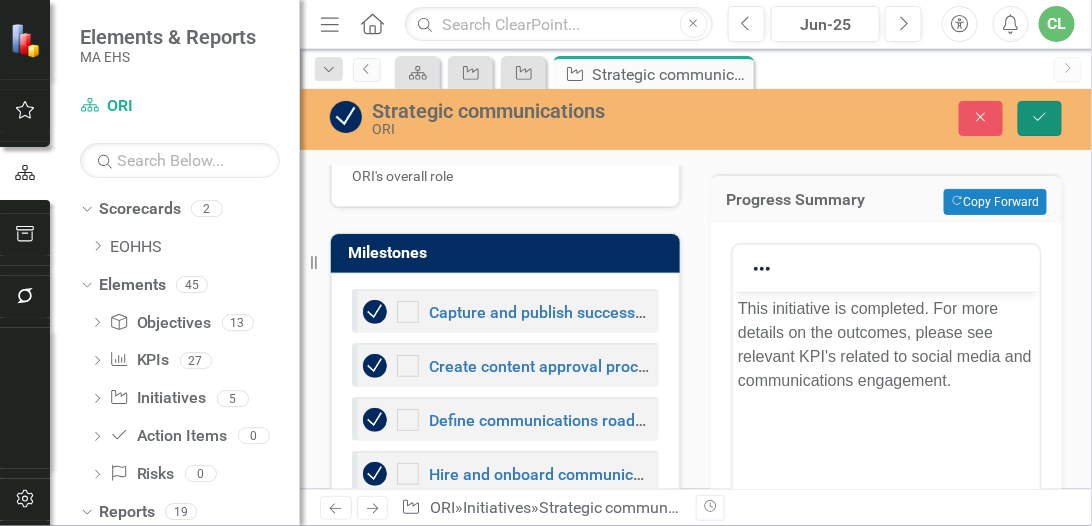 click on "Save" 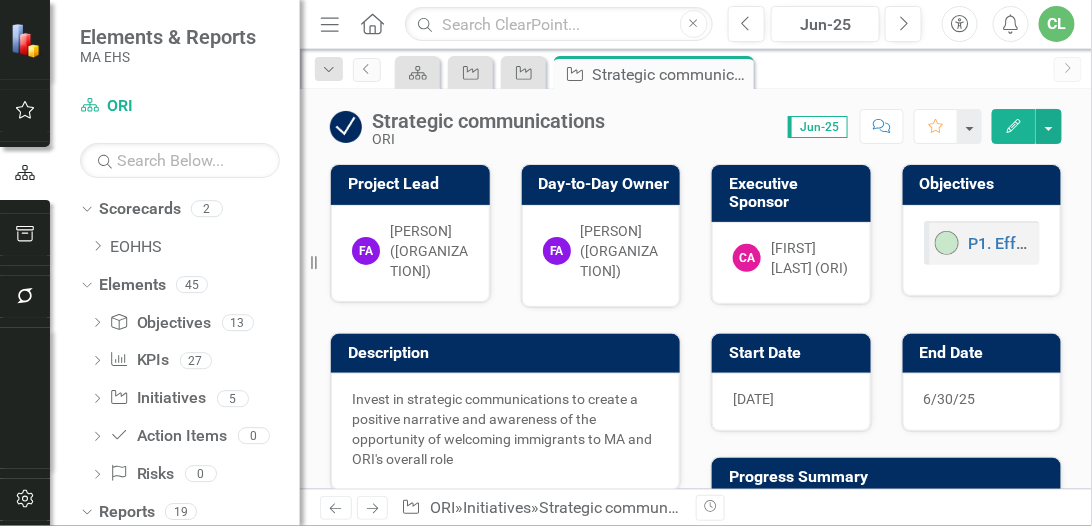 click on "Next" 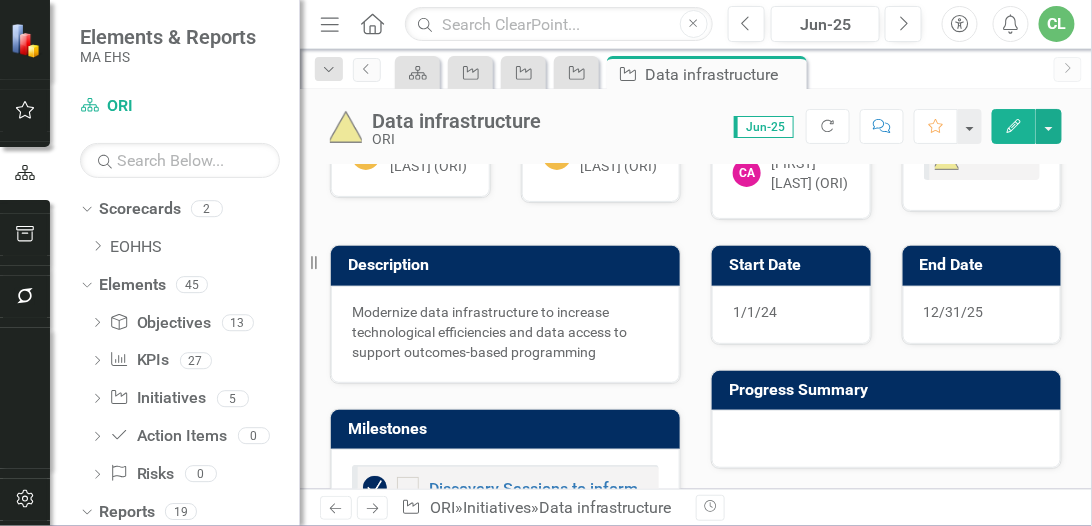 scroll, scrollTop: 228, scrollLeft: 0, axis: vertical 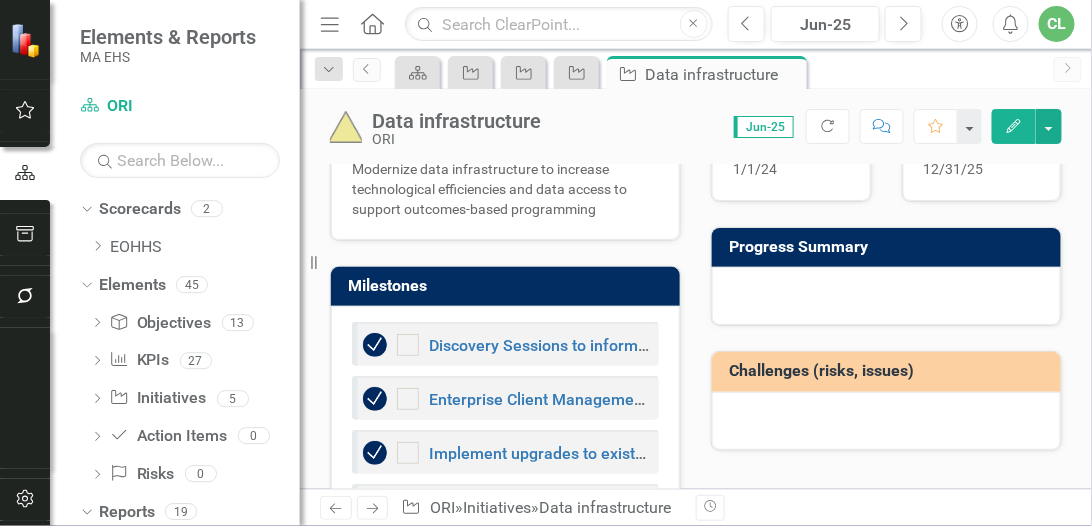 click at bounding box center (886, 296) 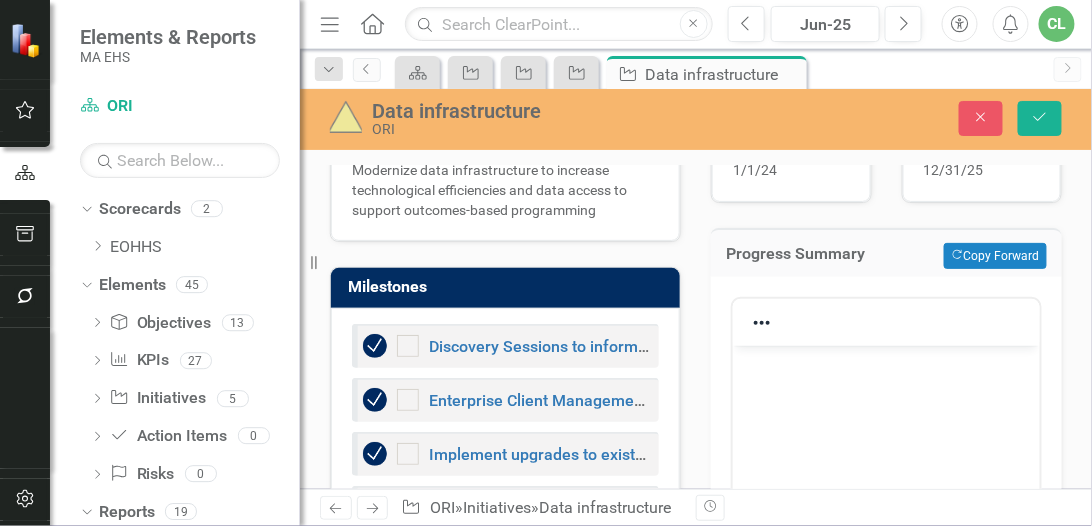 scroll, scrollTop: 0, scrollLeft: 0, axis: both 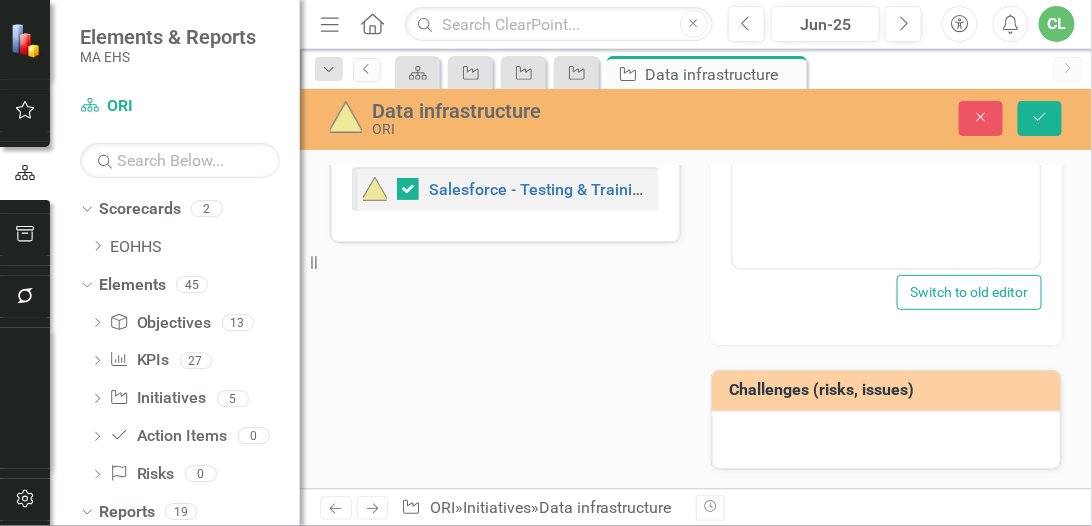 click at bounding box center [886, 440] 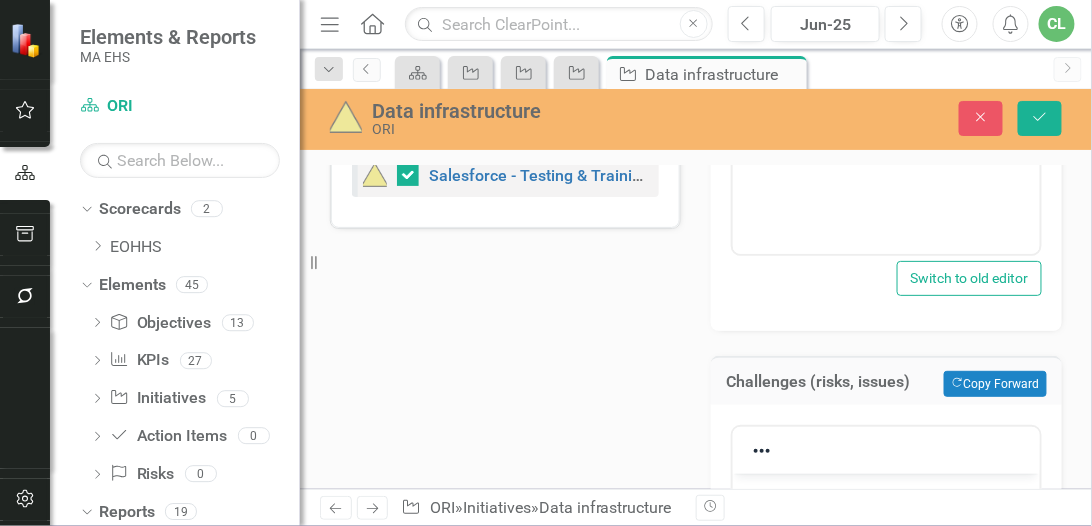scroll, scrollTop: 0, scrollLeft: 0, axis: both 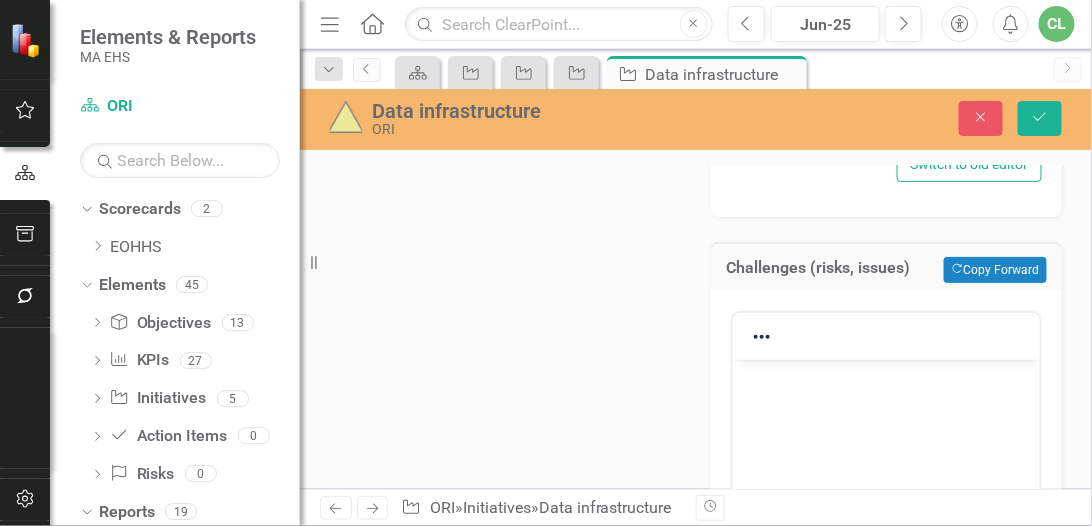 click at bounding box center [885, 377] 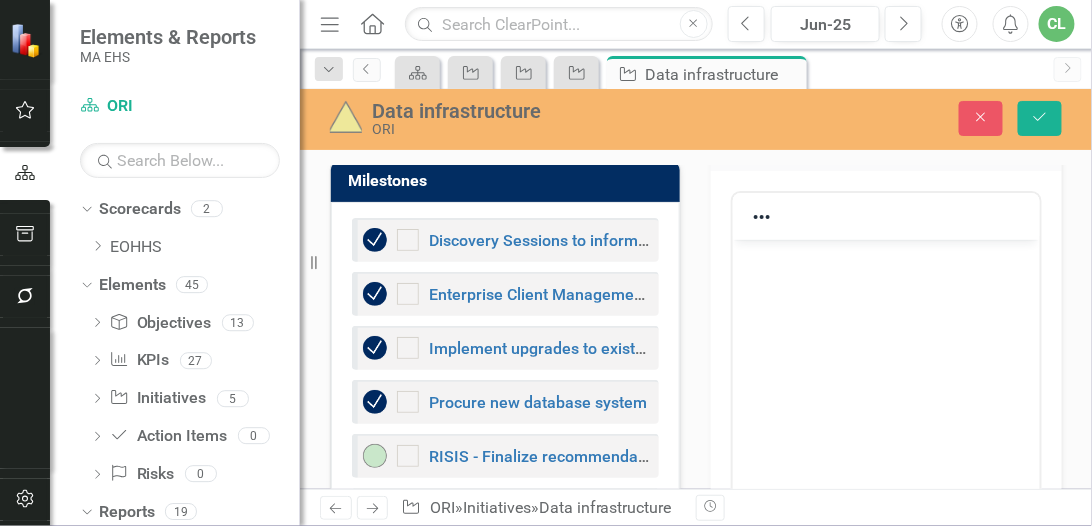 scroll, scrollTop: 326, scrollLeft: 0, axis: vertical 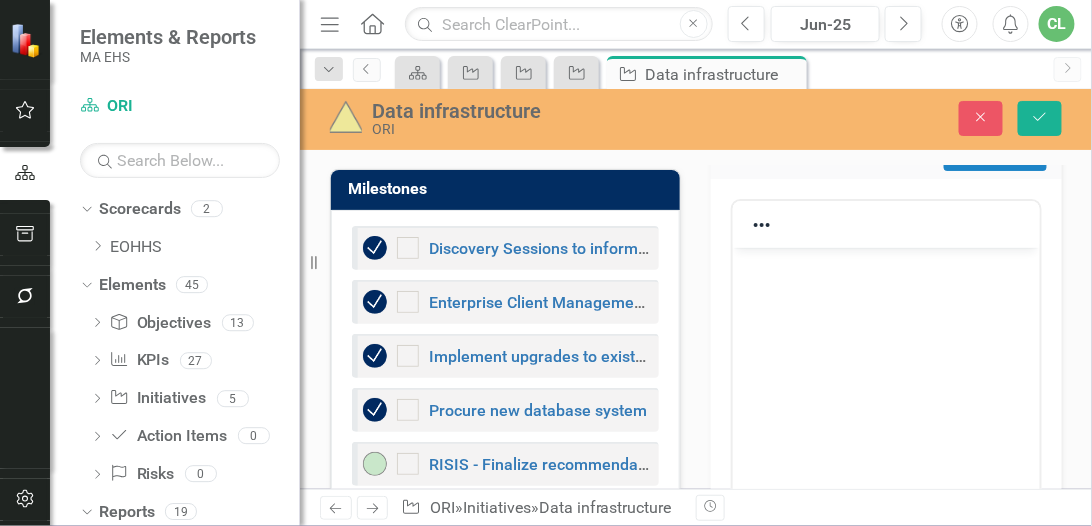 drag, startPoint x: 775, startPoint y: 315, endPoint x: 795, endPoint y: 317, distance: 20.09975 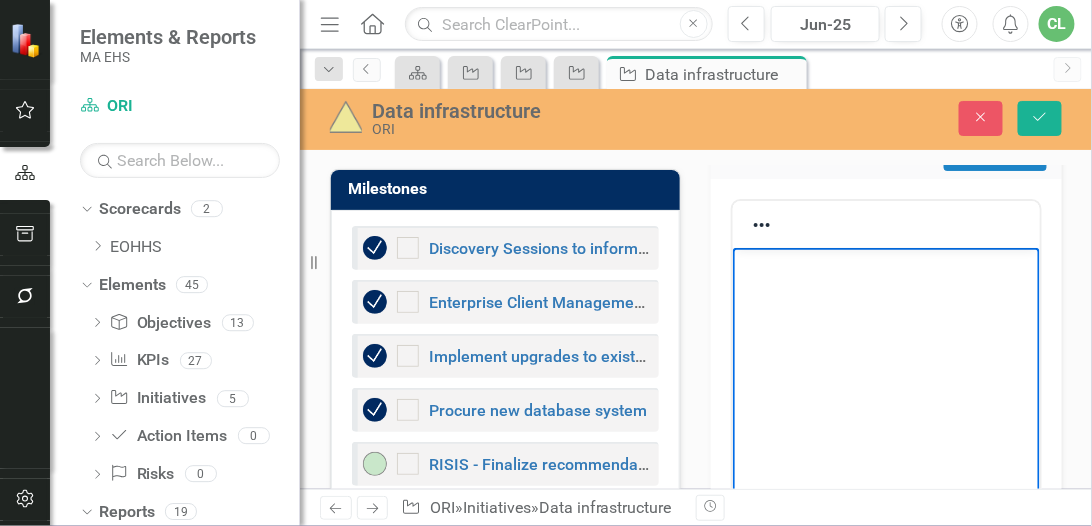 type 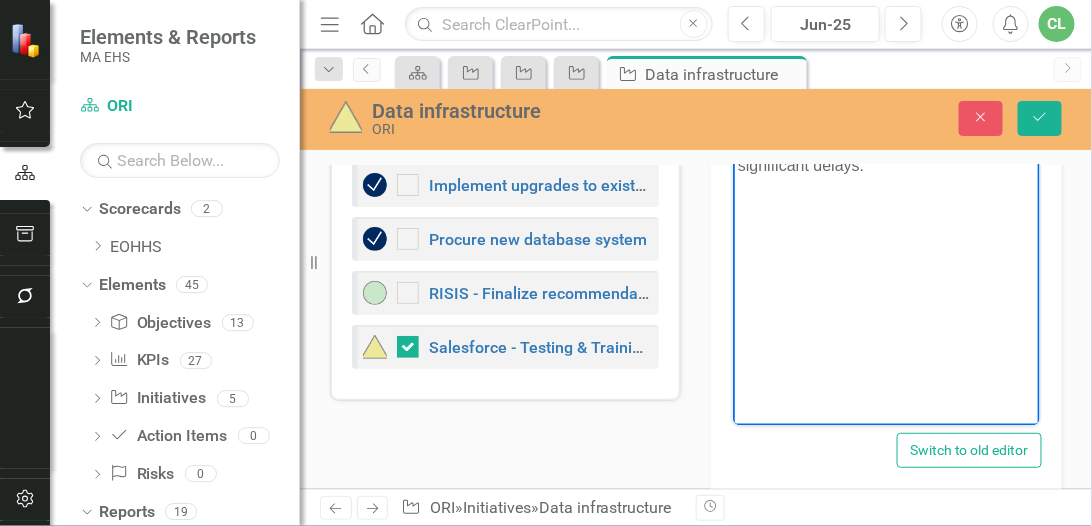 scroll, scrollTop: 497, scrollLeft: 0, axis: vertical 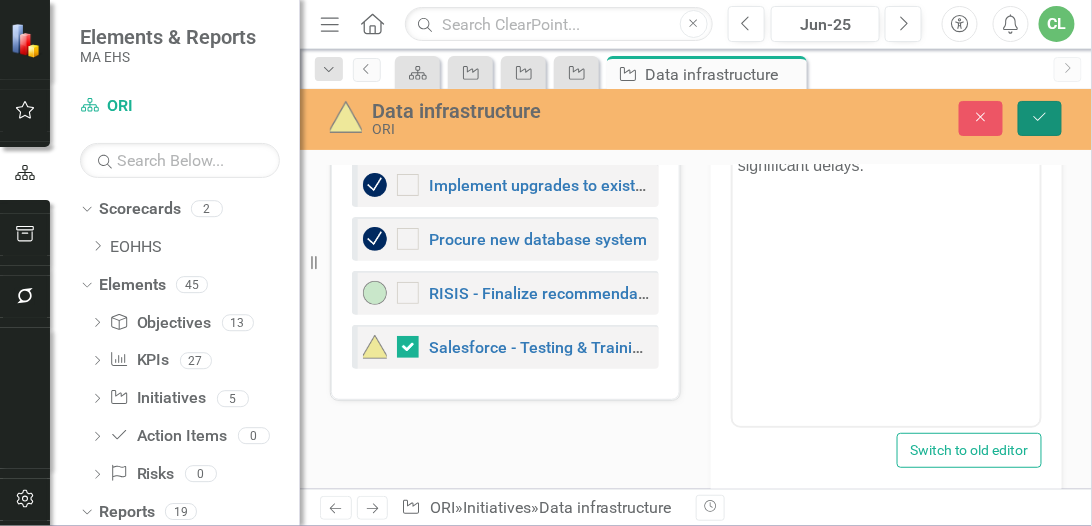 click on "Save" 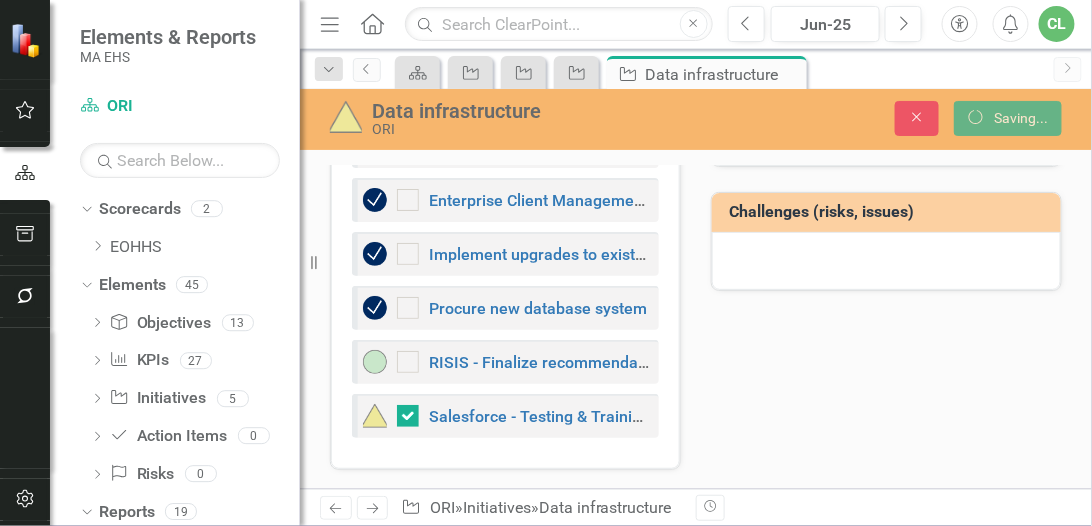 scroll, scrollTop: 442, scrollLeft: 0, axis: vertical 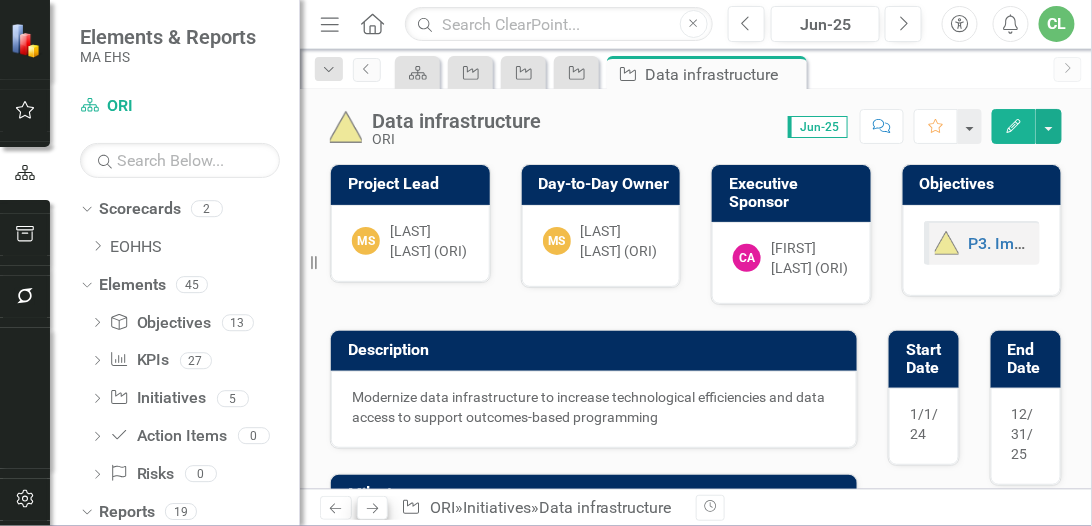 checkbox on "true" 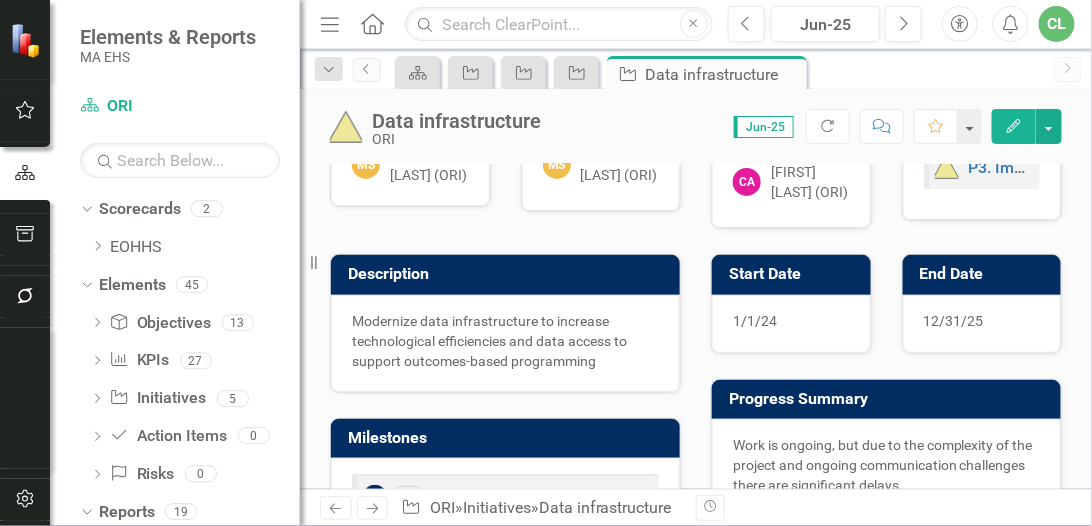scroll, scrollTop: 228, scrollLeft: 0, axis: vertical 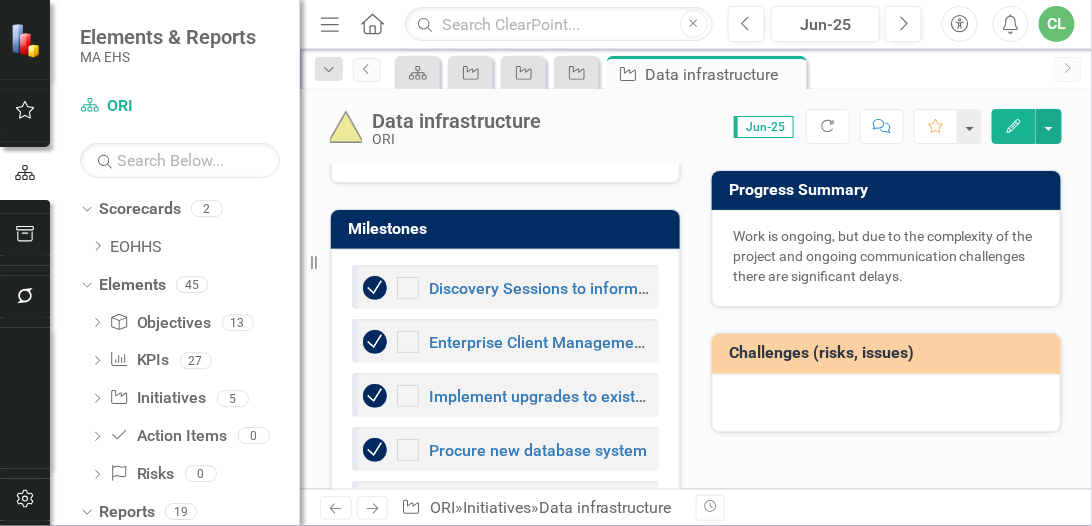 click at bounding box center (886, 403) 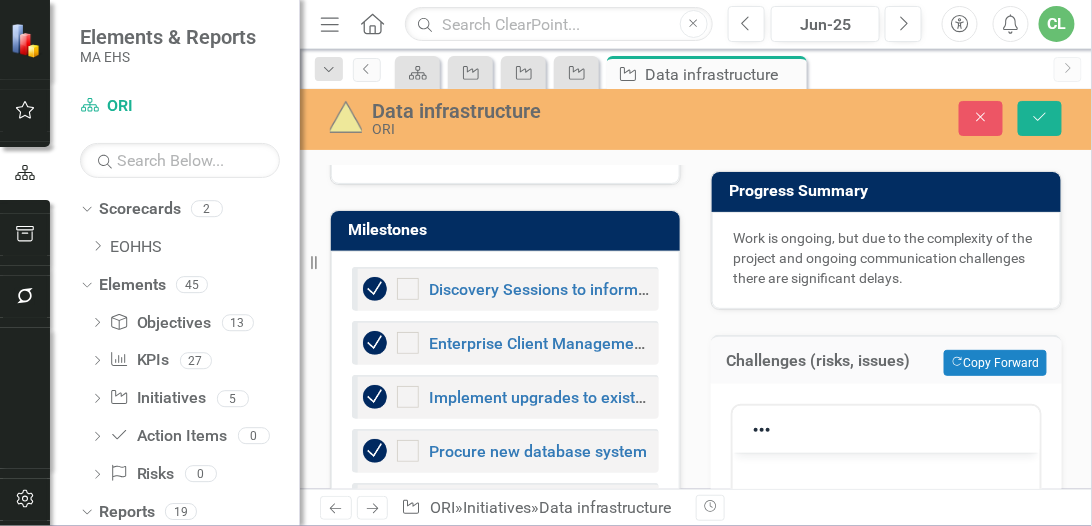 scroll, scrollTop: 0, scrollLeft: 0, axis: both 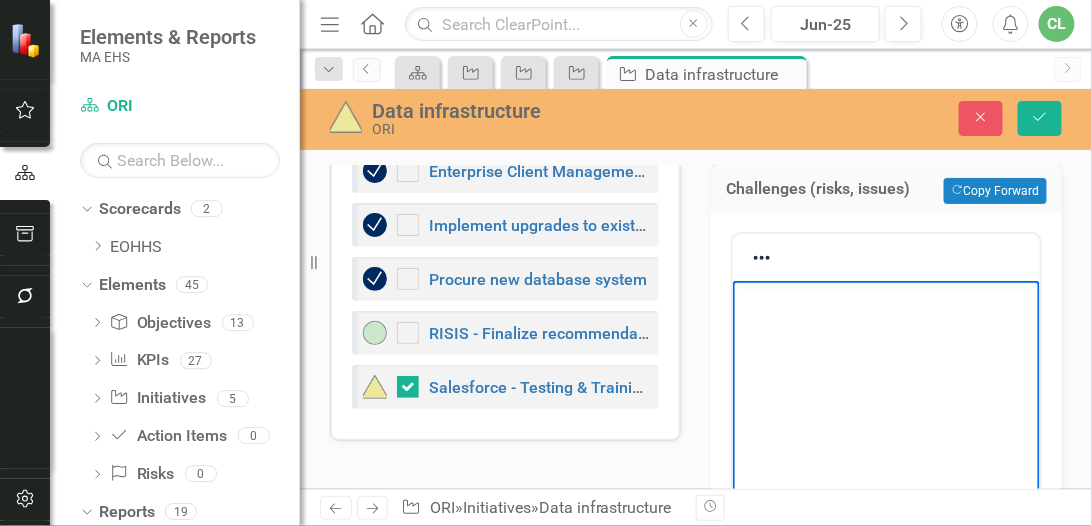 click at bounding box center [885, 430] 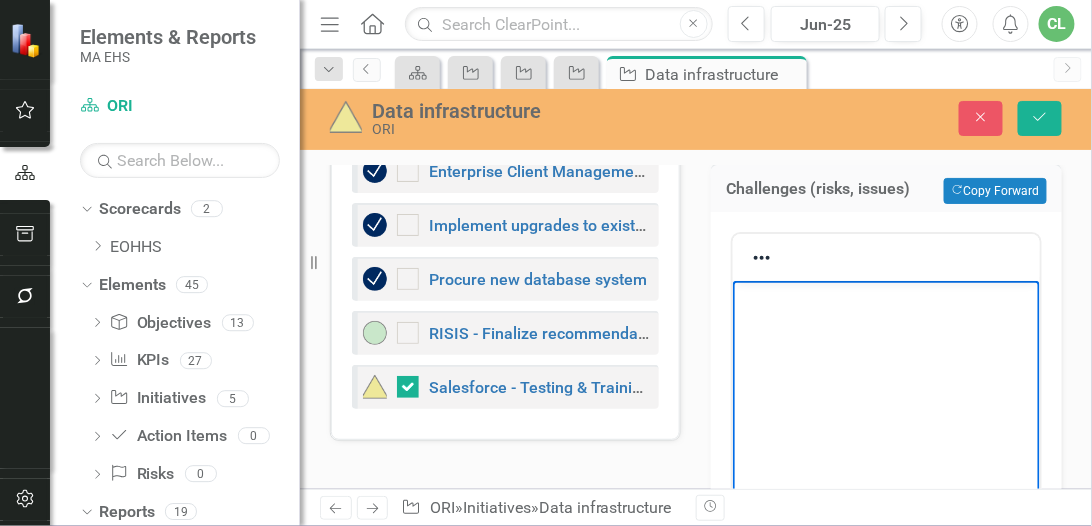 type 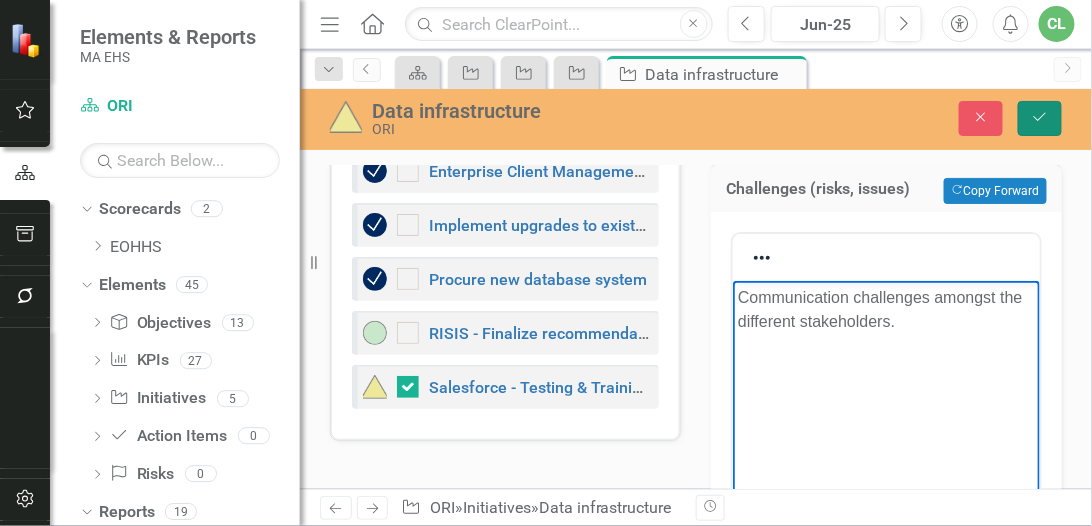 click on "Save" at bounding box center [1040, 118] 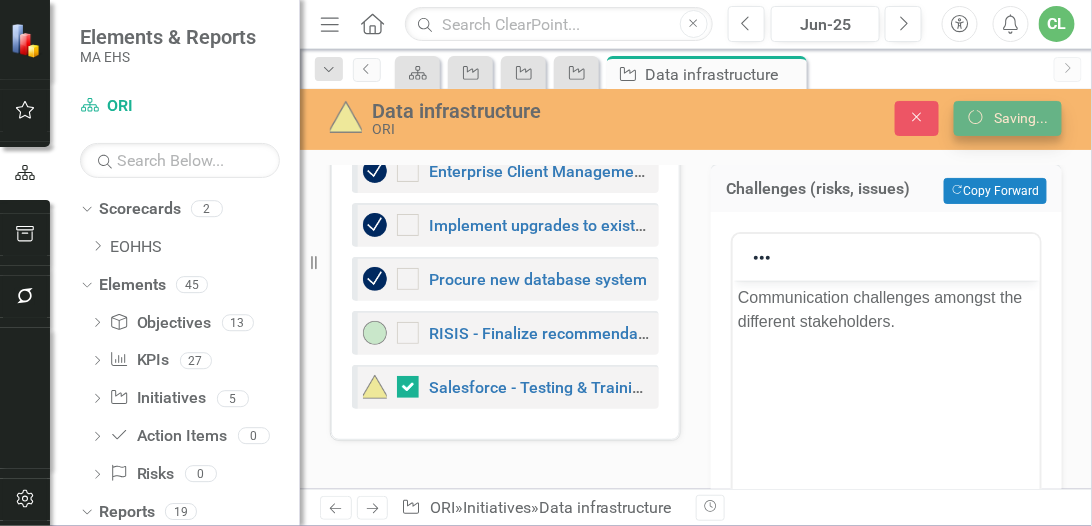 scroll, scrollTop: 442, scrollLeft: 0, axis: vertical 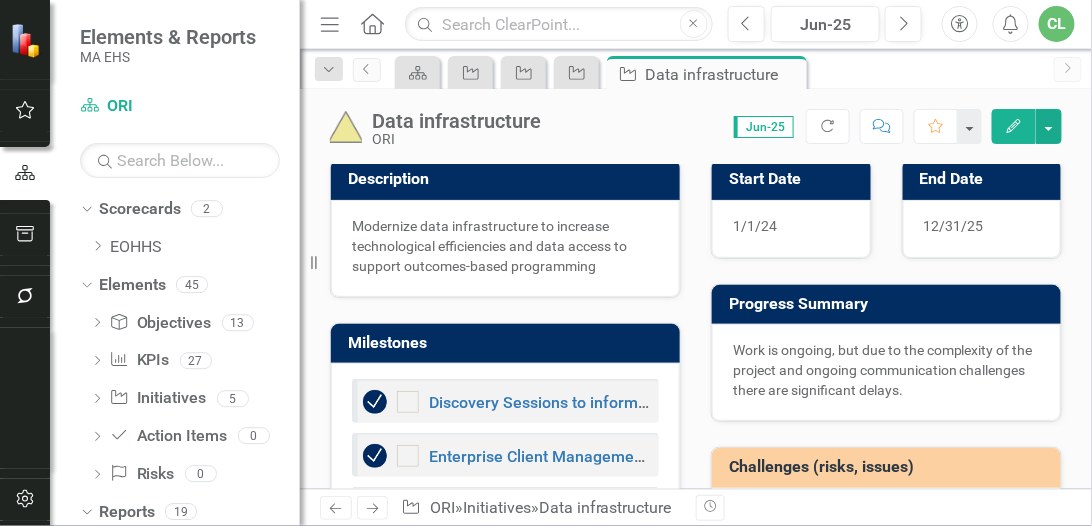 click 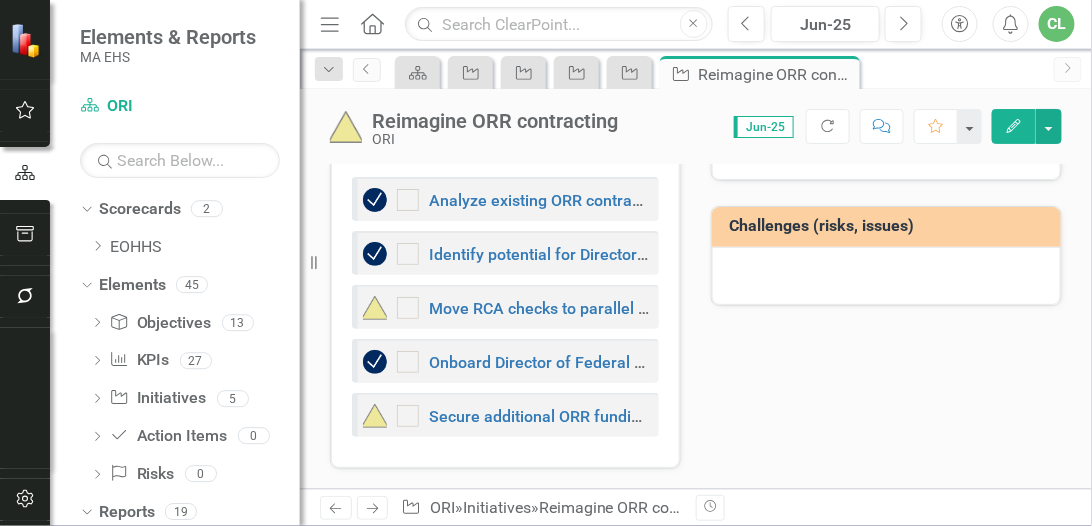 scroll, scrollTop: 386, scrollLeft: 0, axis: vertical 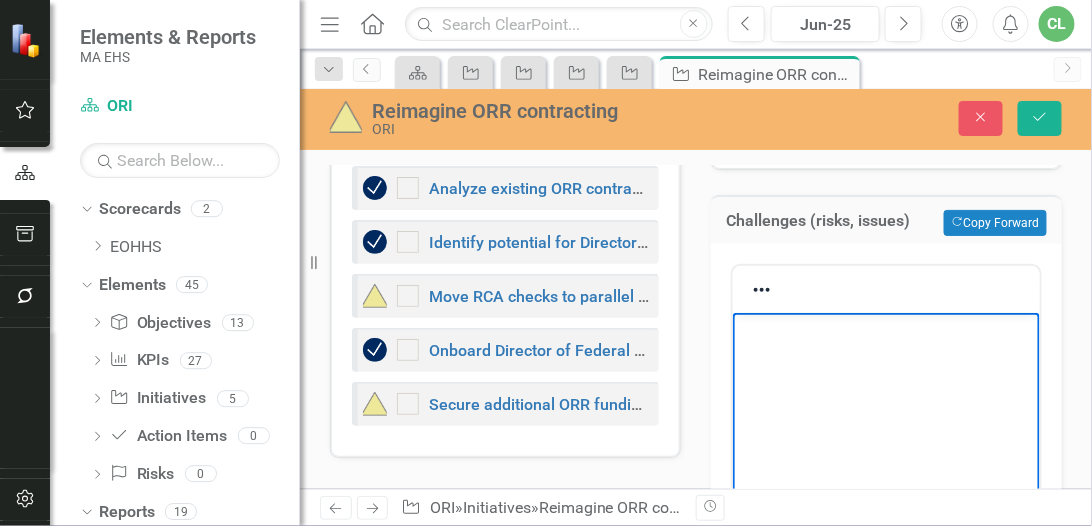 click at bounding box center [885, 462] 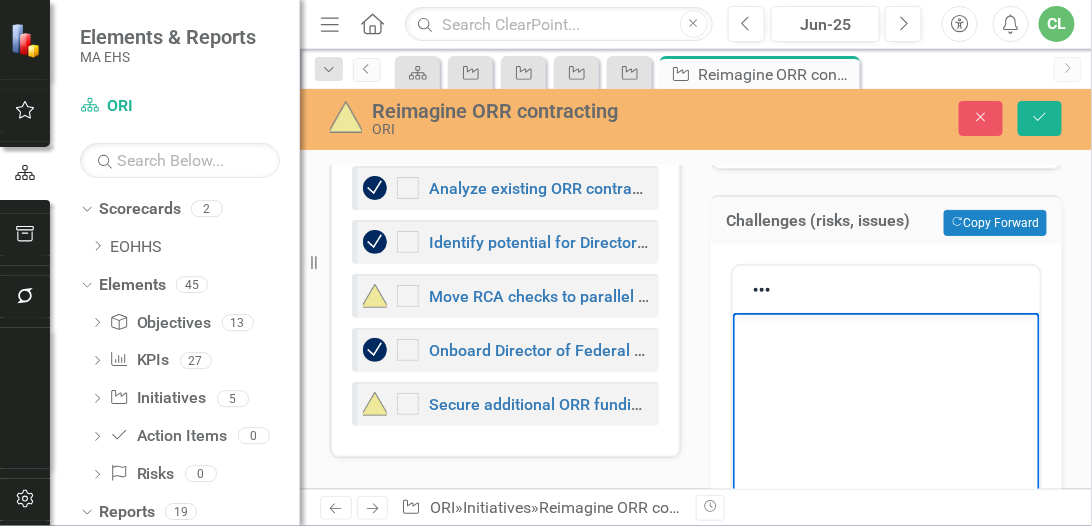 type 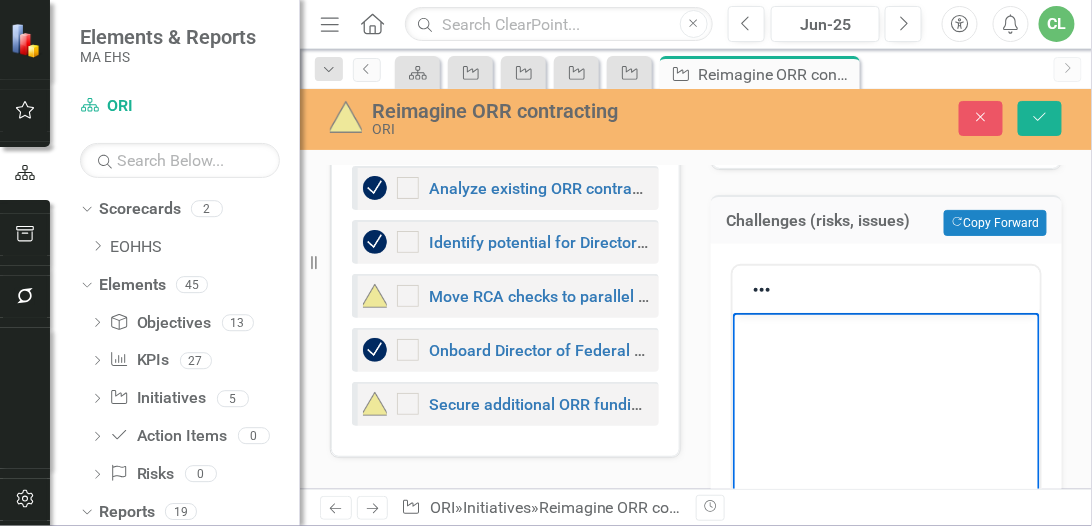 scroll, scrollTop: 329, scrollLeft: 0, axis: vertical 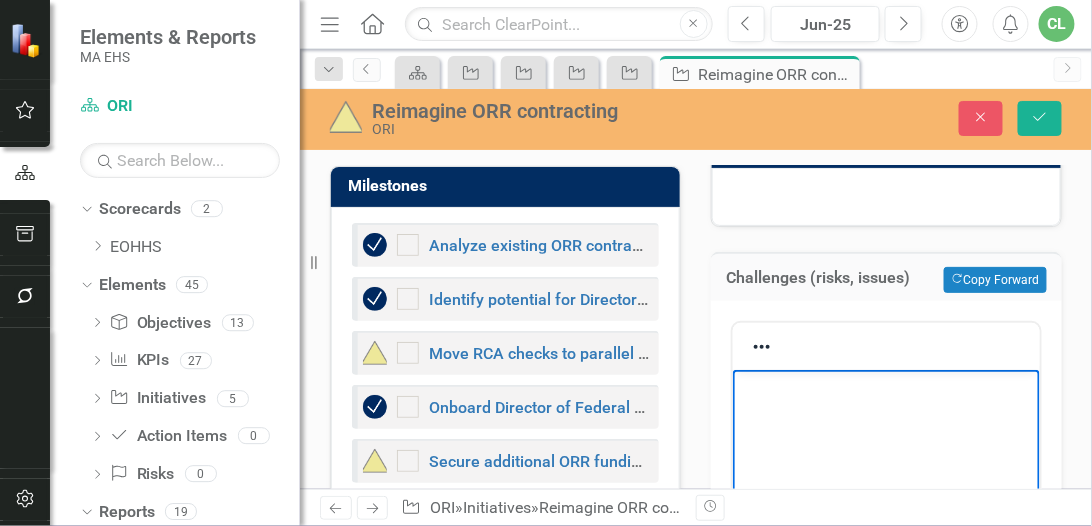 click at bounding box center [886, 197] 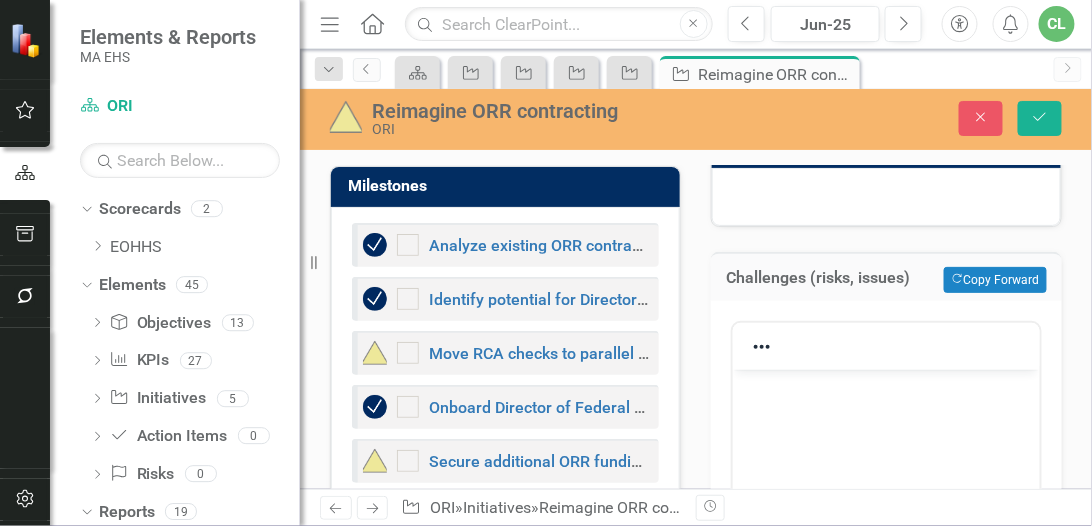 click at bounding box center [886, 197] 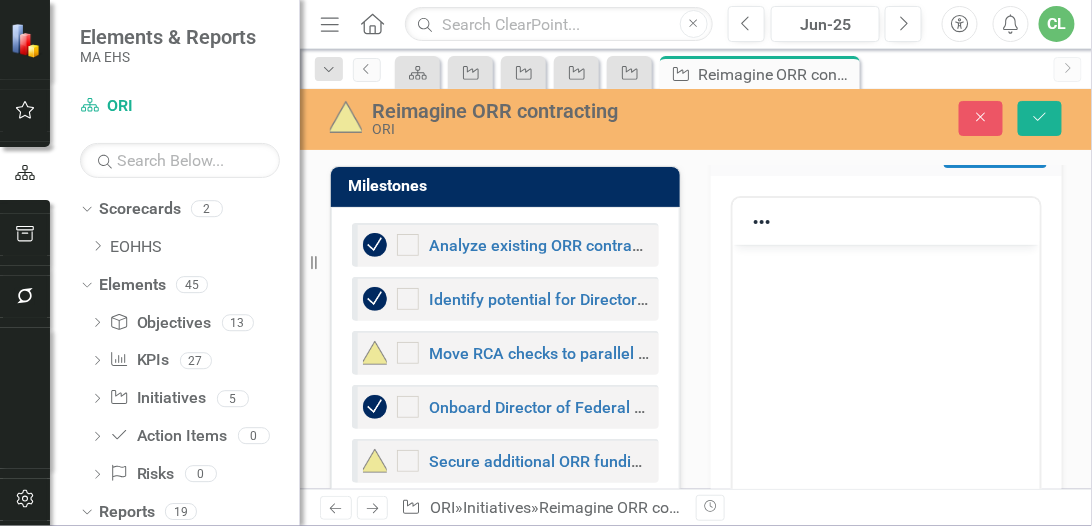 scroll, scrollTop: 0, scrollLeft: 0, axis: both 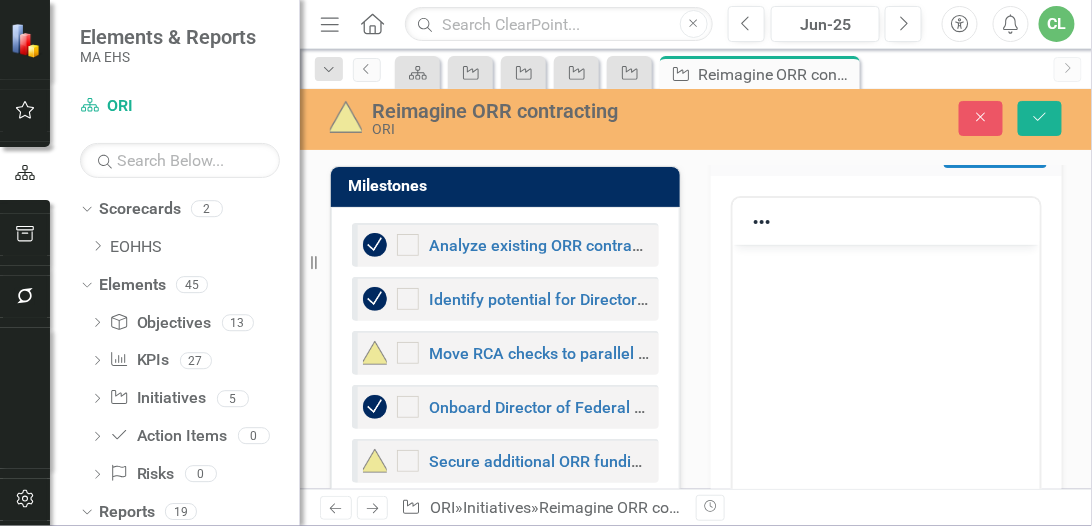 click at bounding box center (885, 395) 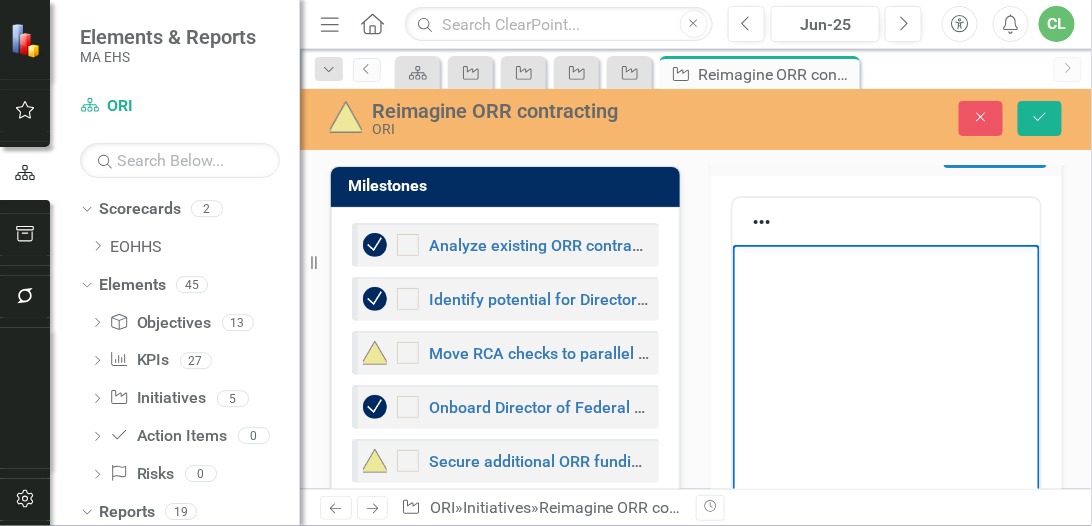 type 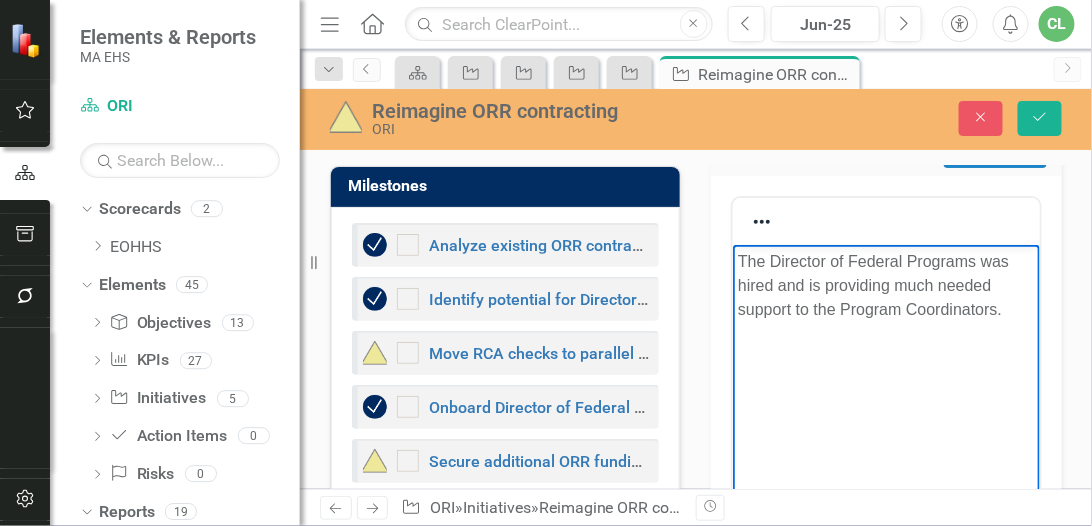 scroll, scrollTop: 272, scrollLeft: 0, axis: vertical 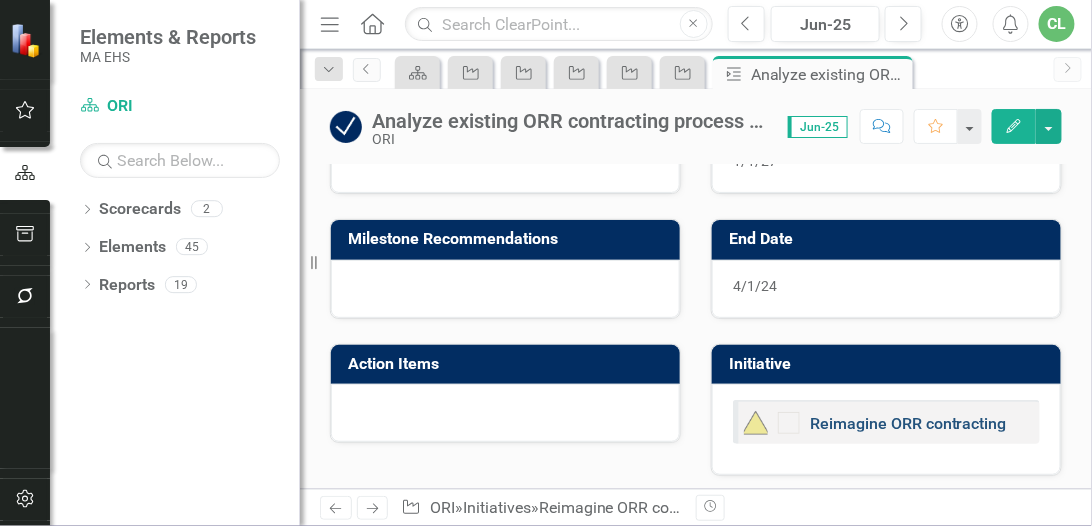 click on "Reimagine ORR contracting" at bounding box center (908, 423) 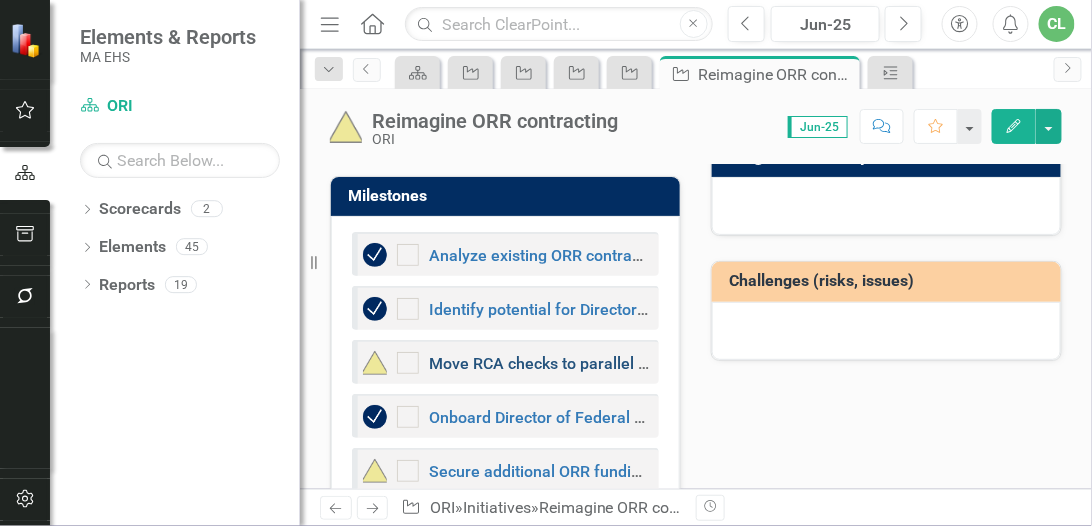 scroll, scrollTop: 386, scrollLeft: 0, axis: vertical 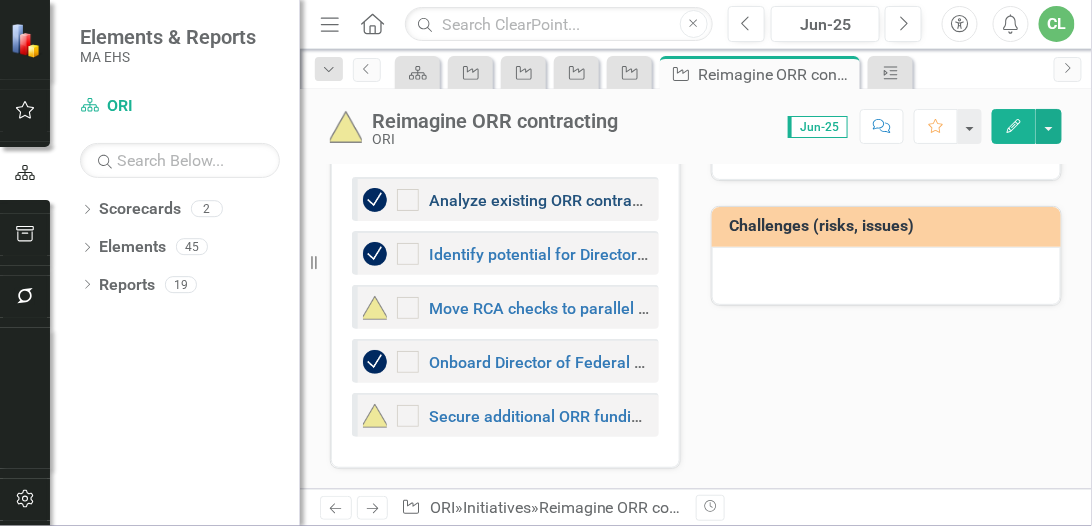 click on "Analyze existing ORR contracting process and funding allocation" at bounding box center [660, 200] 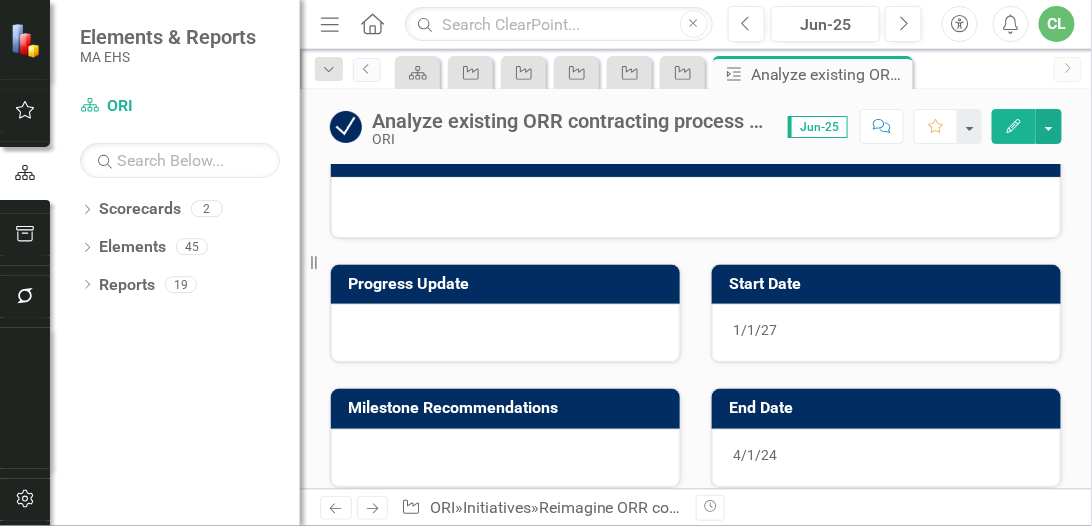 scroll, scrollTop: 0, scrollLeft: 0, axis: both 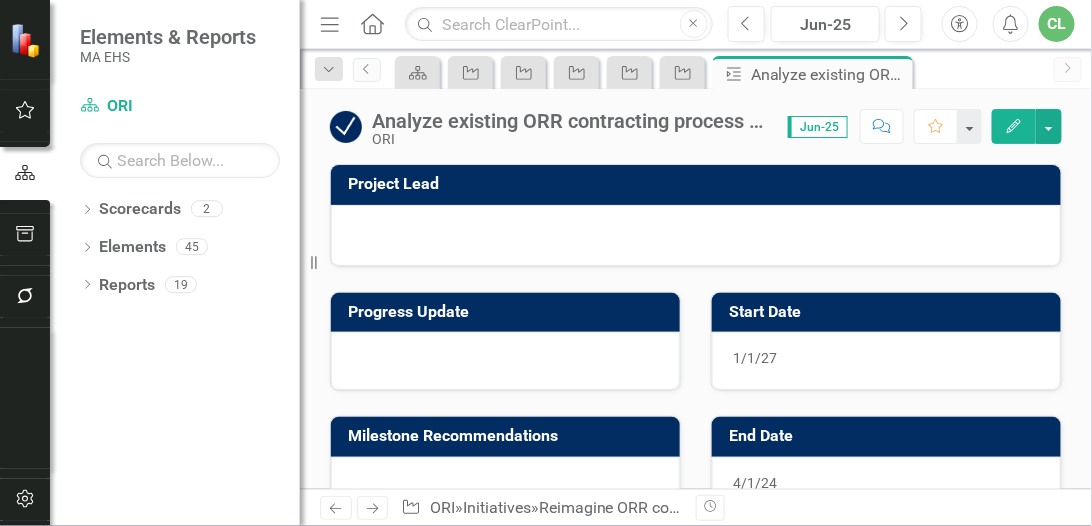 click on "Analyze existing ORR contracting process and funding allocation" at bounding box center (570, 121) 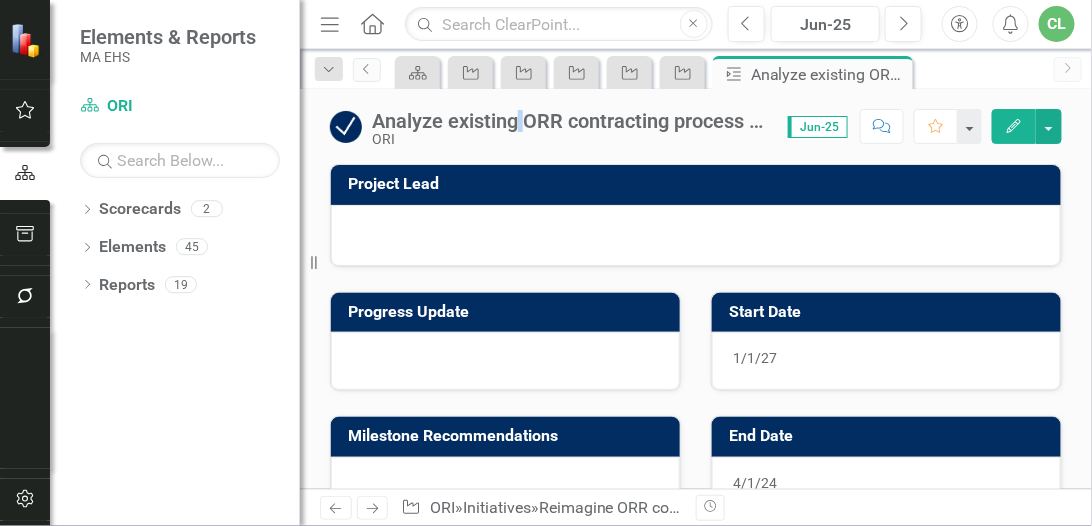 click on "Analyze existing ORR contracting process and funding allocation" at bounding box center [570, 121] 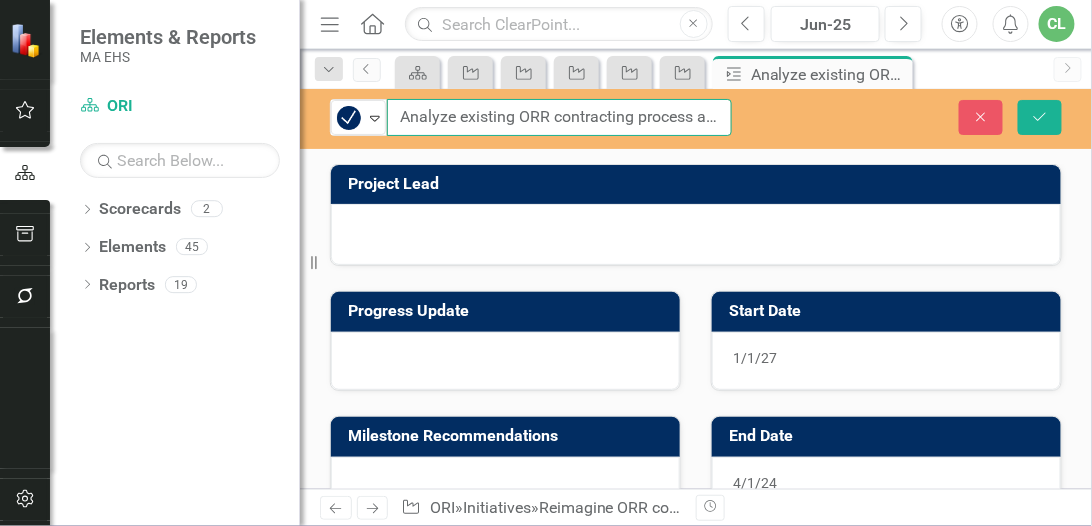 click on "Analyze existing ORR contracting process and funding allocation" at bounding box center [559, 117] 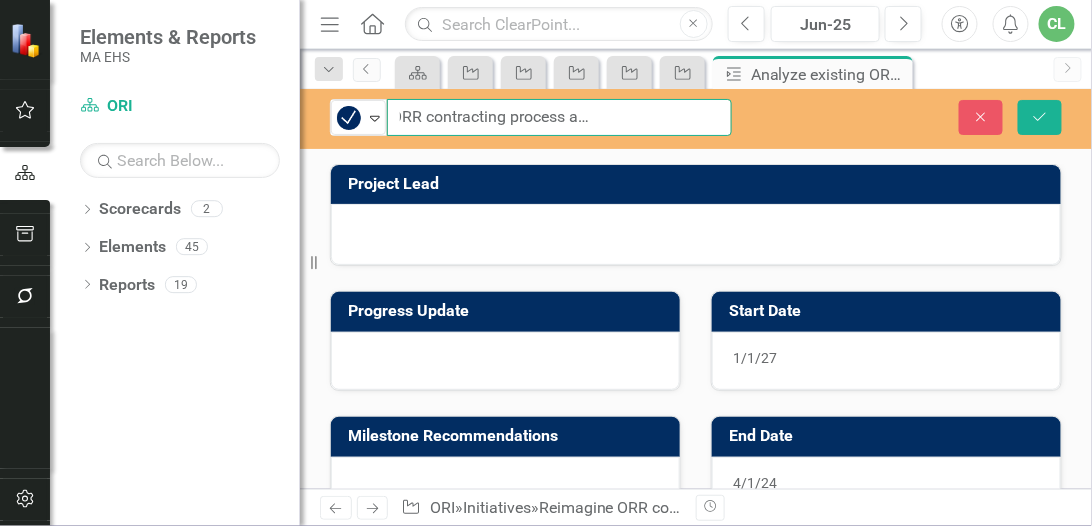 scroll, scrollTop: 0, scrollLeft: 136, axis: horizontal 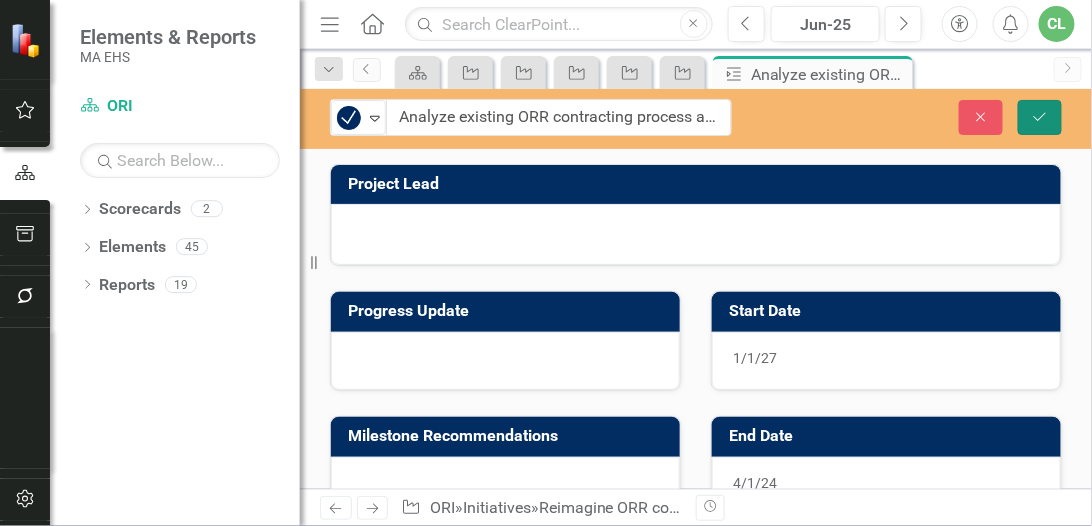 click on "Save" 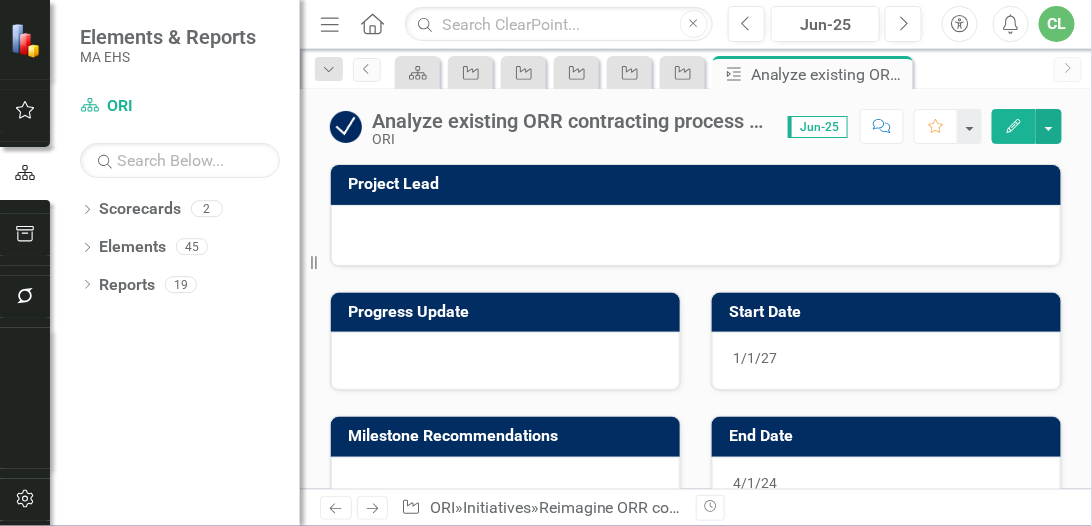 click at bounding box center [346, 127] 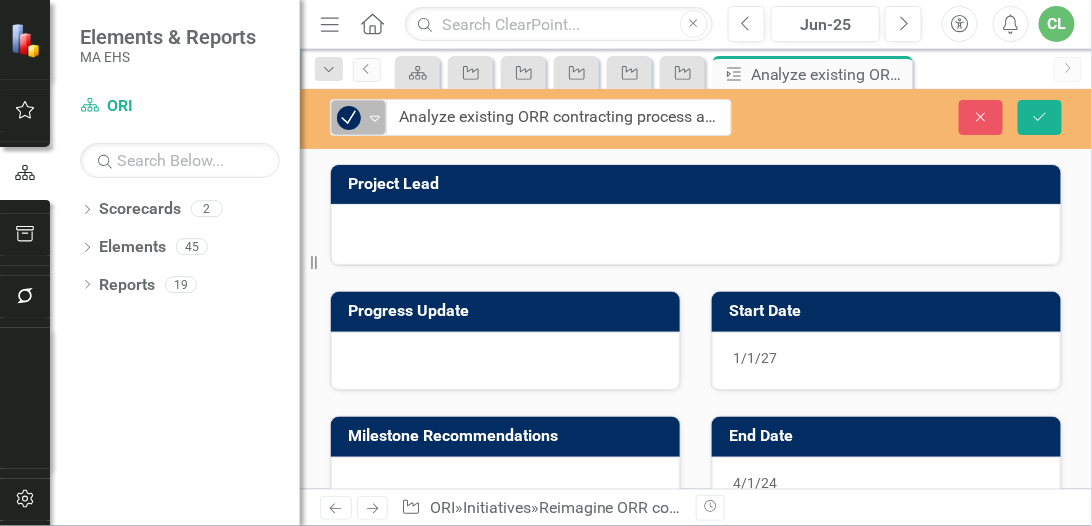 click at bounding box center (349, 118) 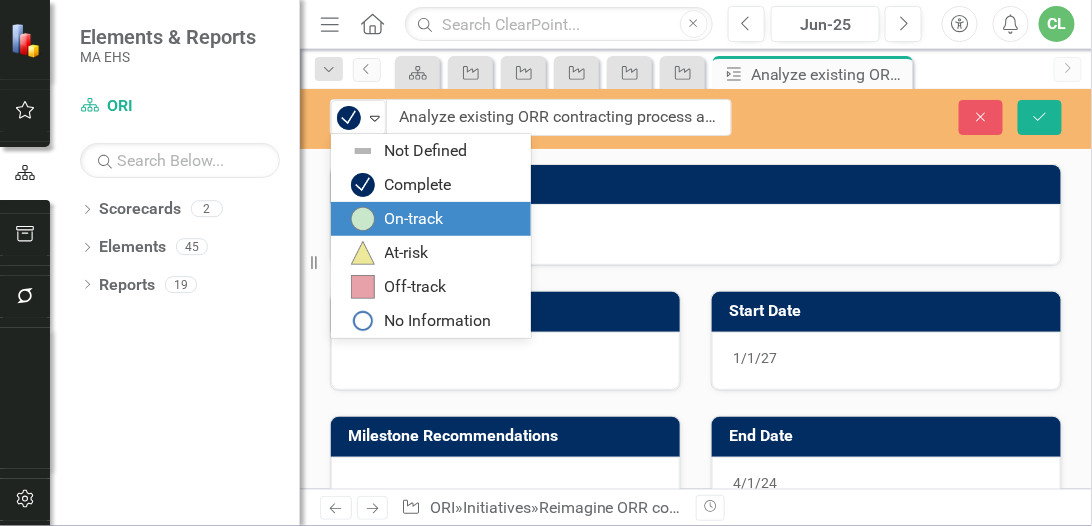 click on "On-track" at bounding box center [414, 219] 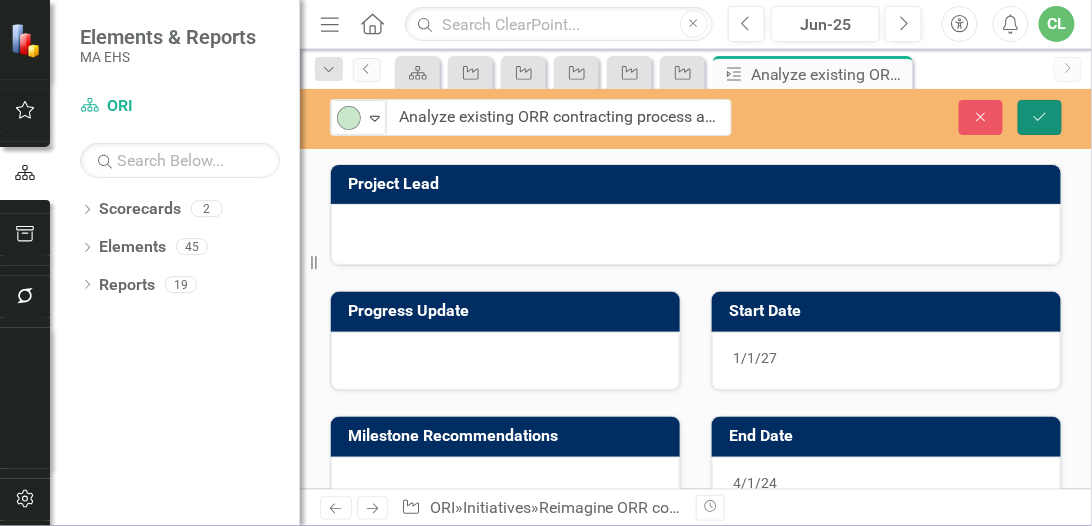 click on "Save" at bounding box center [1040, 117] 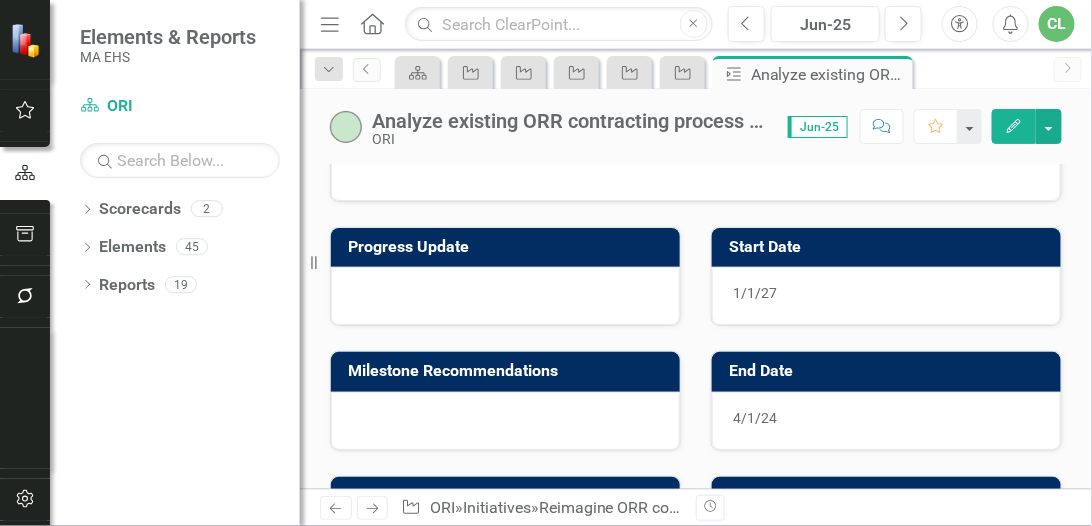 scroll, scrollTop: 0, scrollLeft: 0, axis: both 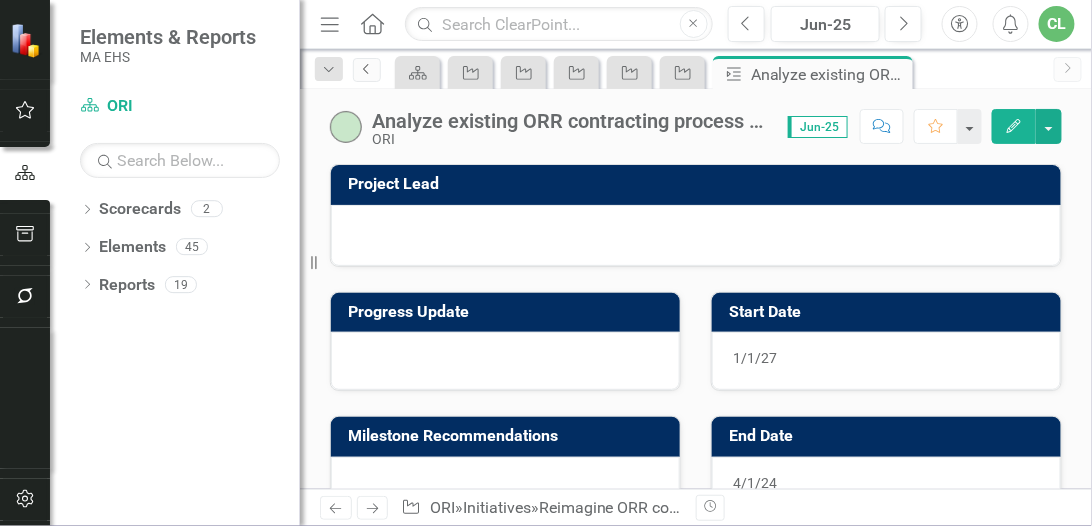 click on "Previous" 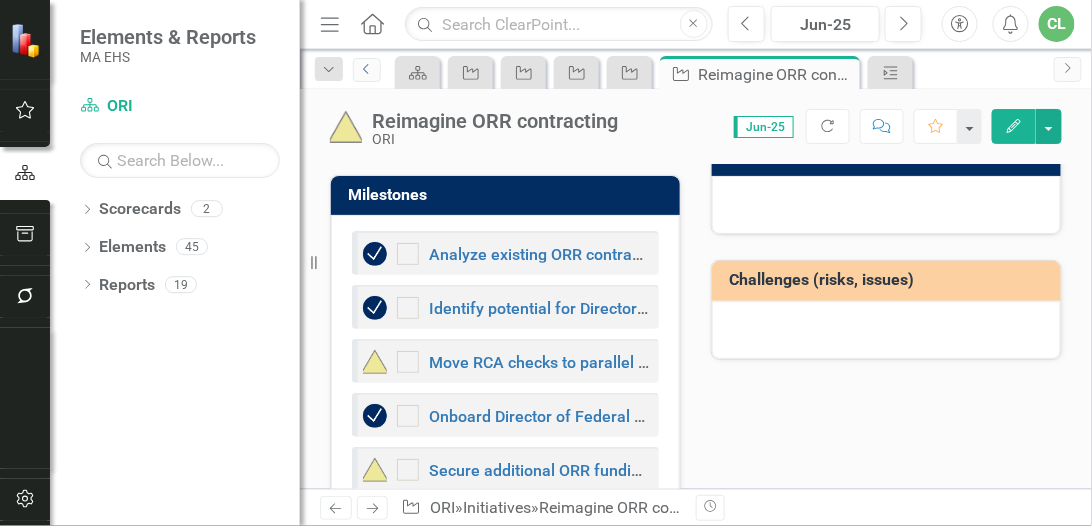scroll, scrollTop: 386, scrollLeft: 0, axis: vertical 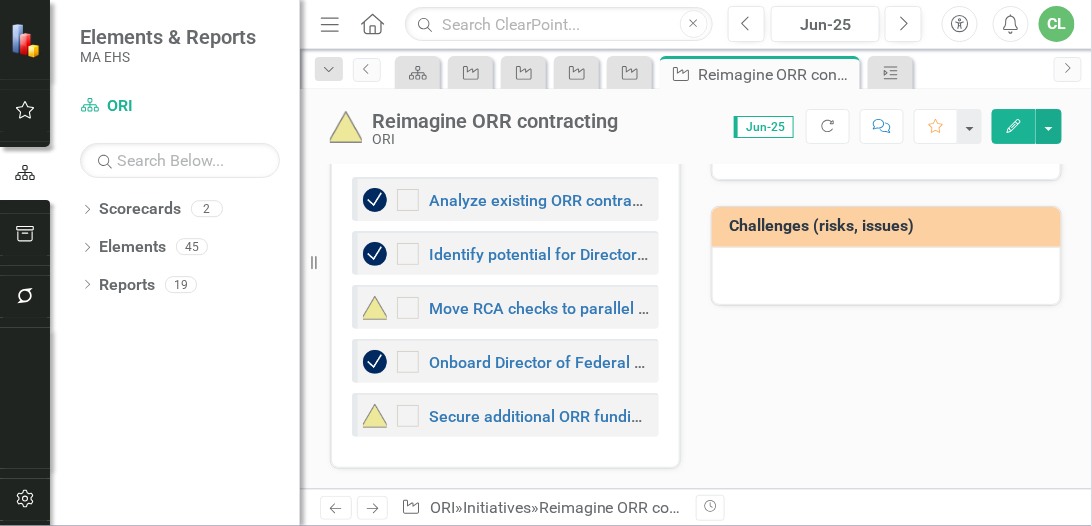 click at bounding box center (375, 200) 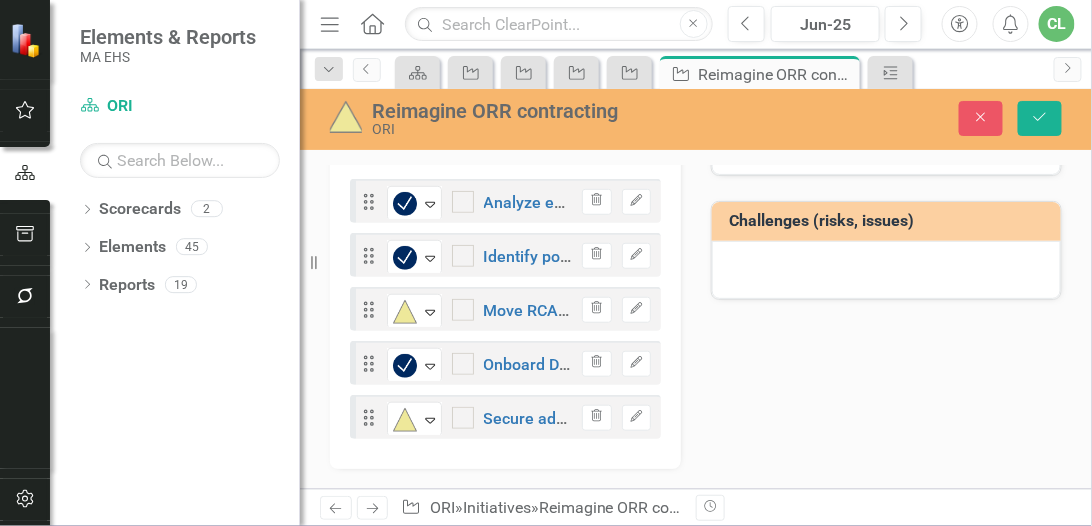 scroll, scrollTop: 394, scrollLeft: 0, axis: vertical 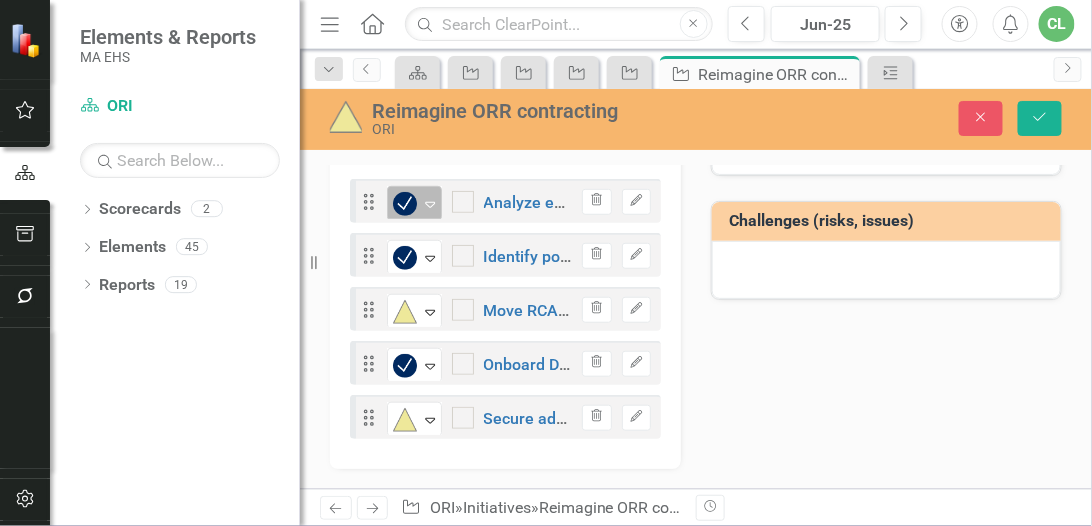 click on "Expand" 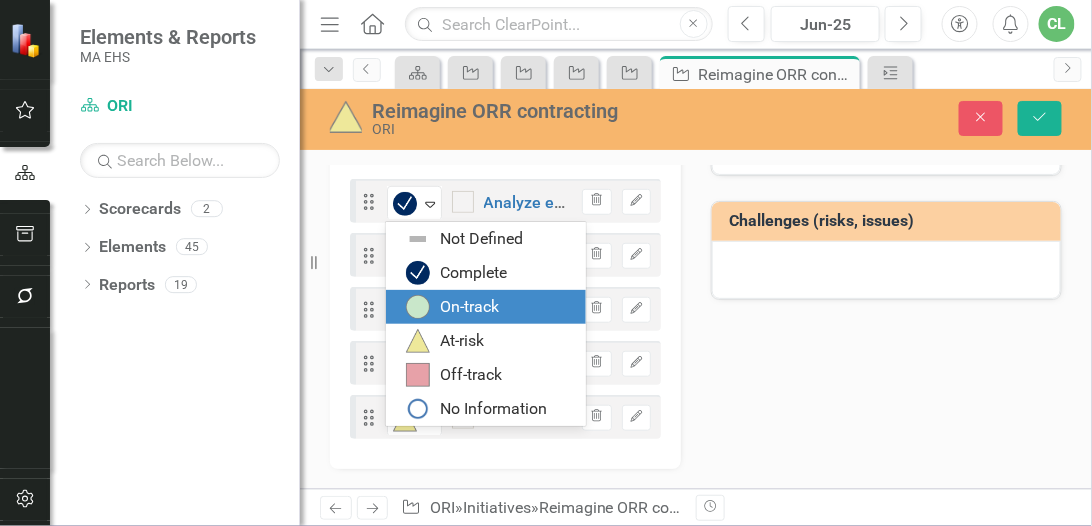 click on "On-track" at bounding box center [469, 307] 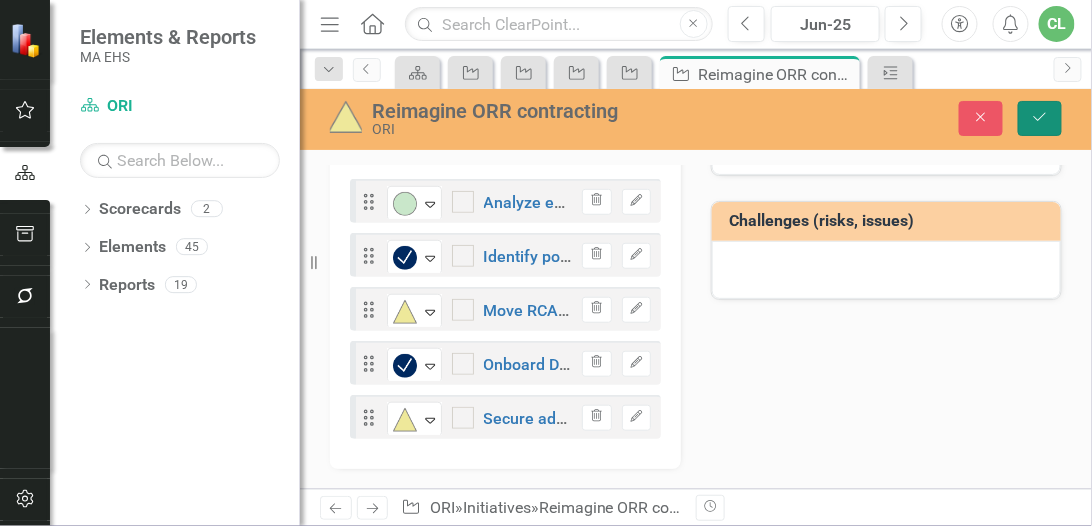 click on "Save" 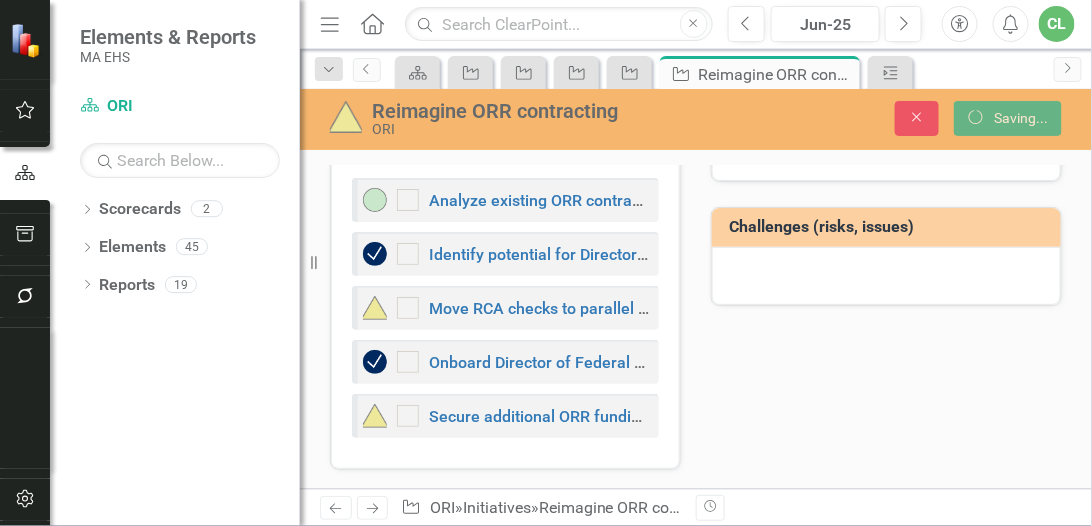 scroll, scrollTop: 388, scrollLeft: 0, axis: vertical 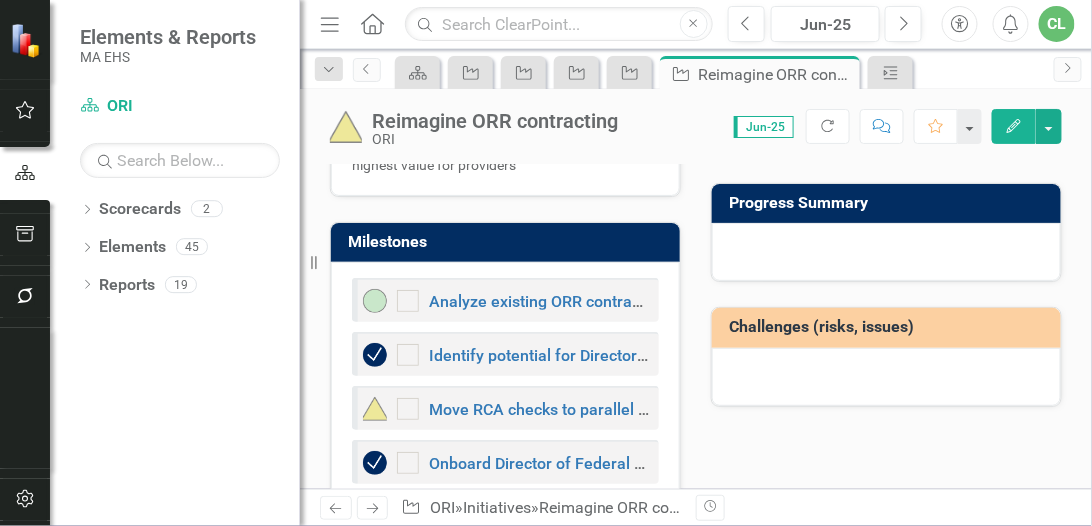 click at bounding box center (886, 377) 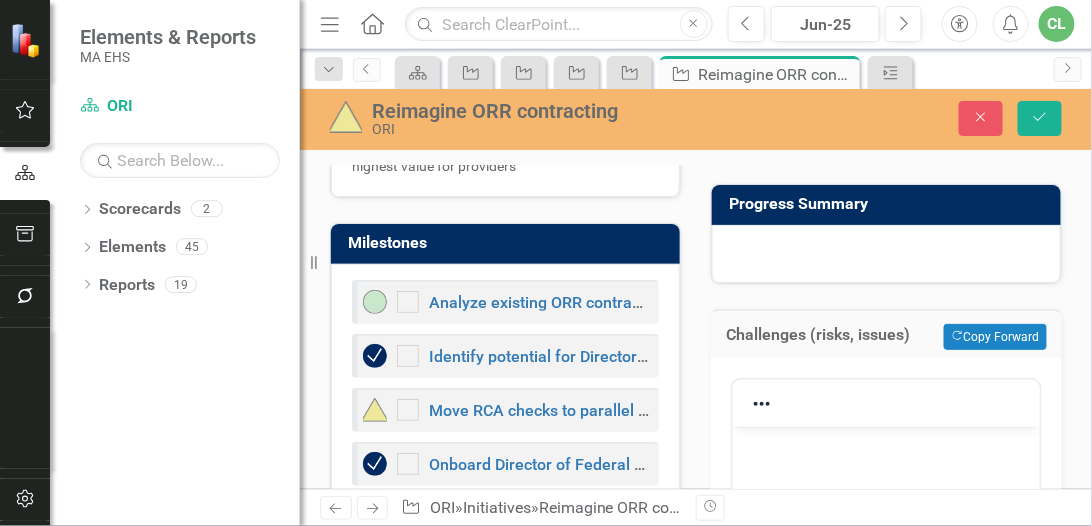 scroll, scrollTop: 0, scrollLeft: 0, axis: both 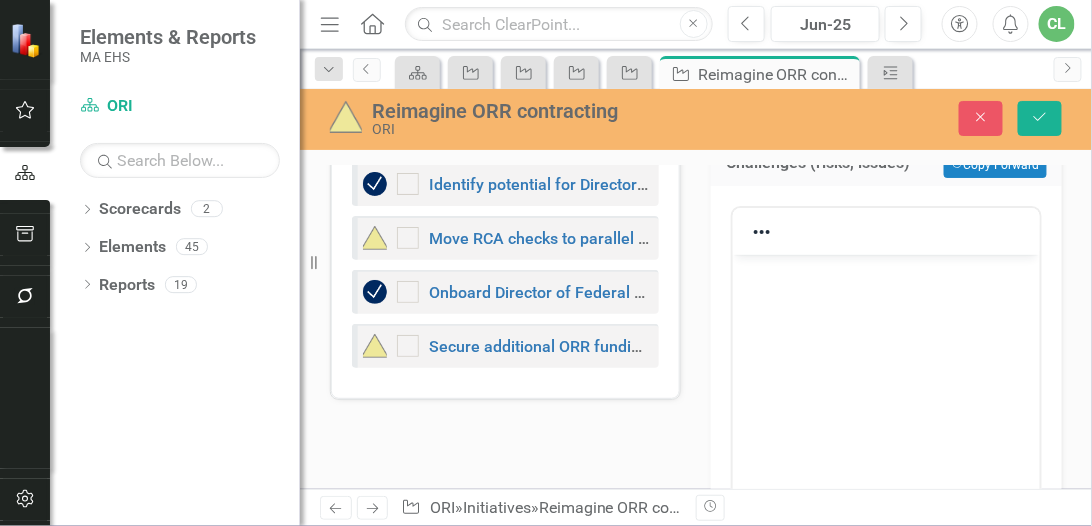 click at bounding box center (885, 271) 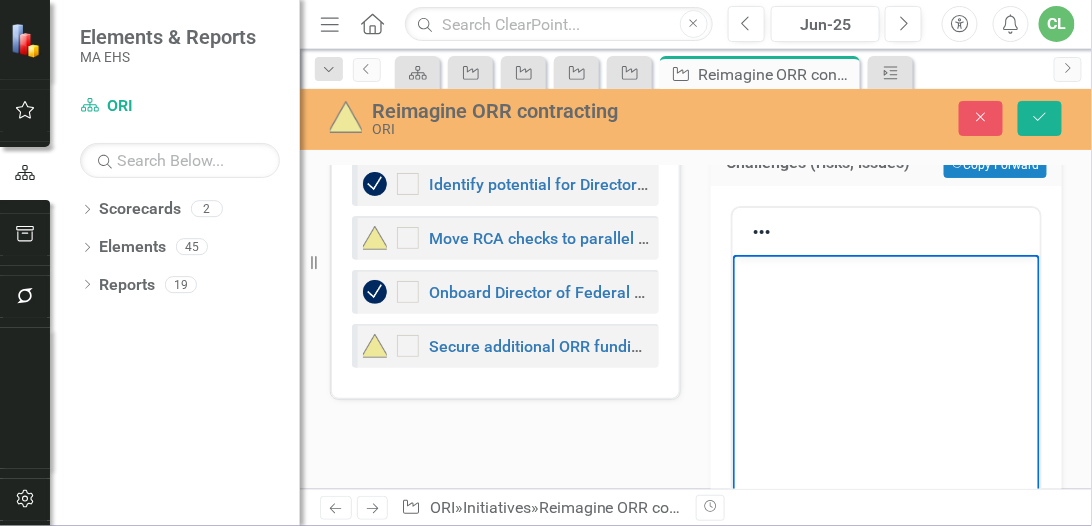 type 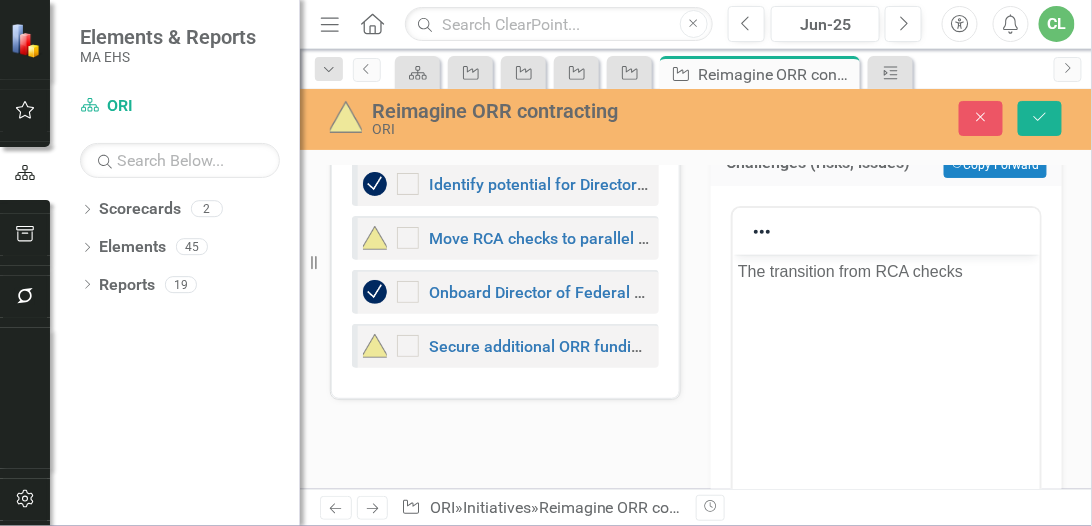 click on "The transition from RCA checks" at bounding box center (885, 271) 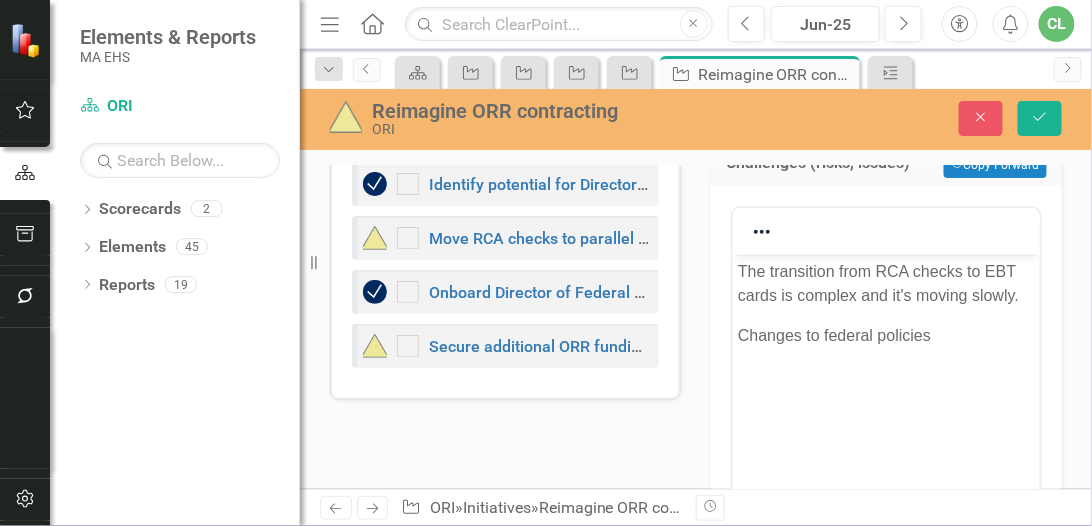 click on "Changes to federal policies" at bounding box center [885, 335] 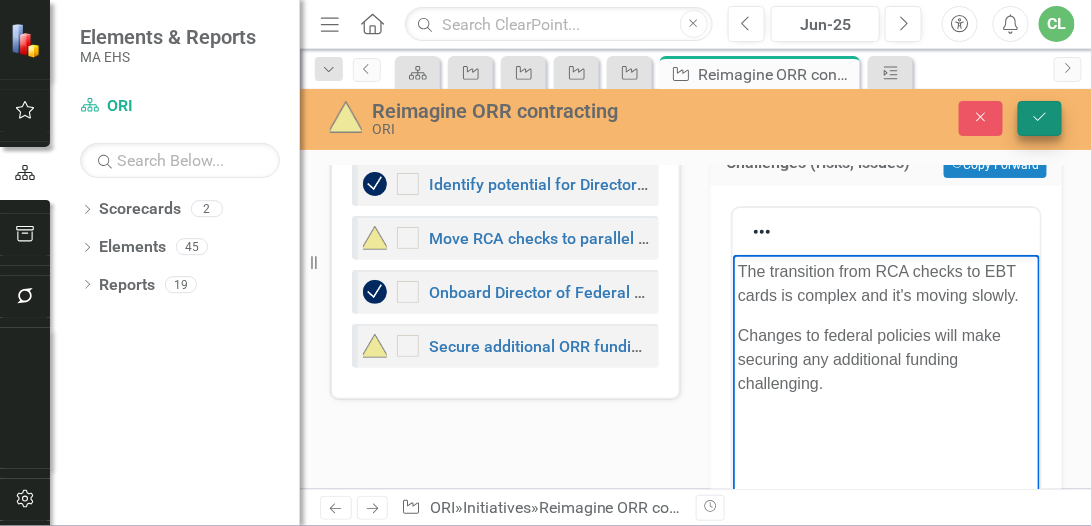 click on "Save" at bounding box center [1040, 118] 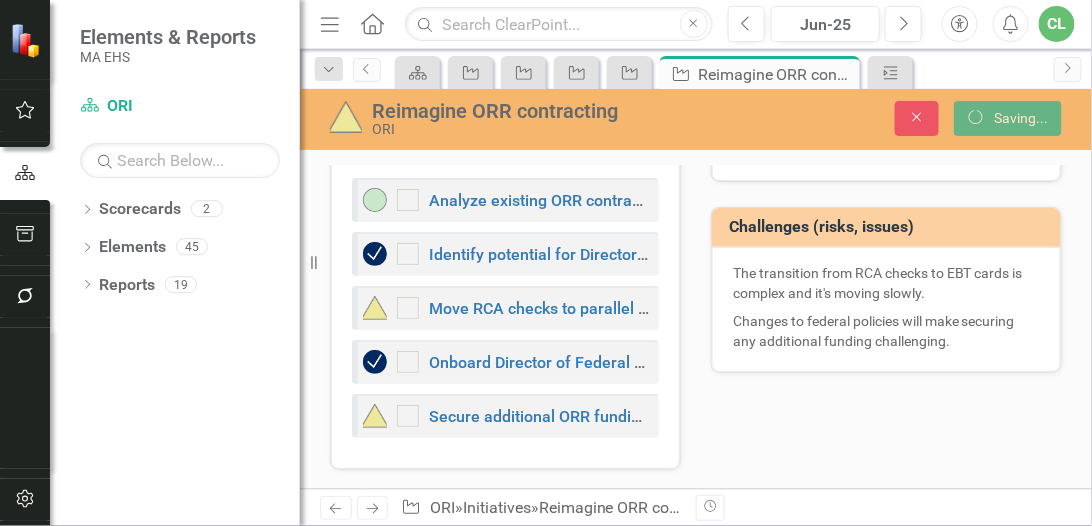 scroll, scrollTop: 388, scrollLeft: 0, axis: vertical 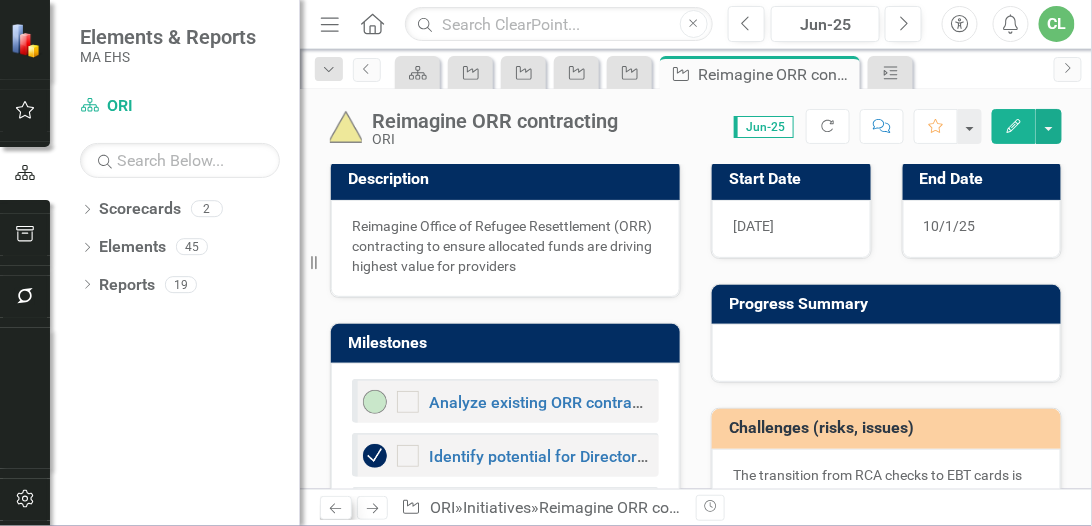 drag, startPoint x: 373, startPoint y: 509, endPoint x: 325, endPoint y: 502, distance: 48.507732 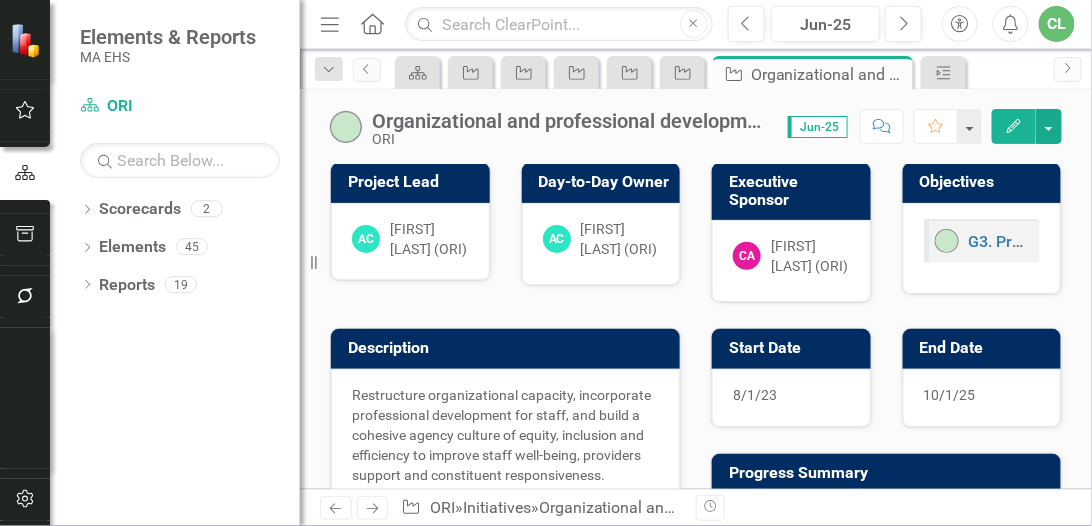 scroll, scrollTop: 0, scrollLeft: 0, axis: both 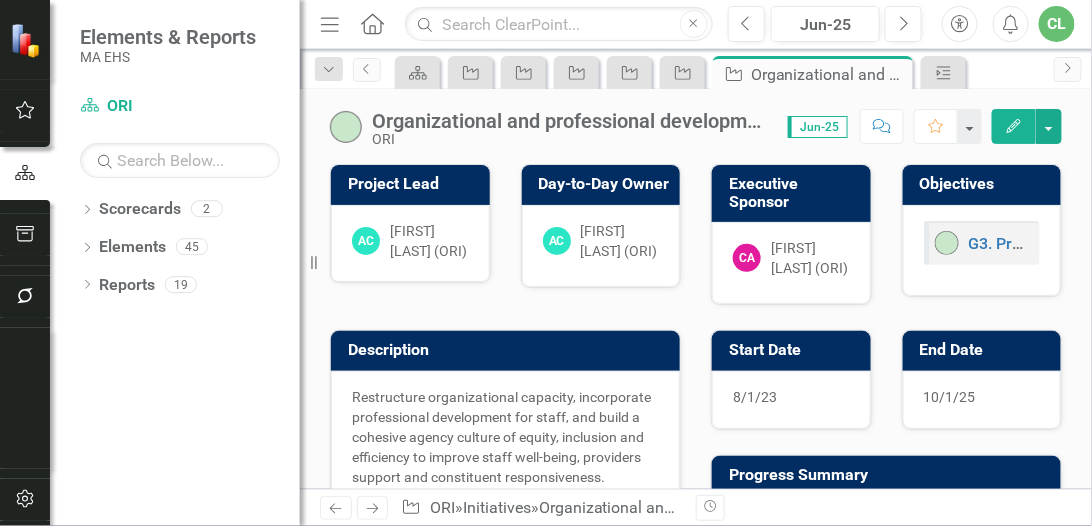 click on "Next" at bounding box center [373, 508] 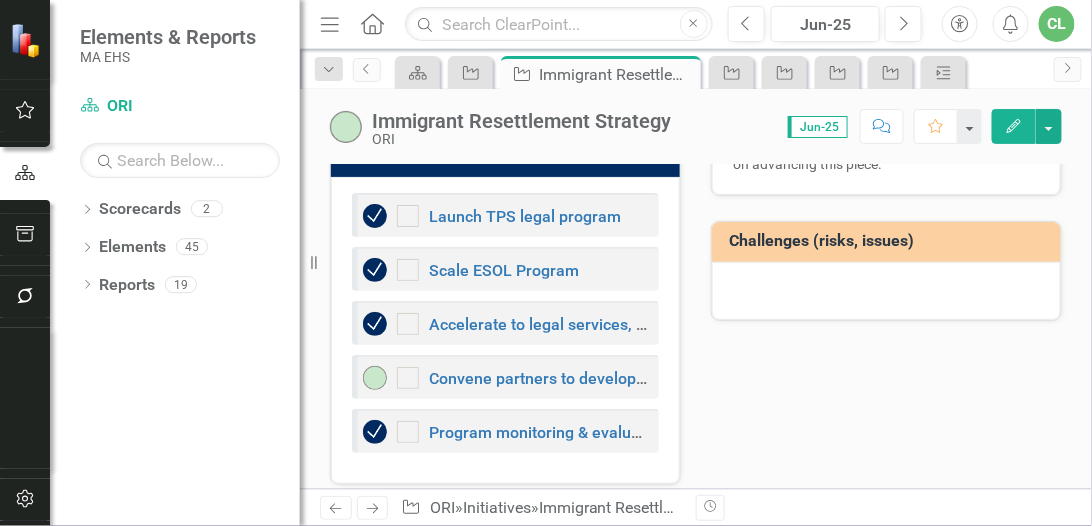 scroll, scrollTop: 400, scrollLeft: 0, axis: vertical 